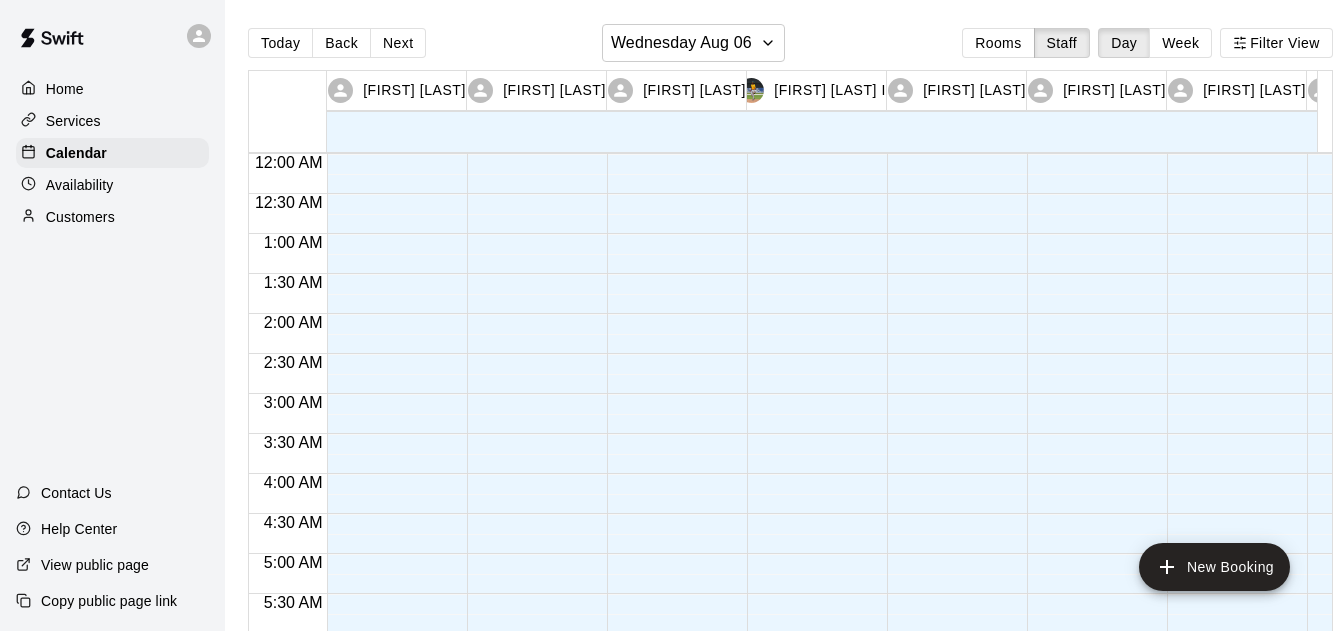 scroll, scrollTop: 0, scrollLeft: 0, axis: both 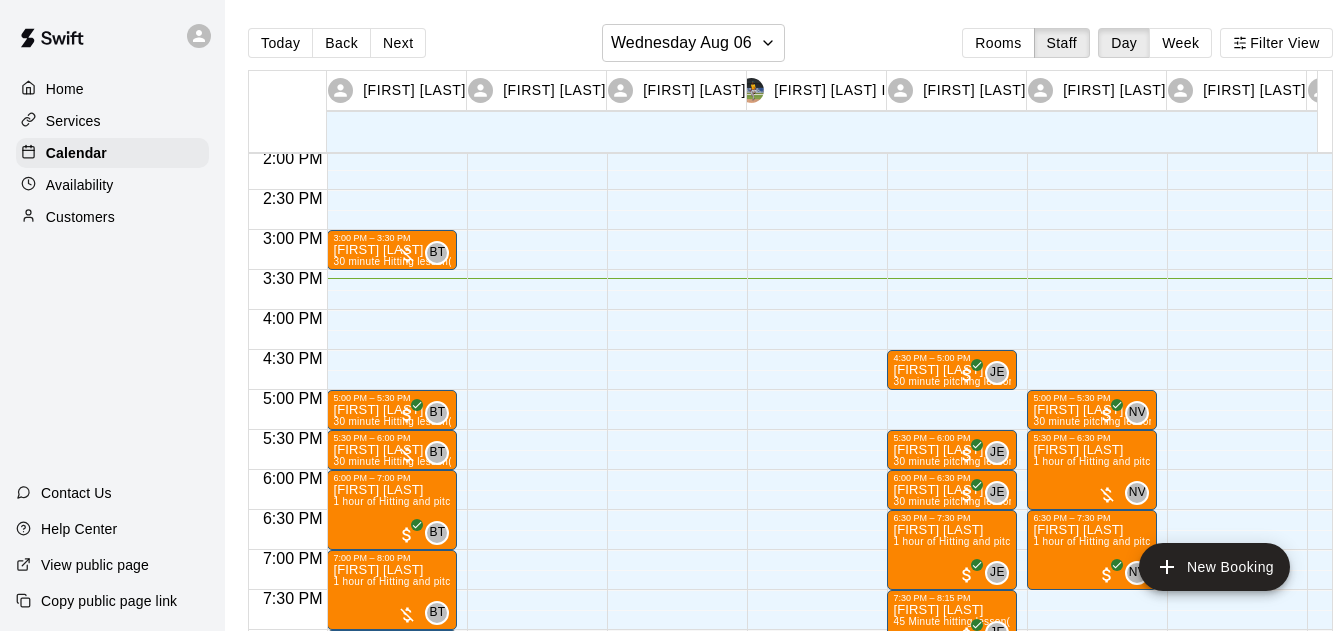 click on "Week" at bounding box center (1180, 43) 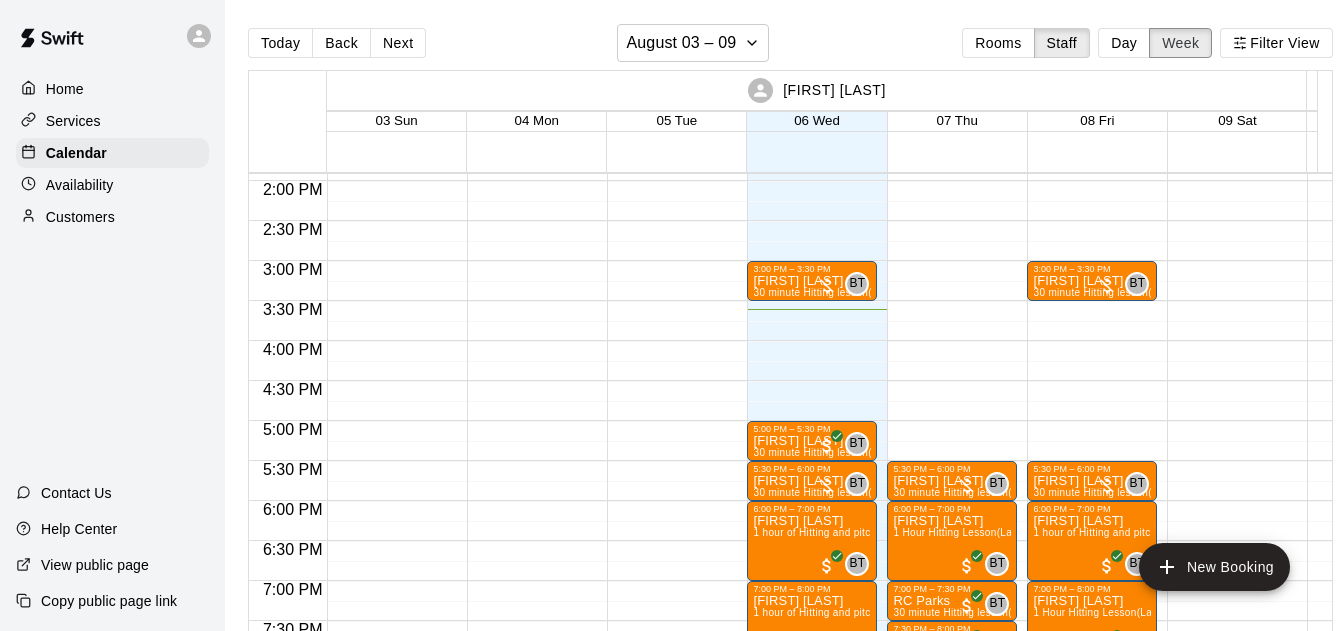 scroll, scrollTop: 1105, scrollLeft: 0, axis: vertical 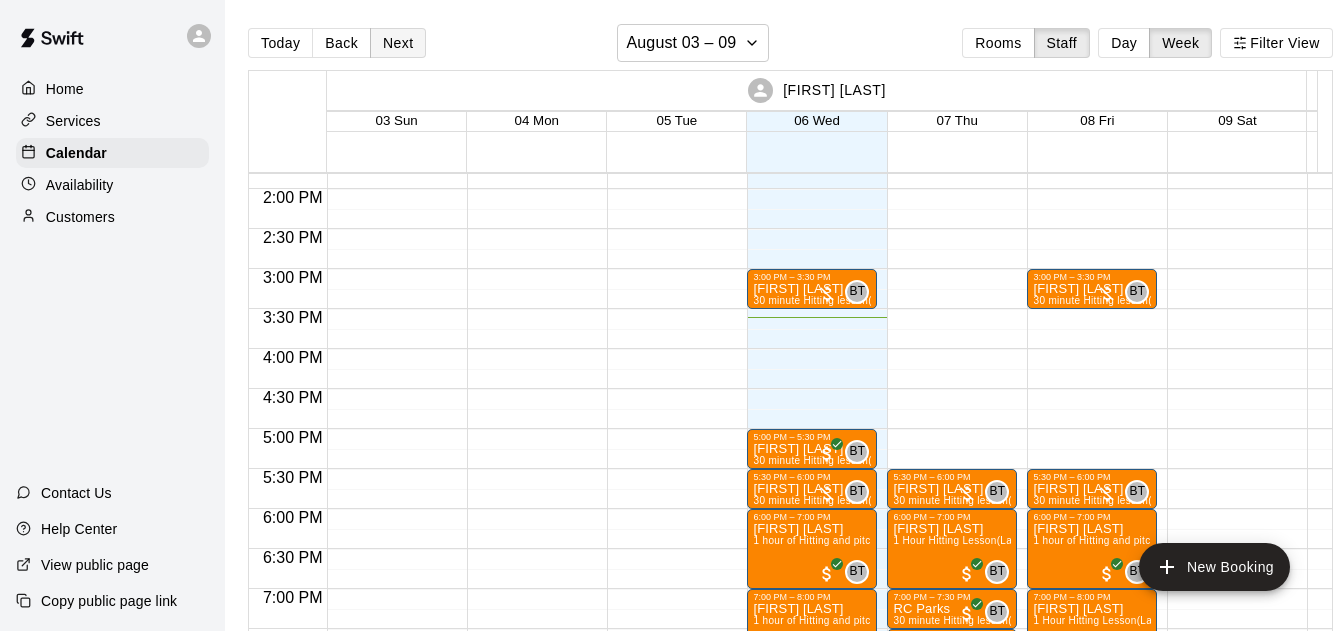 click on "Next" at bounding box center (398, 43) 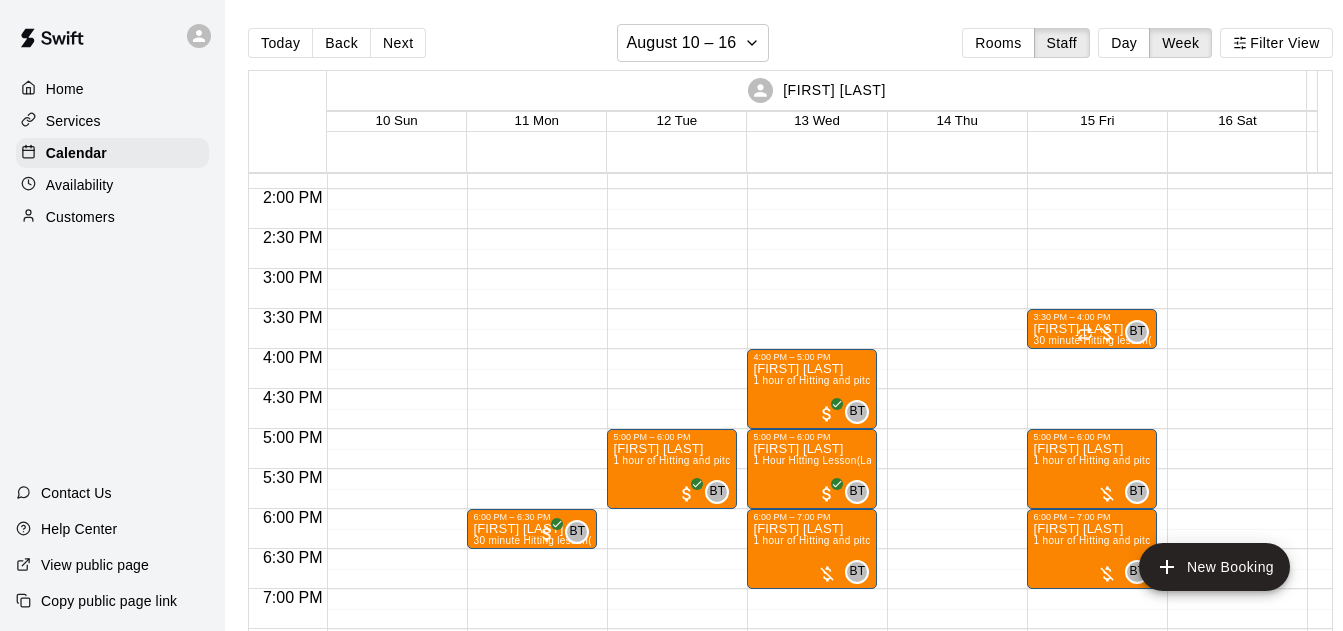 scroll, scrollTop: 1249, scrollLeft: 0, axis: vertical 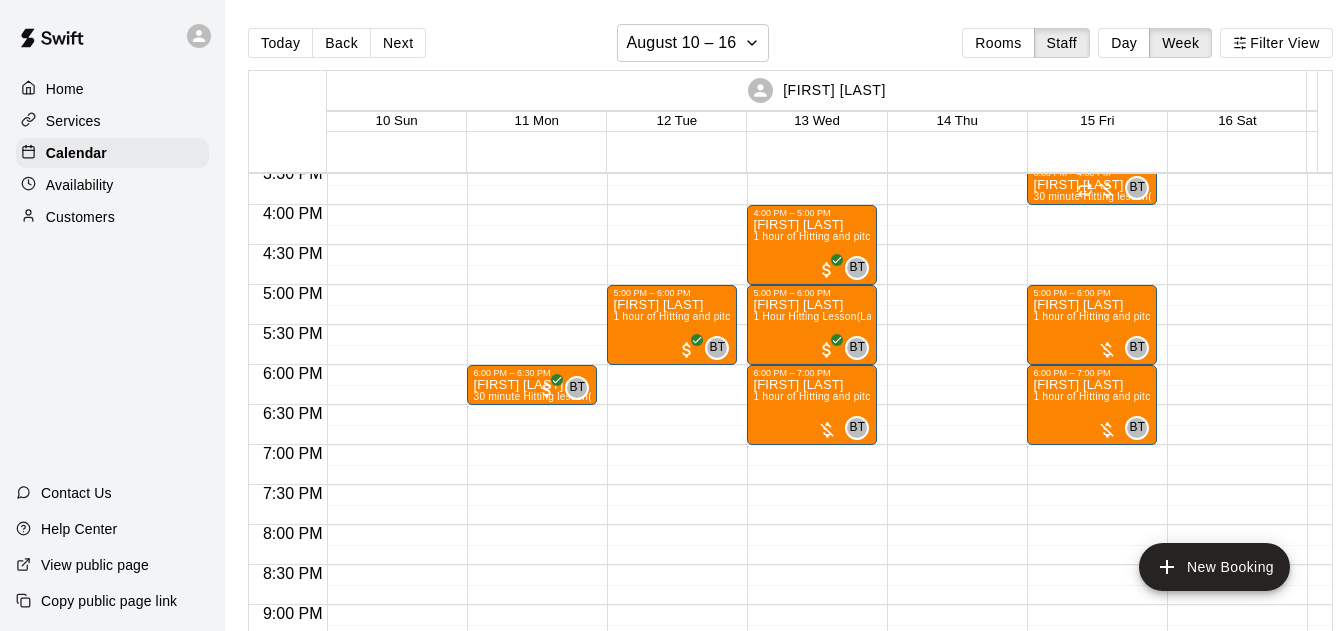 drag, startPoint x: 603, startPoint y: 217, endPoint x: 583, endPoint y: 74, distance: 144.39183 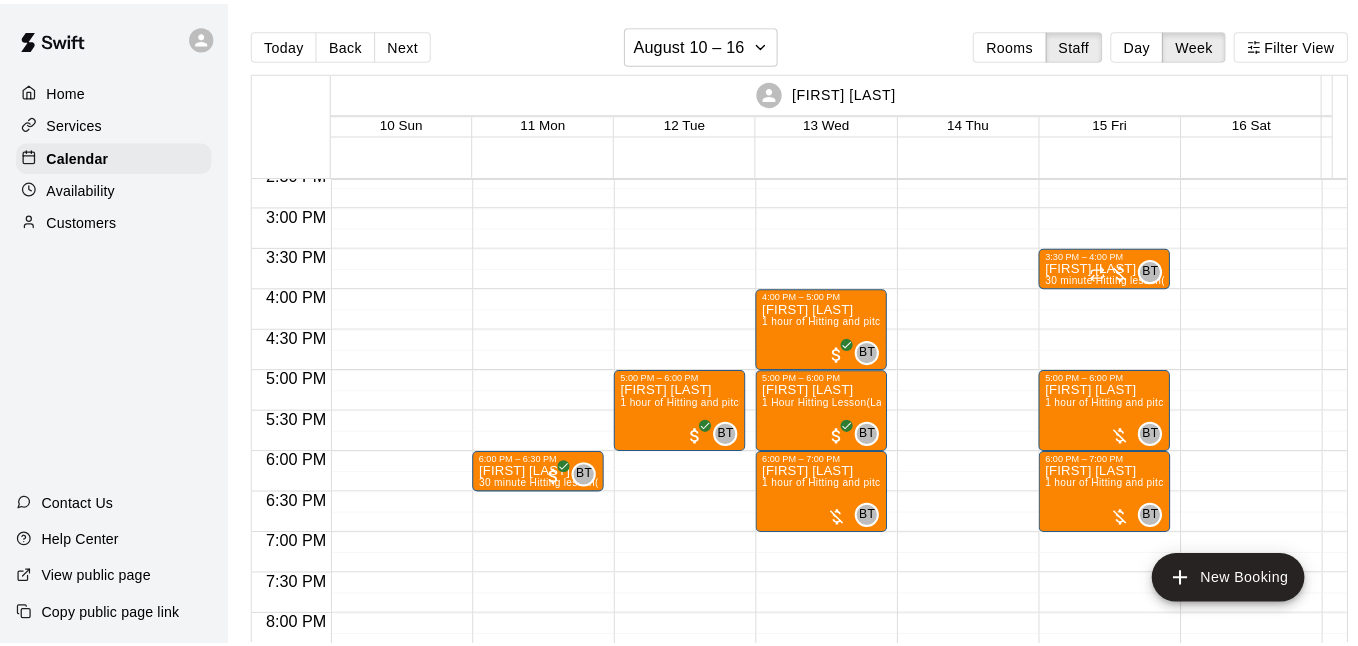scroll, scrollTop: 1177, scrollLeft: 0, axis: vertical 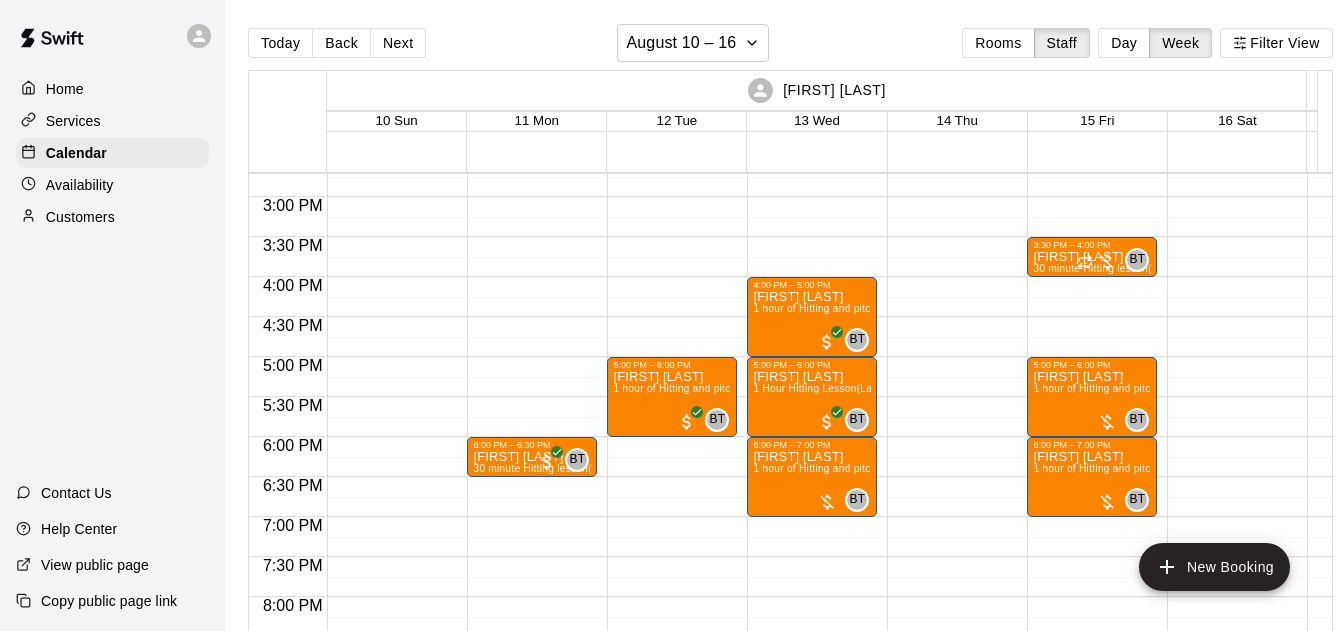 drag, startPoint x: 686, startPoint y: 328, endPoint x: 619, endPoint y: 227, distance: 121.20231 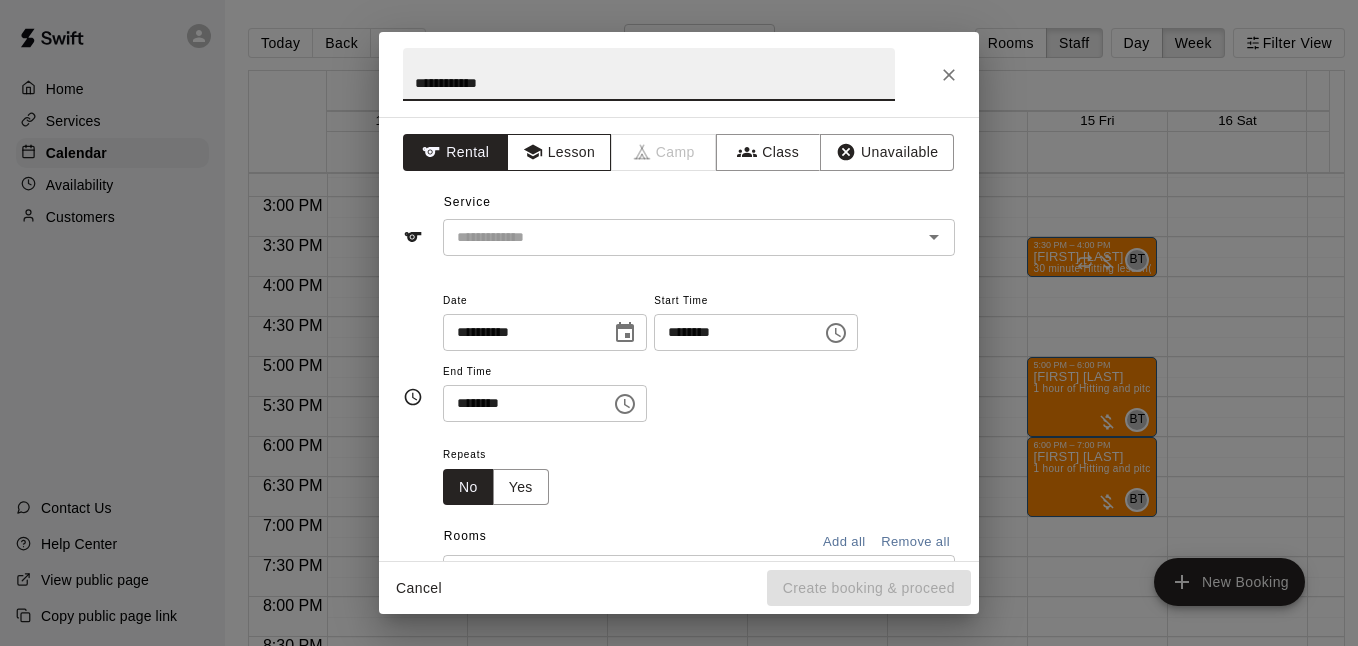 type on "**********" 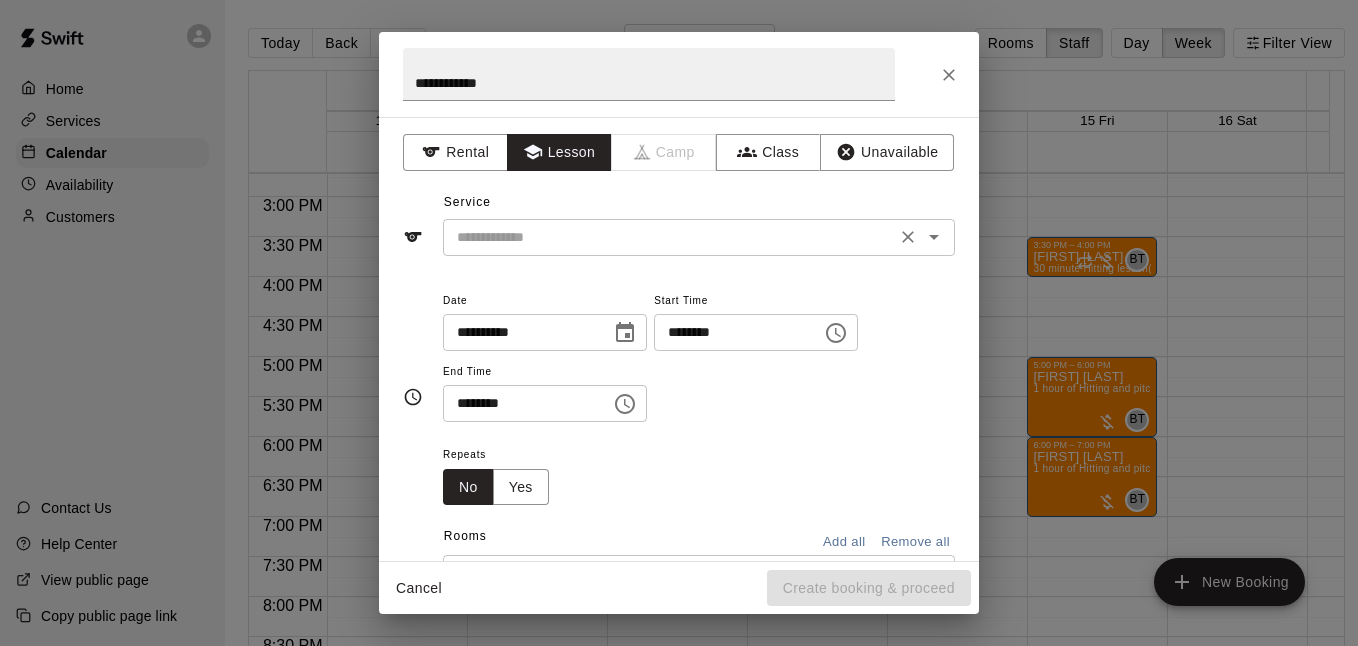 click 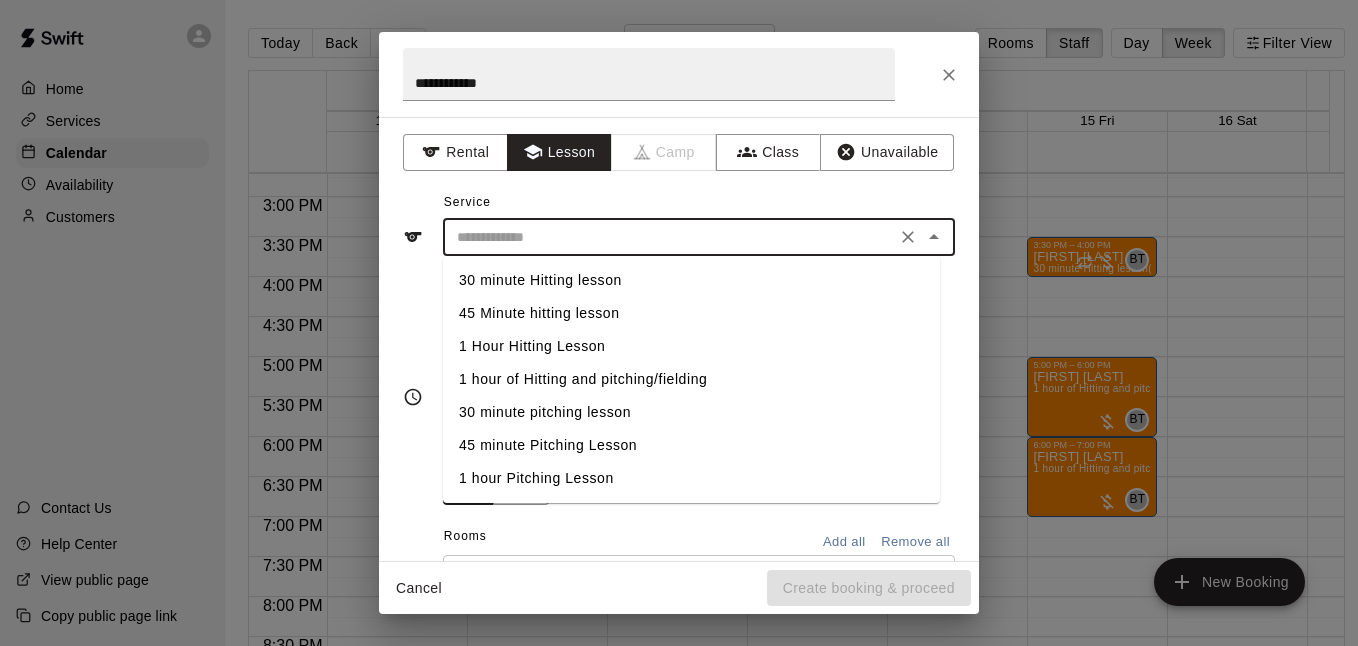 click on "30 minute Hitting lesson" at bounding box center (691, 280) 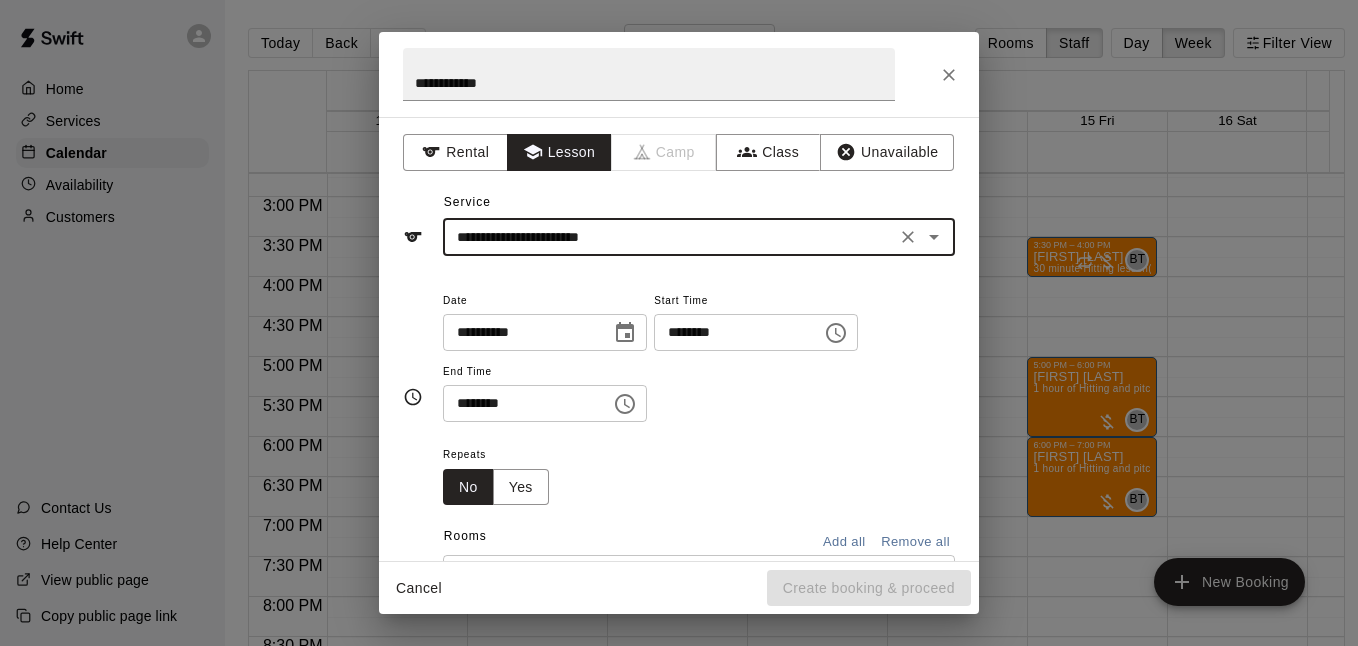 scroll, scrollTop: 133, scrollLeft: 0, axis: vertical 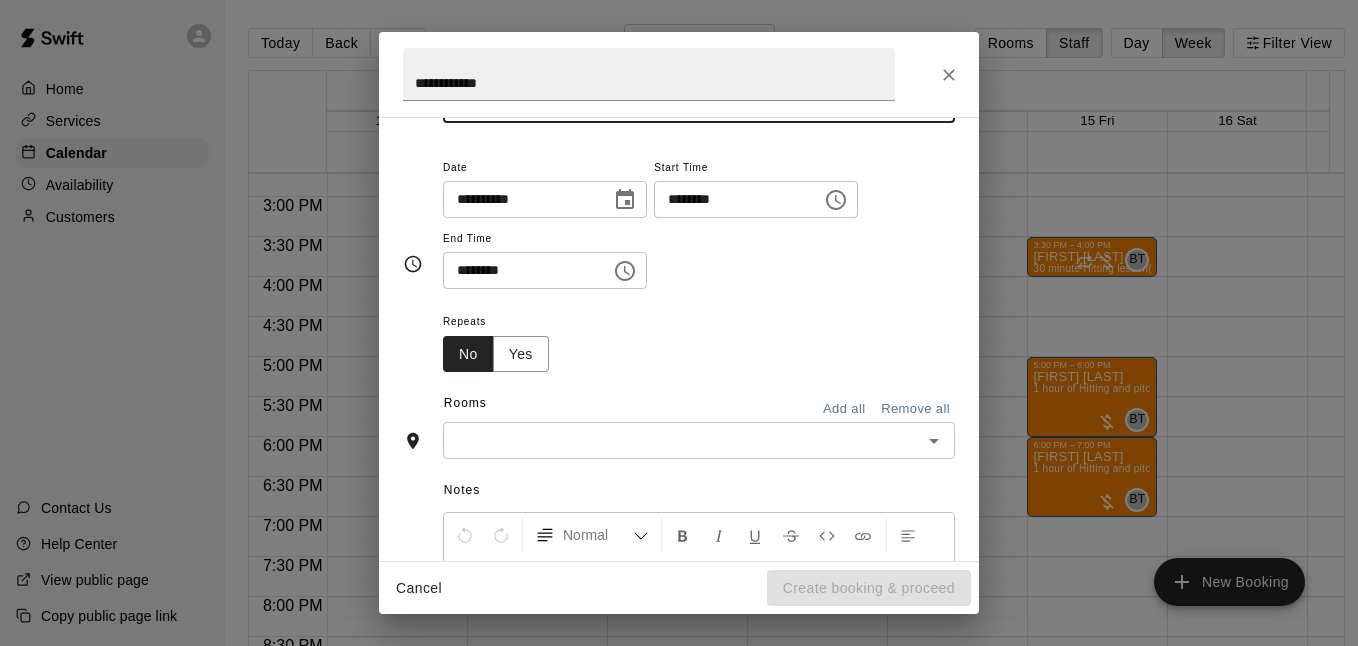 click 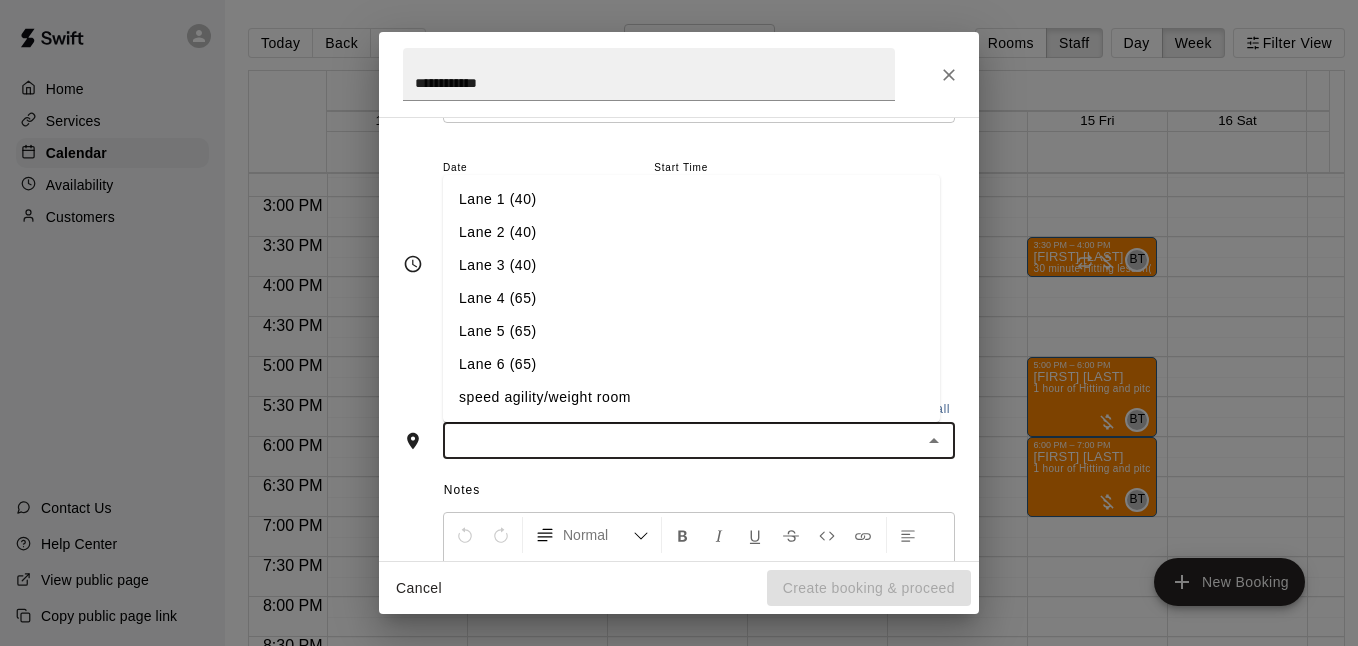 click on "Lane 1 (40)" at bounding box center [691, 199] 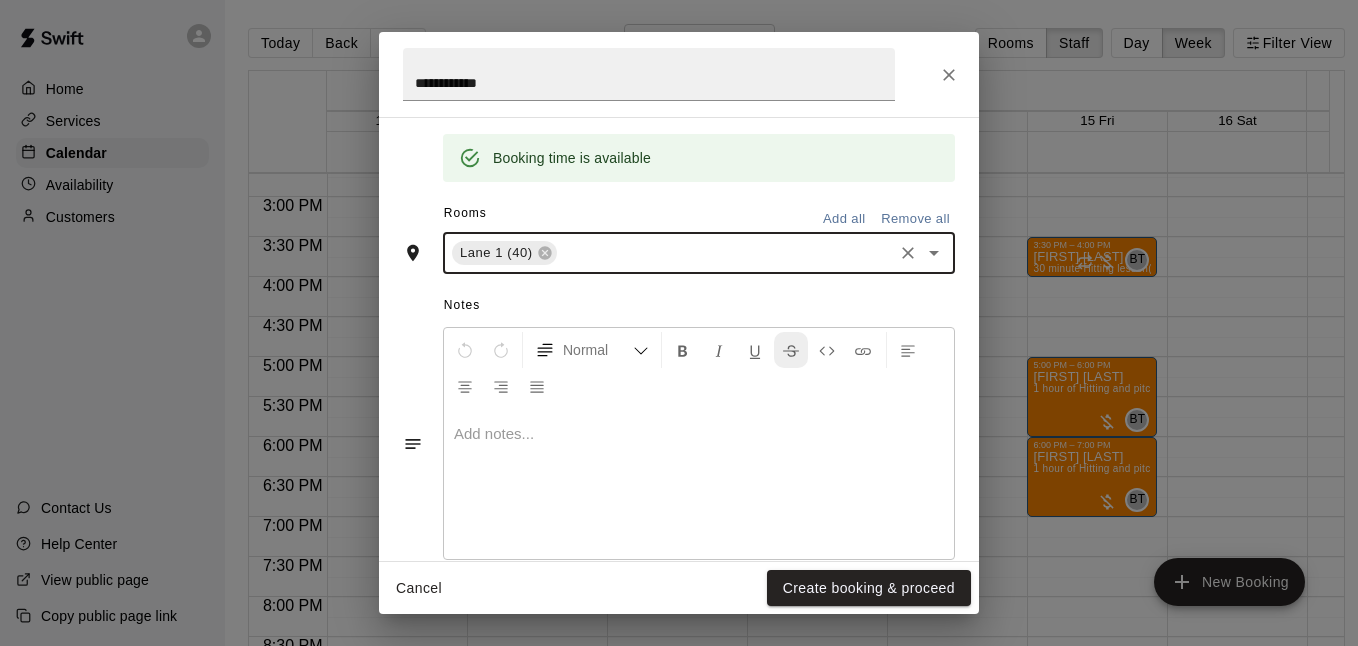scroll, scrollTop: 435, scrollLeft: 0, axis: vertical 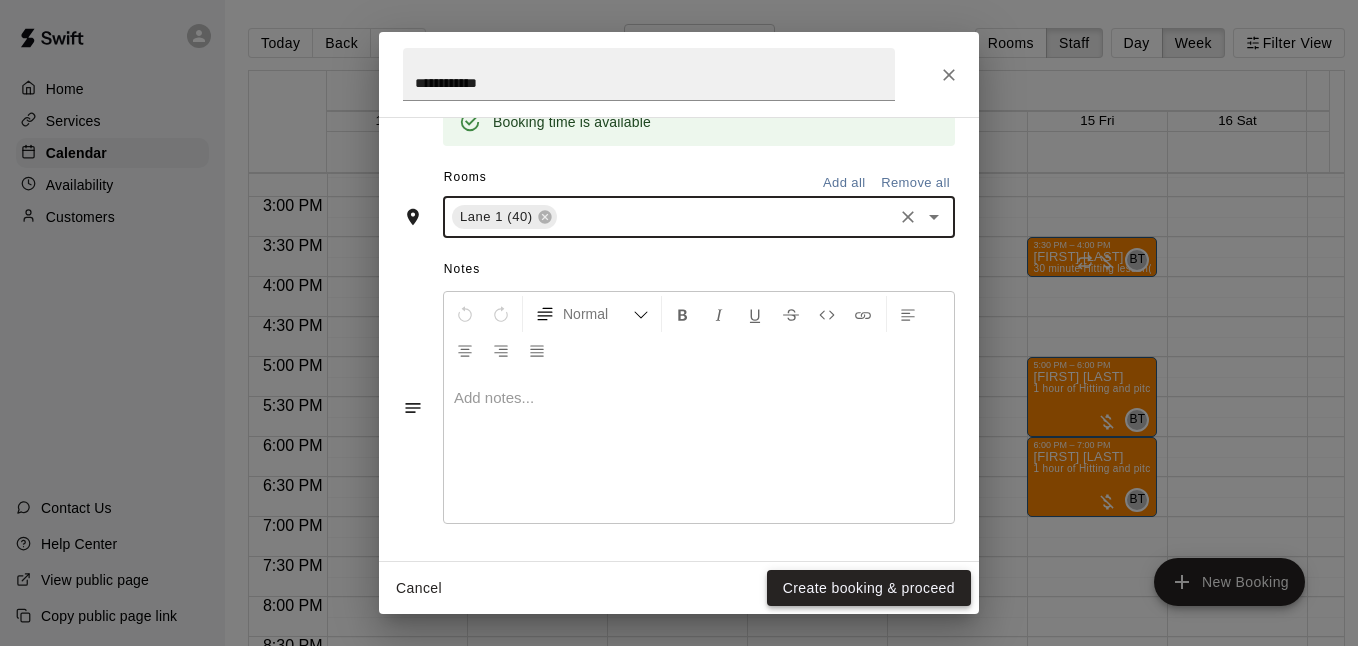 click on "Create booking & proceed" at bounding box center (869, 588) 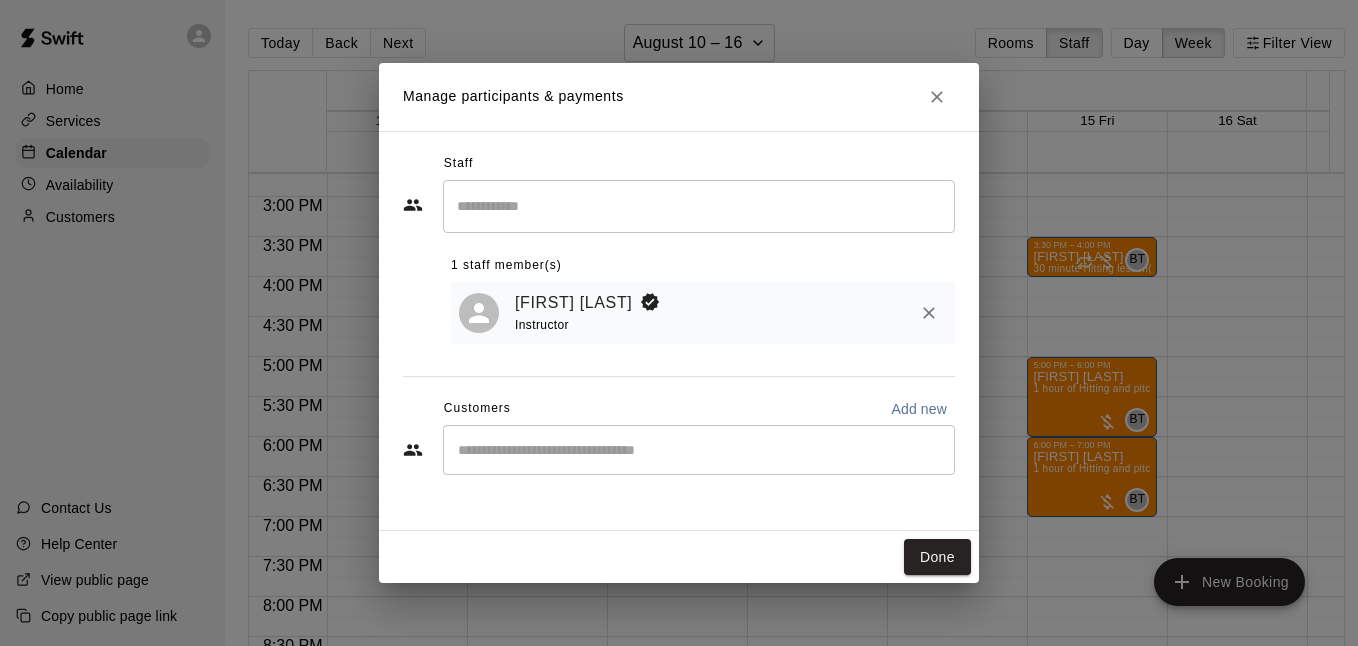 click at bounding box center (699, 206) 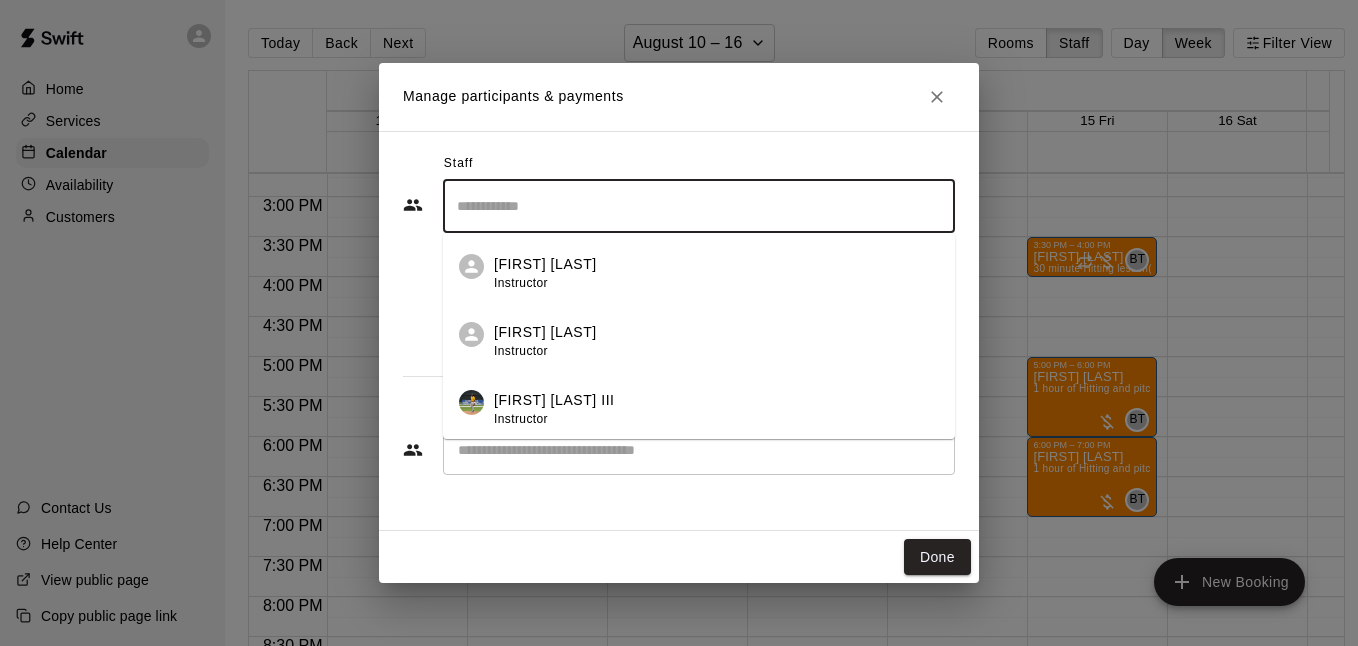 click on "Staff" at bounding box center (679, 164) 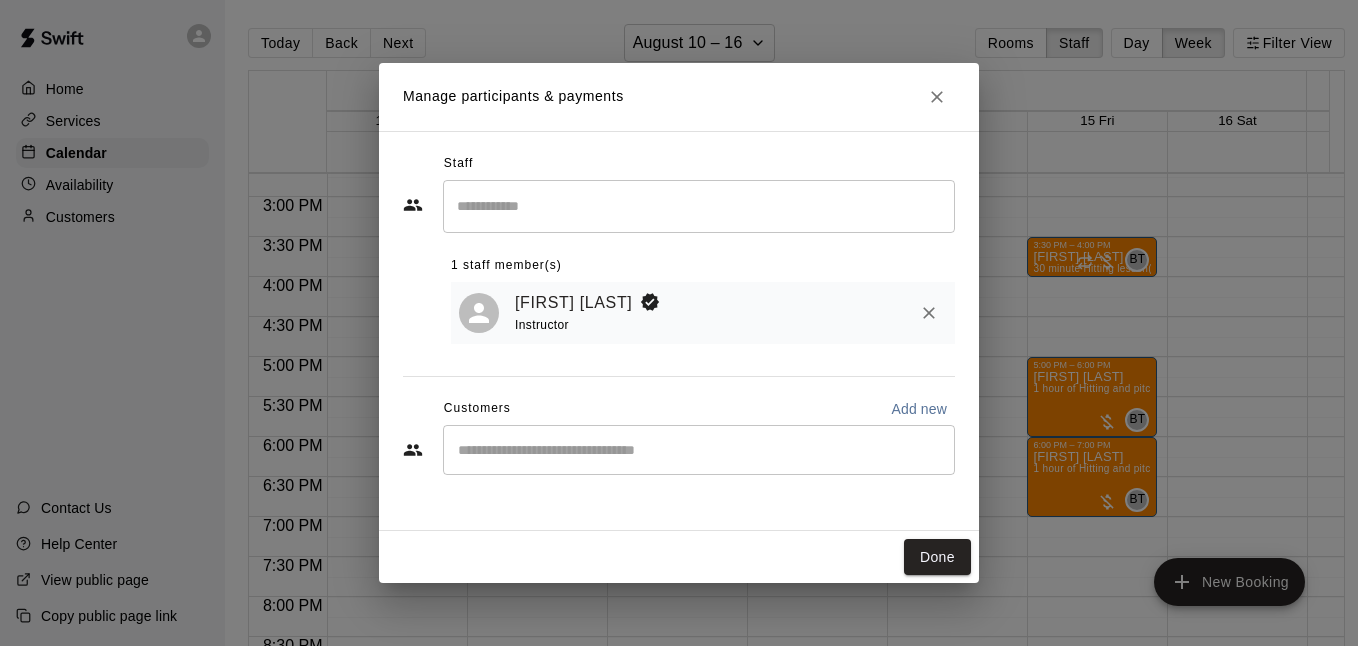 click on "​" at bounding box center (699, 450) 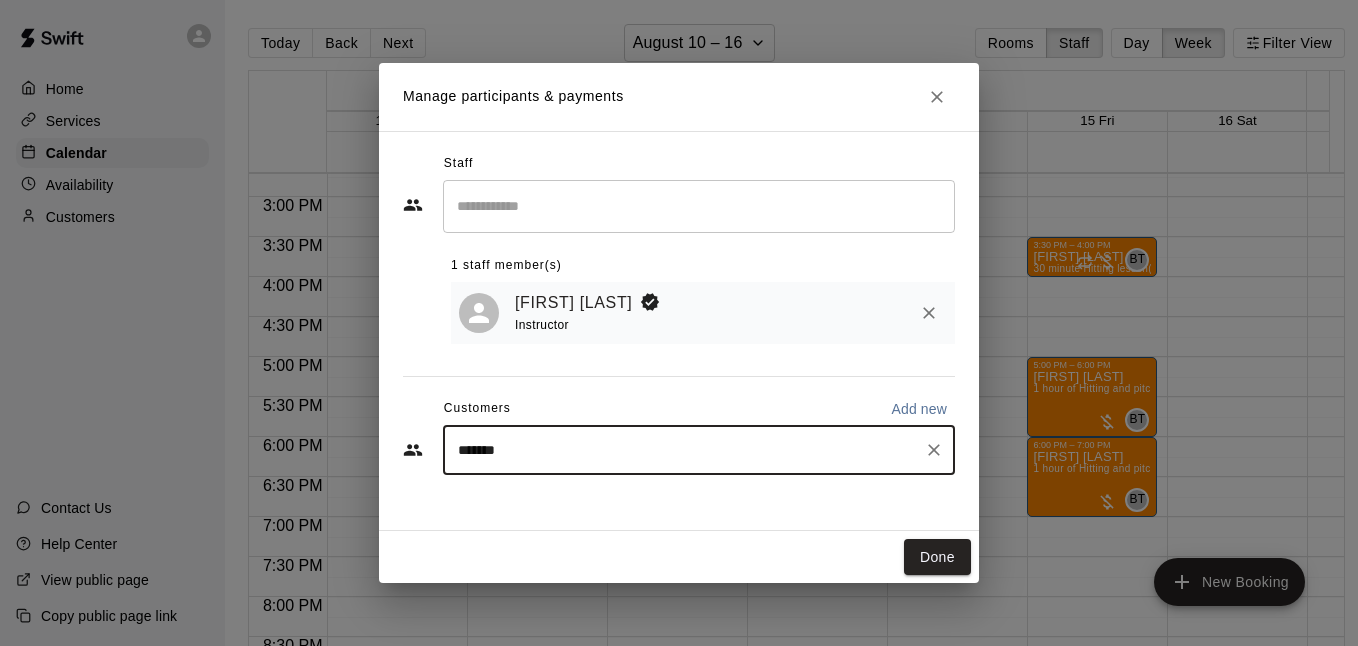 type on "********" 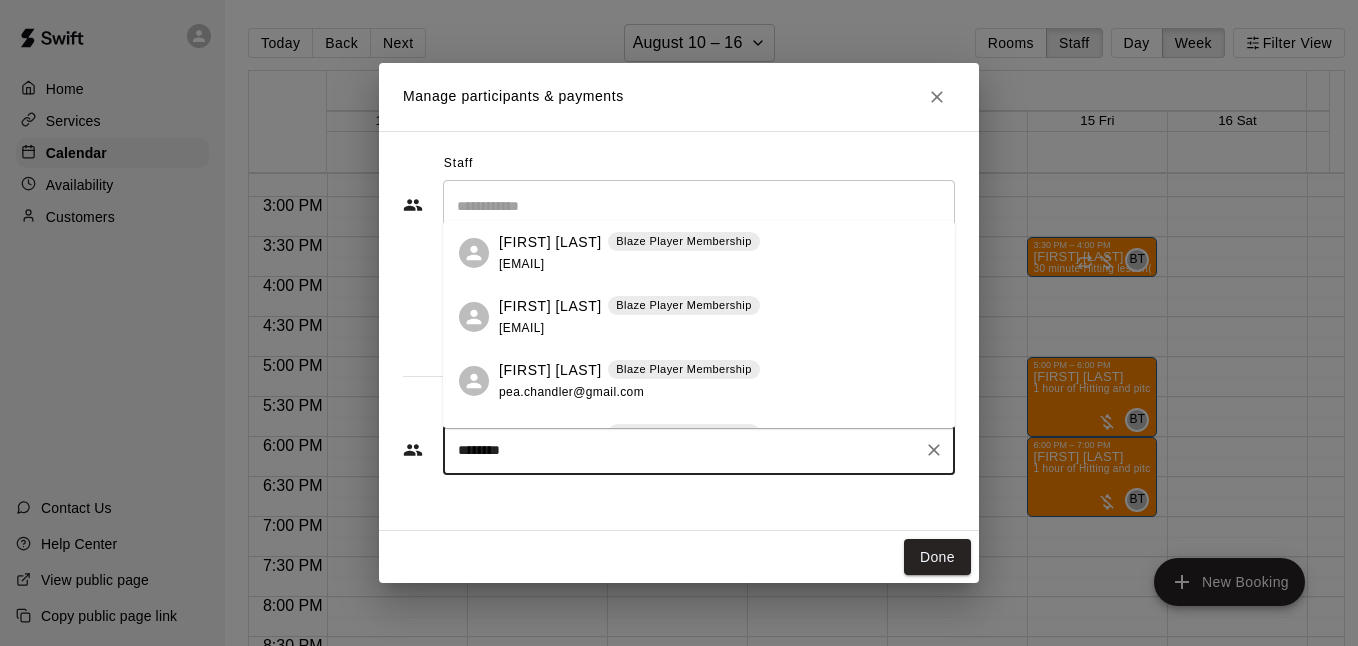 click on "Bill Chandler Blaze Player Membership  golferchandler@gmail.com" at bounding box center (629, 253) 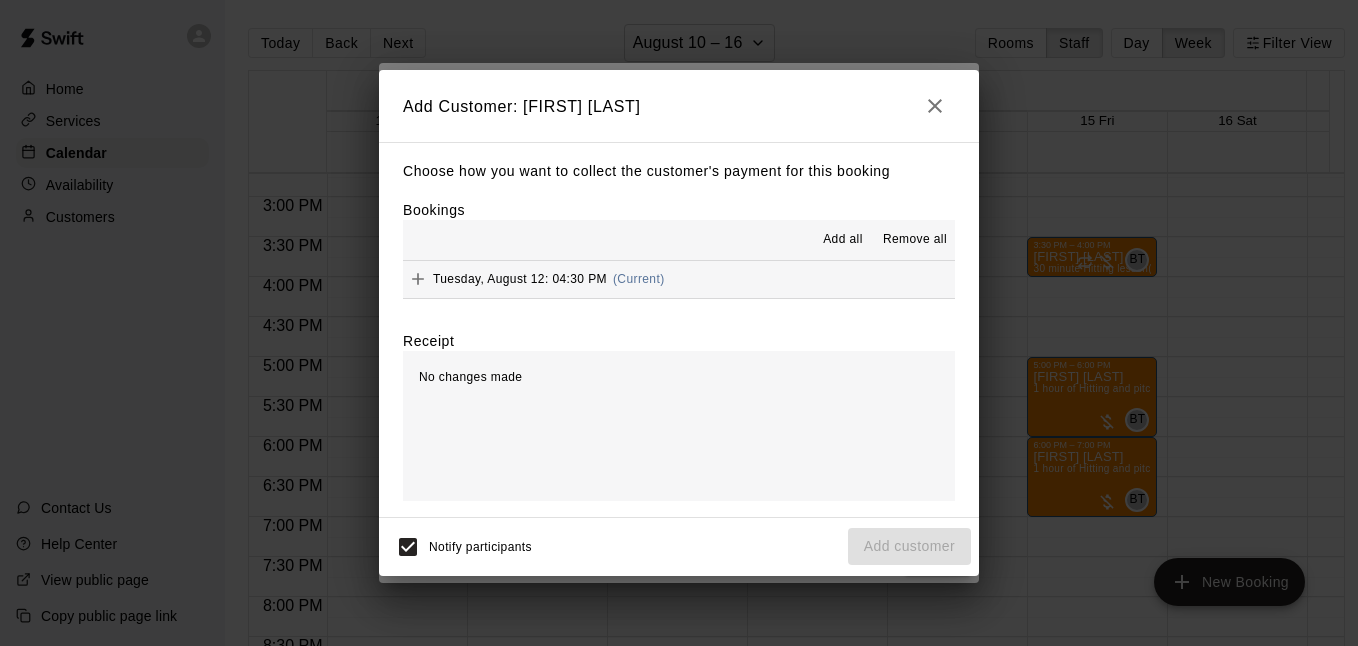 click on "Tuesday, August 12: 04:30 PM (Current)" at bounding box center (679, 279) 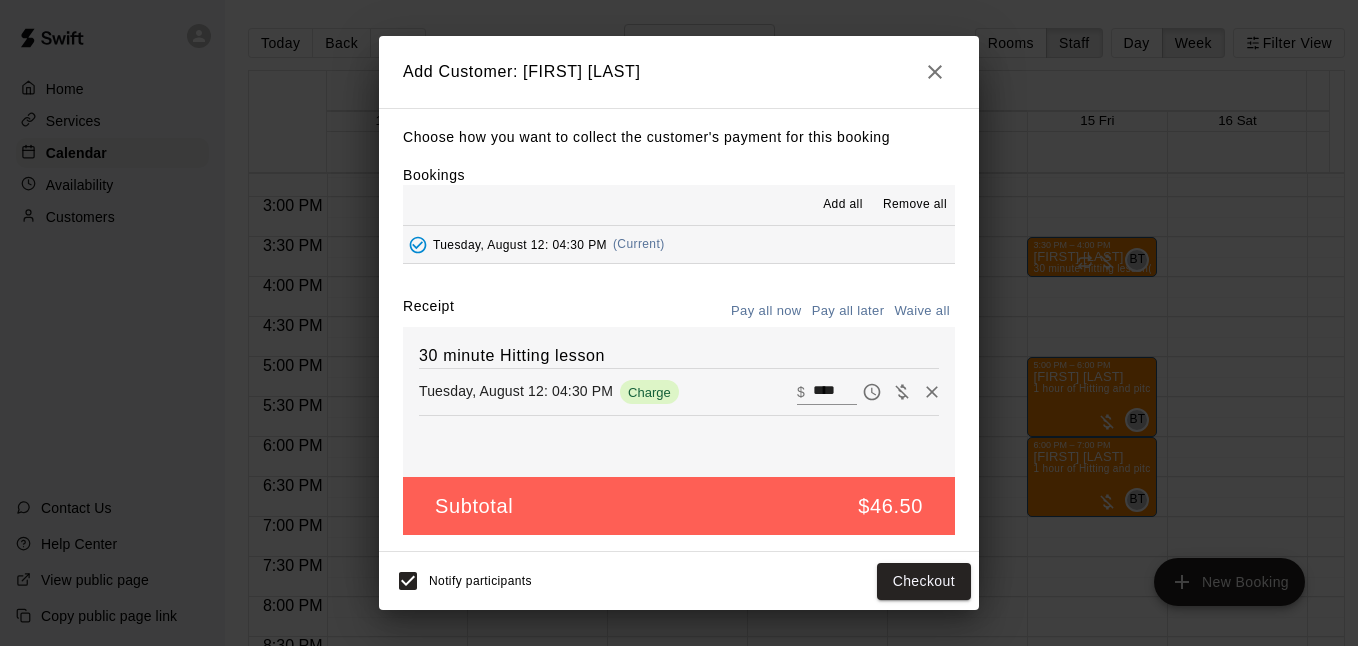 click on "Pay all later" at bounding box center (848, 311) 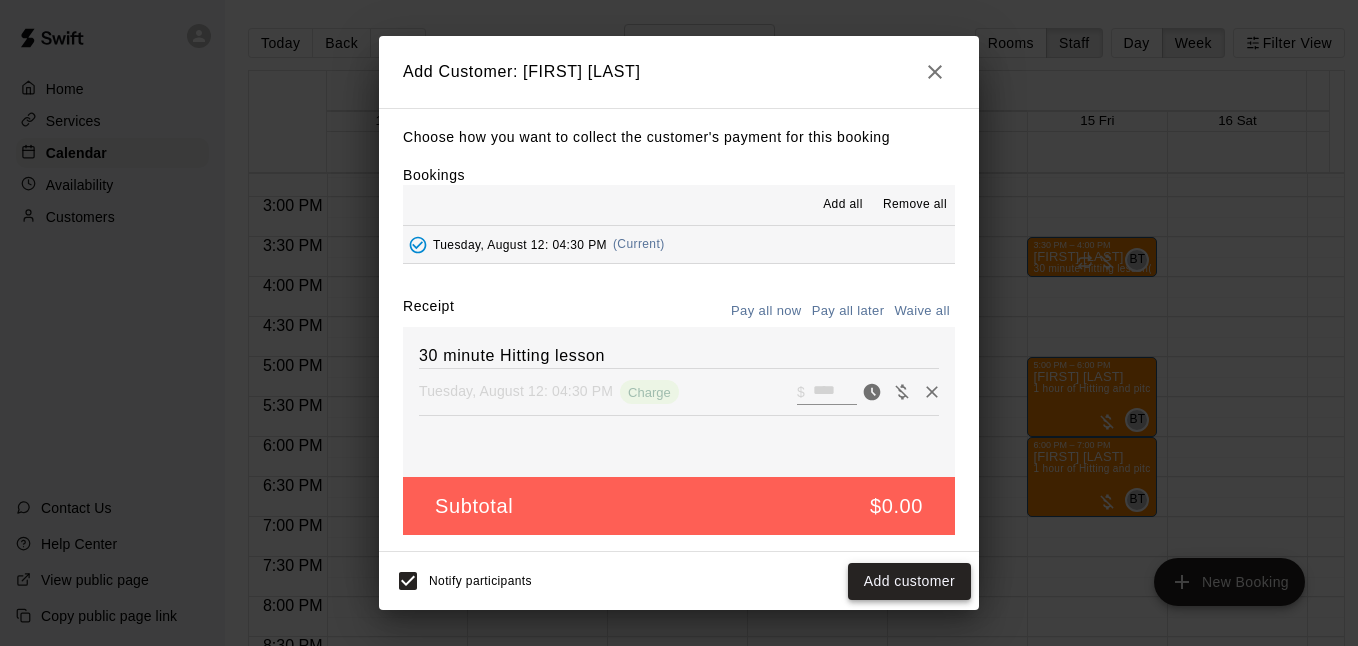 click on "Add customer" at bounding box center (909, 581) 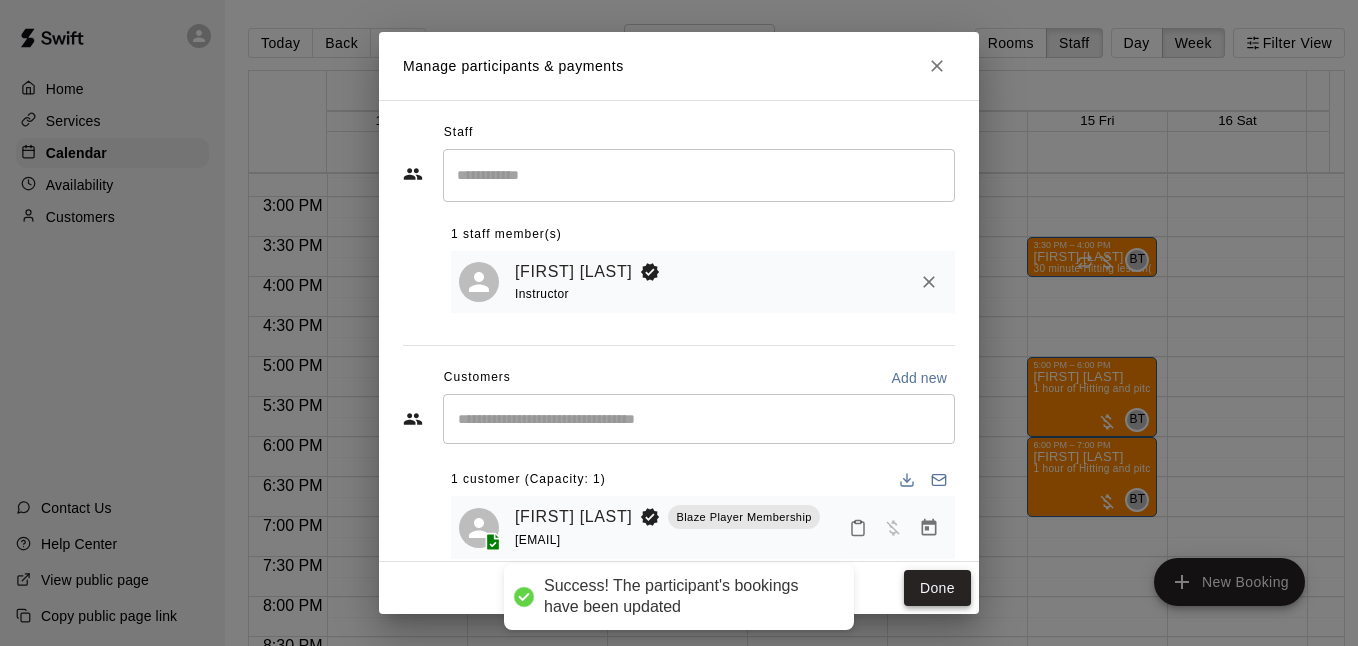 click on "Done" at bounding box center [937, 588] 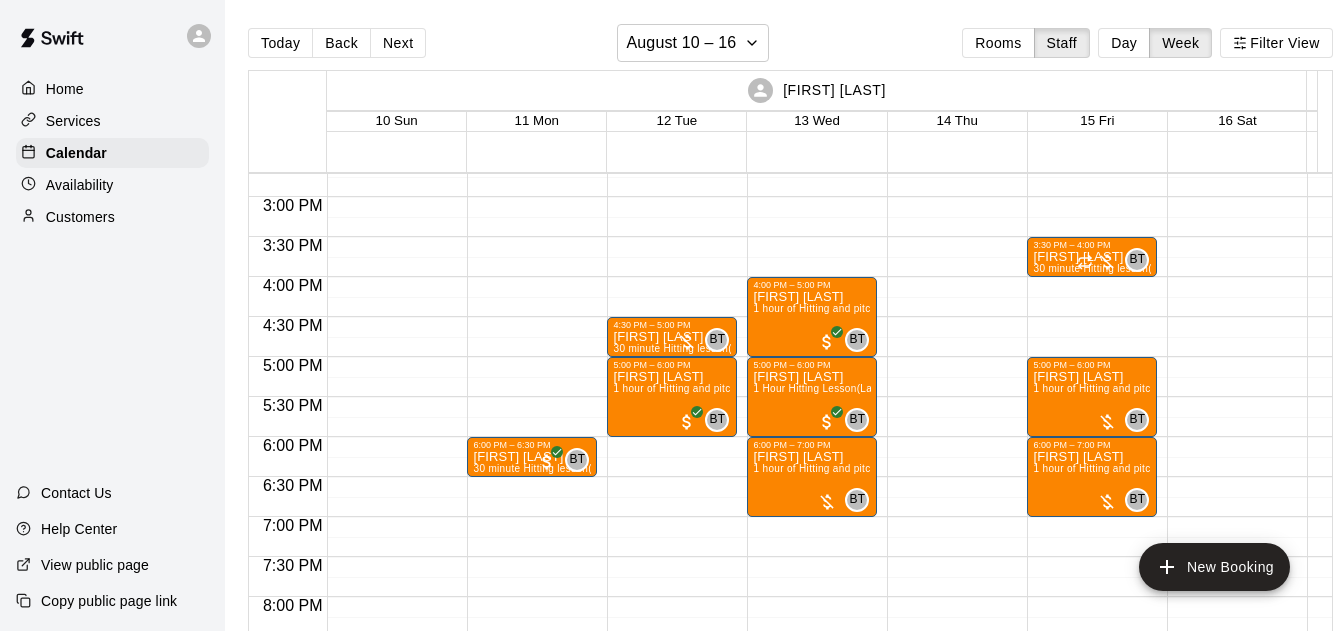 click at bounding box center [952, -43] 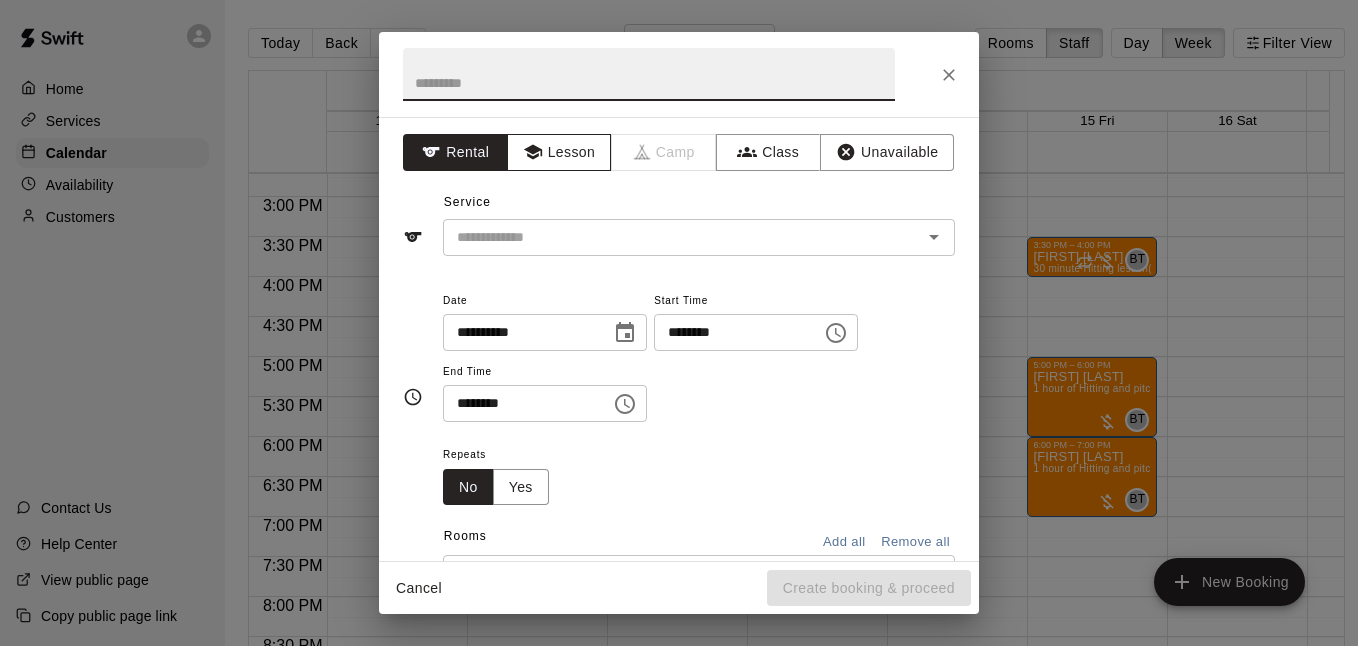 click on "Lesson" at bounding box center [559, 152] 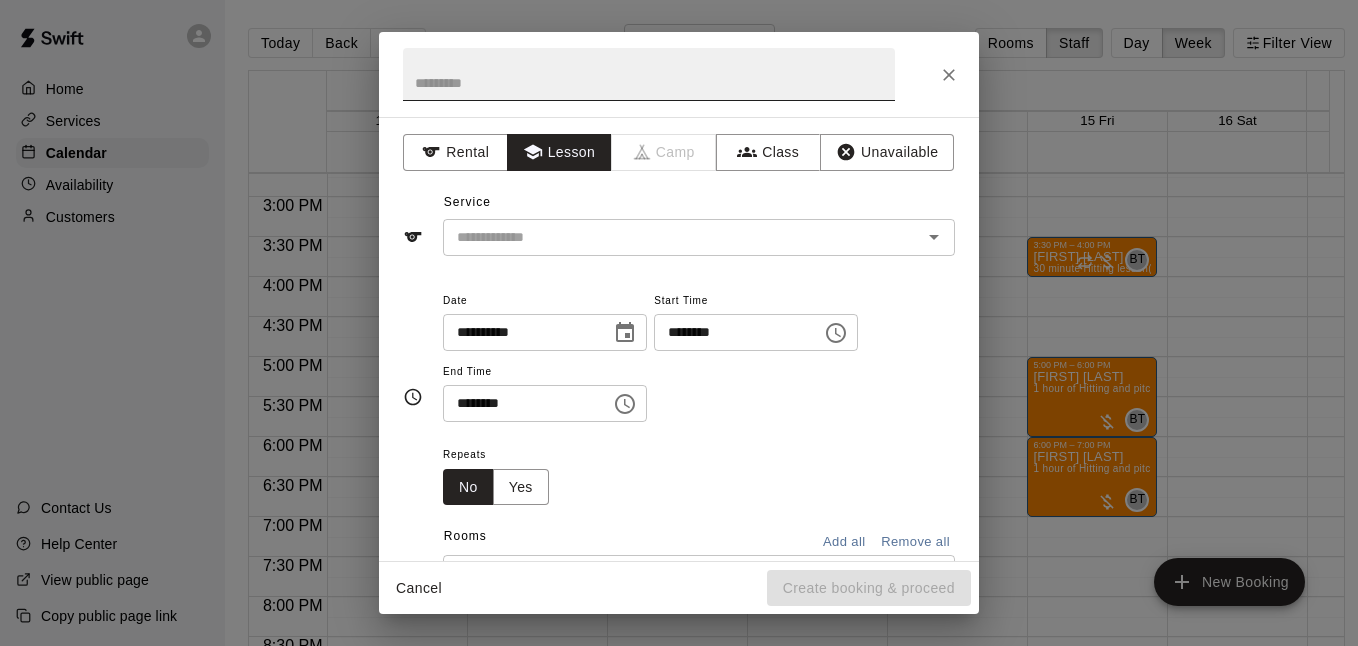 click at bounding box center [649, 74] 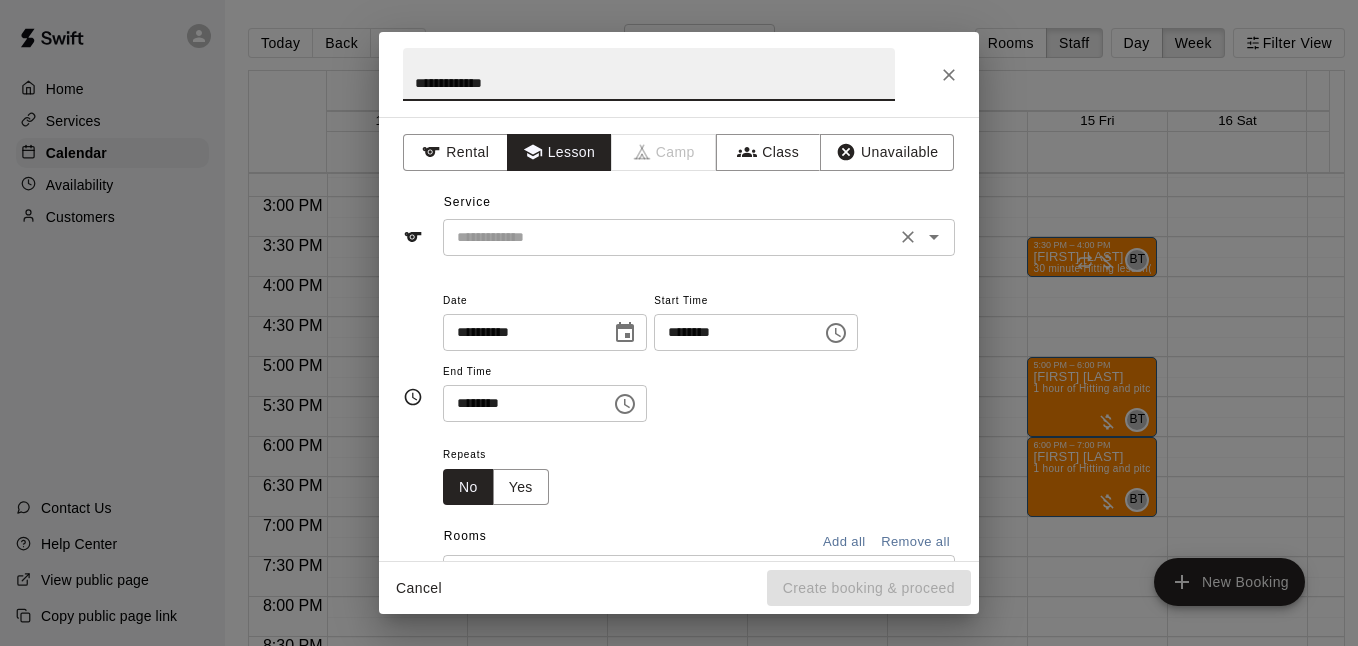 click 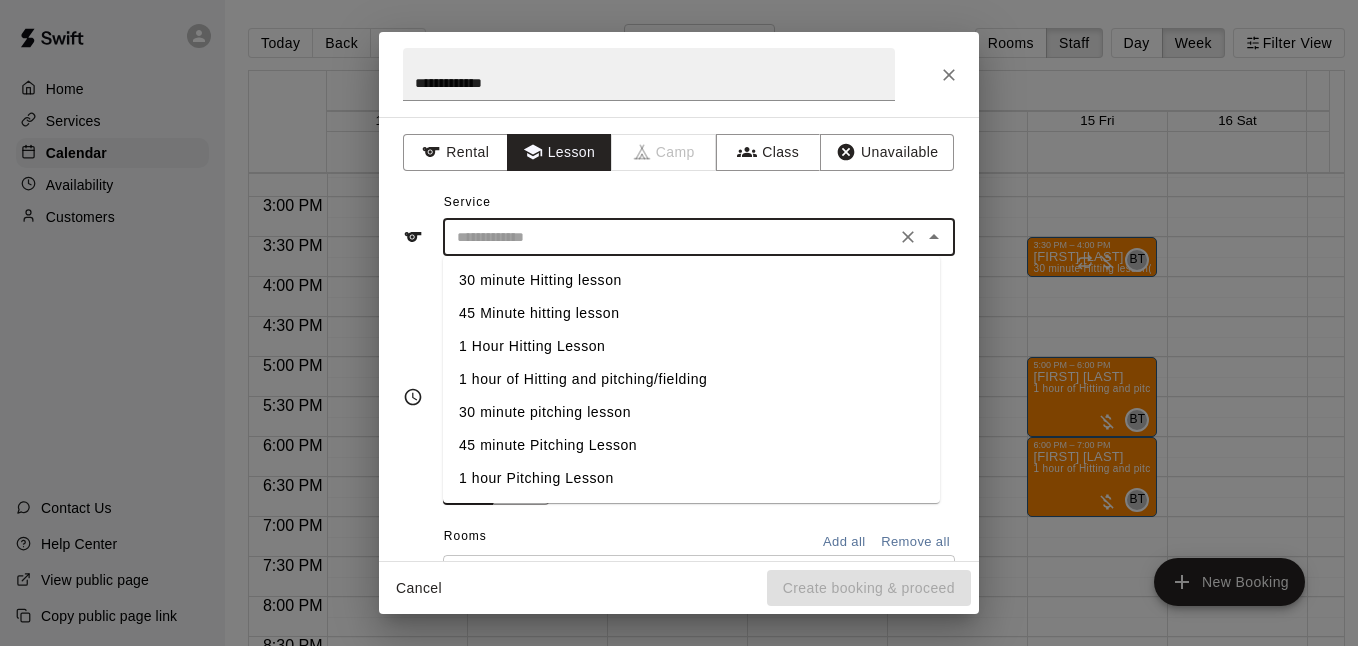 click on "30 minute Hitting lesson" at bounding box center (691, 280) 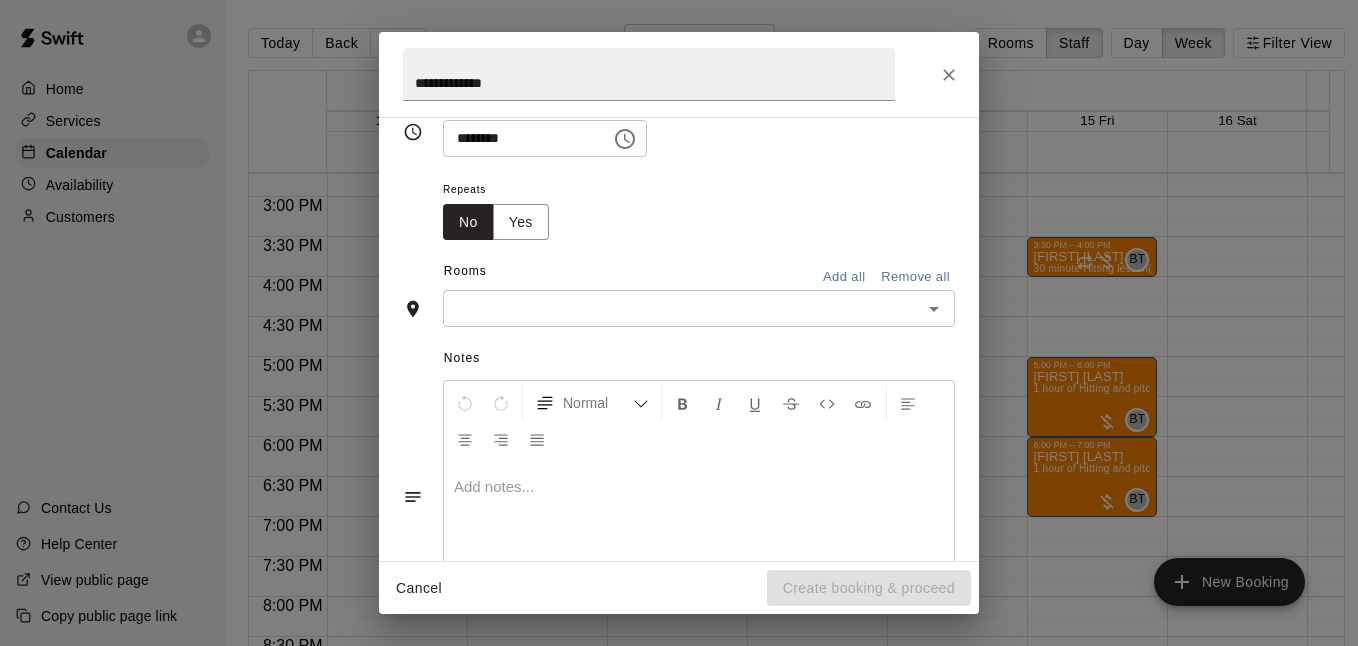 scroll, scrollTop: 266, scrollLeft: 0, axis: vertical 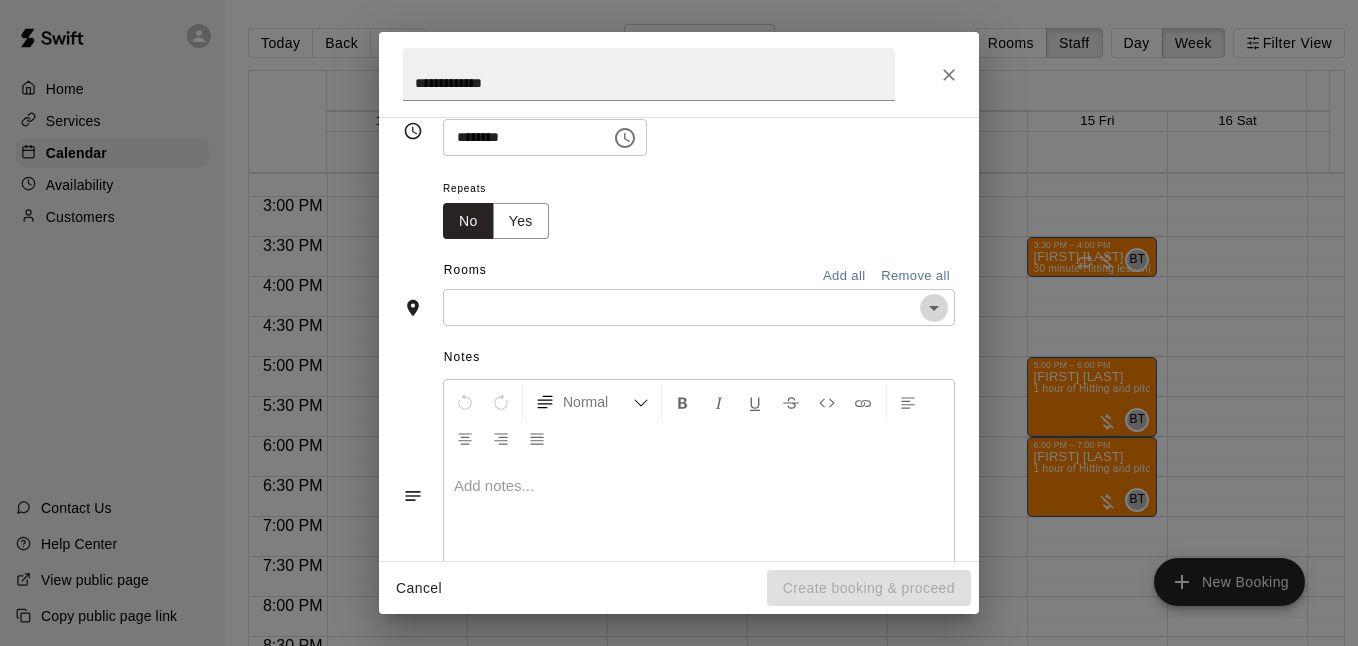 click 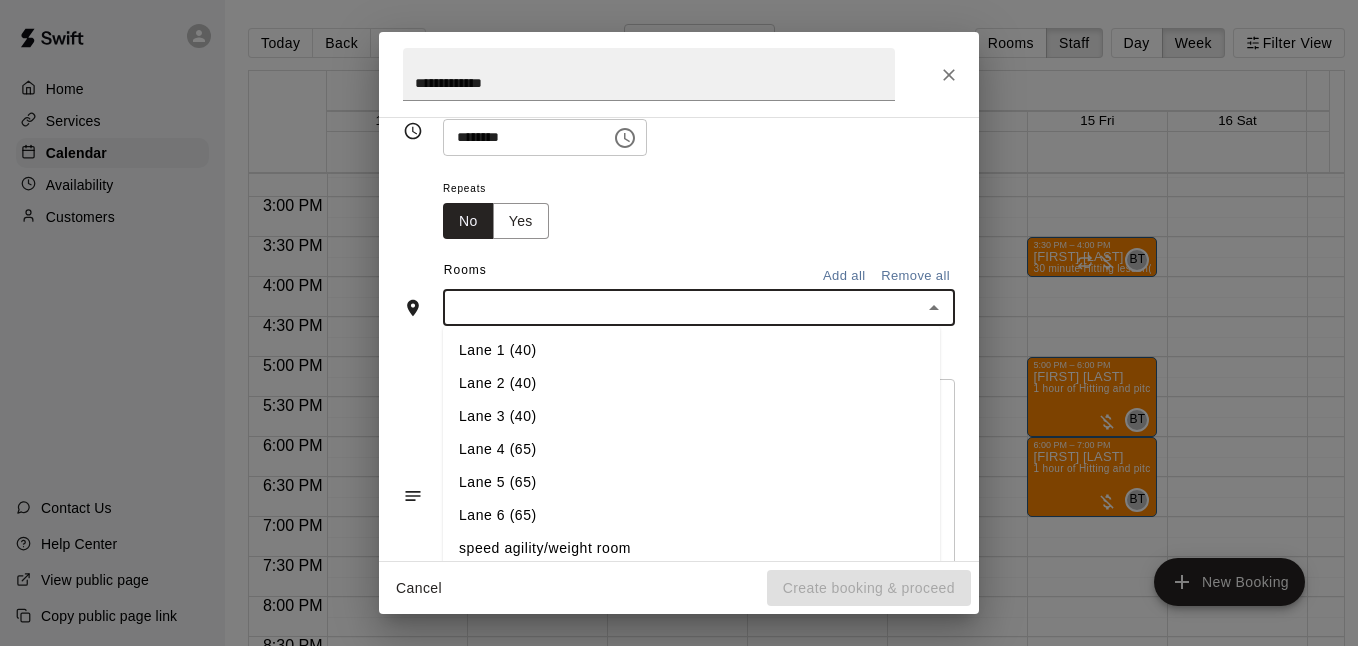 click on "Lane 1 (40)" at bounding box center [691, 350] 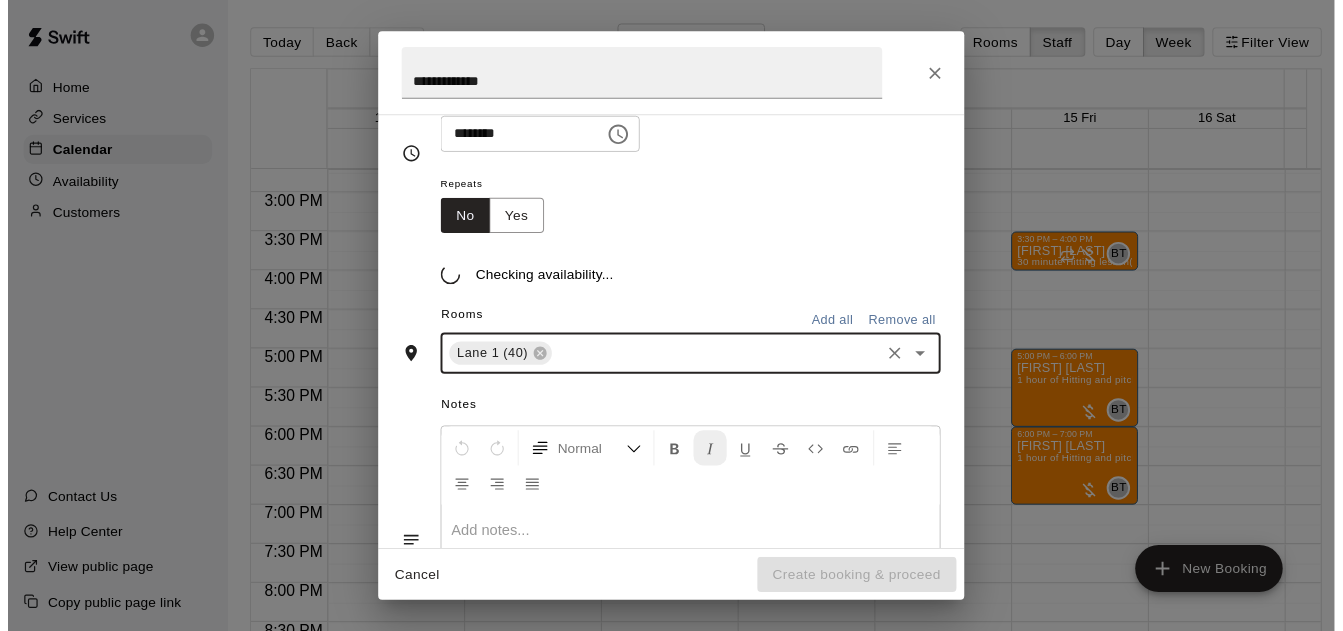 scroll, scrollTop: 304, scrollLeft: 0, axis: vertical 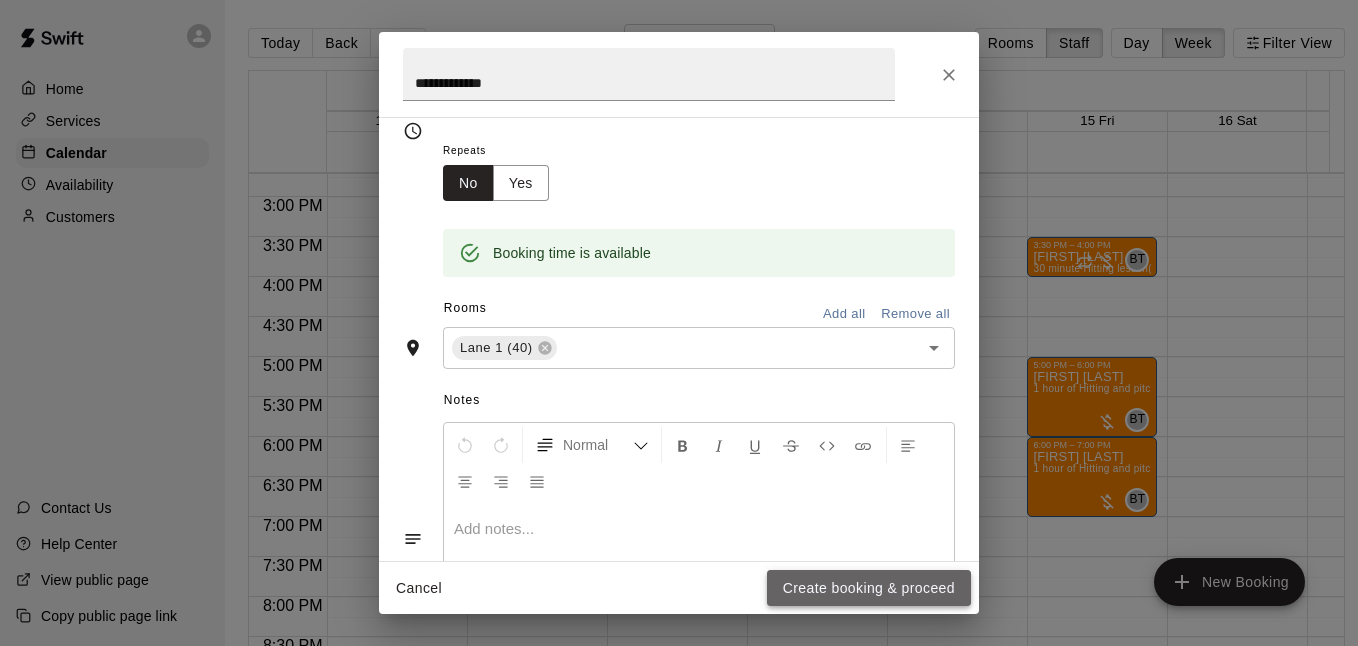 click on "Create booking & proceed" at bounding box center (869, 588) 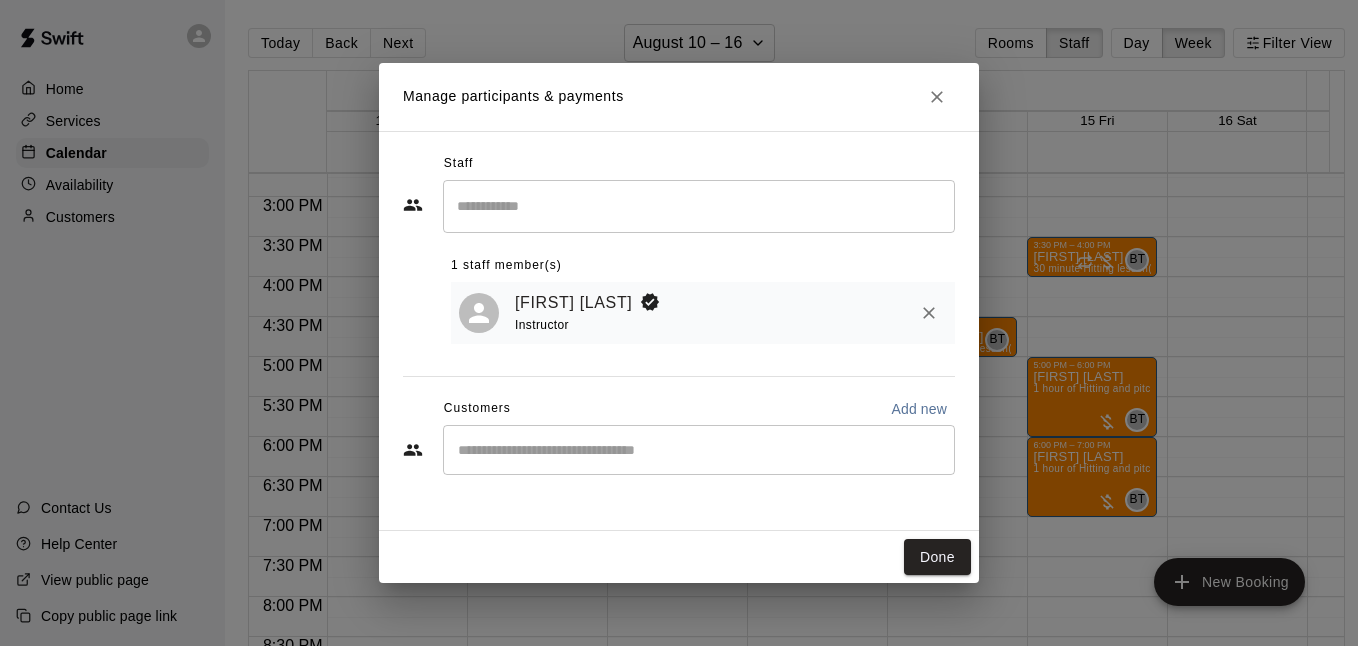 click on "​" at bounding box center [699, 450] 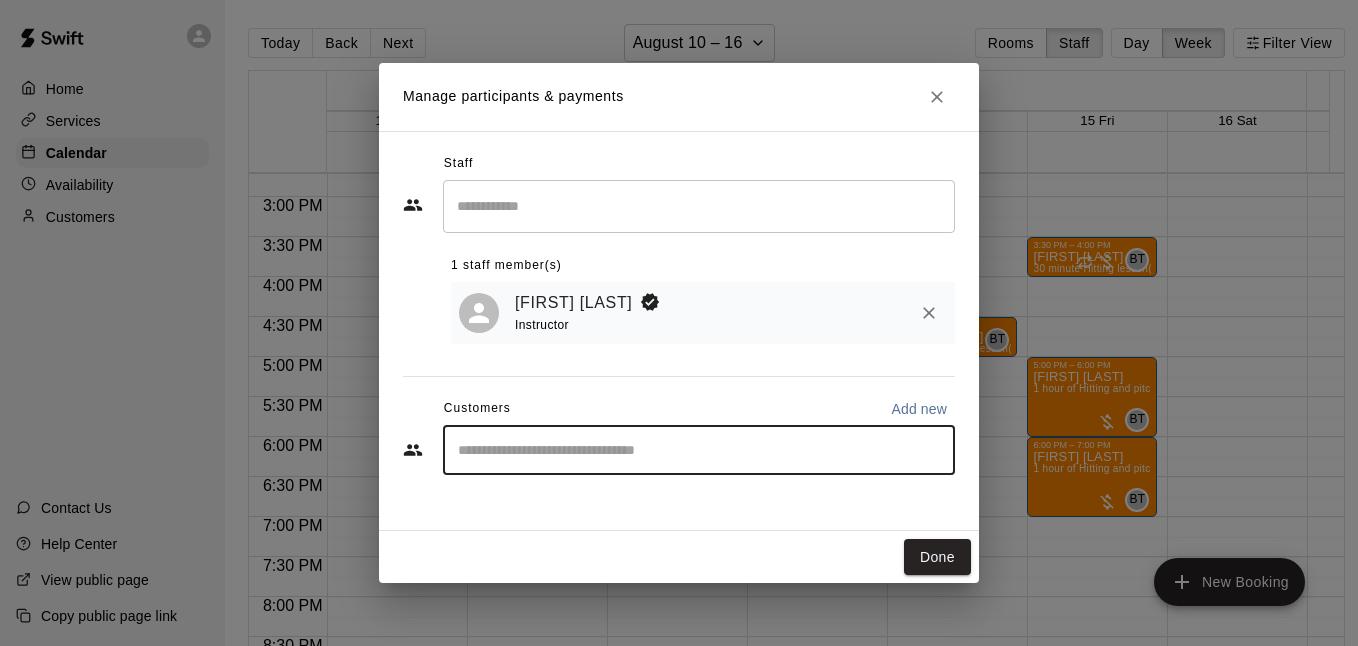 type on "*" 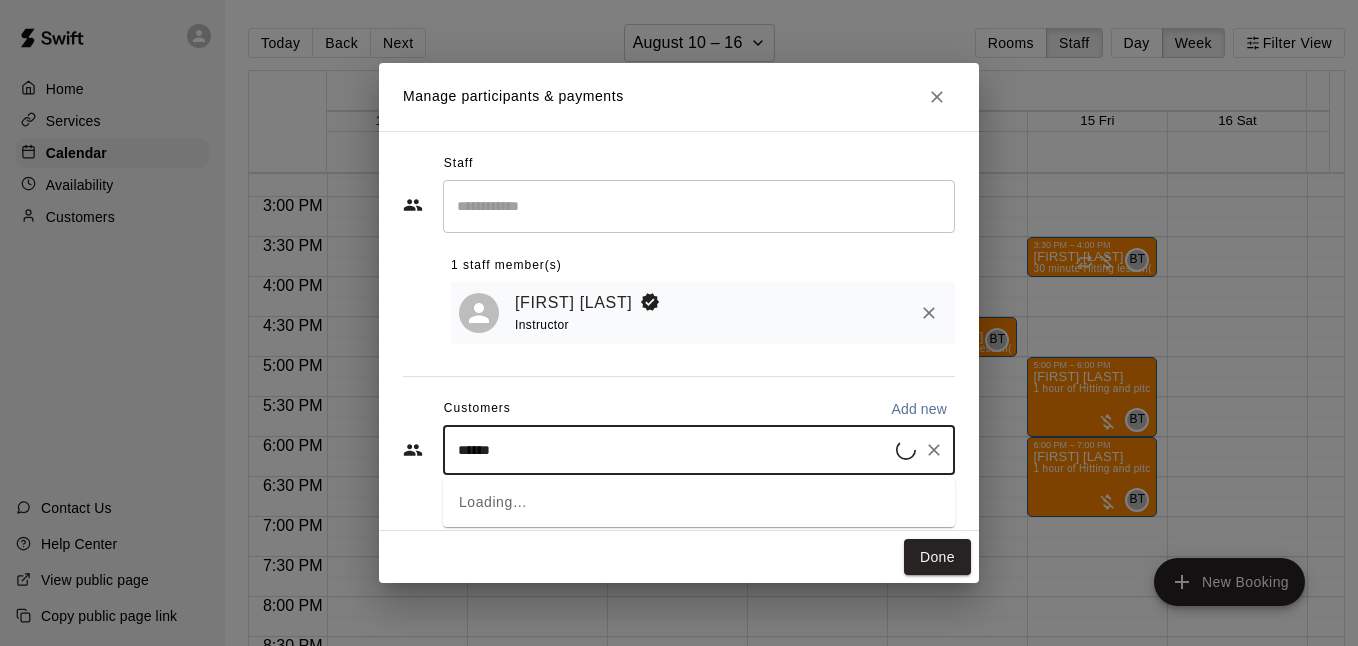type on "*****" 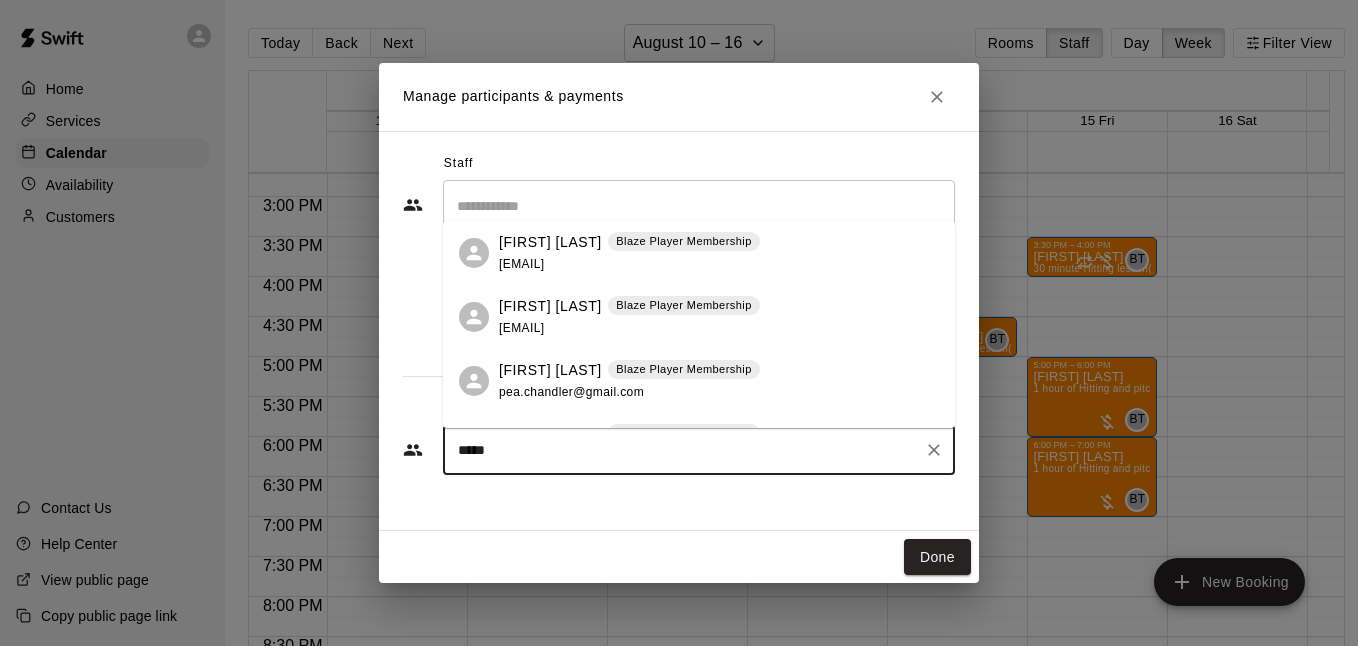 click on "Bill Chandler Blaze Player Membership  golferchandler@gmail.com" at bounding box center (629, 253) 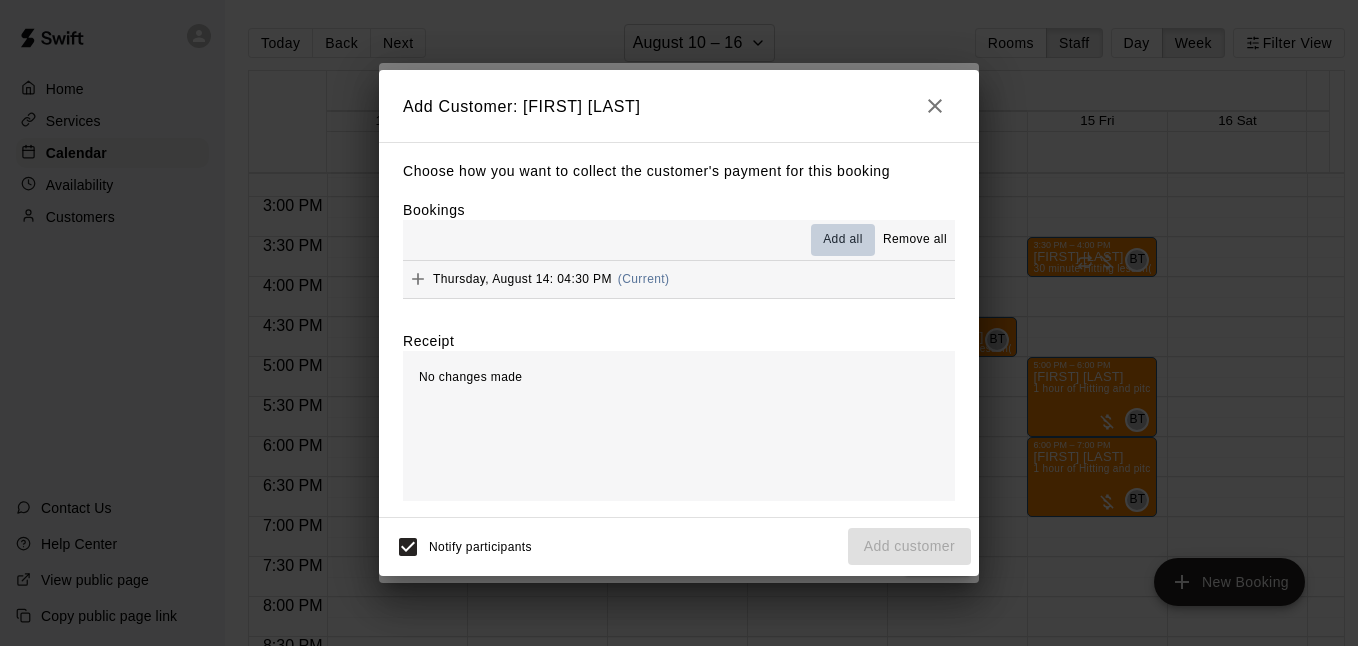 click on "Add all" at bounding box center (843, 240) 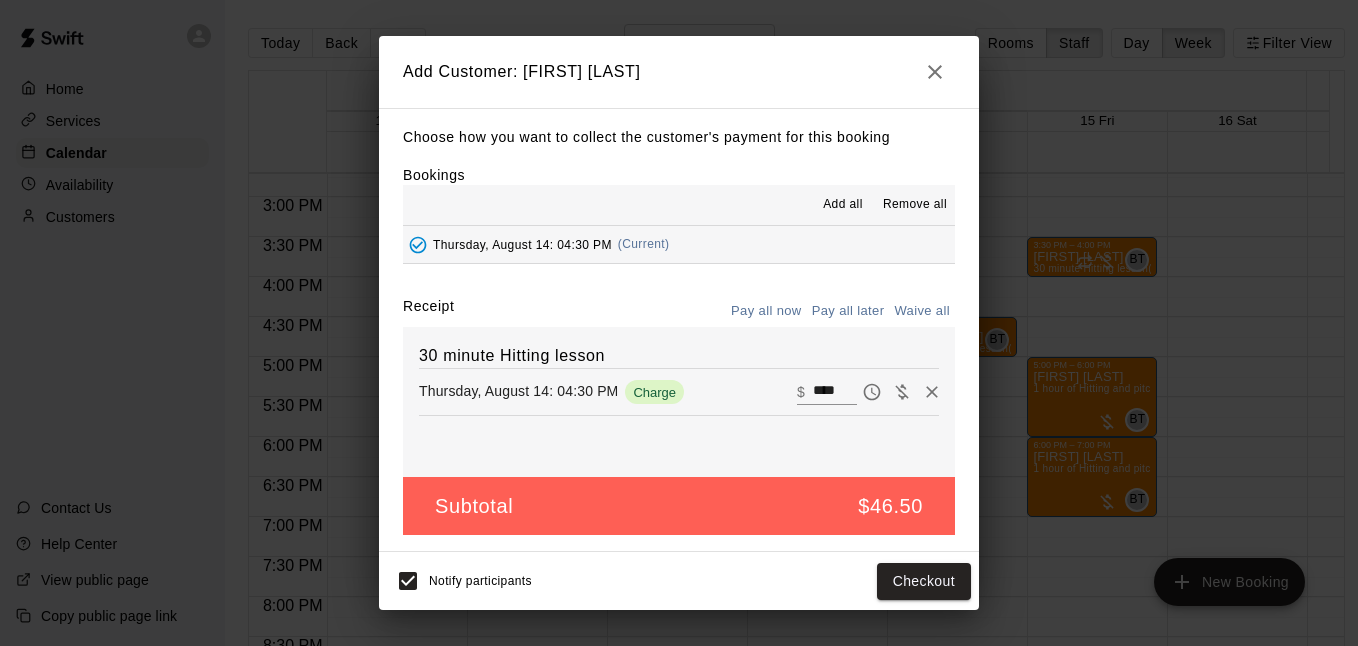 click on "Pay all later" at bounding box center (848, 311) 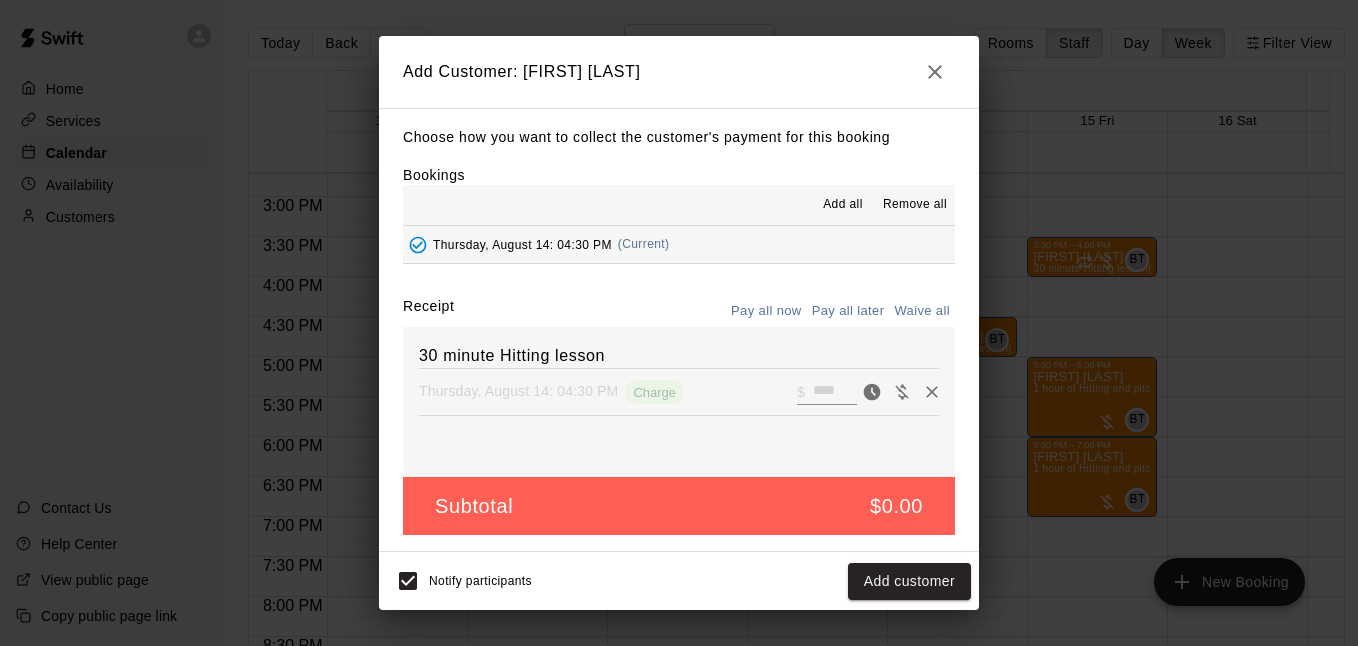 click on "Add customer" at bounding box center [909, 581] 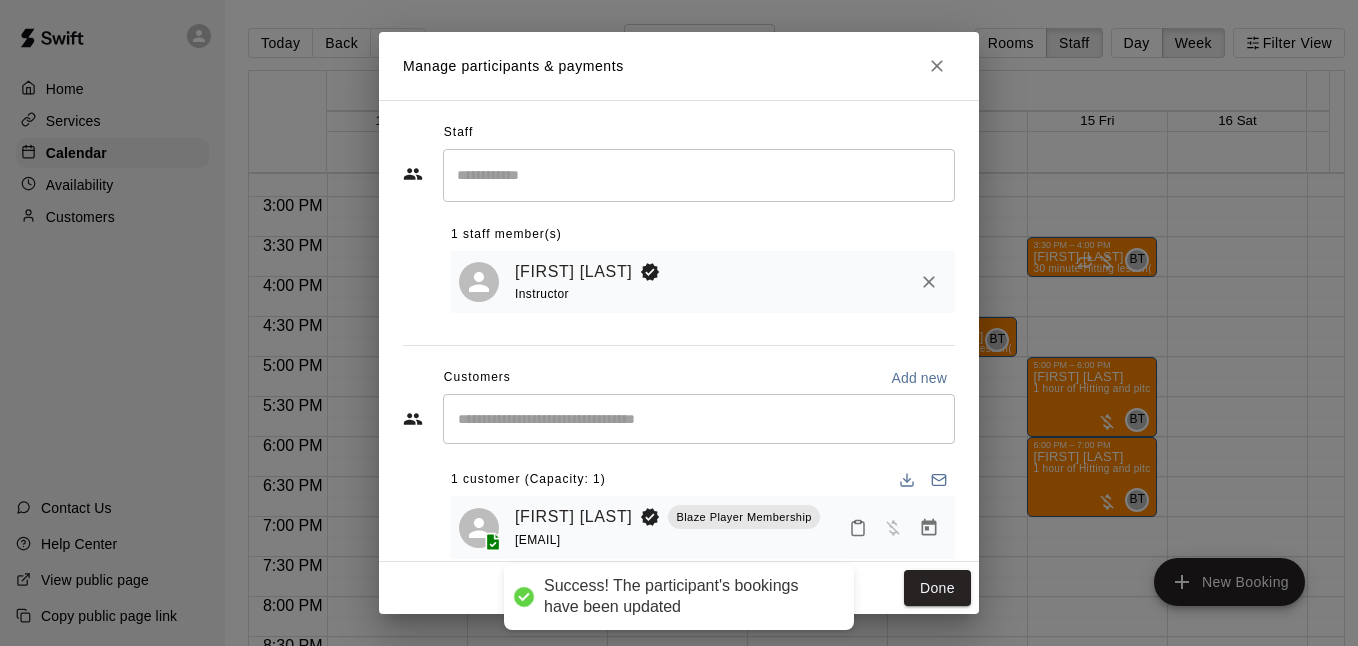 drag, startPoint x: 922, startPoint y: 581, endPoint x: 538, endPoint y: 212, distance: 532.55707 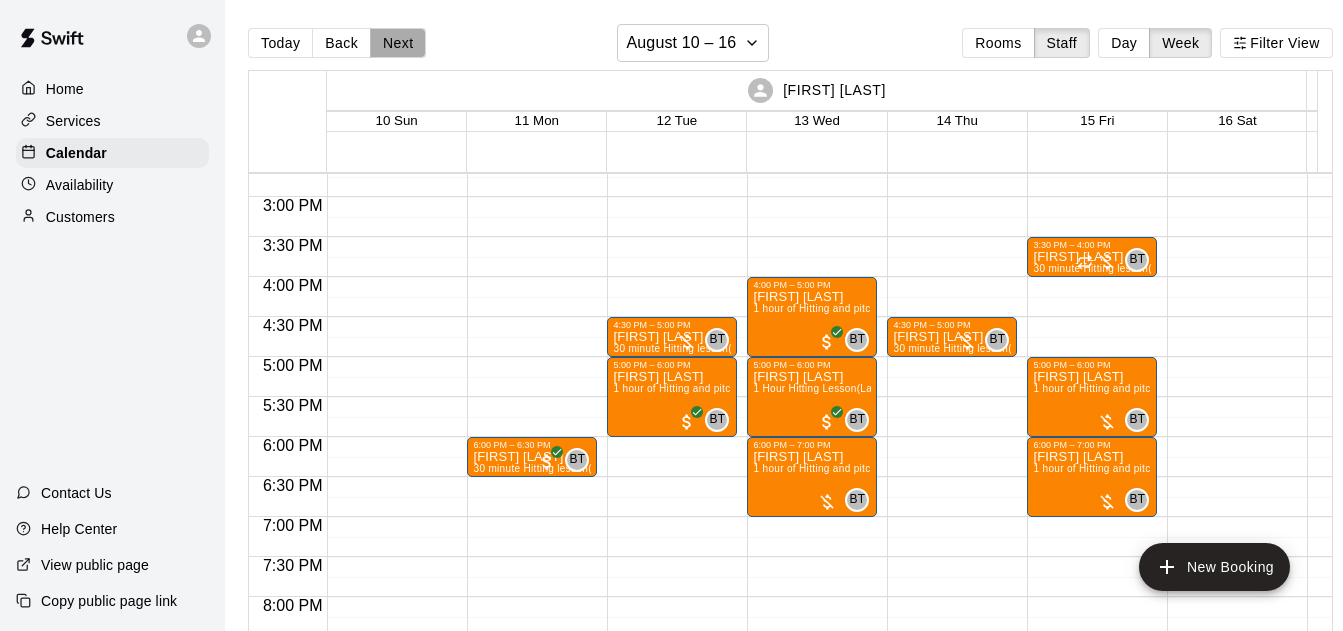 click on "Next" at bounding box center [398, 43] 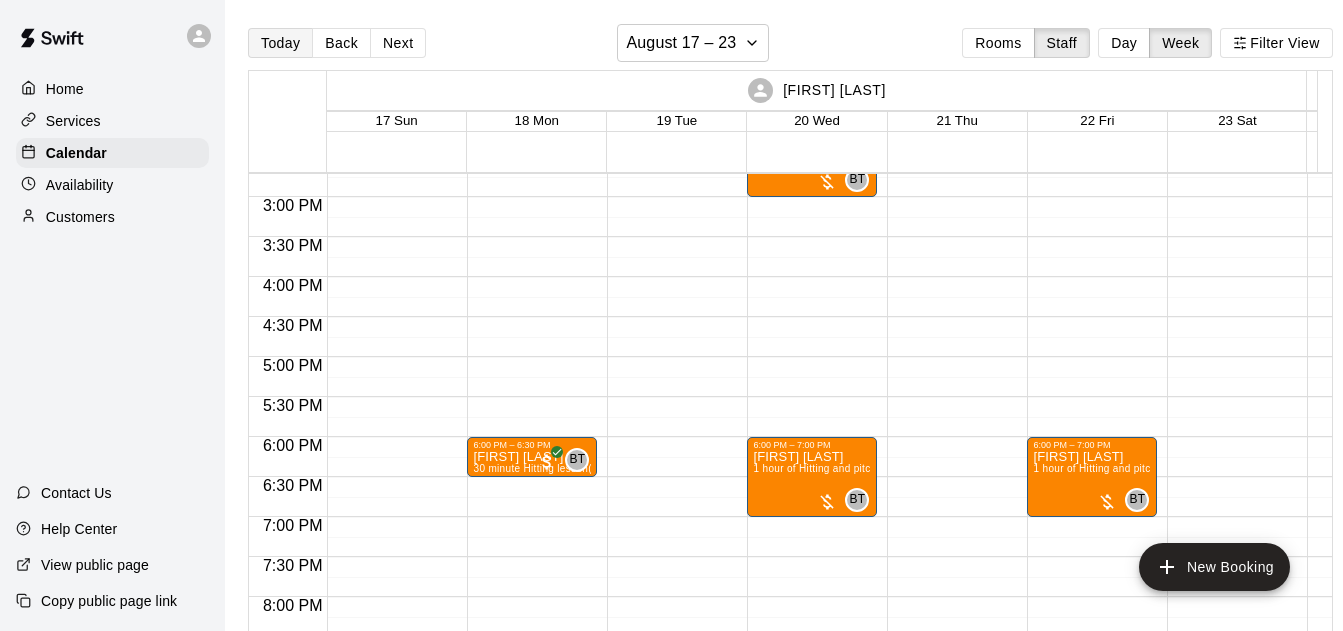 click on "Today" at bounding box center (280, 43) 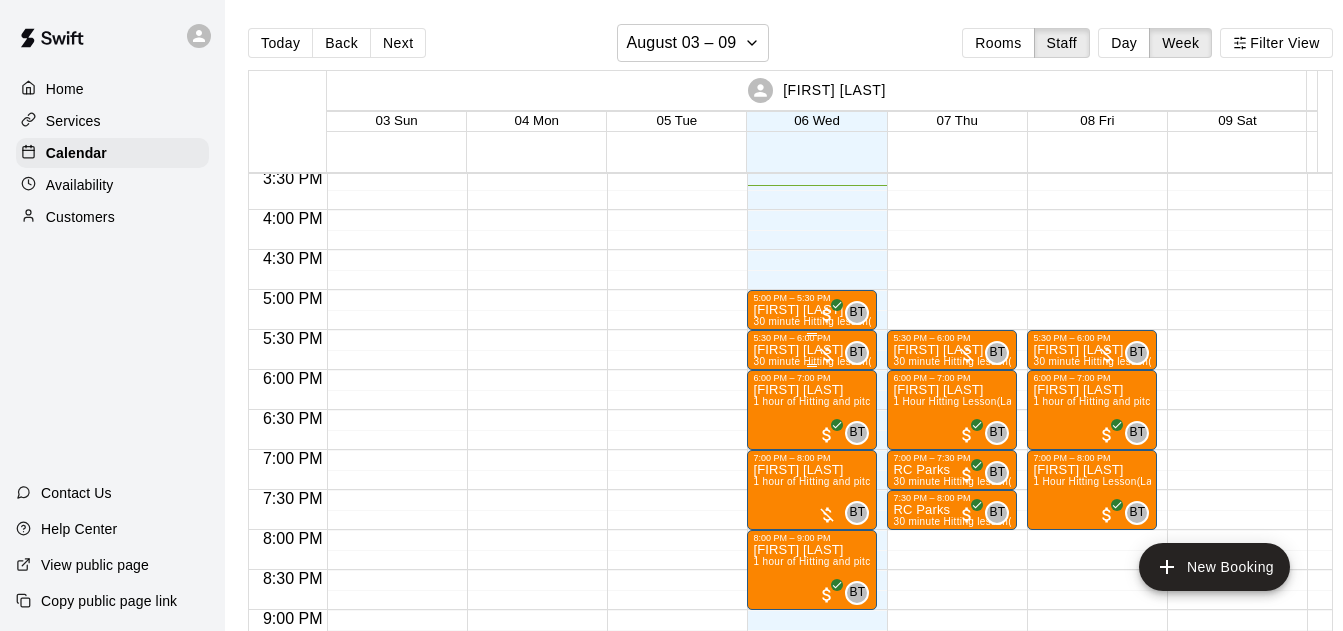 scroll, scrollTop: 1249, scrollLeft: 0, axis: vertical 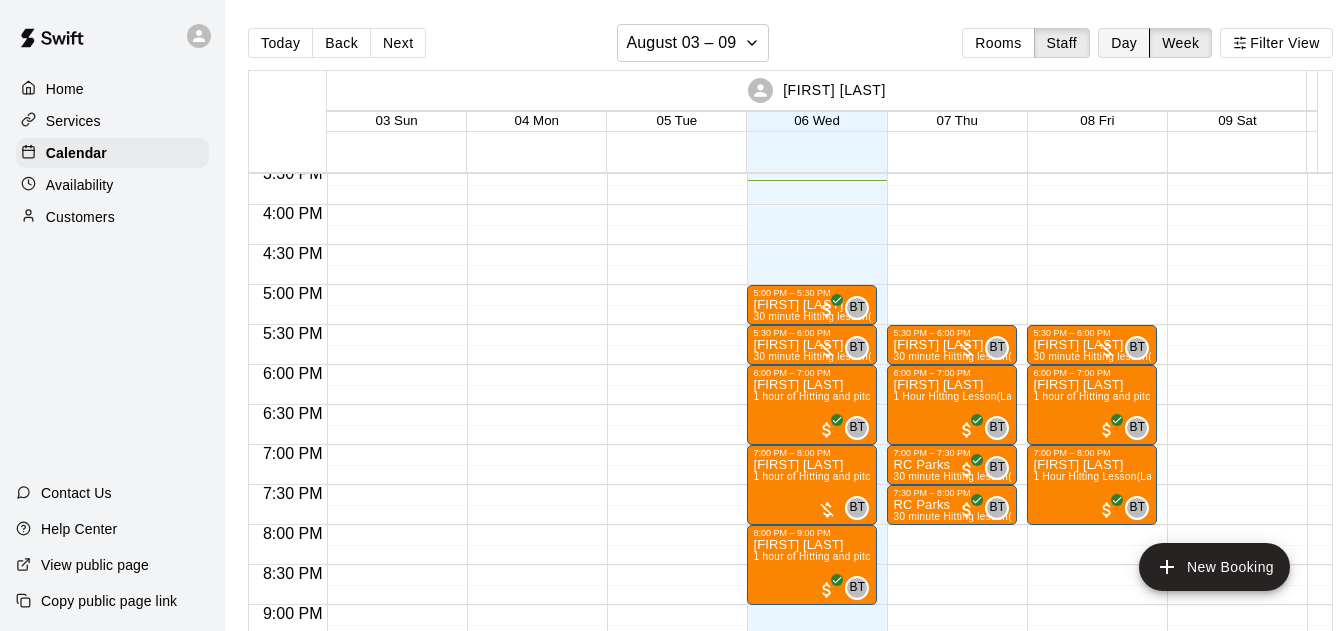 click on "Day" at bounding box center [1124, 43] 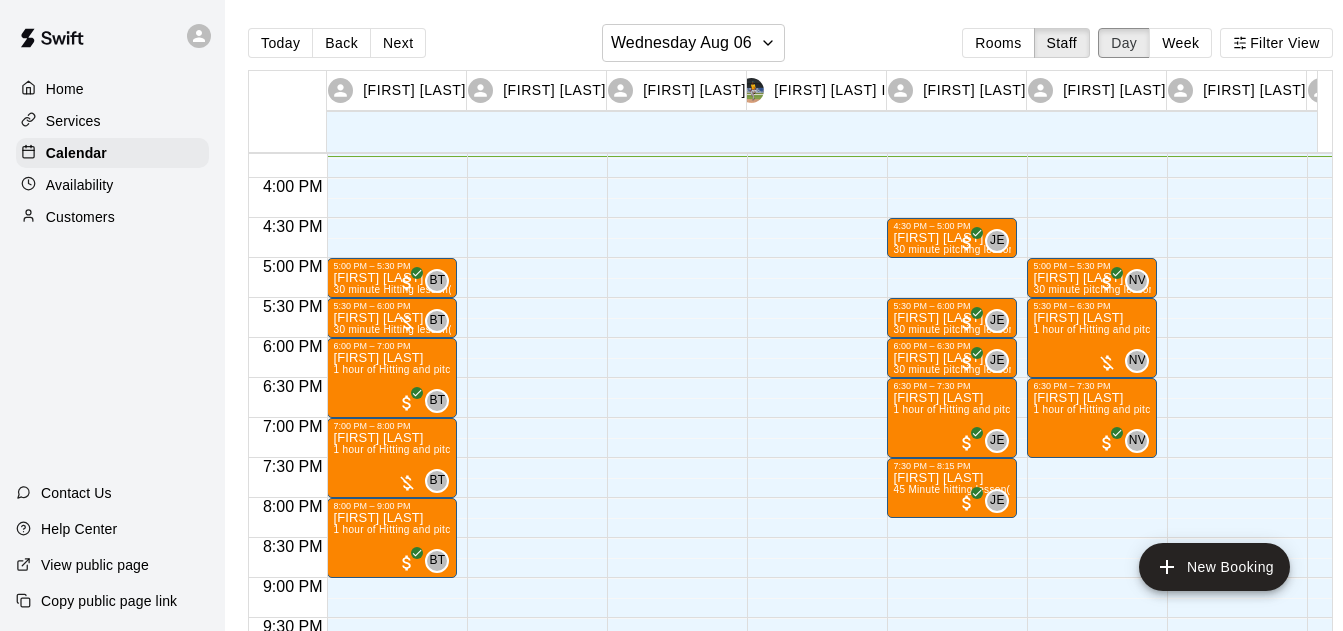 scroll, scrollTop: 1181, scrollLeft: 0, axis: vertical 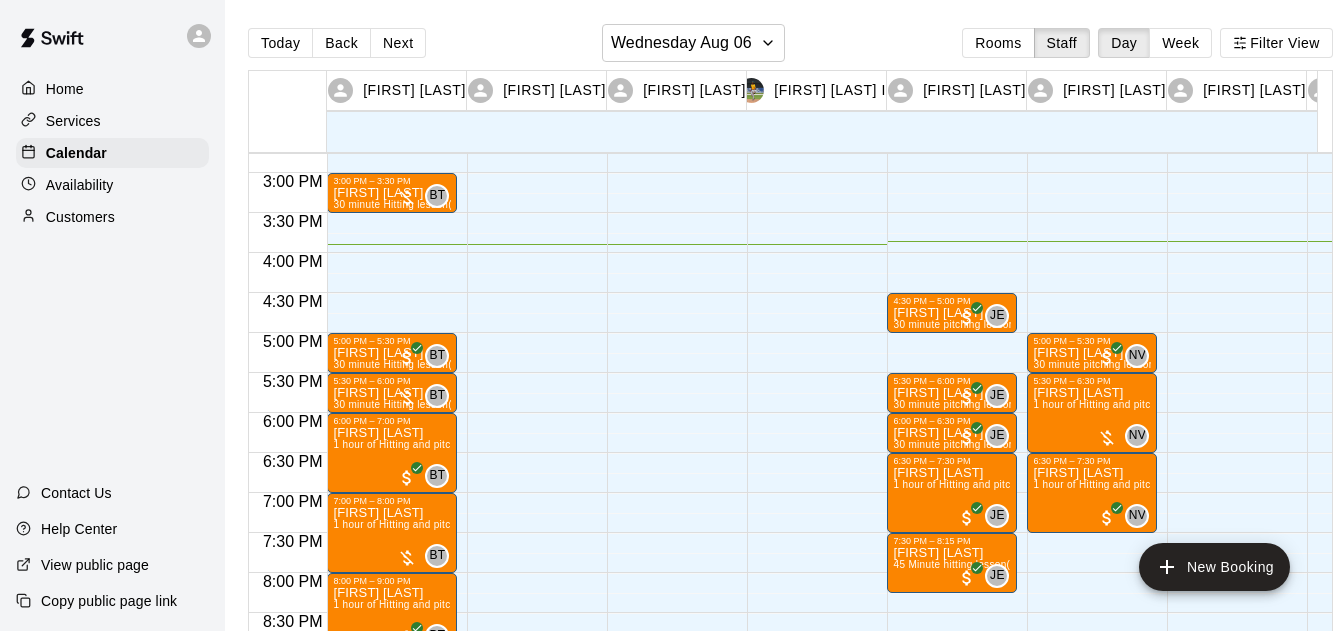 click on "4:30 PM – 5:00 PM Turner Grant 30 minute pitching lesson  (Lane 4 (65)) JE 0 5:30 PM – 6:00 PM Maeson  Houser 30 minute pitching lesson  (Lane 4 (65)) JE 0 6:00 PM – 6:30 PM Cooper Hogg 30 minute pitching lesson  (Lane 4 (65)) JE 0 6:30 PM – 7:30 PM Jack Klewein 1 hour of Hitting and pitching/fielding  (Lane 4 (65)) JE 0 7:30 PM – 8:15 PM Joey Dimartino 45 Minute hitting lesson   (Lane 2 (40)) JE 0" at bounding box center (952, -67) 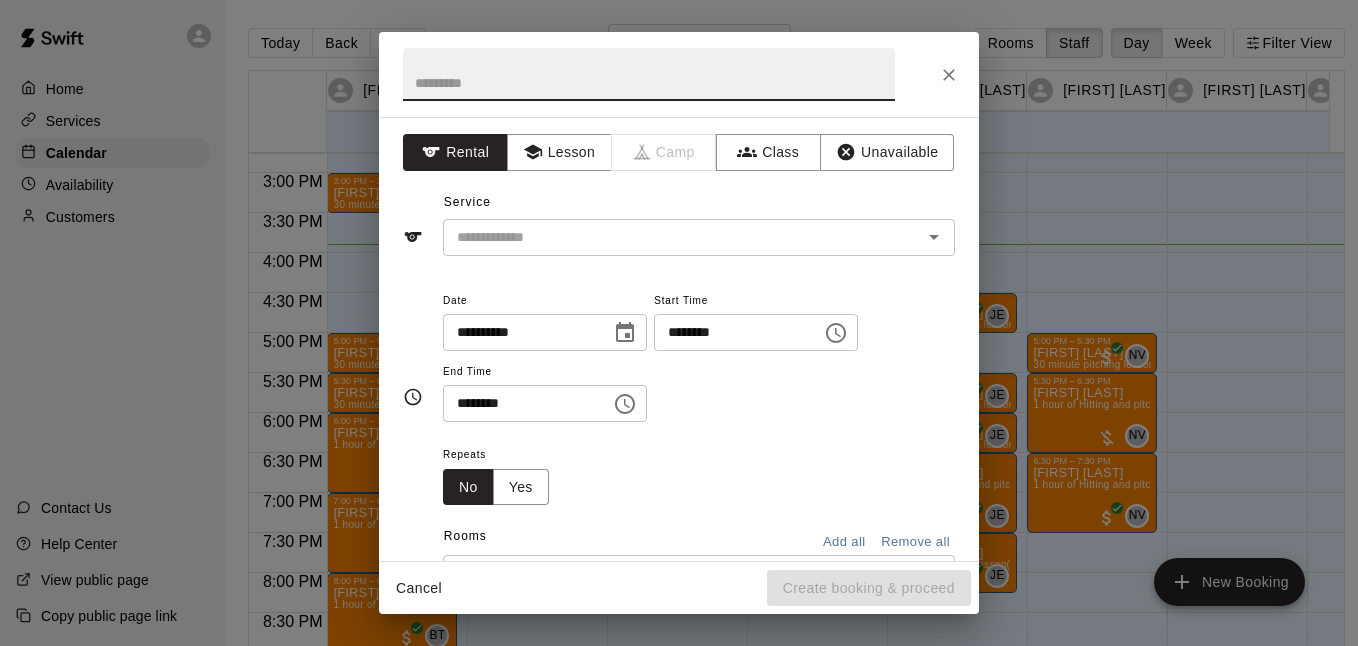 click 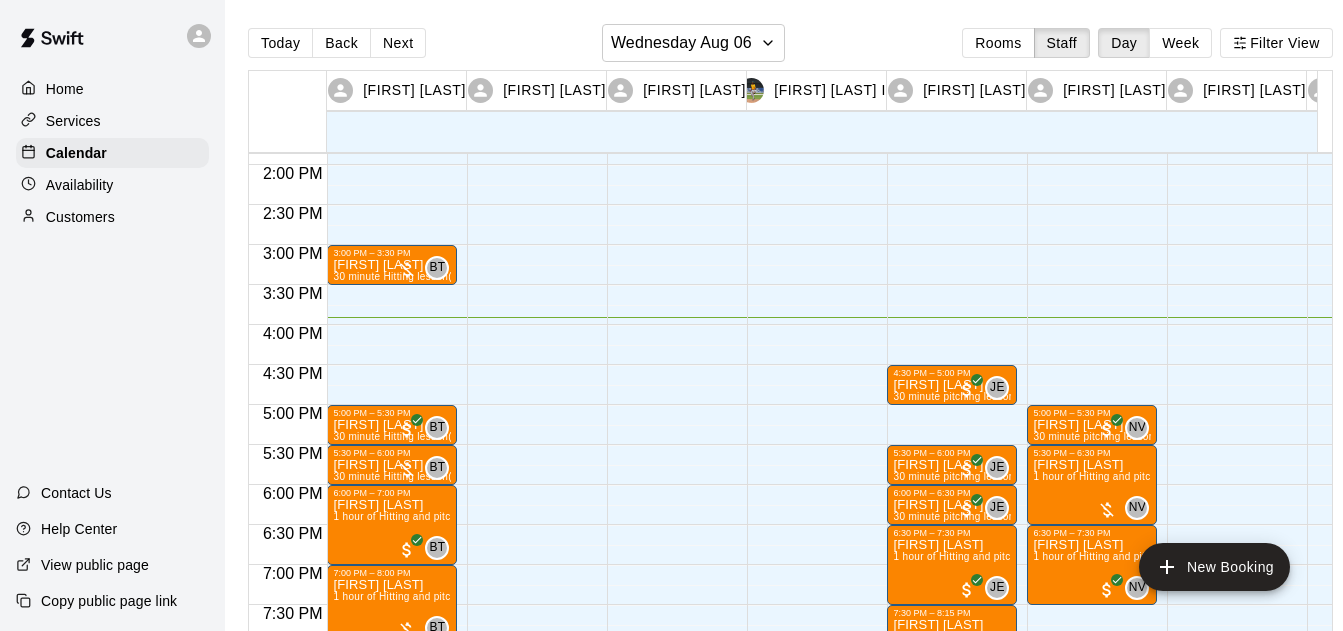 scroll, scrollTop: 1106, scrollLeft: 0, axis: vertical 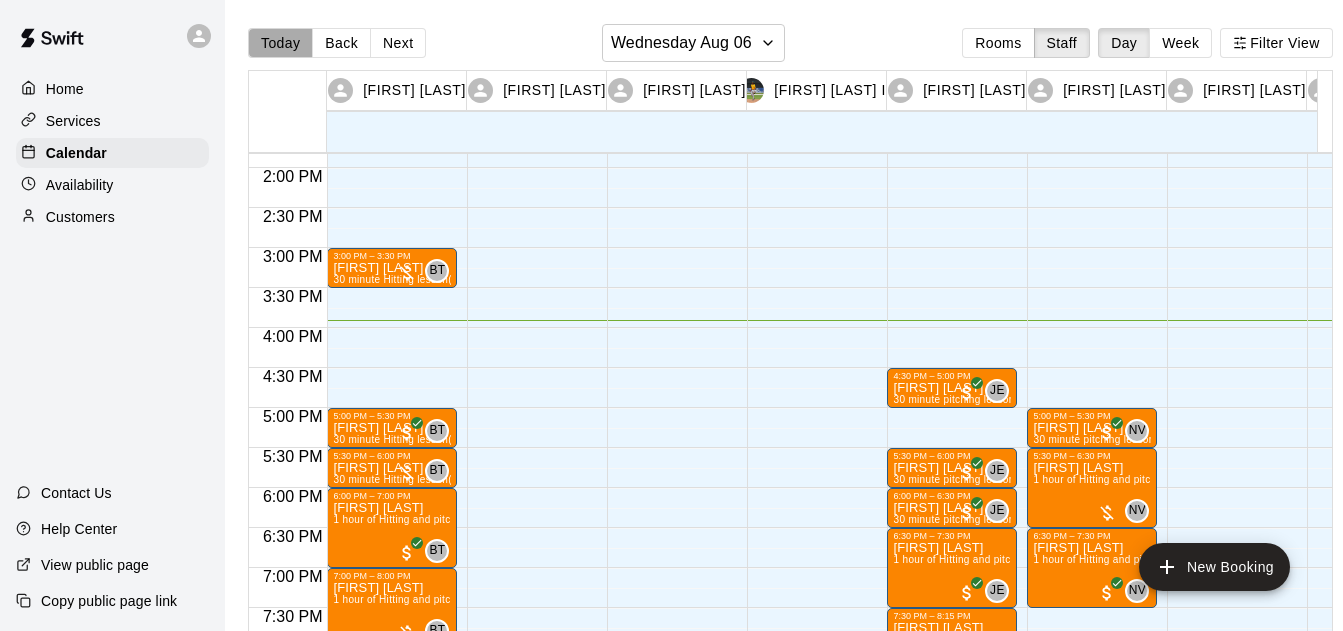 click on "Today" at bounding box center [280, 43] 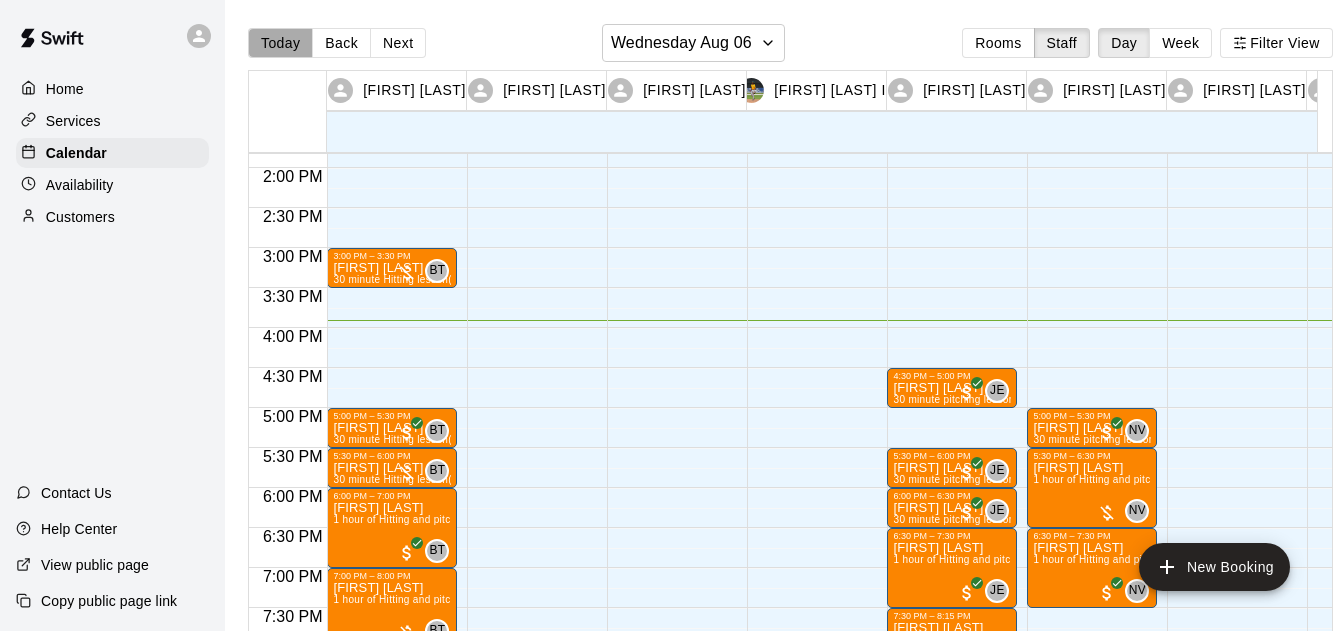 click on "Today" at bounding box center [280, 43] 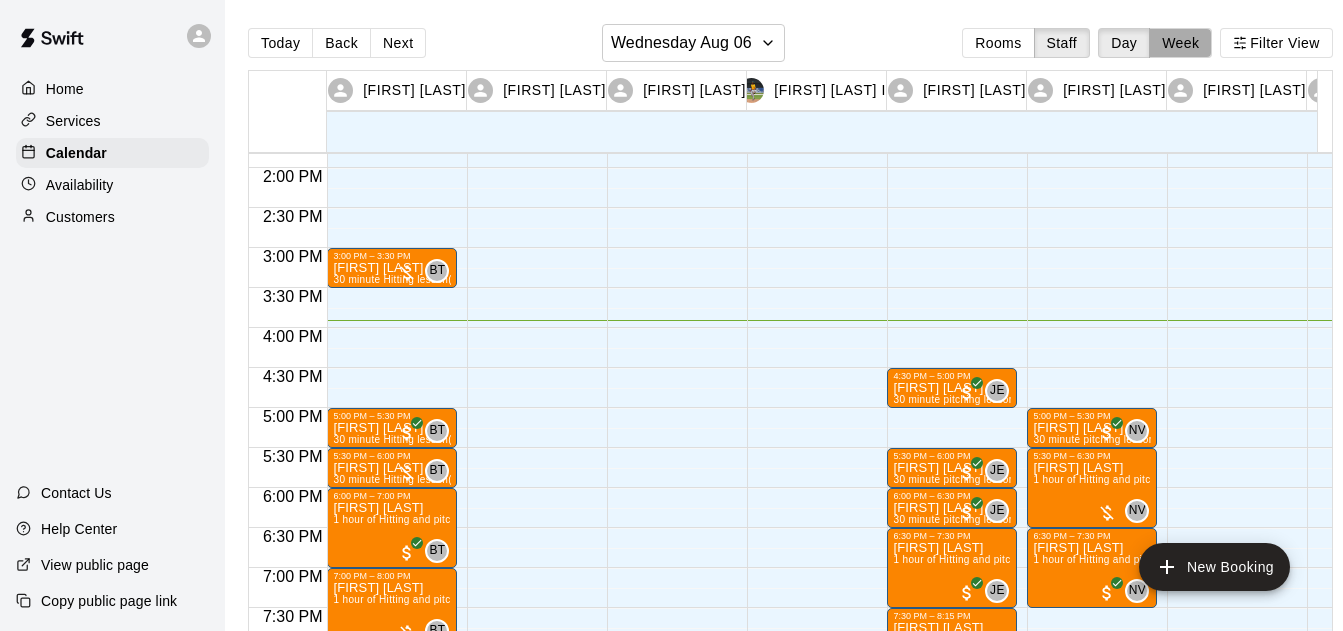 click on "Week" at bounding box center [1180, 43] 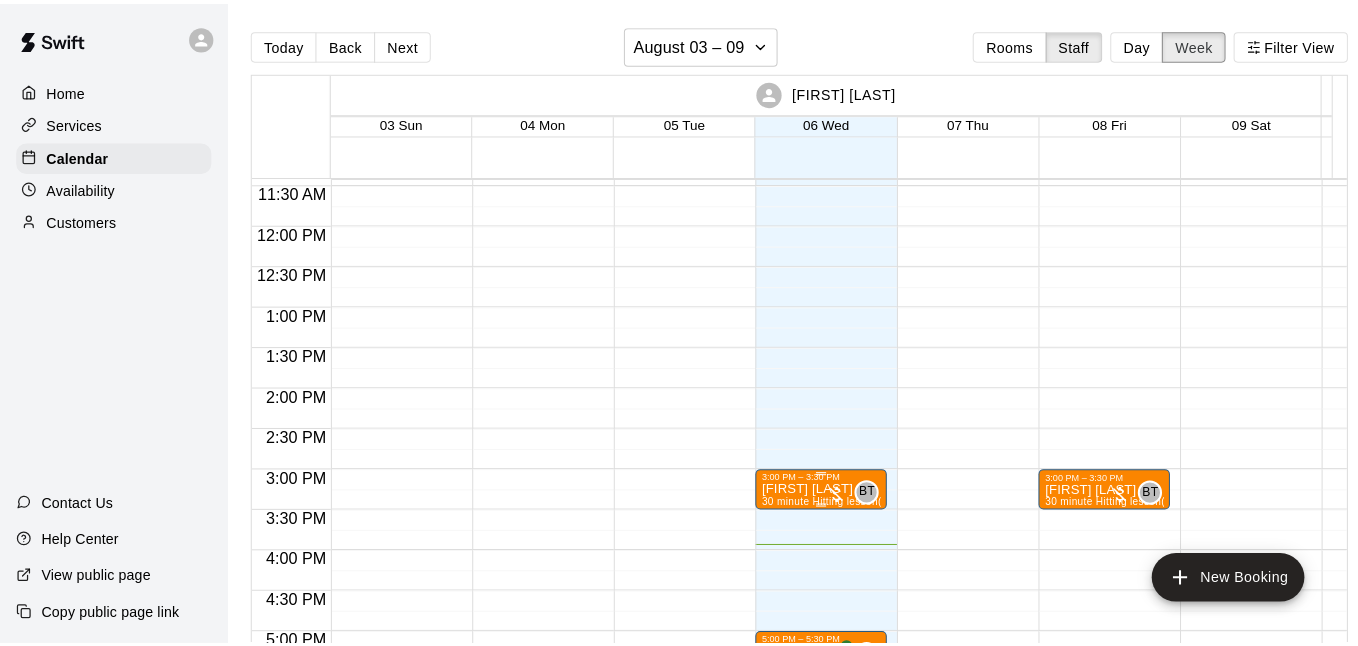 scroll, scrollTop: 986, scrollLeft: 0, axis: vertical 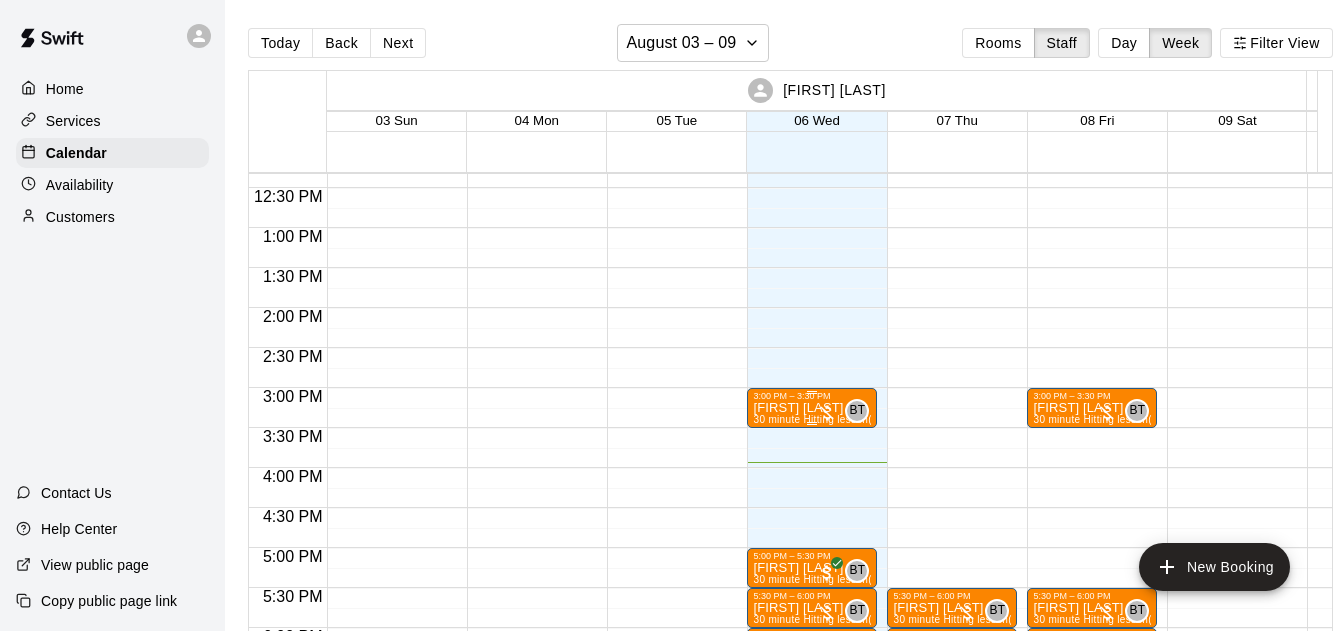 click at bounding box center [827, 413] 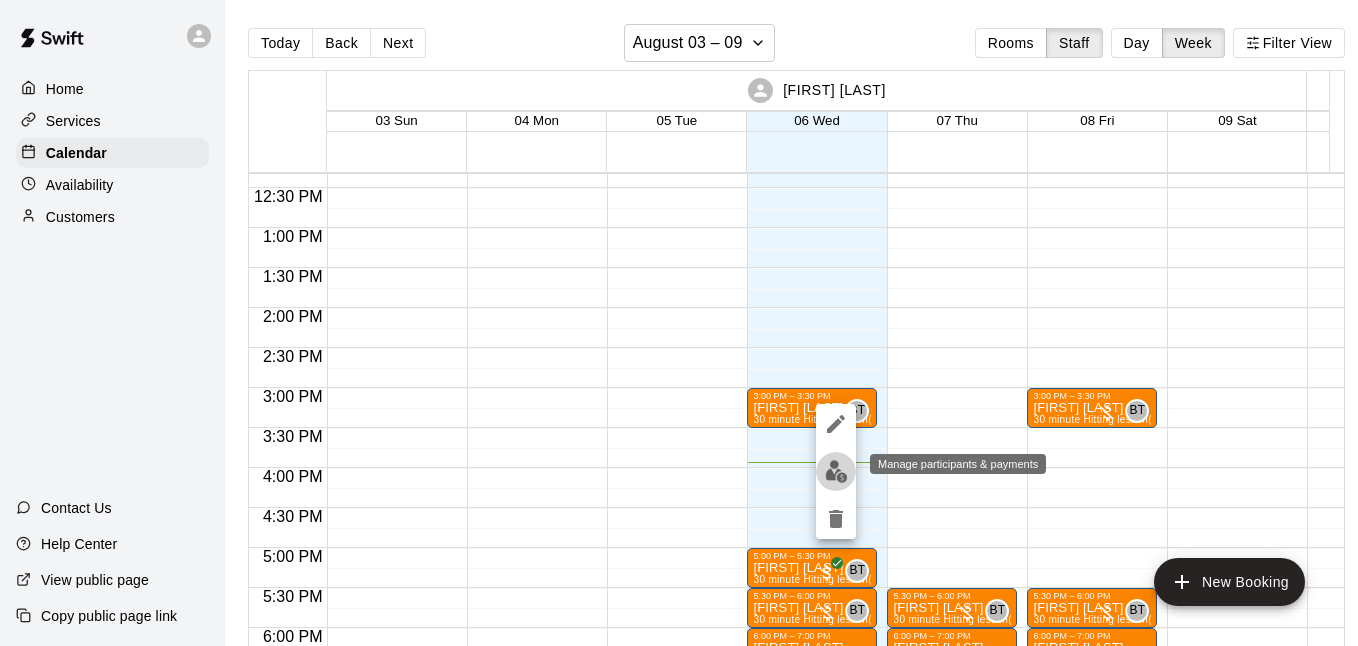 click at bounding box center (836, 471) 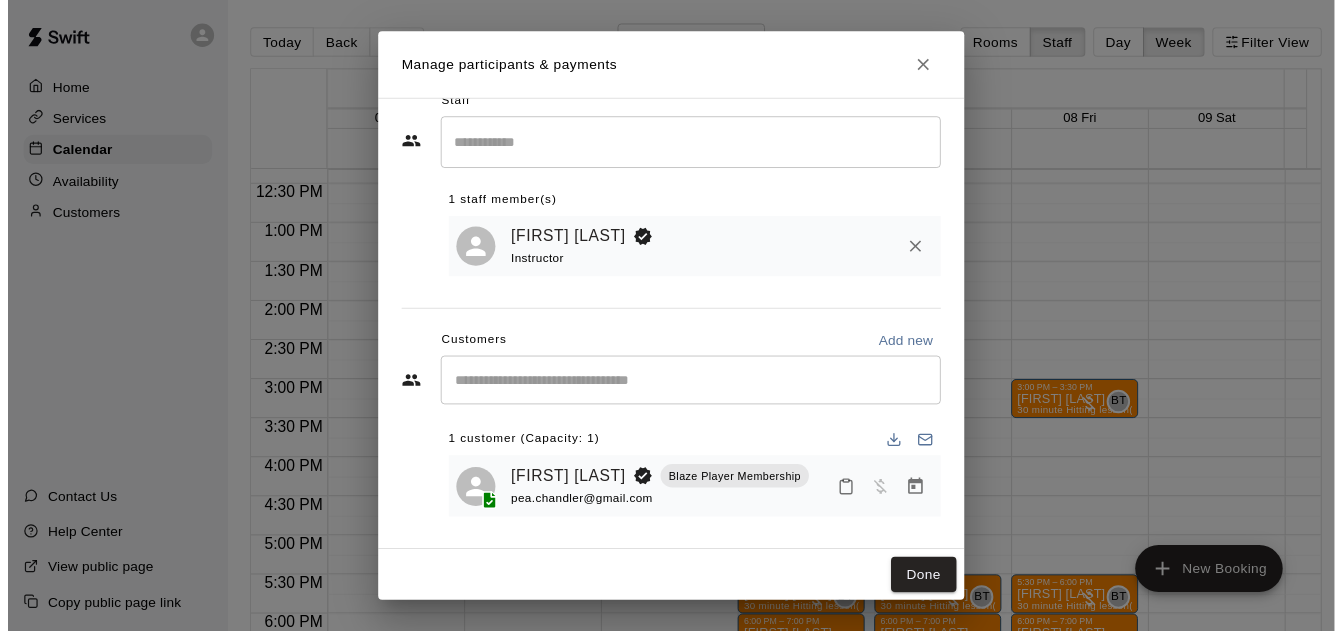 scroll, scrollTop: 61, scrollLeft: 0, axis: vertical 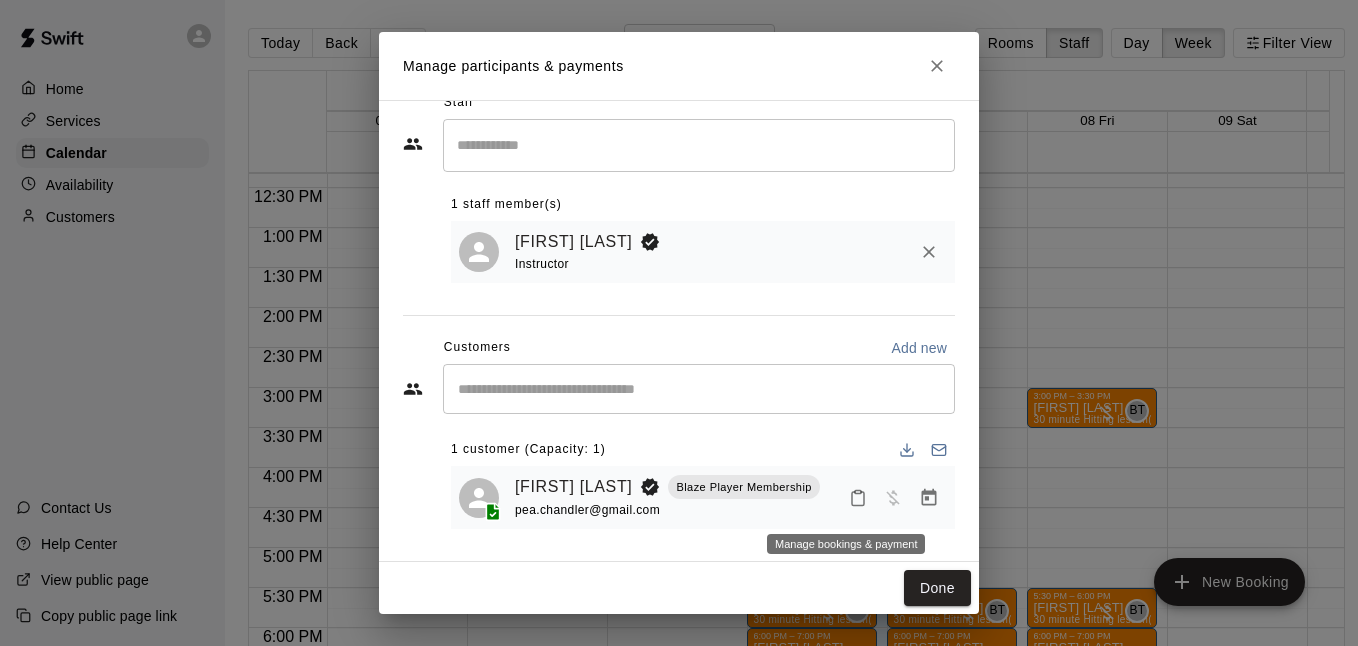click 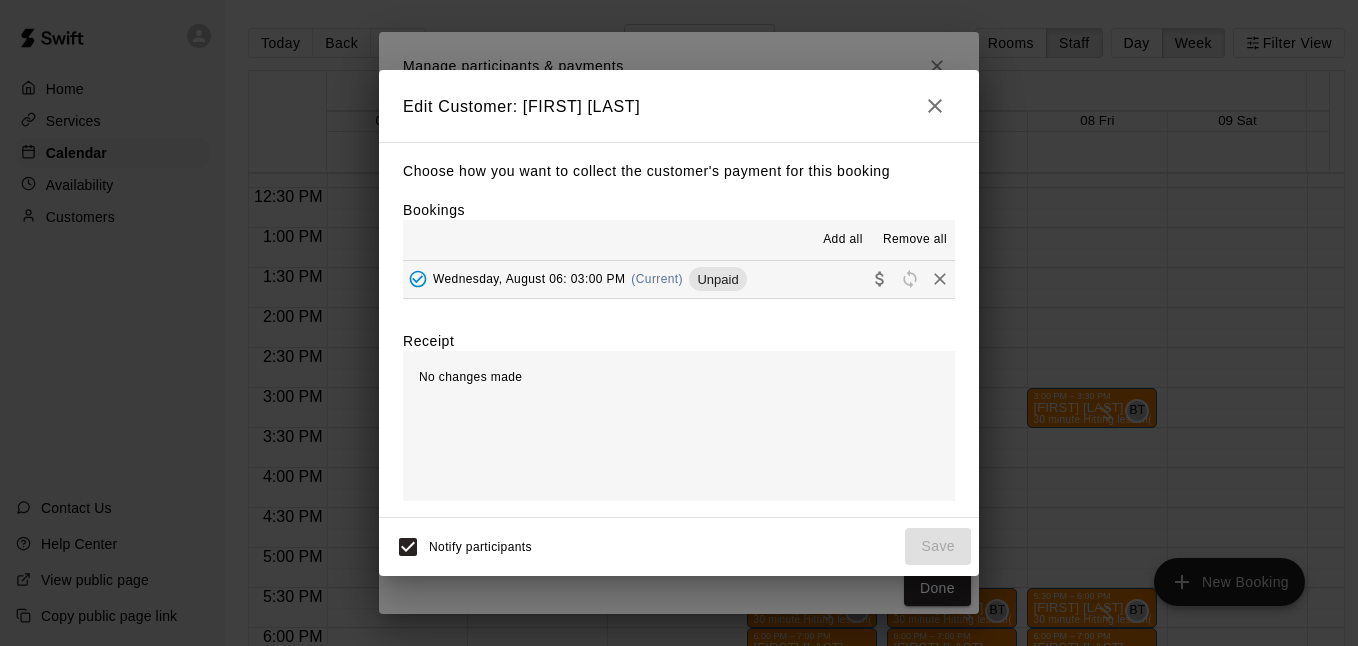 click on "Wednesday, August 06: 03:00 PM (Current) Unpaid" at bounding box center [679, 279] 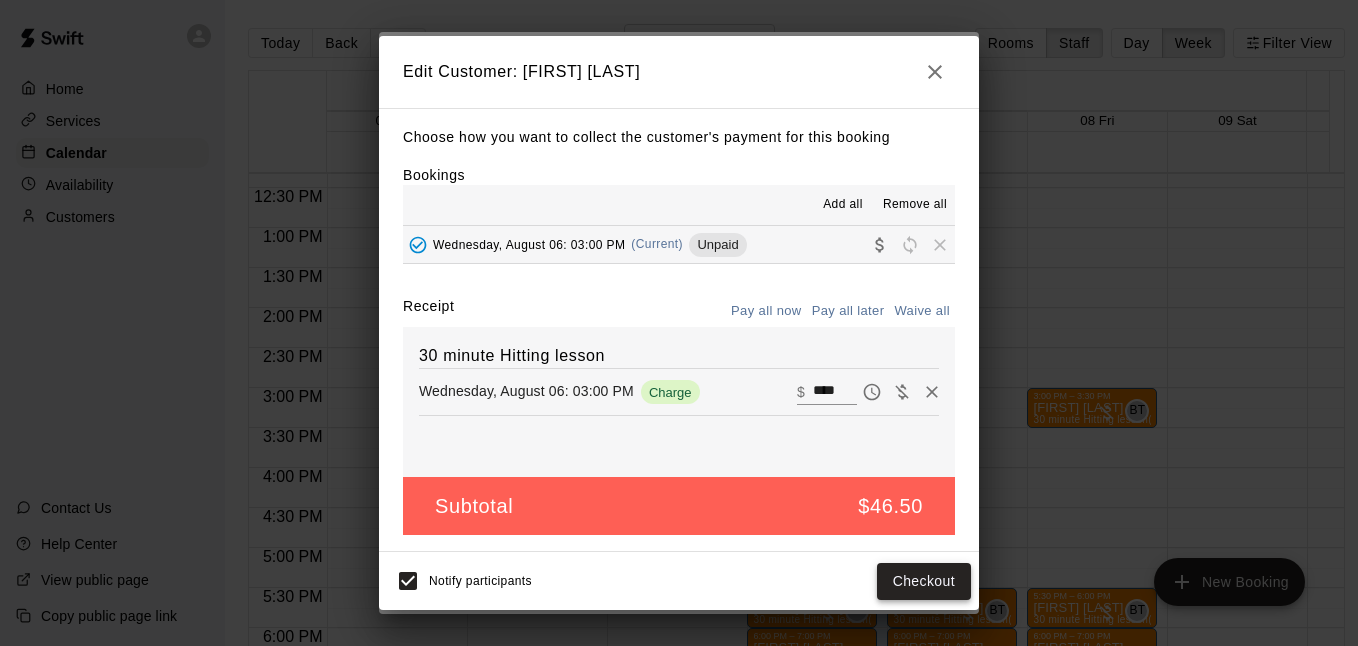 click on "Checkout" at bounding box center (924, 581) 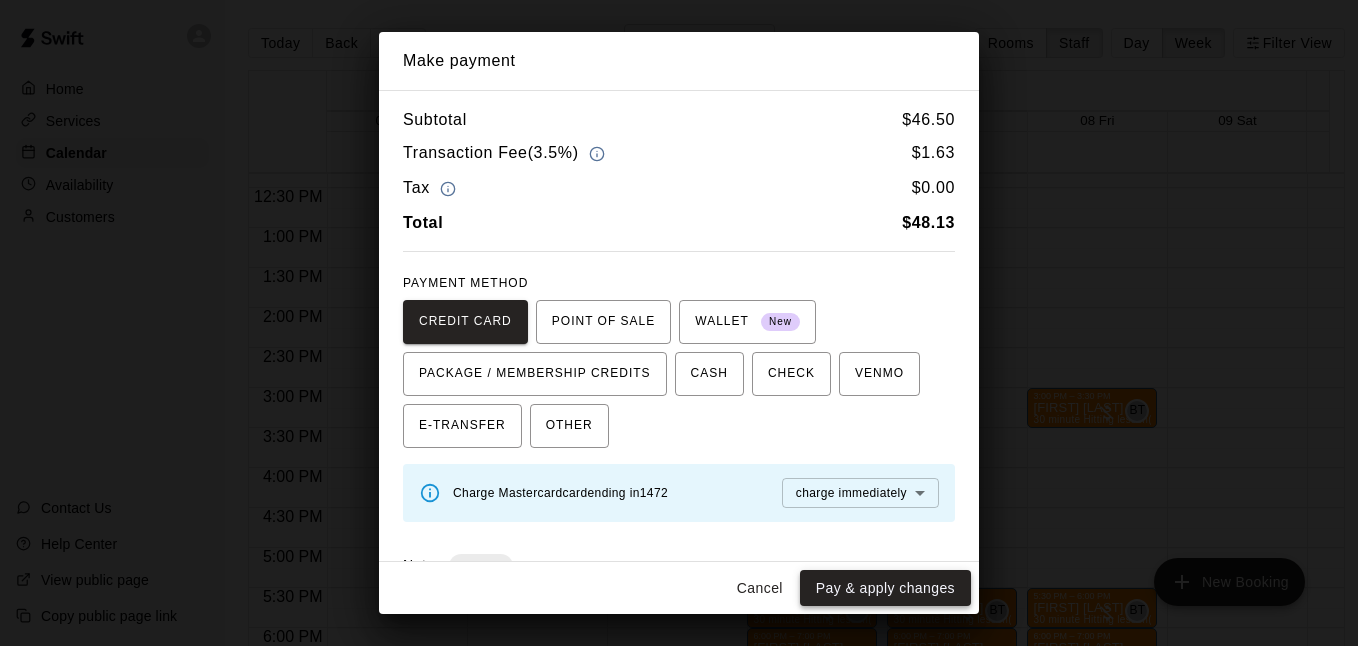 click on "Pay & apply changes" at bounding box center (885, 588) 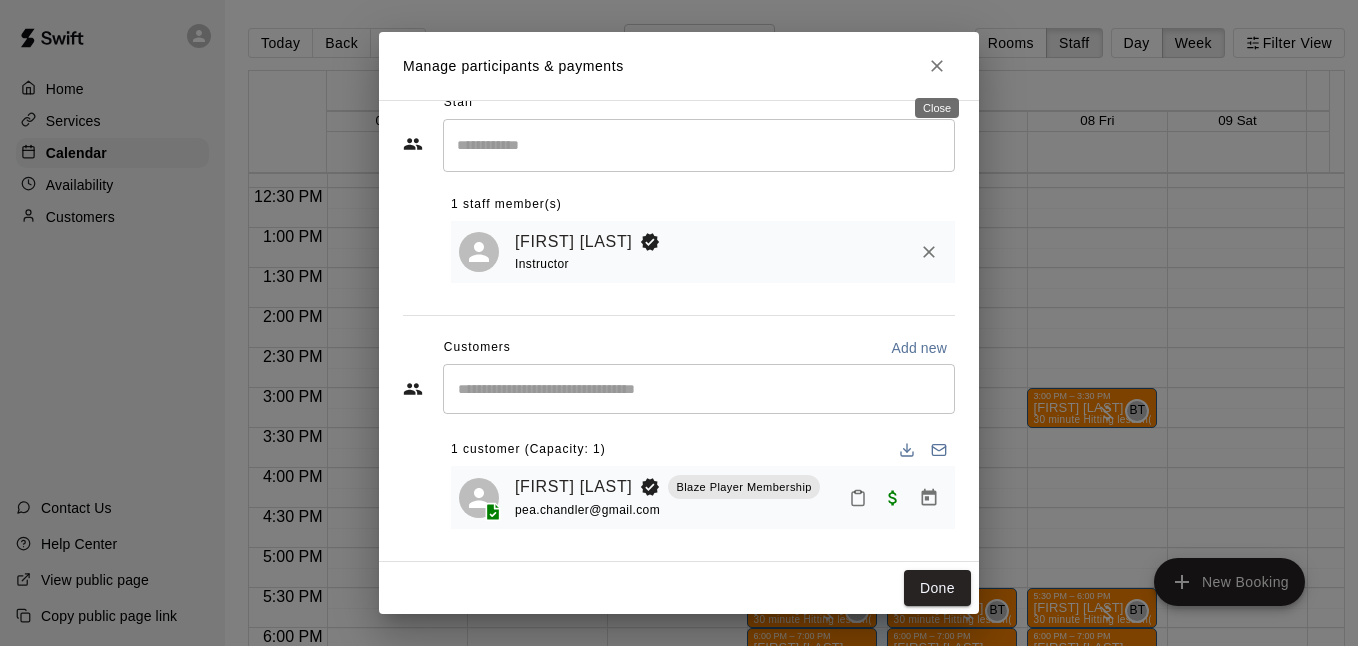 click at bounding box center [937, 66] 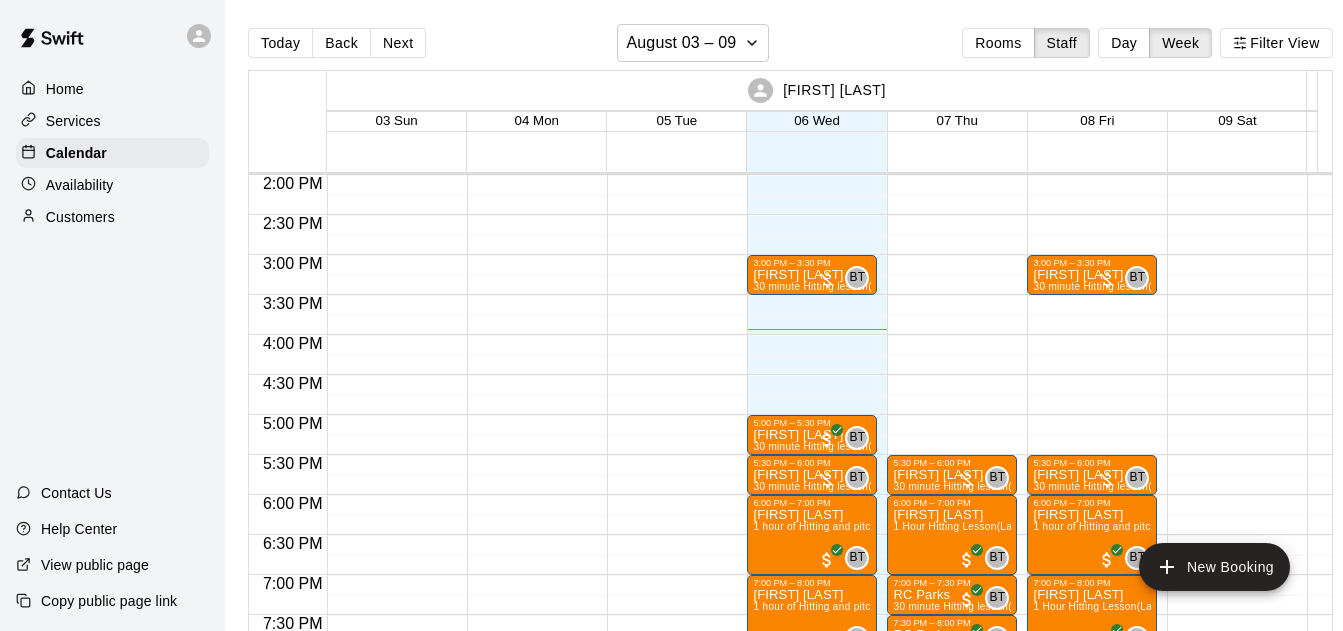 scroll, scrollTop: 1129, scrollLeft: 0, axis: vertical 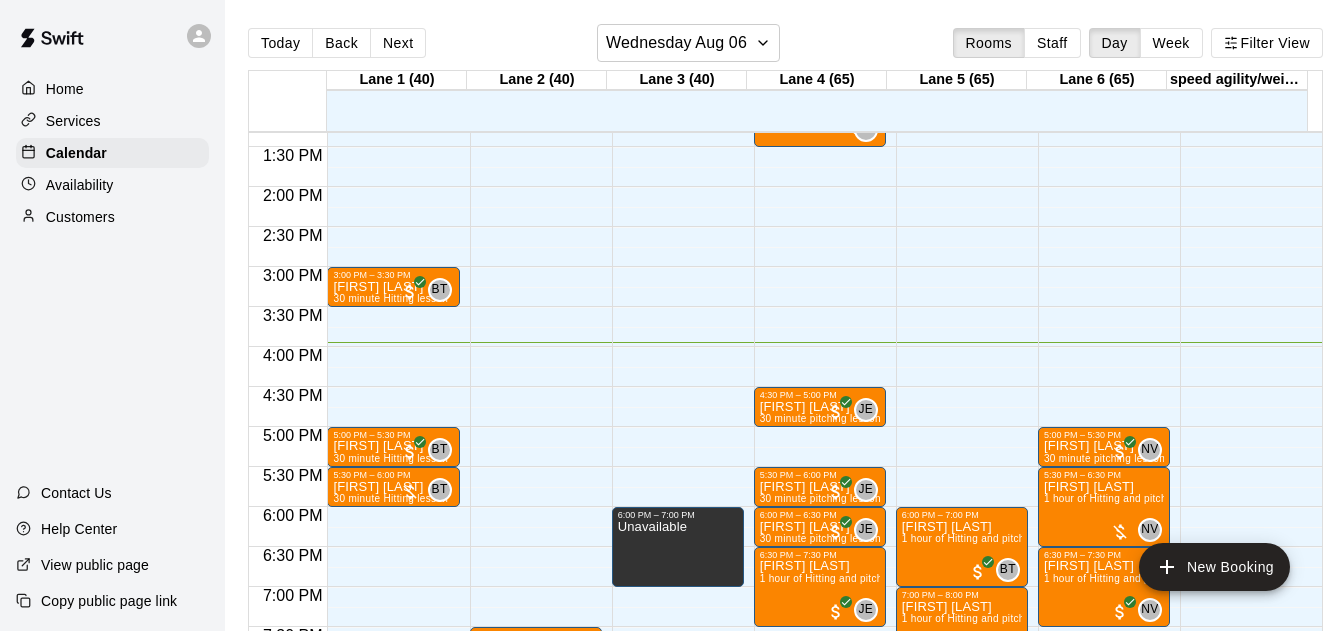 click on "Staff" at bounding box center (1052, 43) 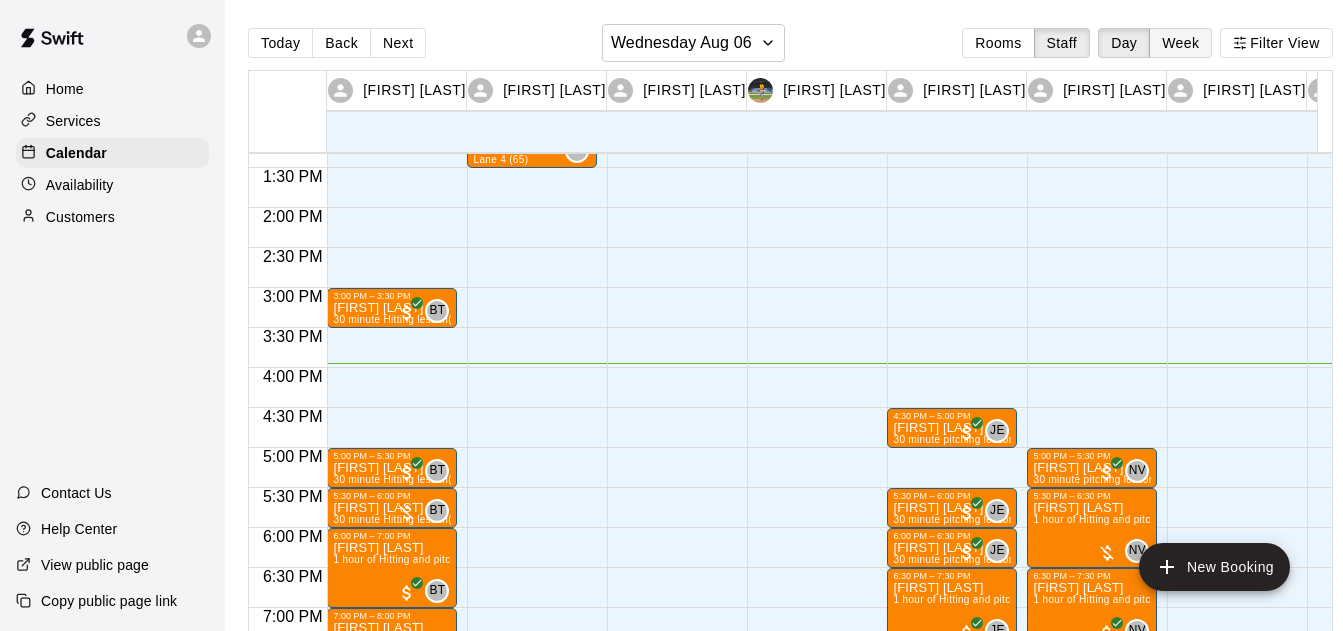 click on "Week" at bounding box center (1180, 43) 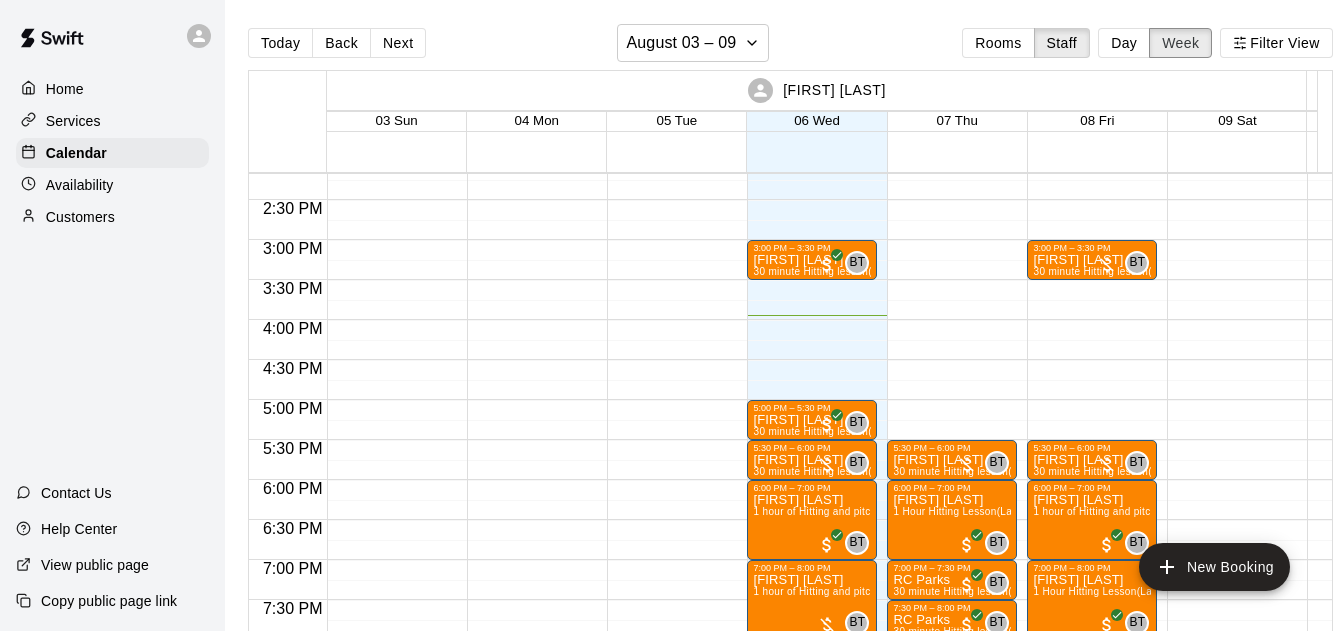 scroll, scrollTop: 1130, scrollLeft: 0, axis: vertical 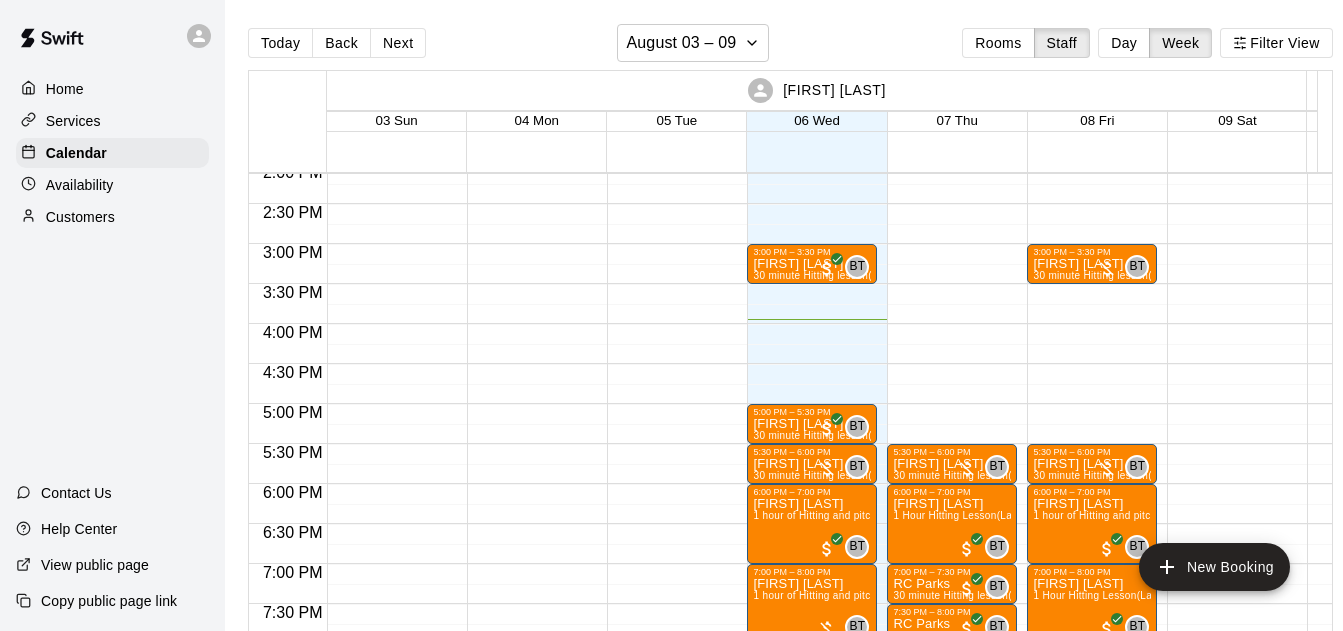 click on "Next" at bounding box center [398, 43] 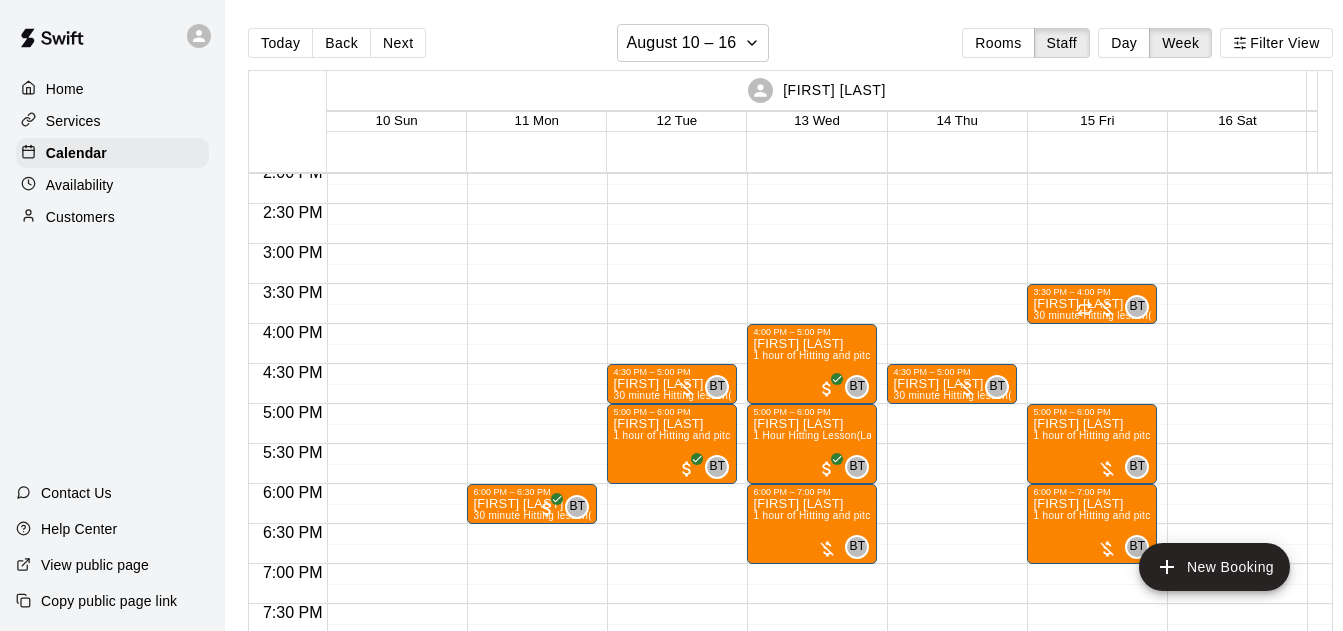 drag, startPoint x: 400, startPoint y: 40, endPoint x: 919, endPoint y: 307, distance: 583.6523 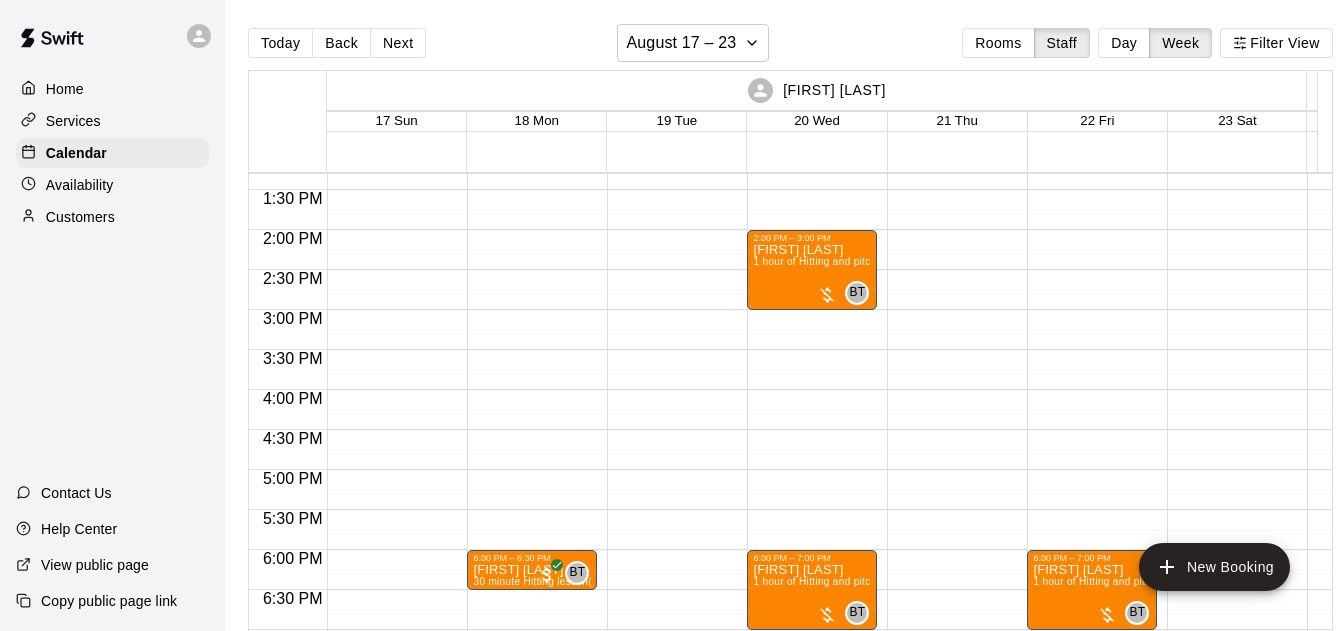 scroll, scrollTop: 1058, scrollLeft: 0, axis: vertical 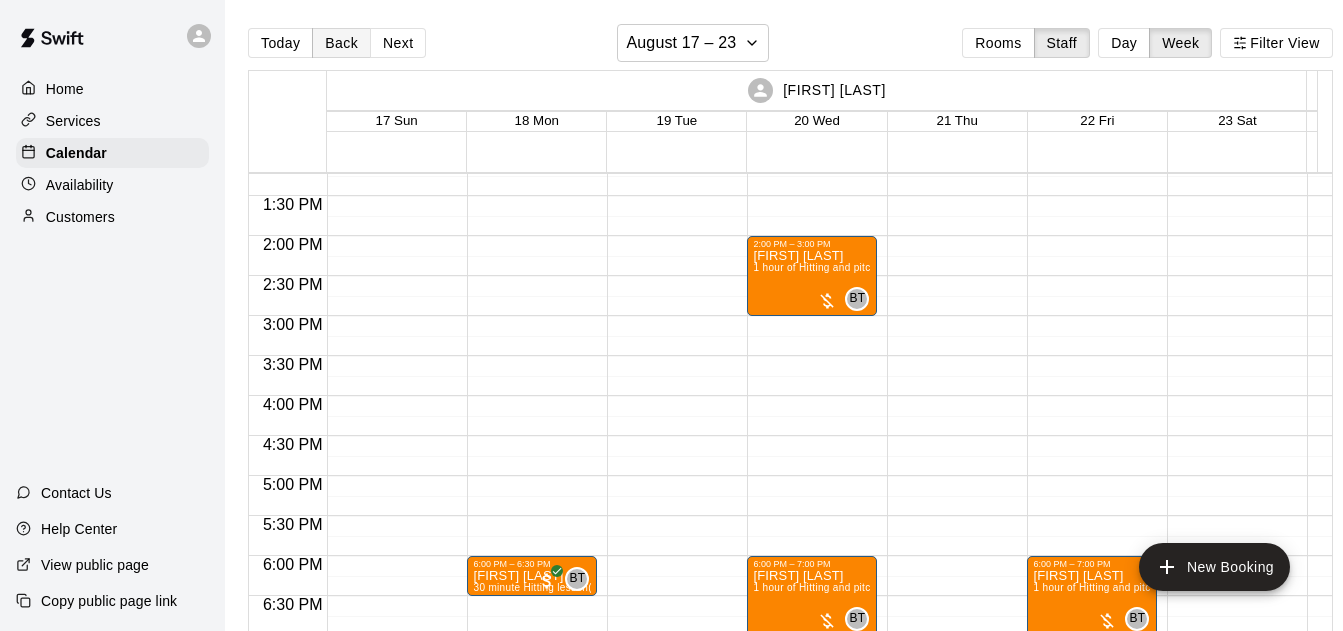 click on "Back" at bounding box center (341, 43) 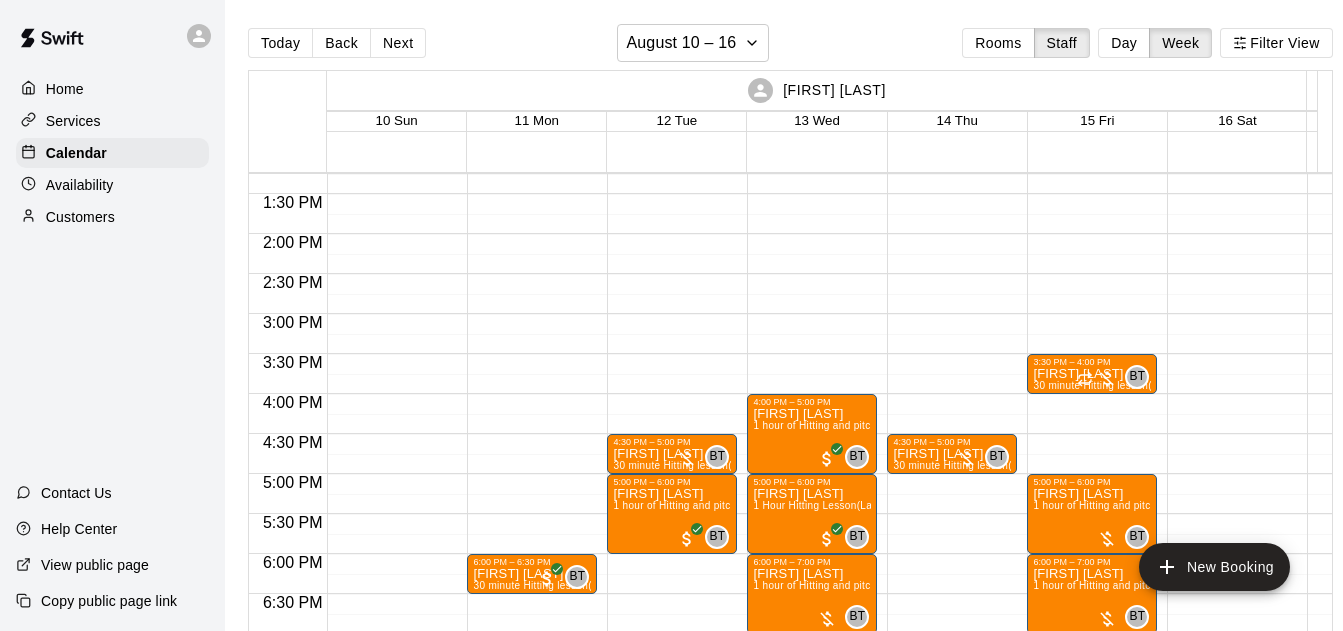 scroll, scrollTop: 1058, scrollLeft: 0, axis: vertical 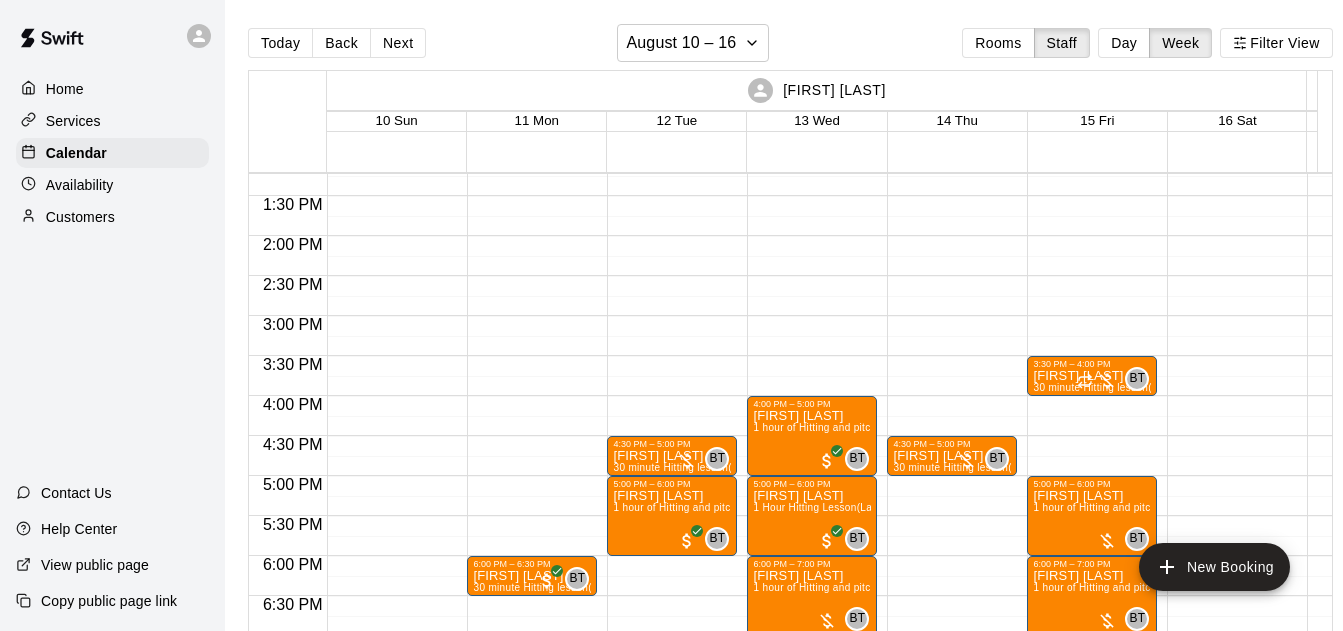 click on "Next" at bounding box center (398, 43) 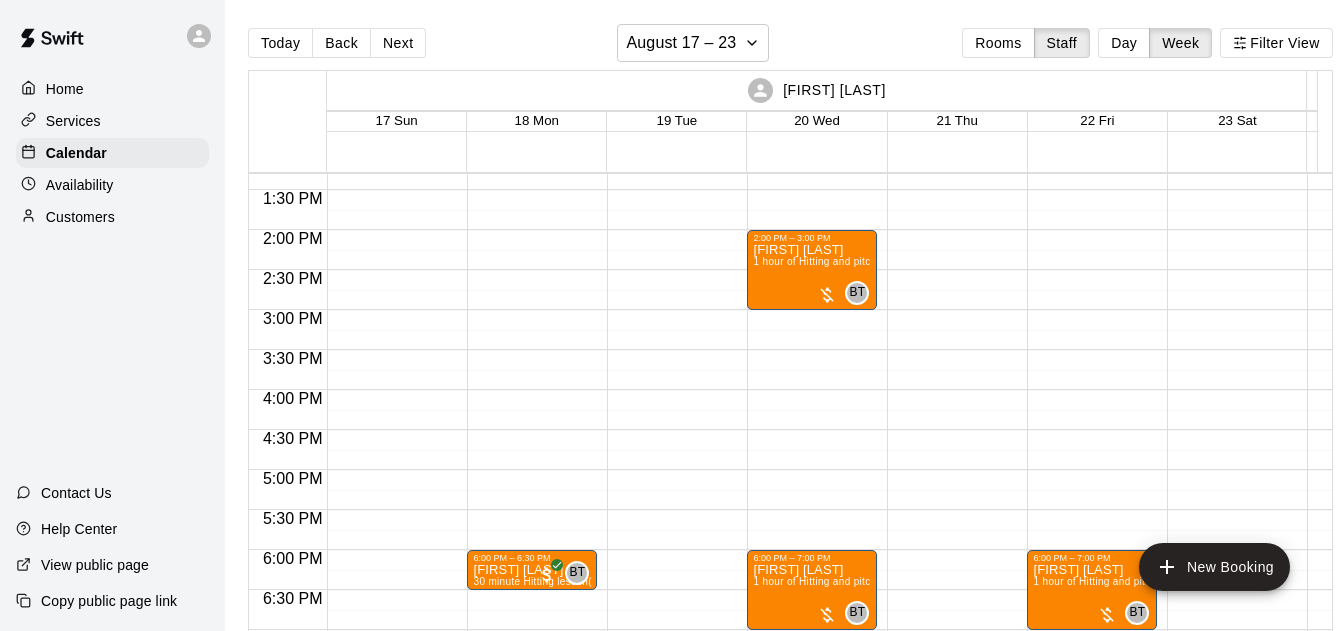 scroll, scrollTop: 1058, scrollLeft: 0, axis: vertical 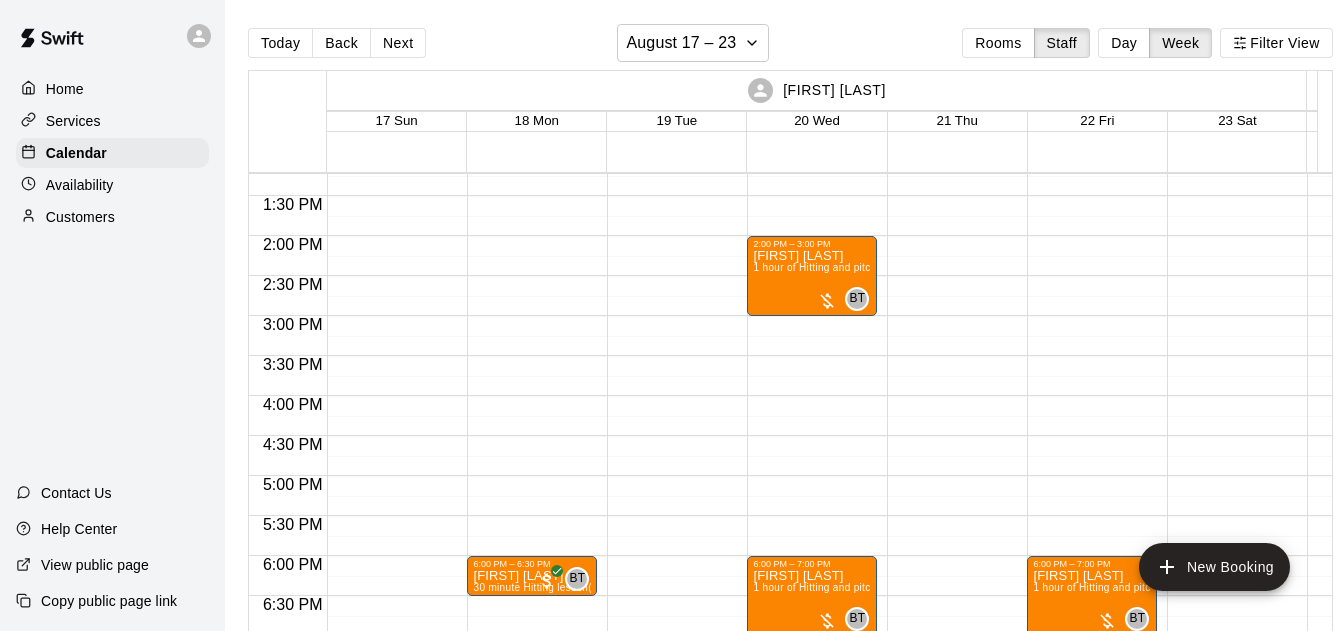 click on "Back" at bounding box center (341, 43) 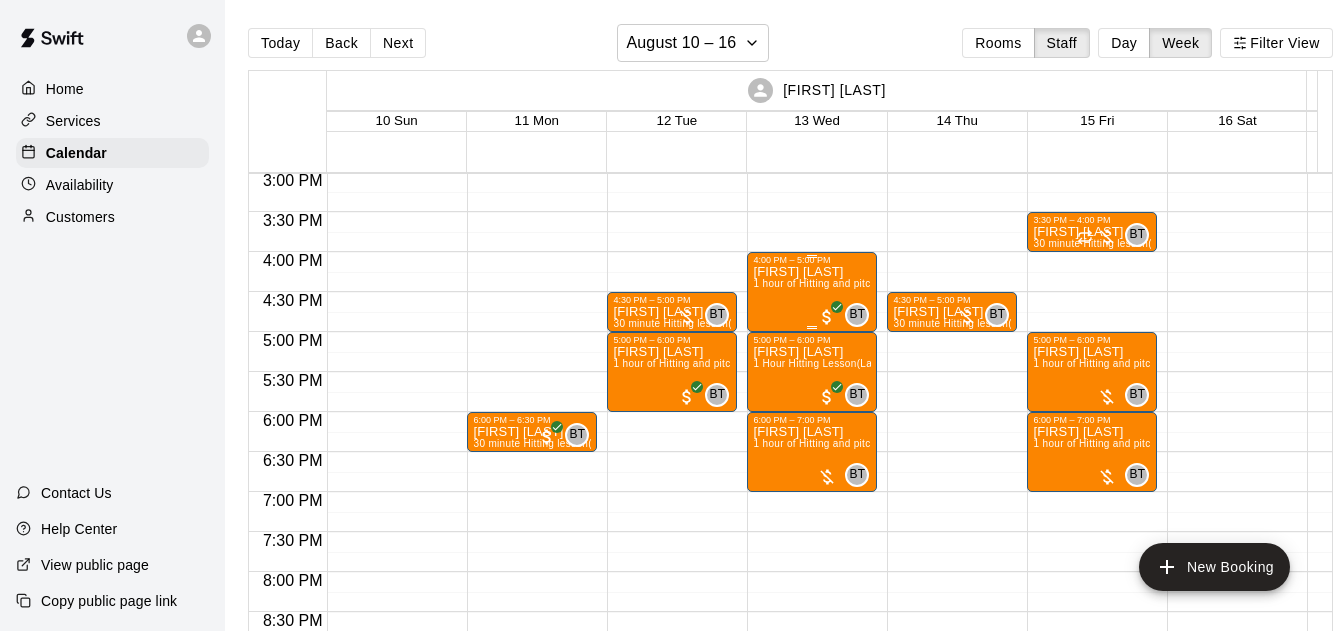 scroll, scrollTop: 1130, scrollLeft: 0, axis: vertical 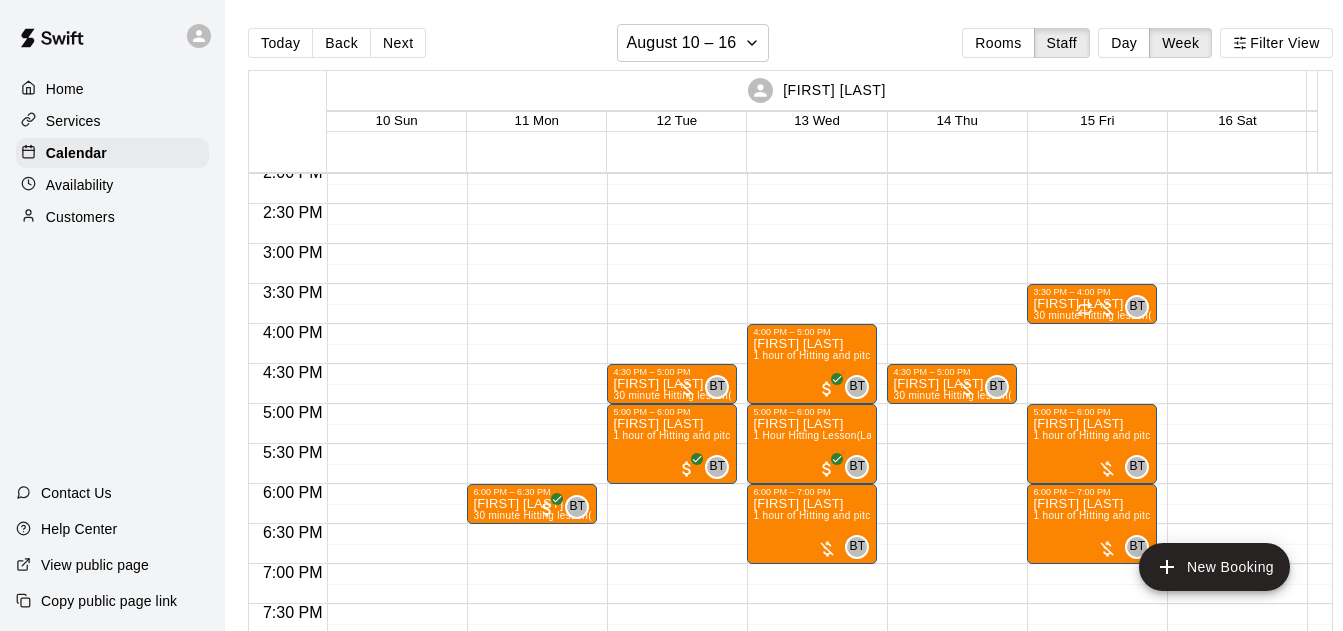 drag, startPoint x: 409, startPoint y: 54, endPoint x: 427, endPoint y: 81, distance: 32.449963 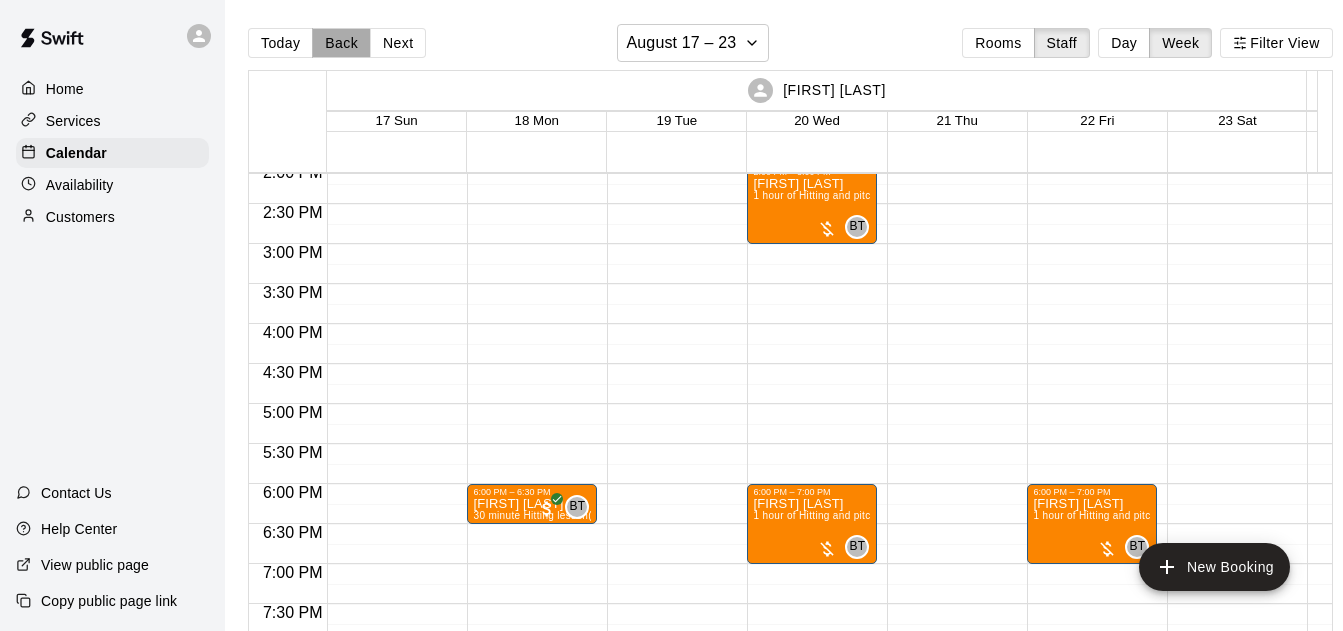 click on "Back" at bounding box center (341, 43) 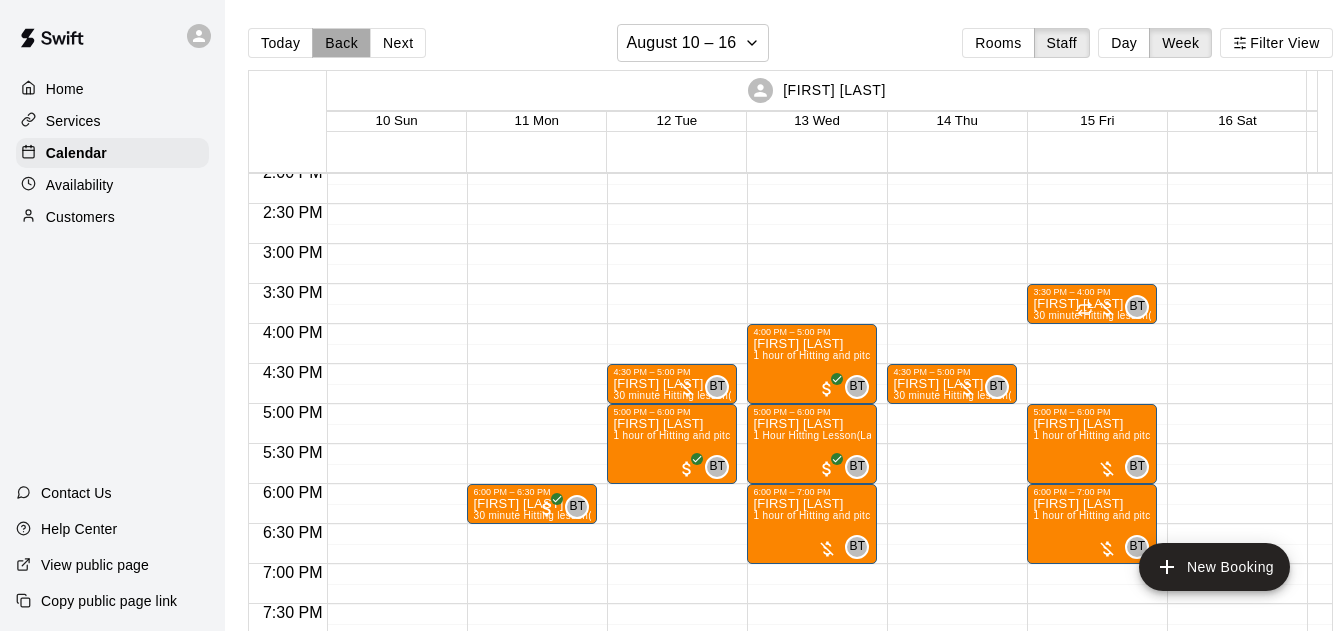 click on "Back" at bounding box center [341, 43] 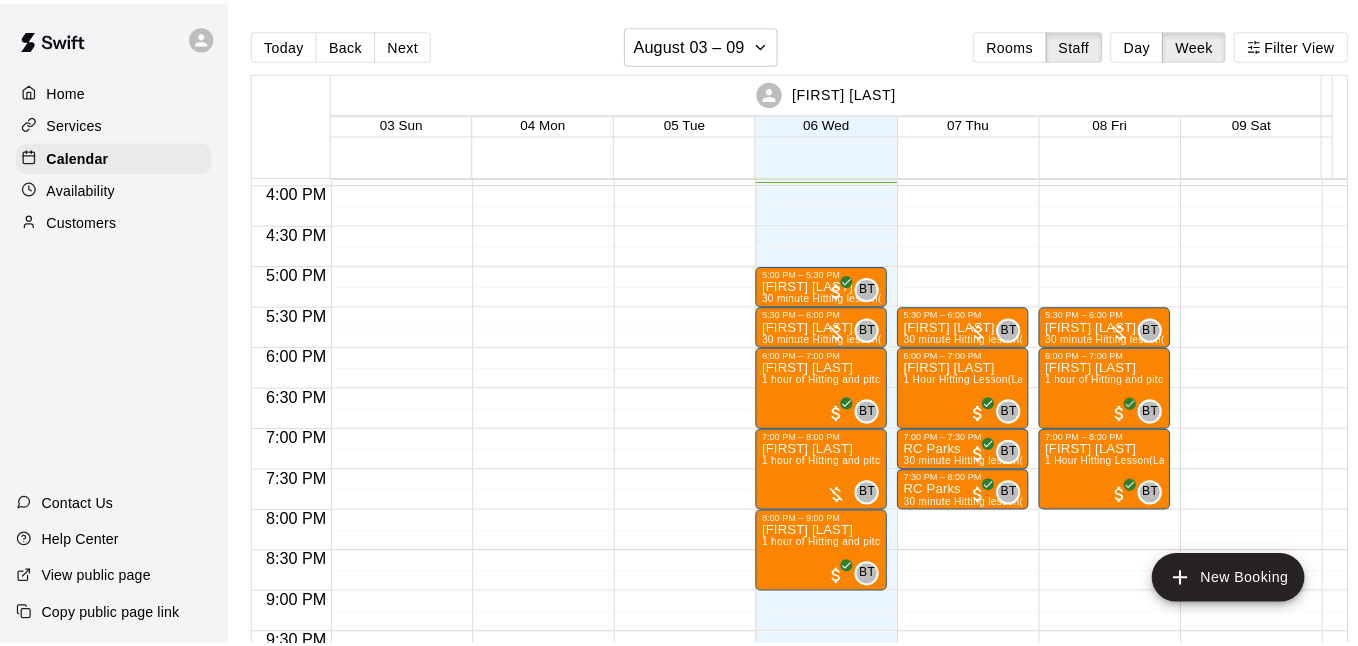 scroll, scrollTop: 1202, scrollLeft: 0, axis: vertical 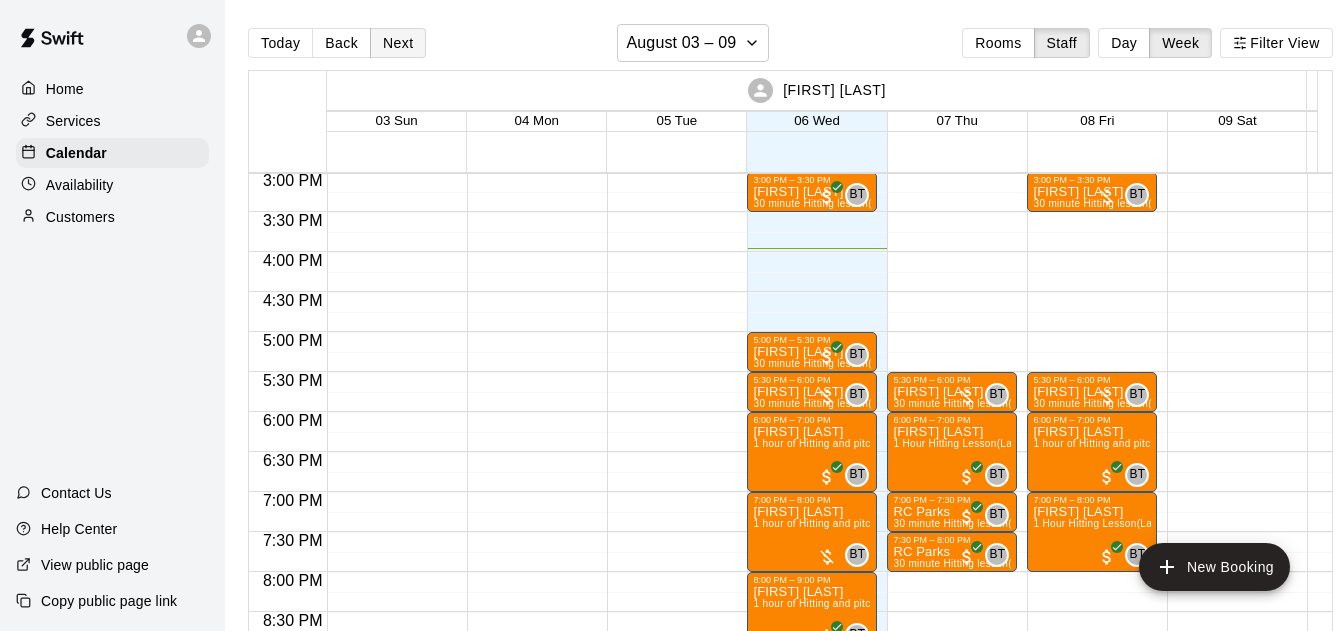 click on "Next" at bounding box center (398, 43) 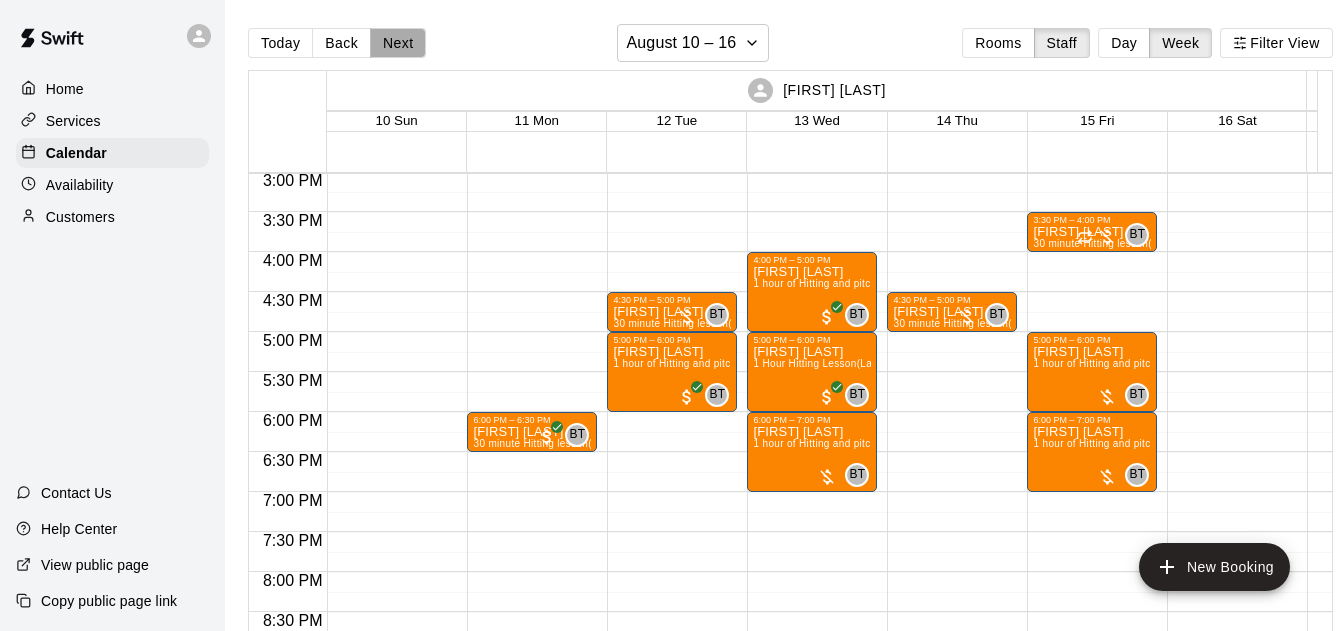 click on "Next" at bounding box center [398, 43] 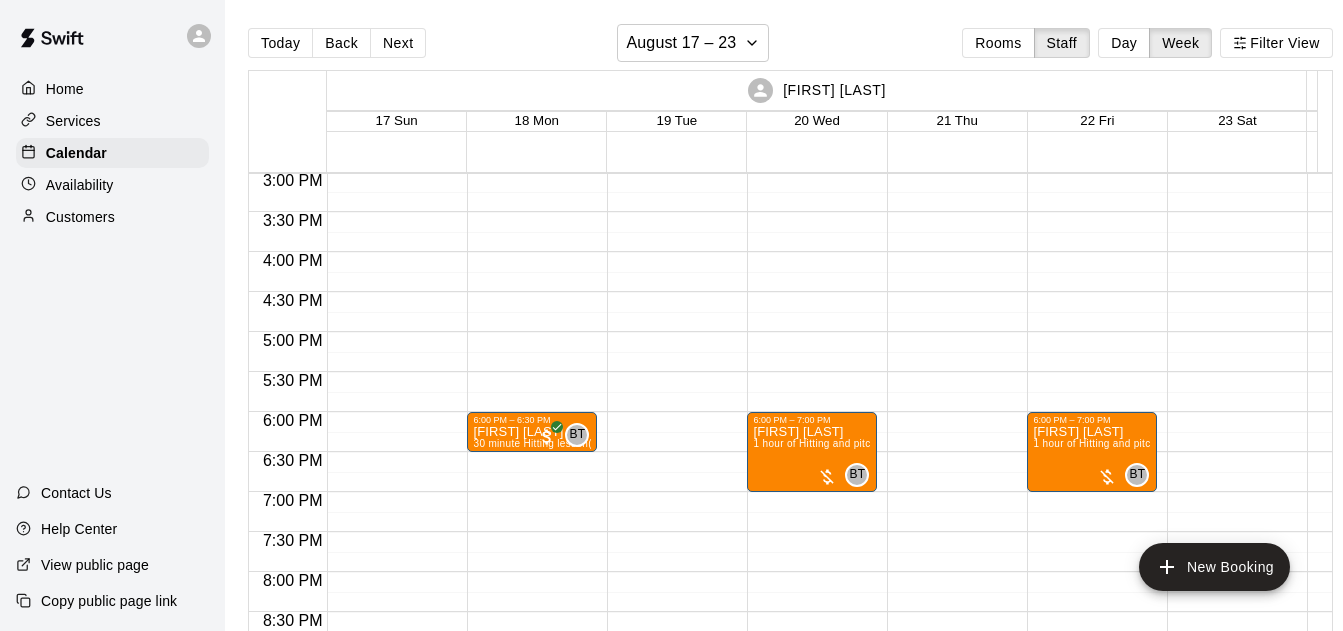 click at bounding box center [672, -68] 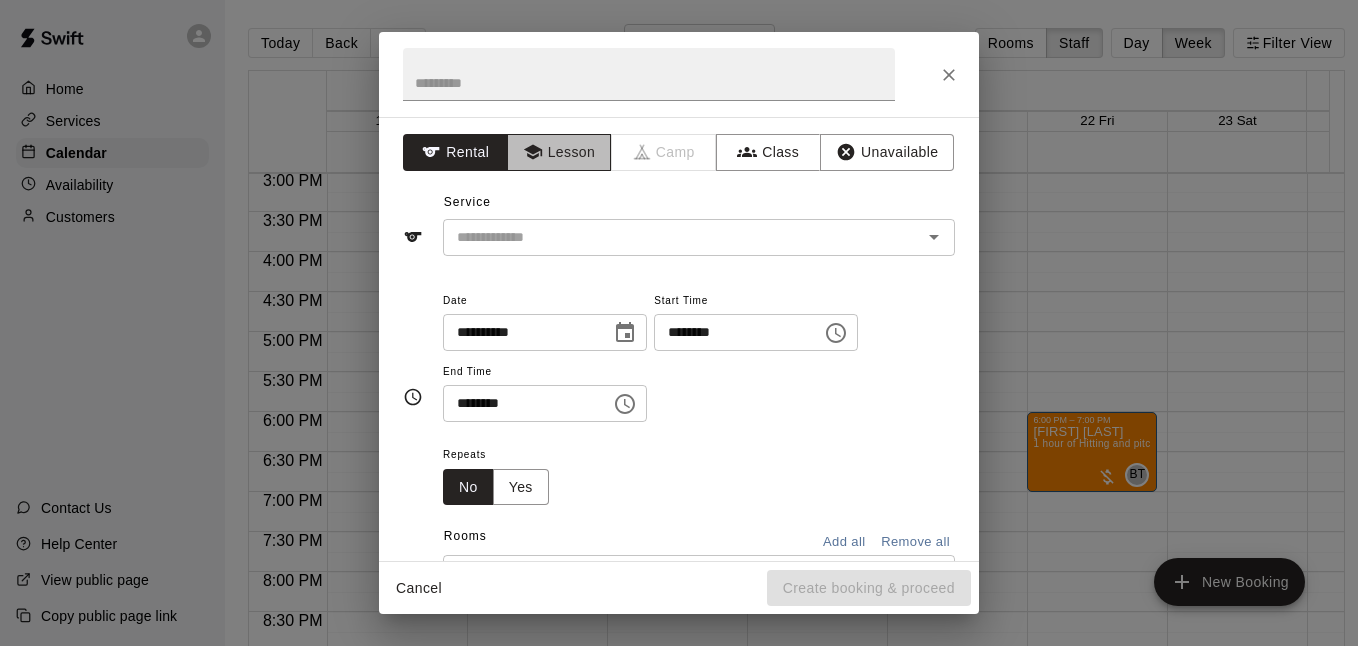 click on "Lesson" at bounding box center [559, 152] 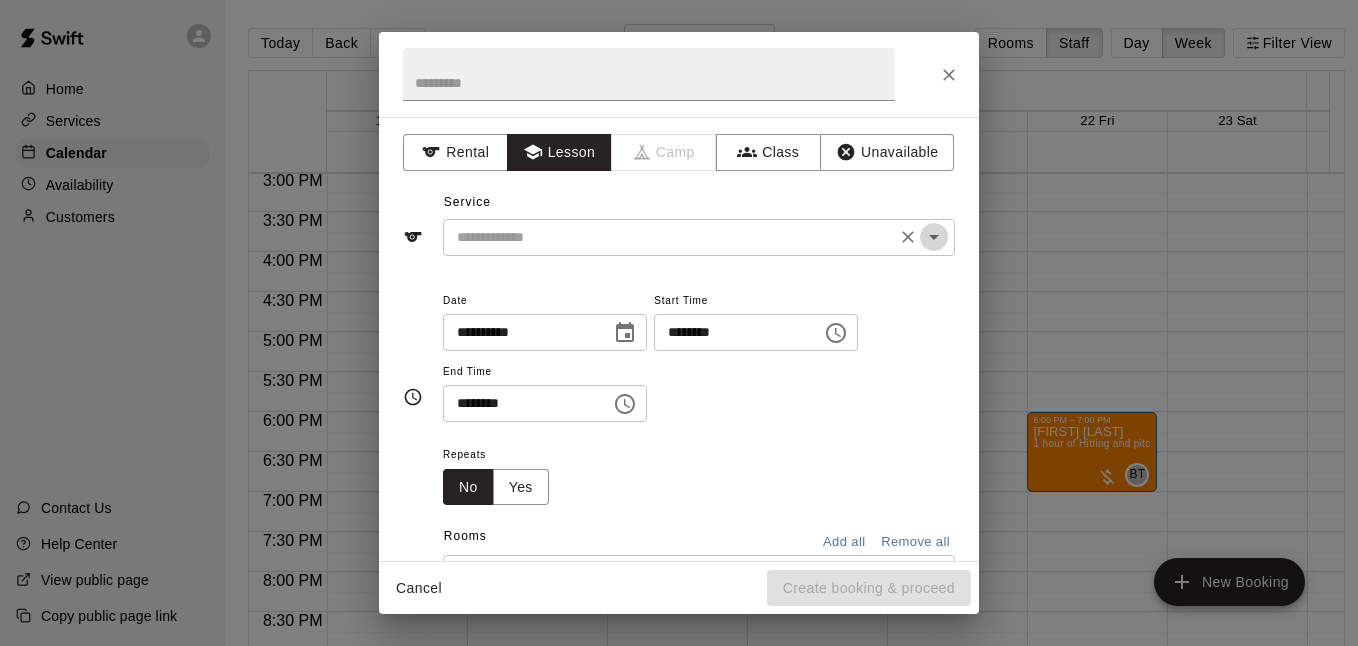 click 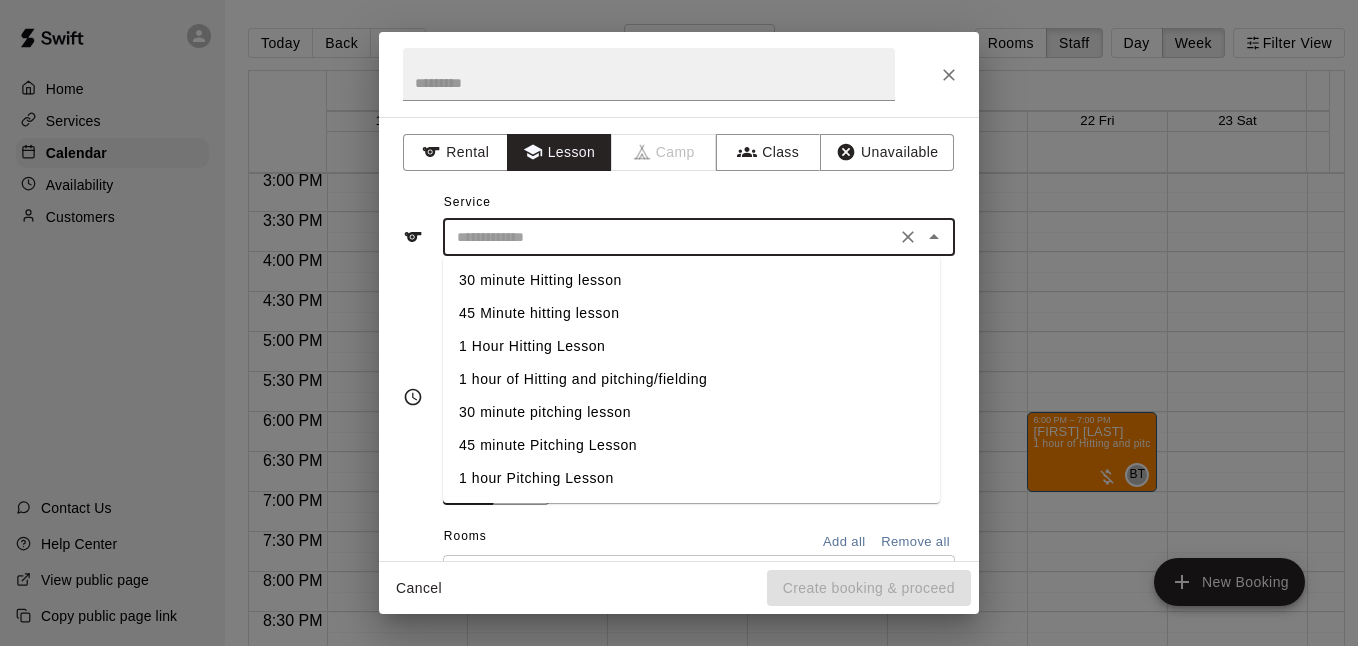 click on "30 minute Hitting lesson" at bounding box center [691, 280] 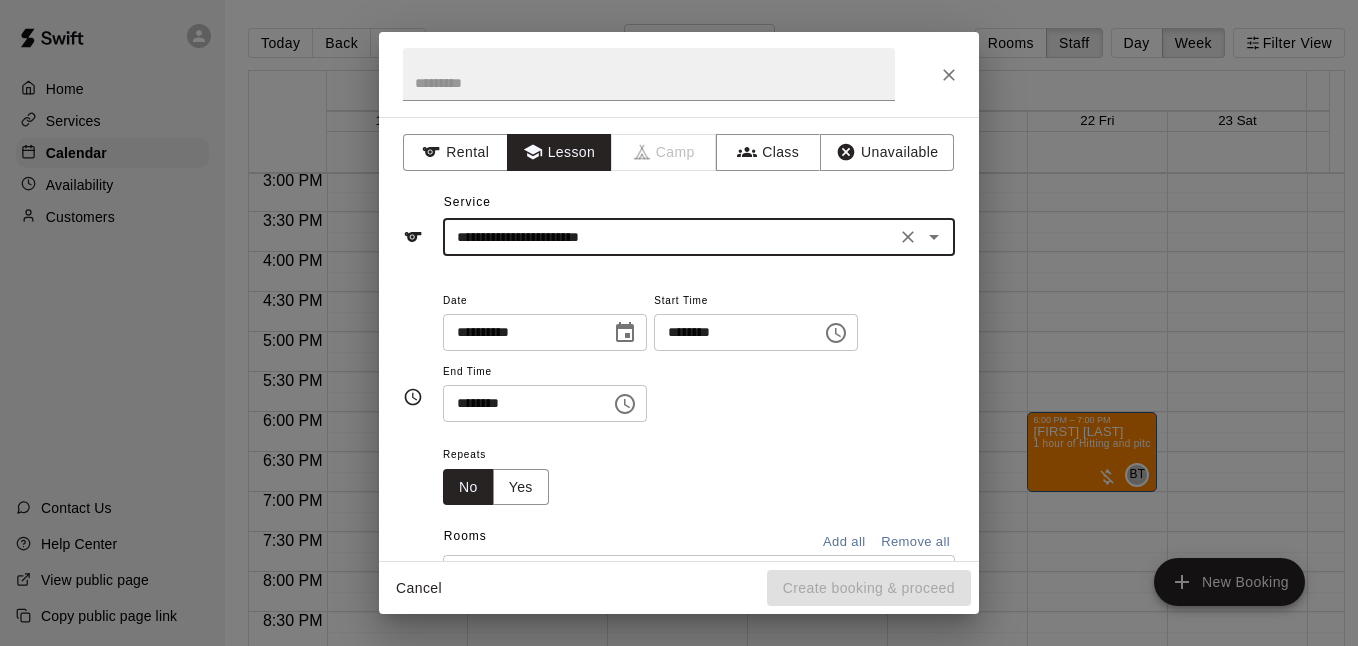 click 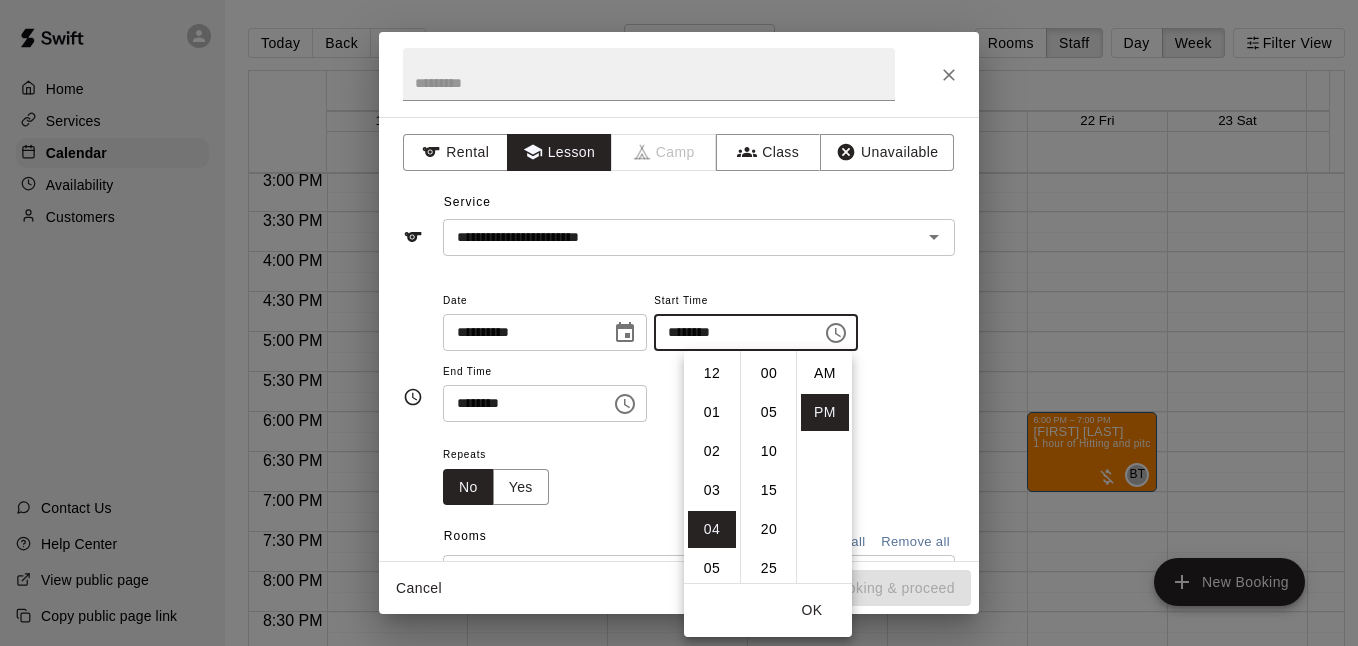 scroll, scrollTop: 156, scrollLeft: 0, axis: vertical 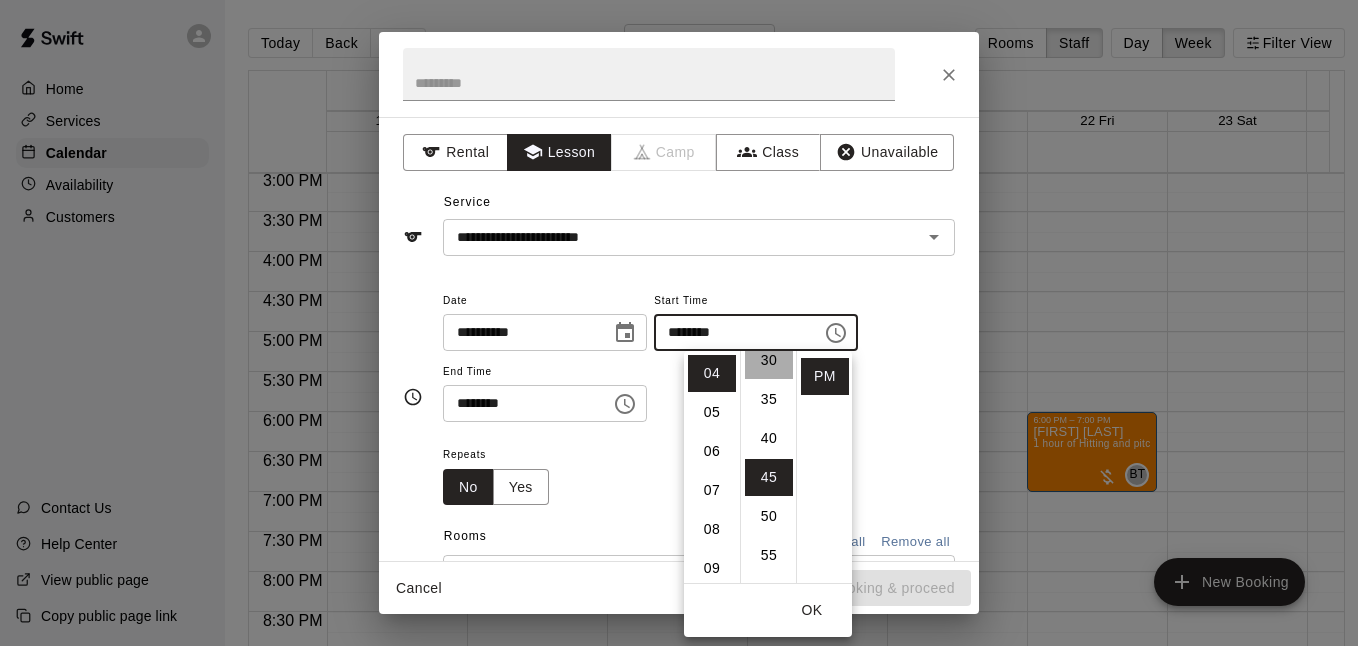 click on "30" at bounding box center [769, 360] 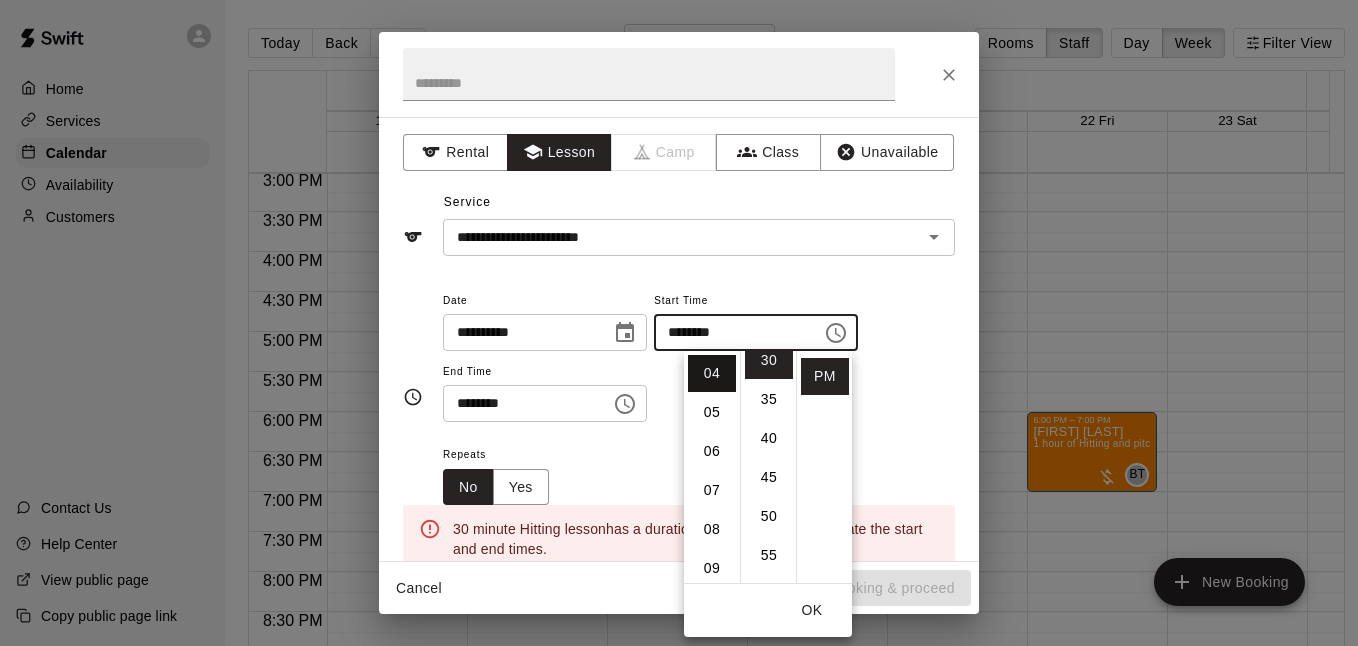 scroll, scrollTop: 234, scrollLeft: 0, axis: vertical 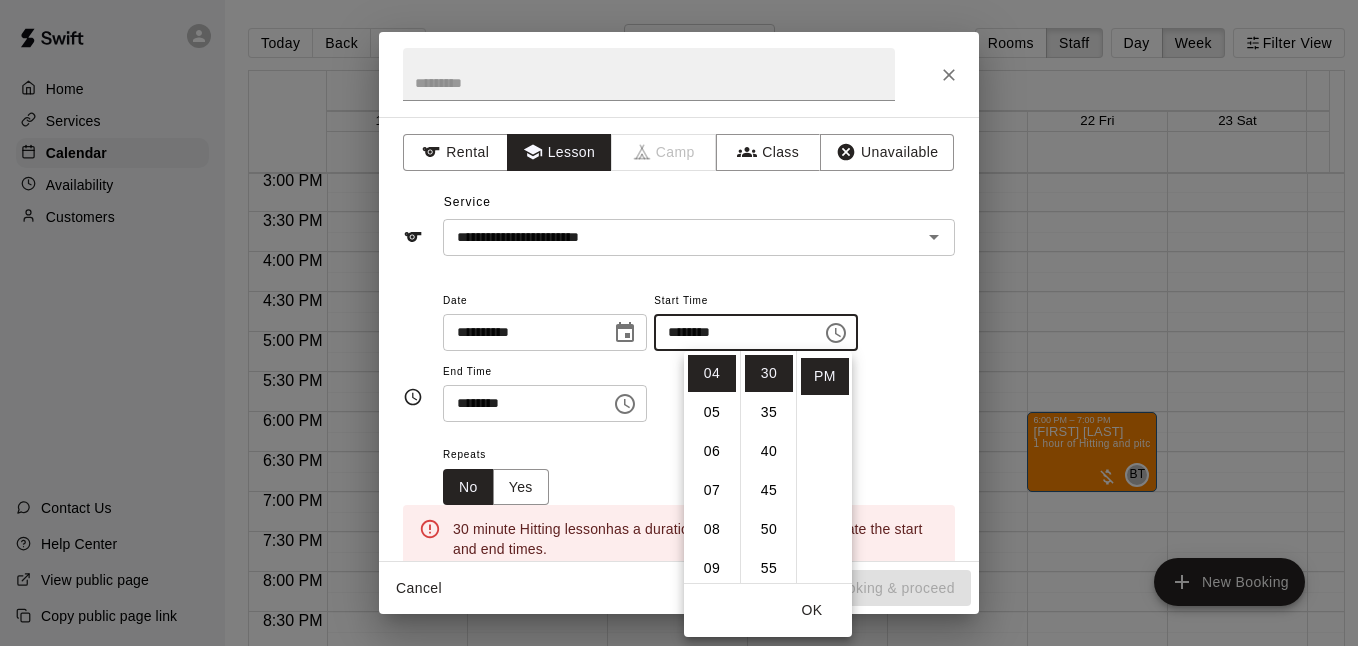 click on "********" at bounding box center [520, 403] 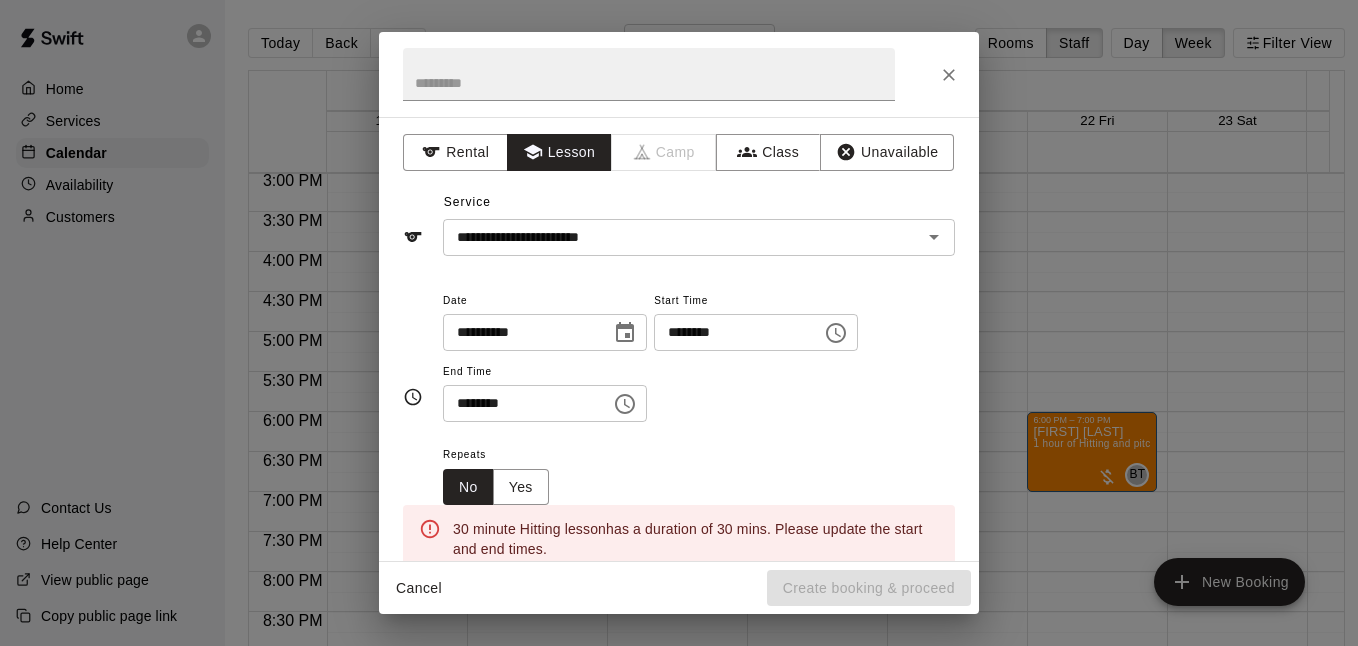 click at bounding box center (625, 404) 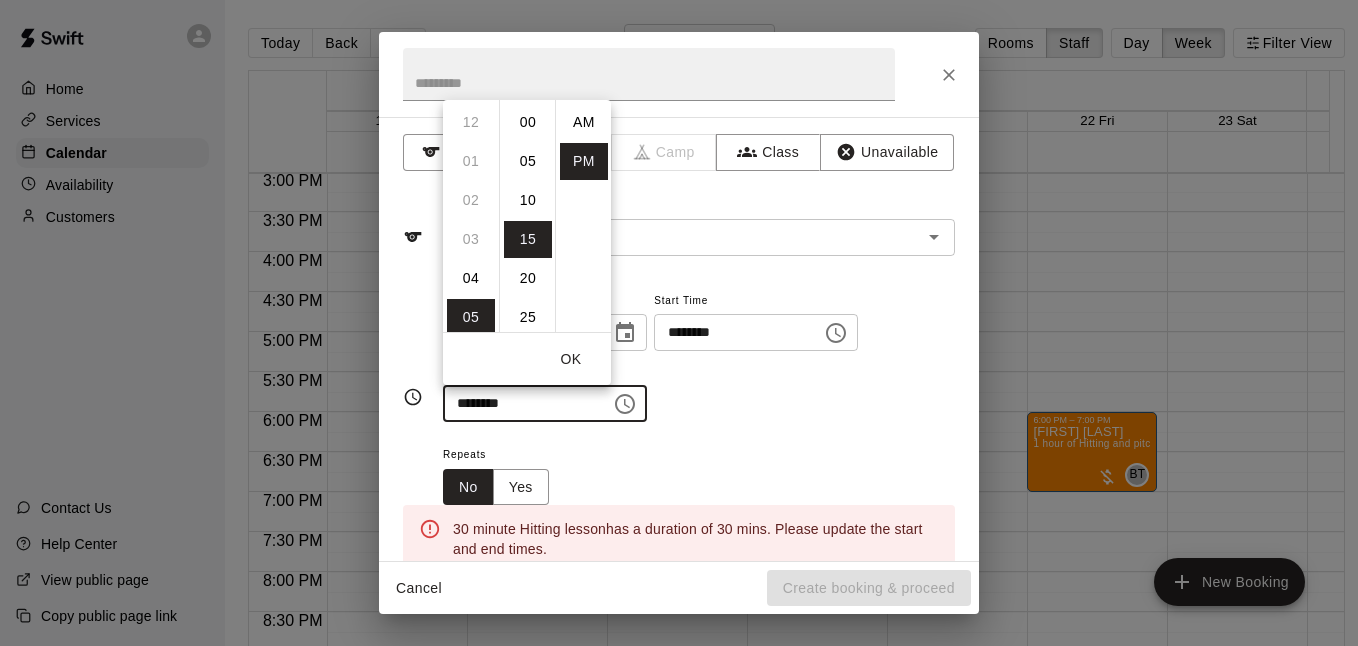 scroll, scrollTop: 195, scrollLeft: 0, axis: vertical 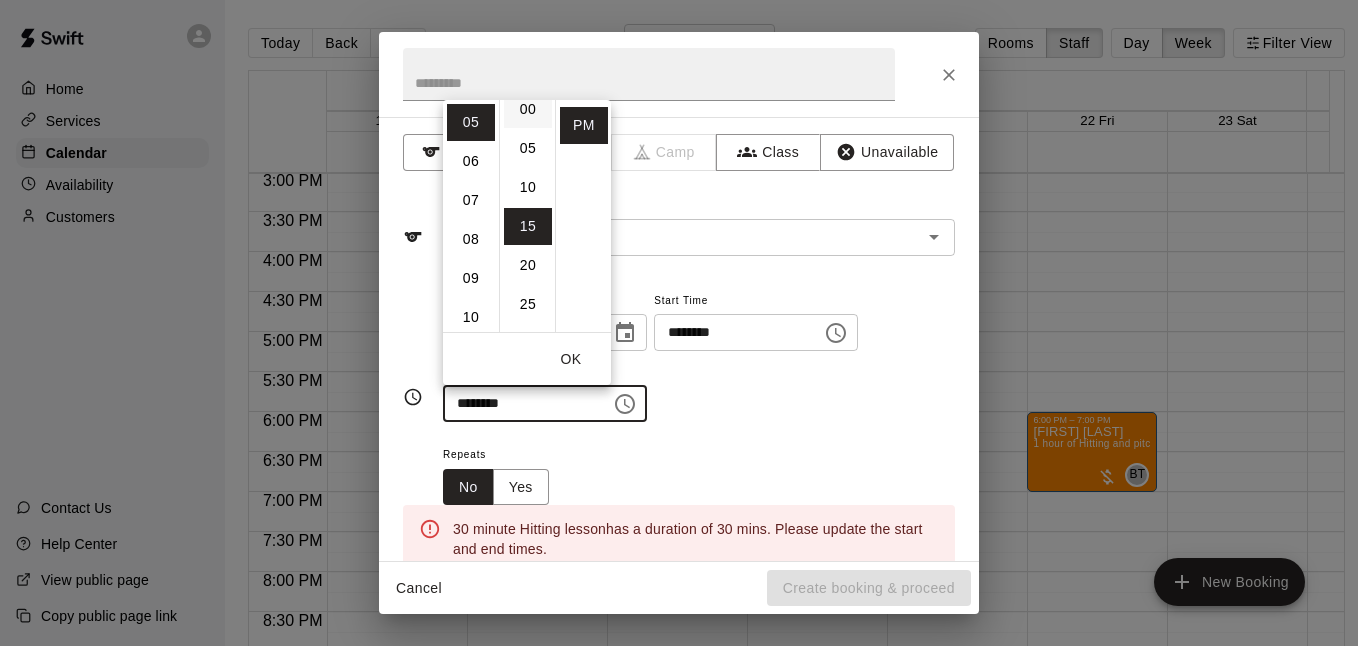 click on "00" at bounding box center [528, 109] 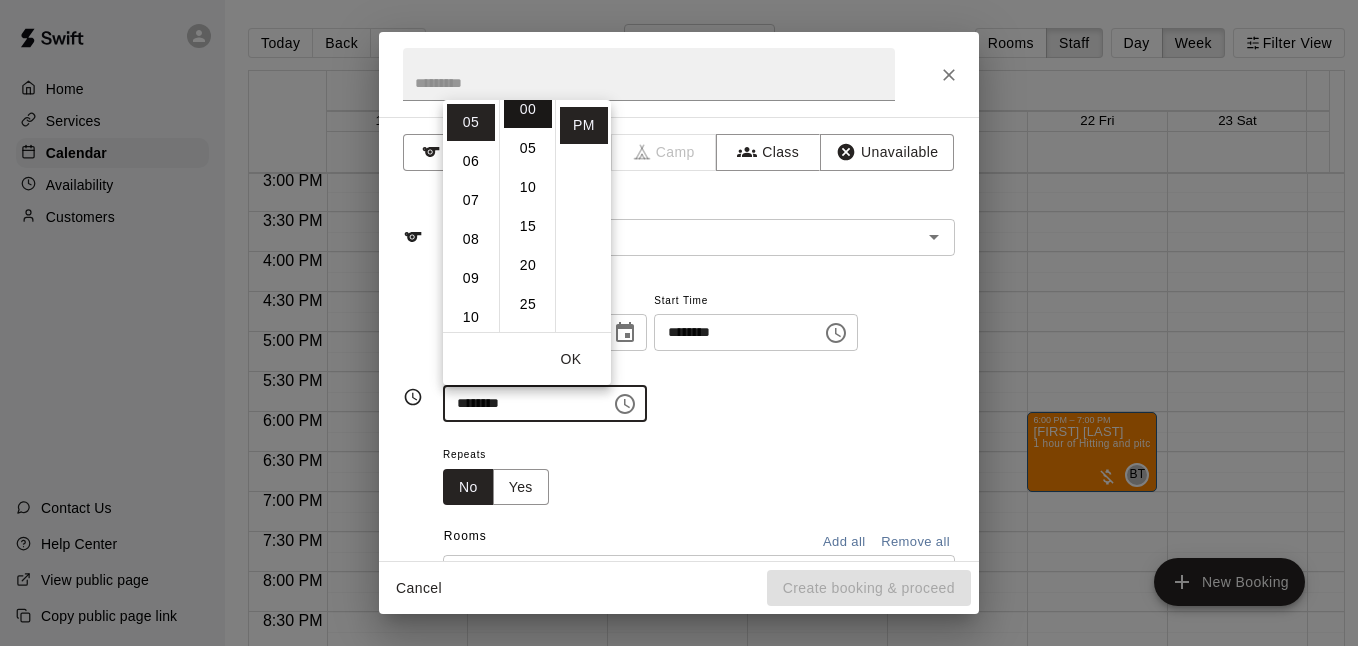 type on "********" 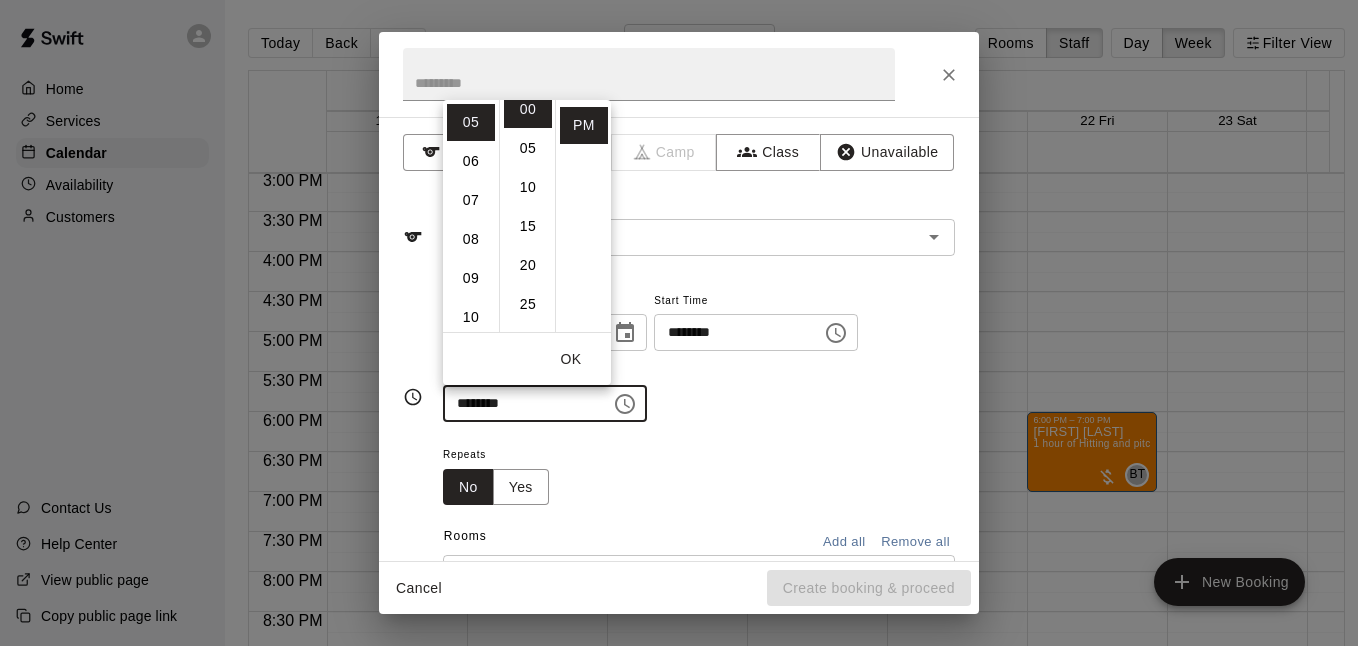 scroll, scrollTop: 0, scrollLeft: 0, axis: both 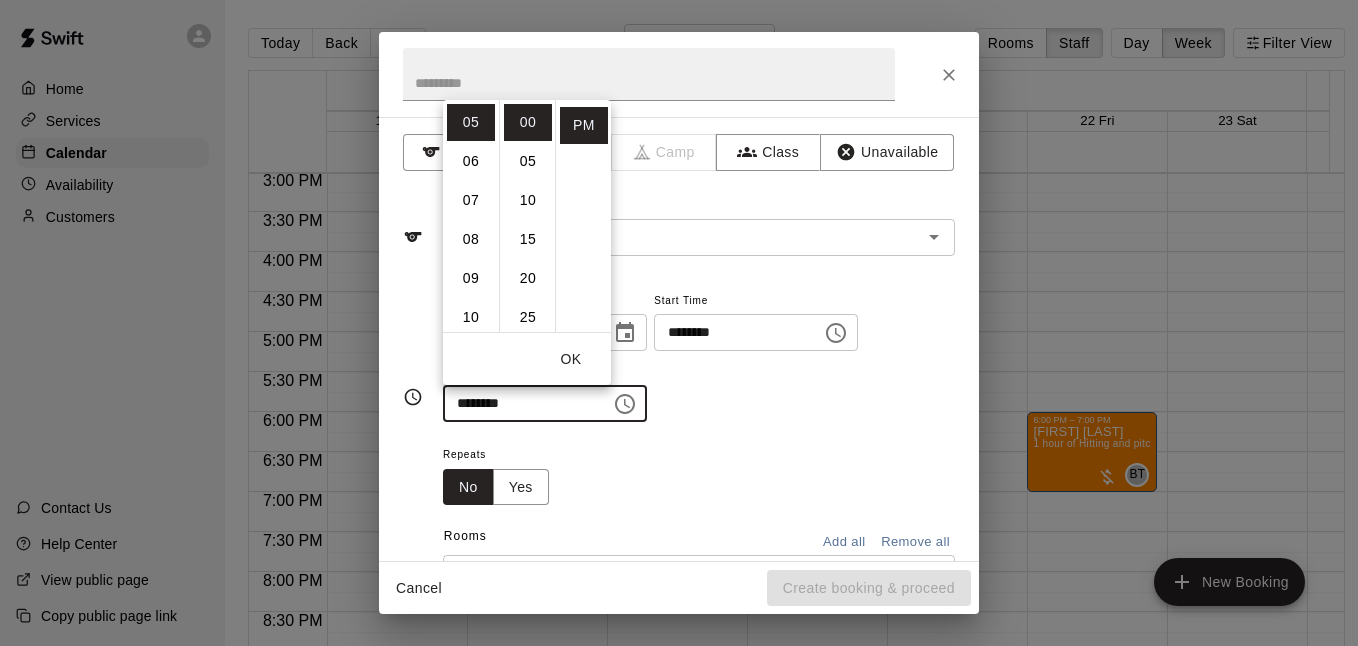 click on "**********" at bounding box center (699, 355) 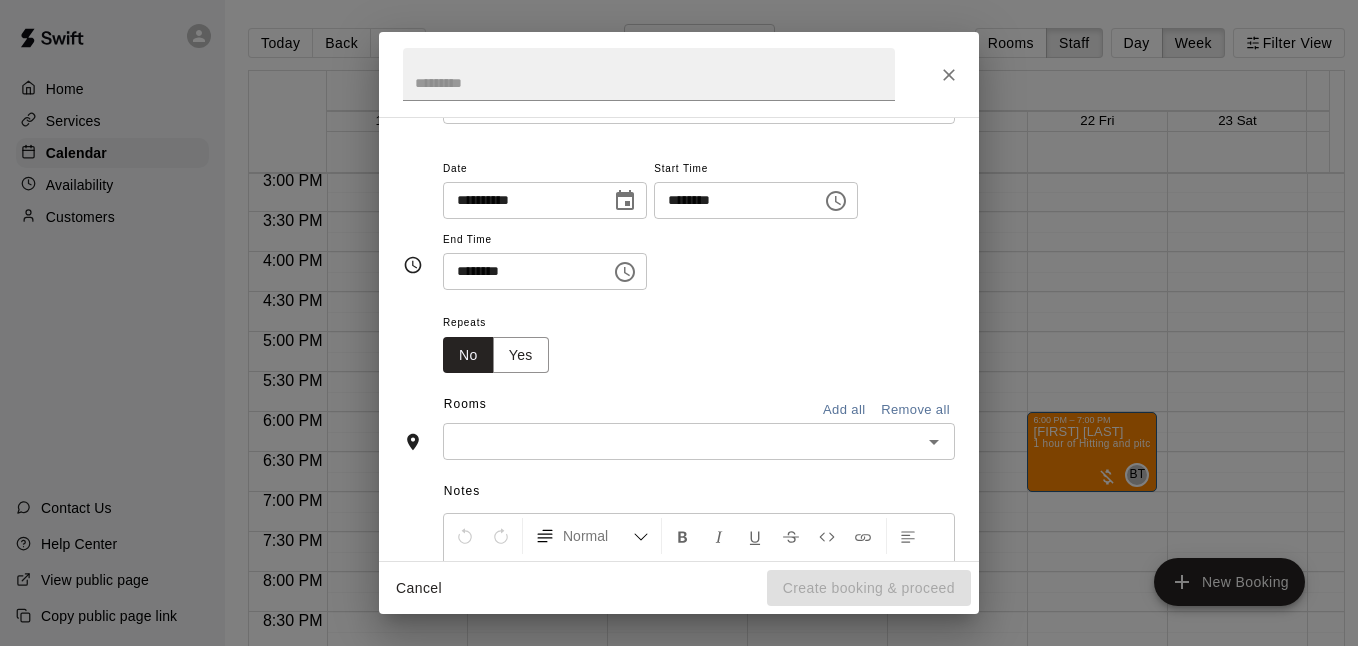 scroll, scrollTop: 133, scrollLeft: 0, axis: vertical 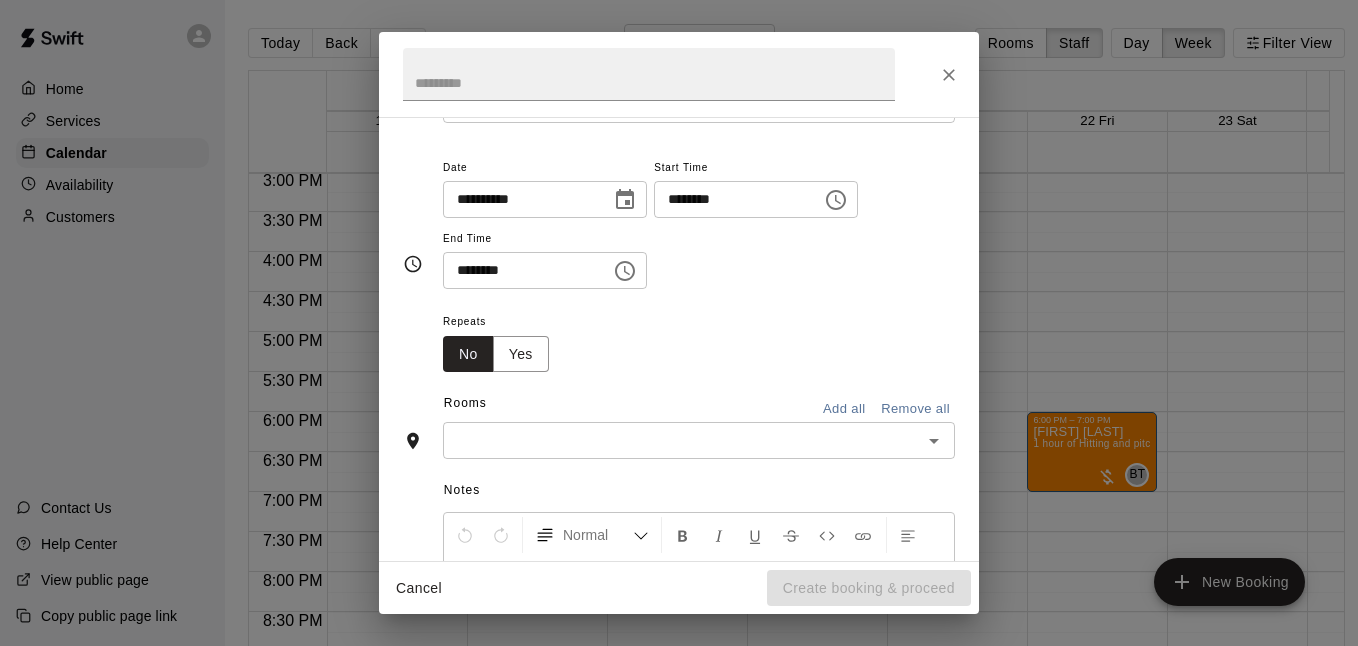 click at bounding box center [682, 440] 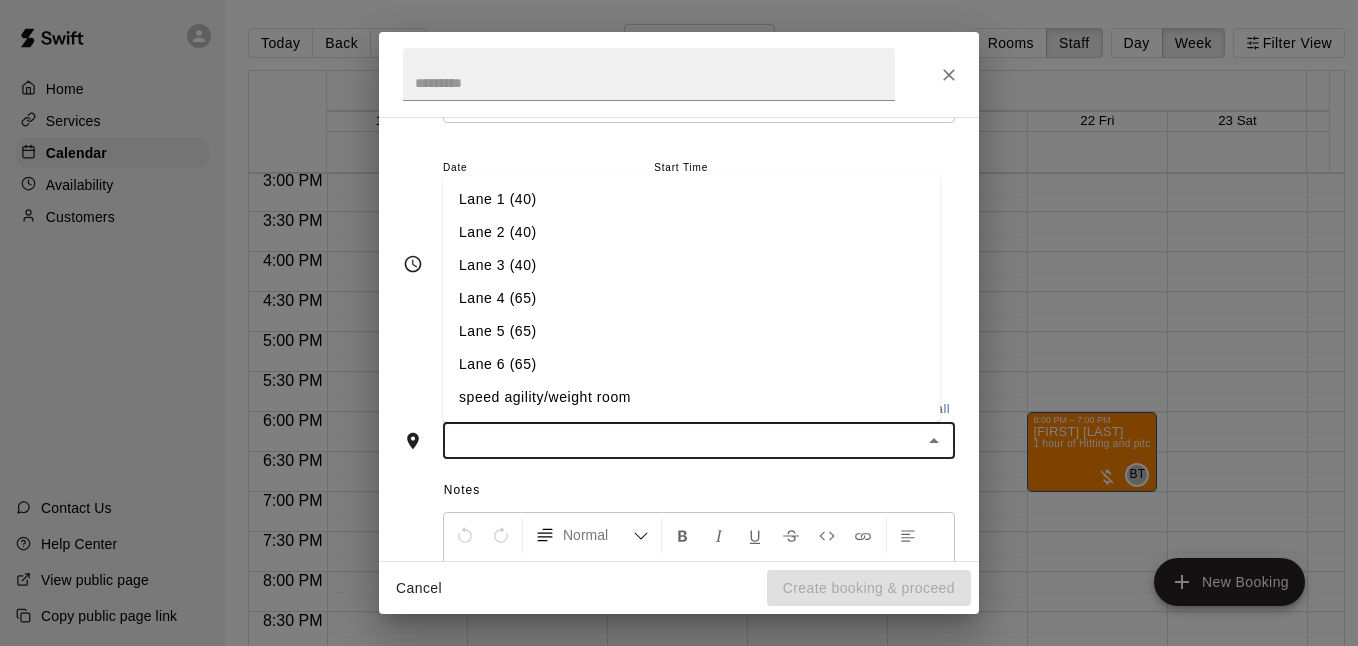 click on "Lane 1 (40)" at bounding box center [691, 199] 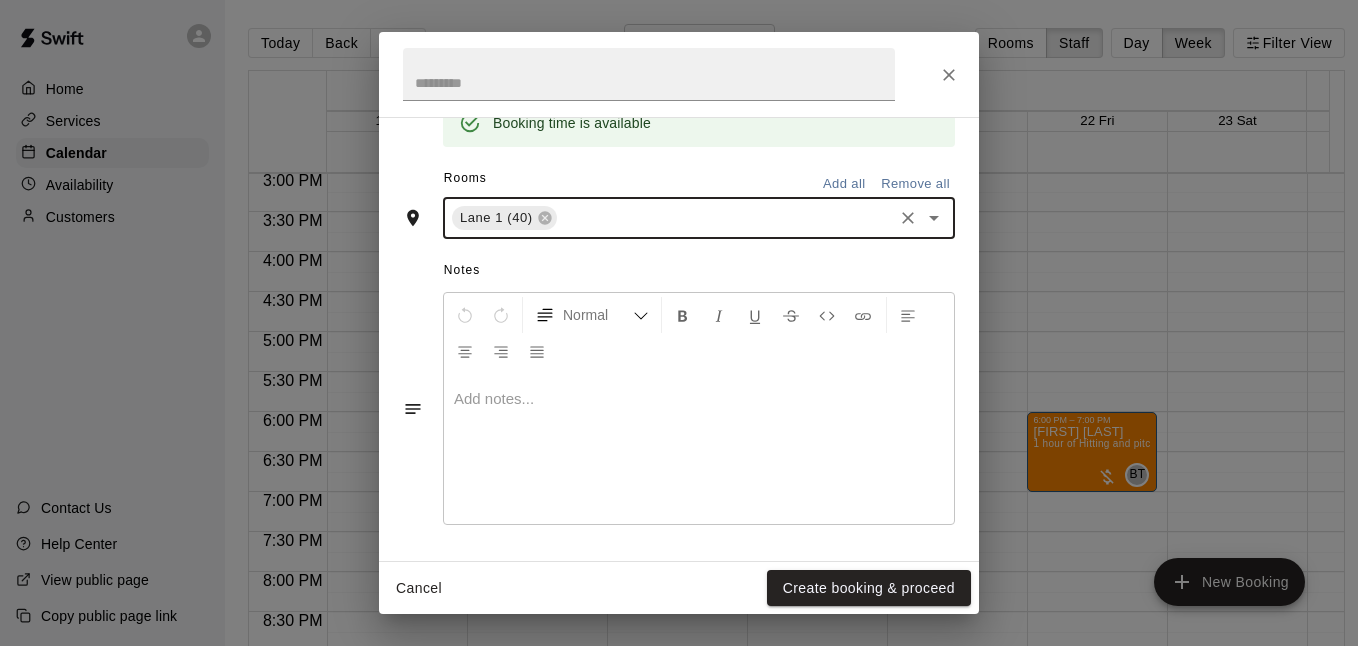 scroll, scrollTop: 435, scrollLeft: 0, axis: vertical 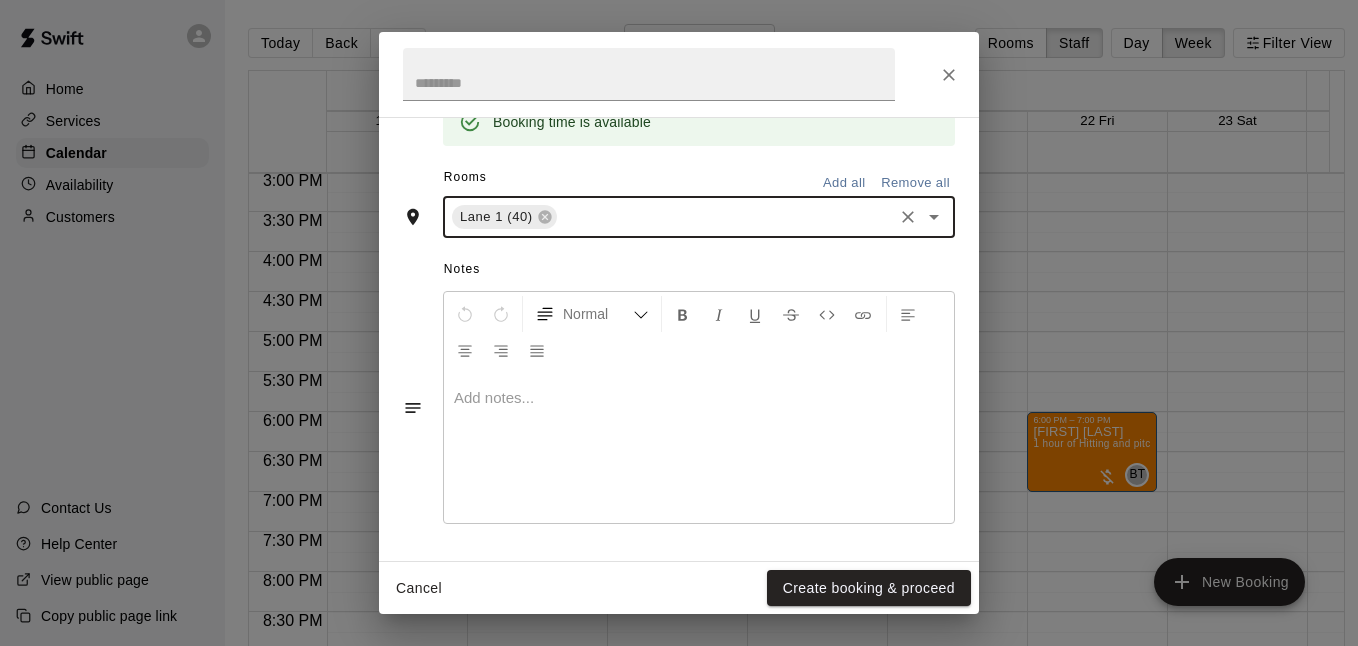 click on "Create booking & proceed" at bounding box center [869, 588] 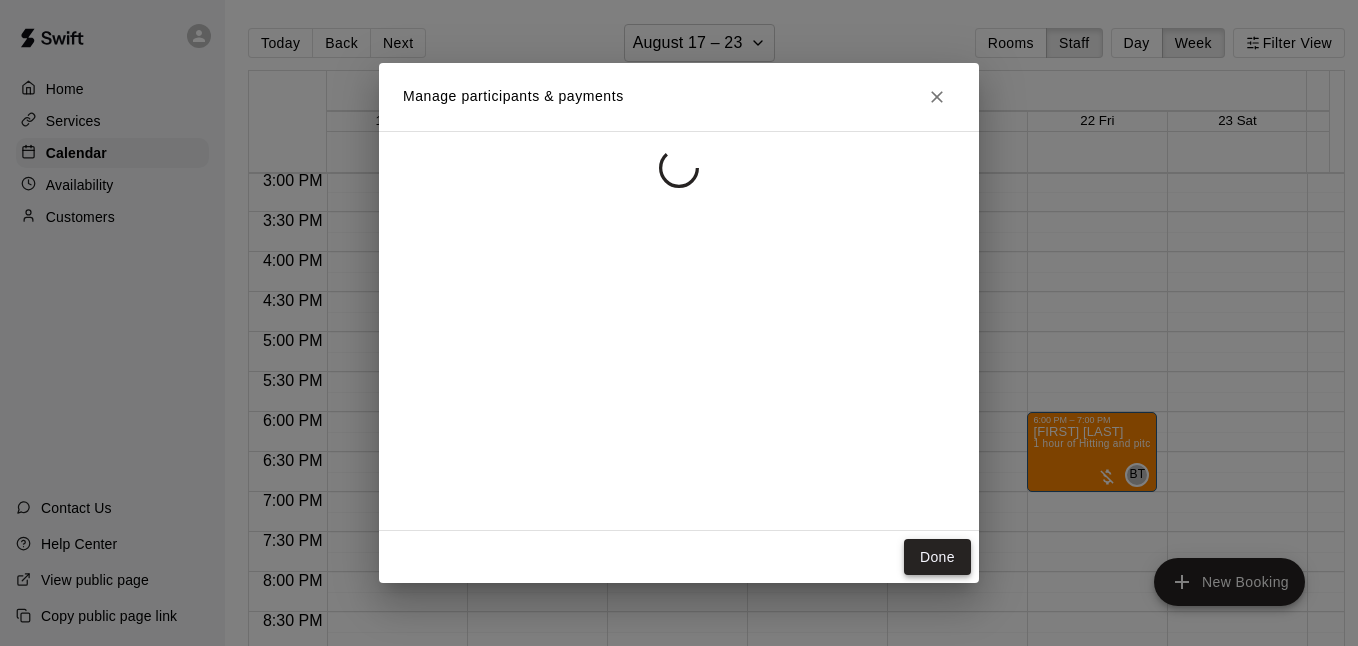 click on "Done" at bounding box center [937, 557] 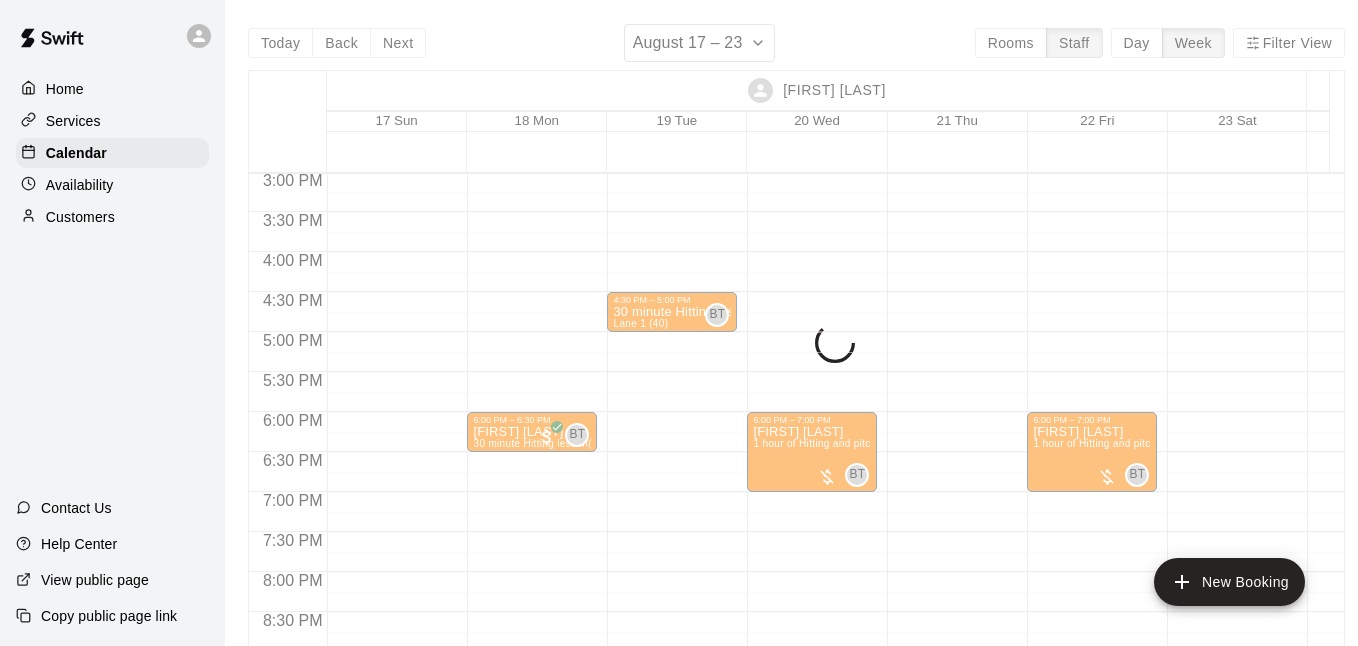 click at bounding box center [952, -68] 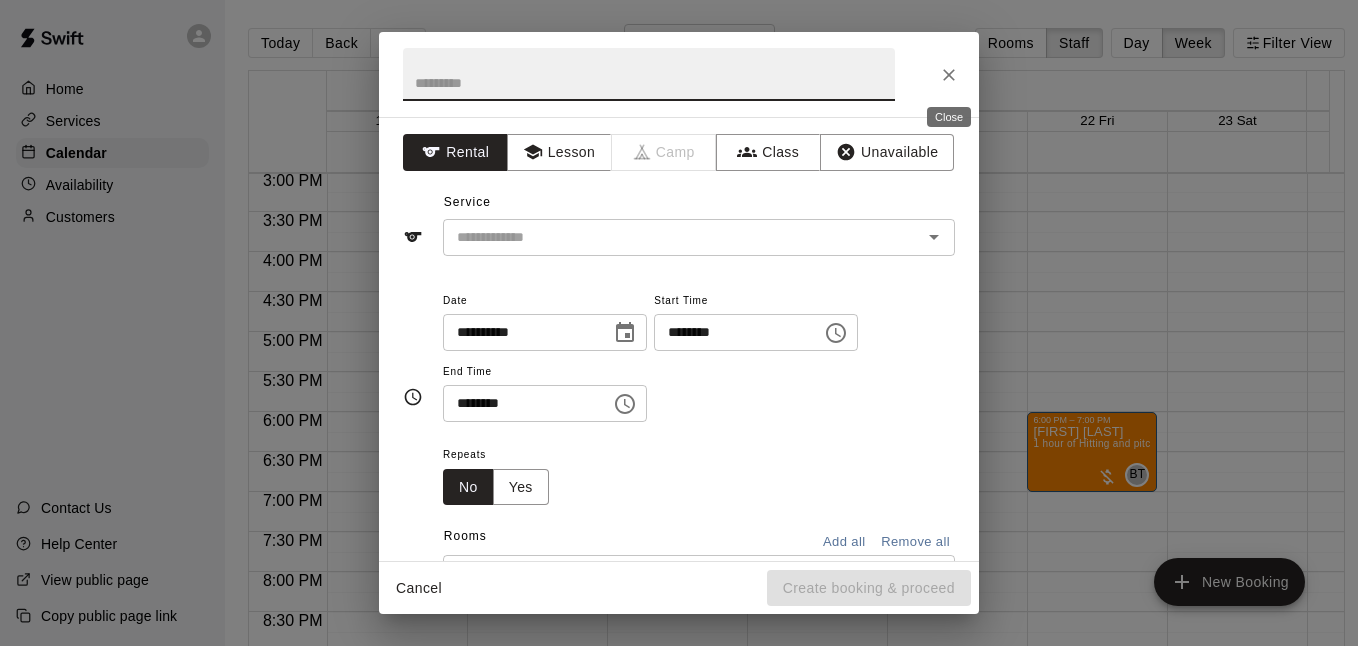 click 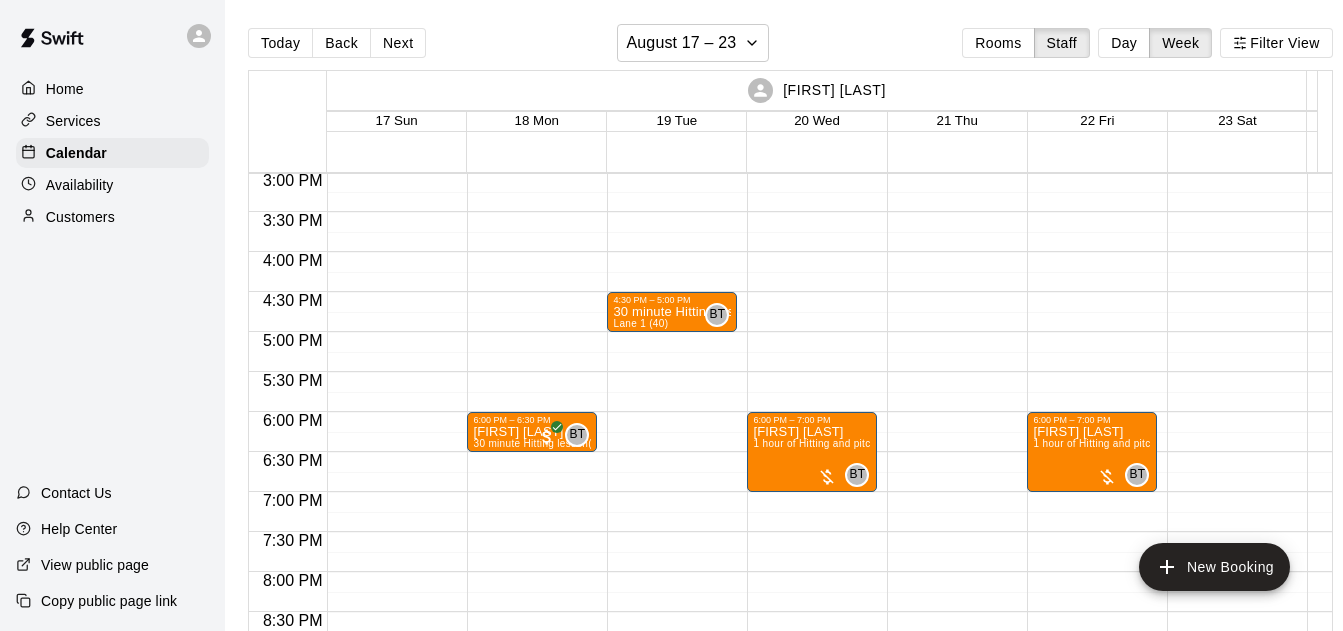click at bounding box center (952, -68) 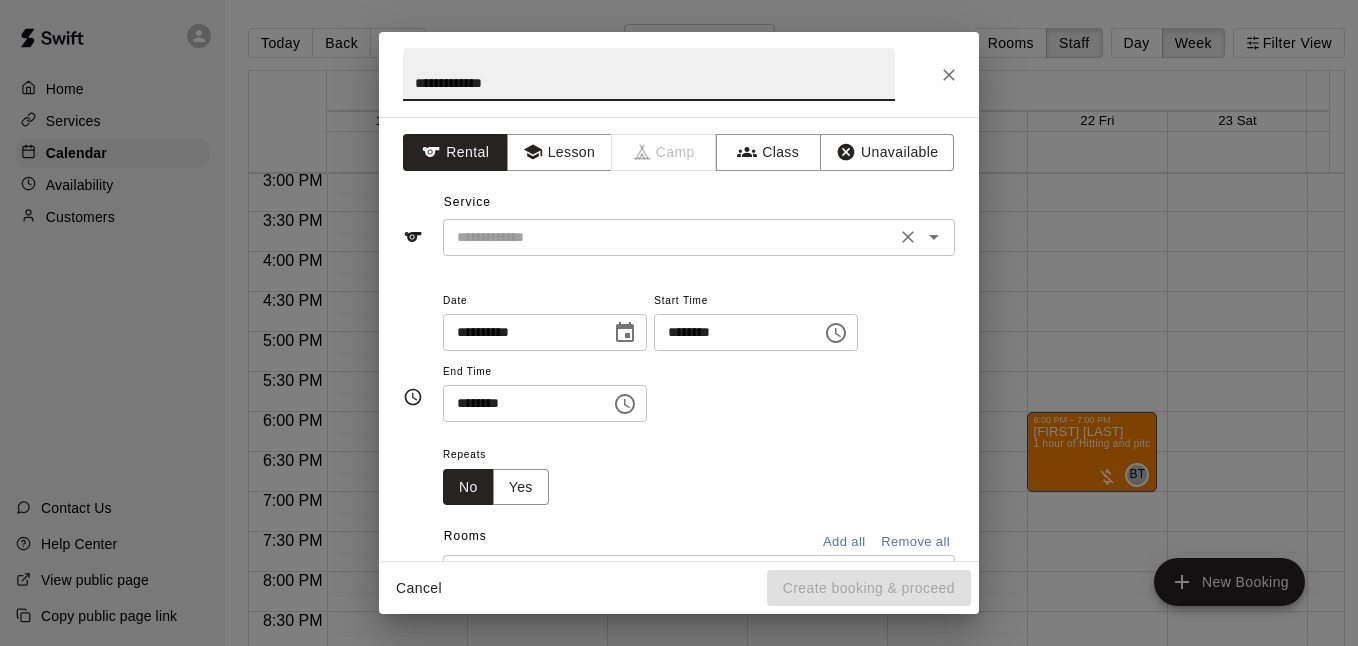 click 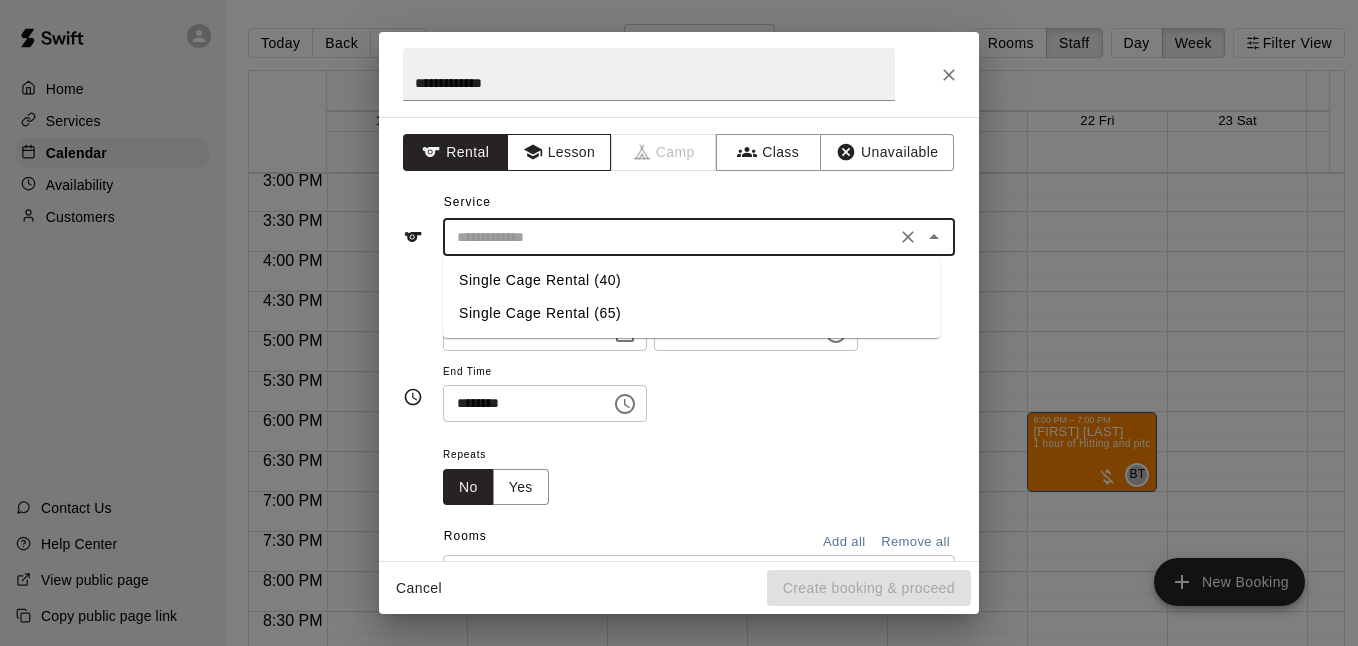 click on "Lesson" at bounding box center [559, 152] 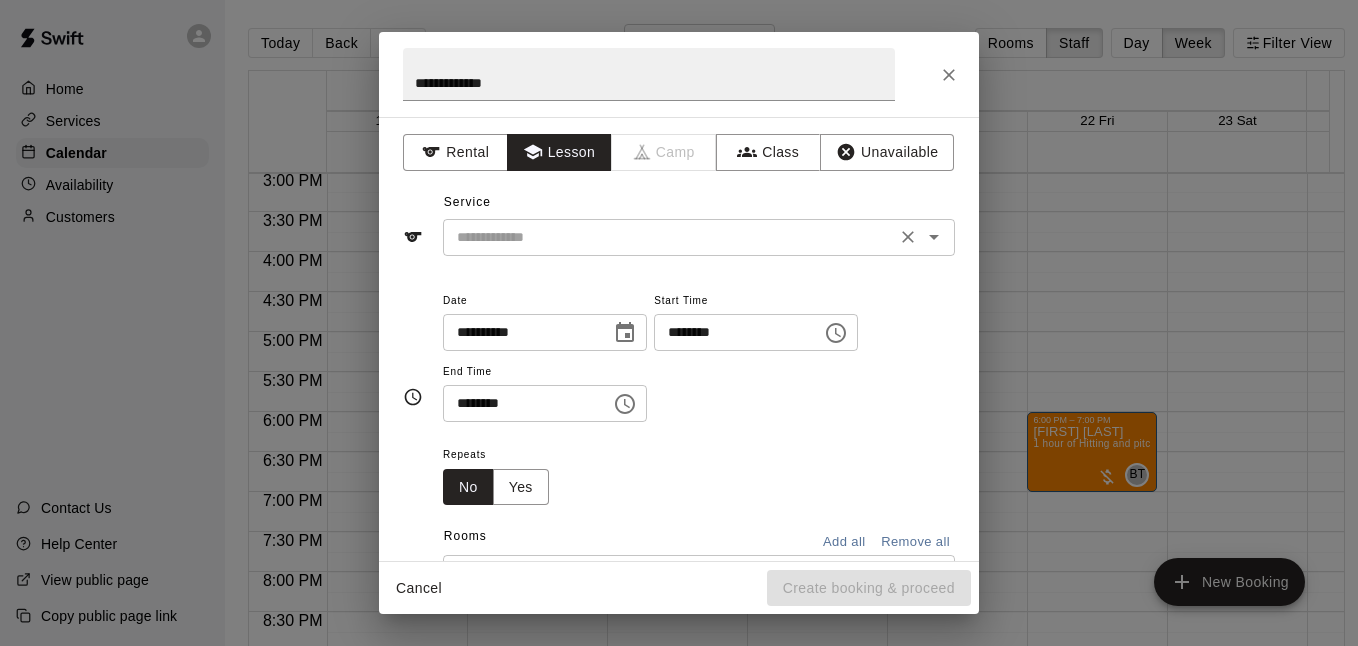 click 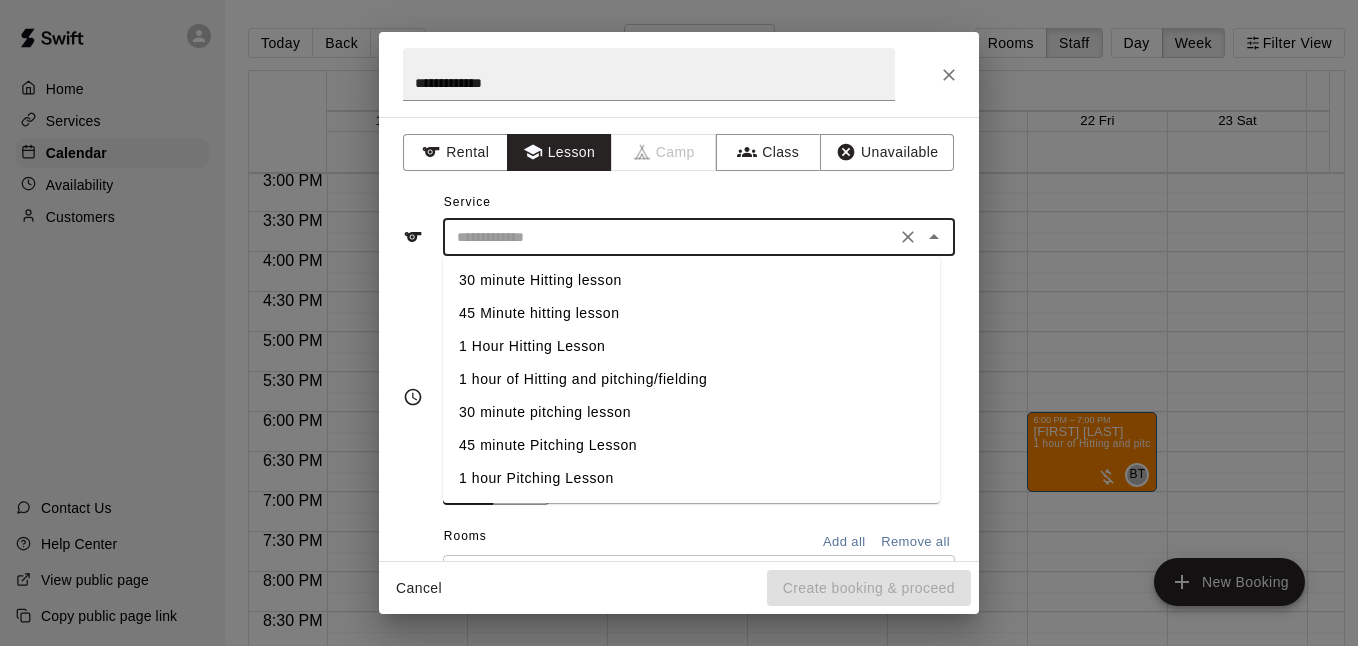 drag, startPoint x: 585, startPoint y: 274, endPoint x: 576, endPoint y: 279, distance: 10.29563 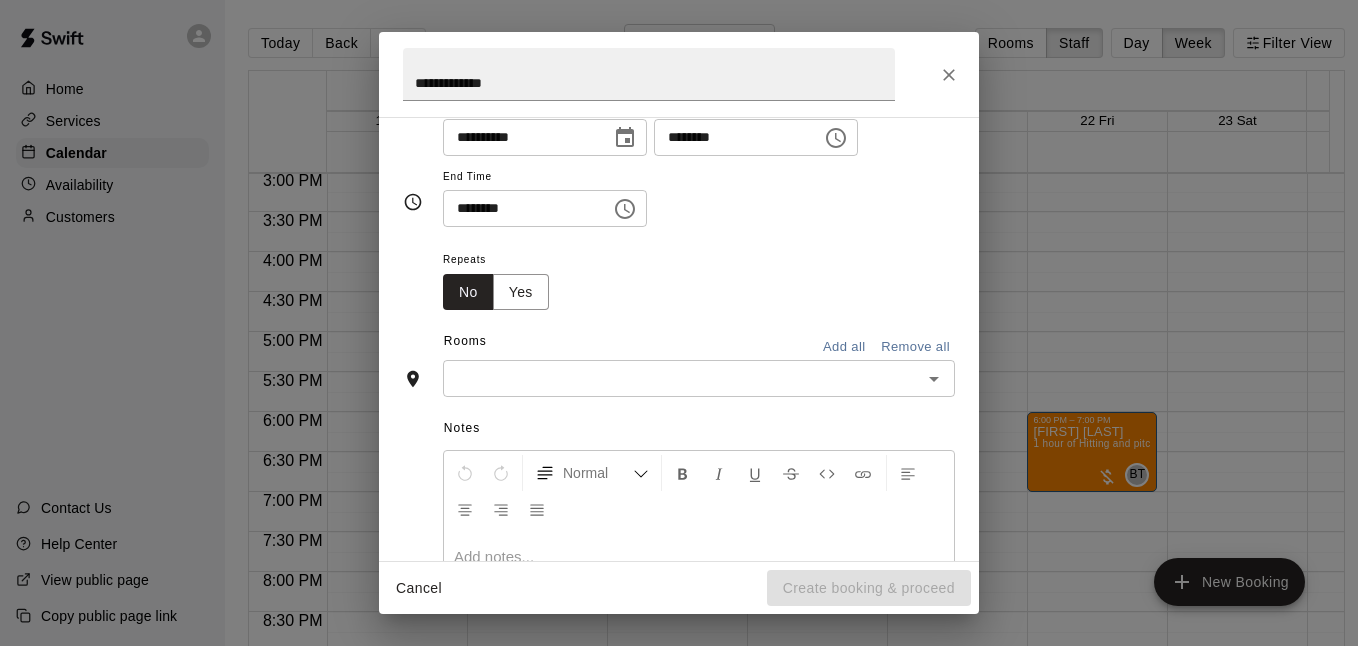 scroll, scrollTop: 199, scrollLeft: 0, axis: vertical 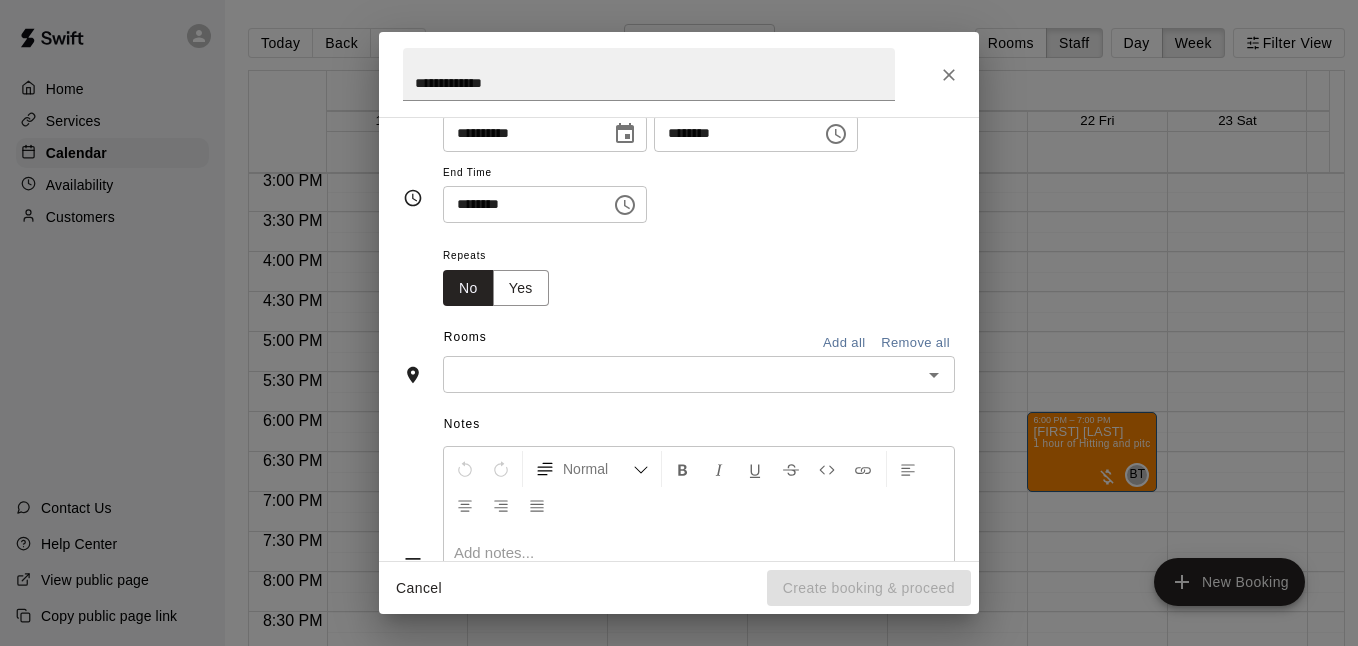 click 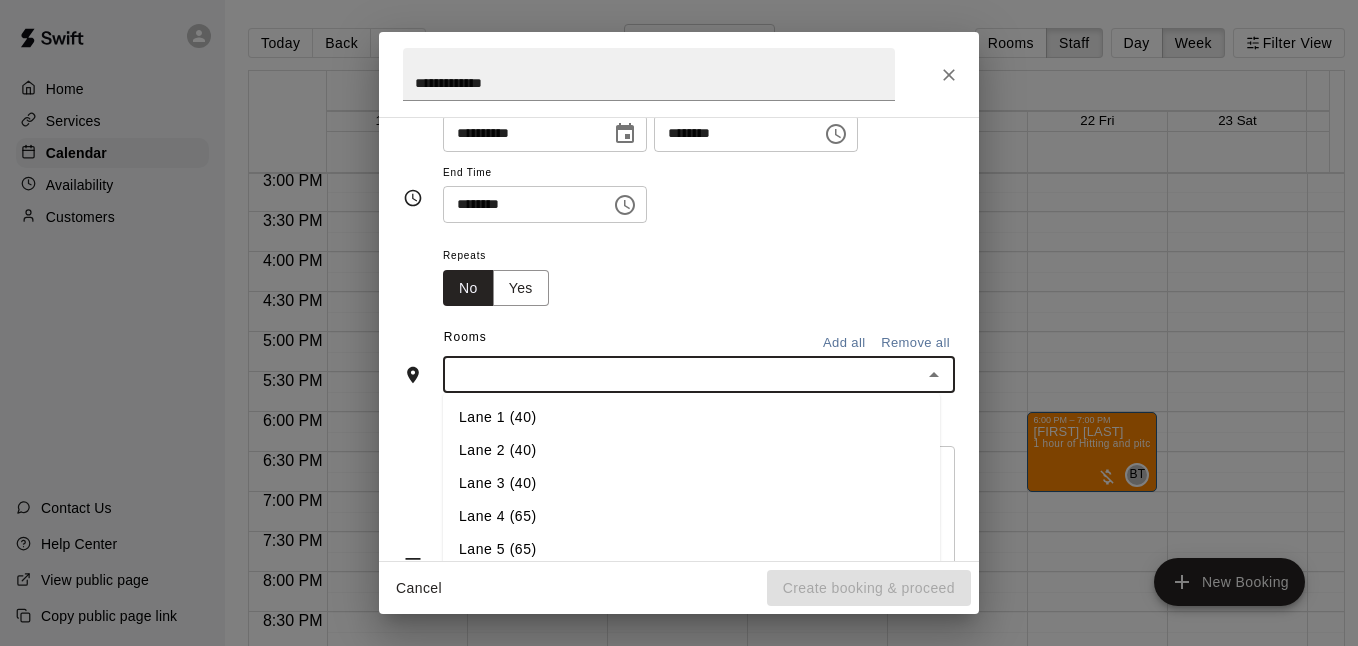 click on "Lane 1 (40)" at bounding box center [691, 417] 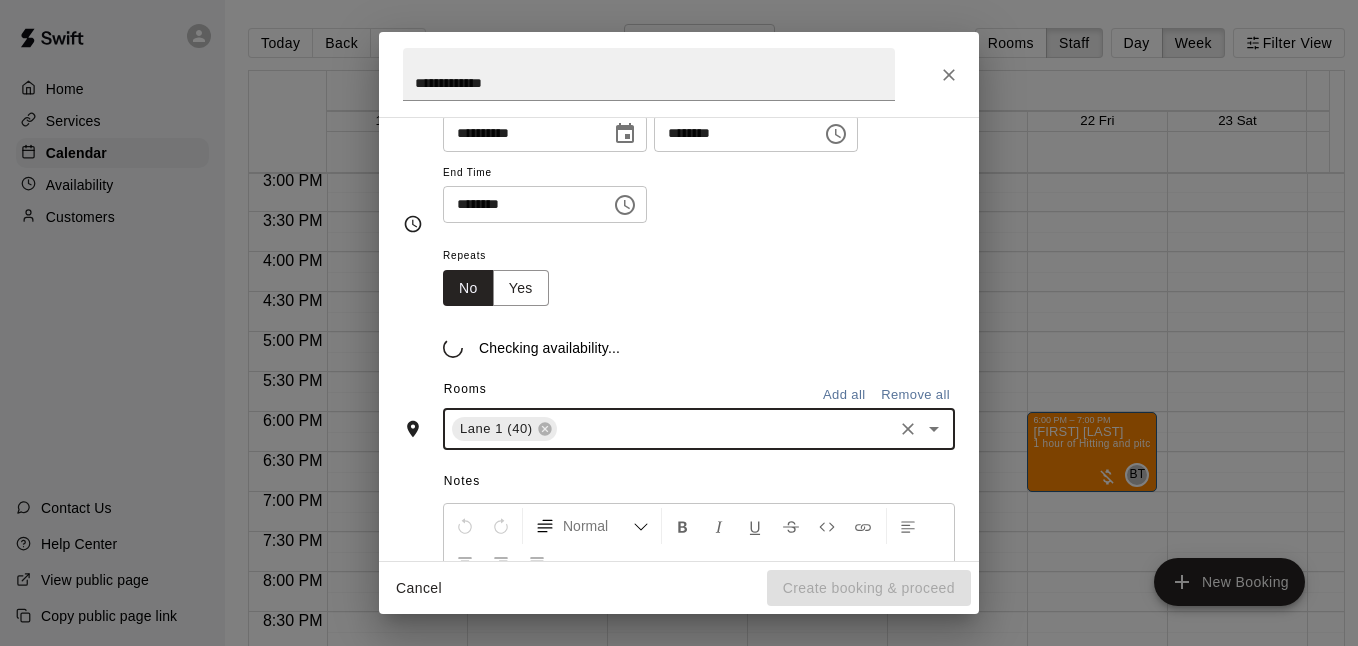 scroll, scrollTop: 237, scrollLeft: 0, axis: vertical 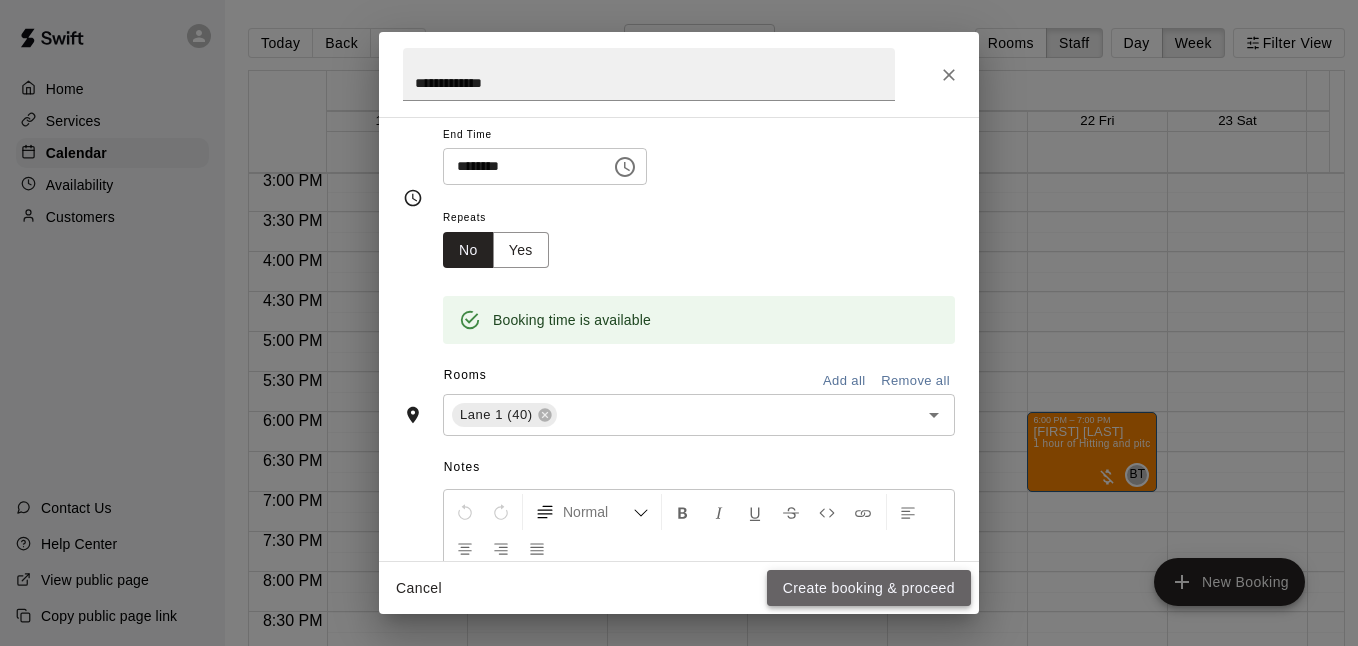 click on "Create booking & proceed" at bounding box center [869, 588] 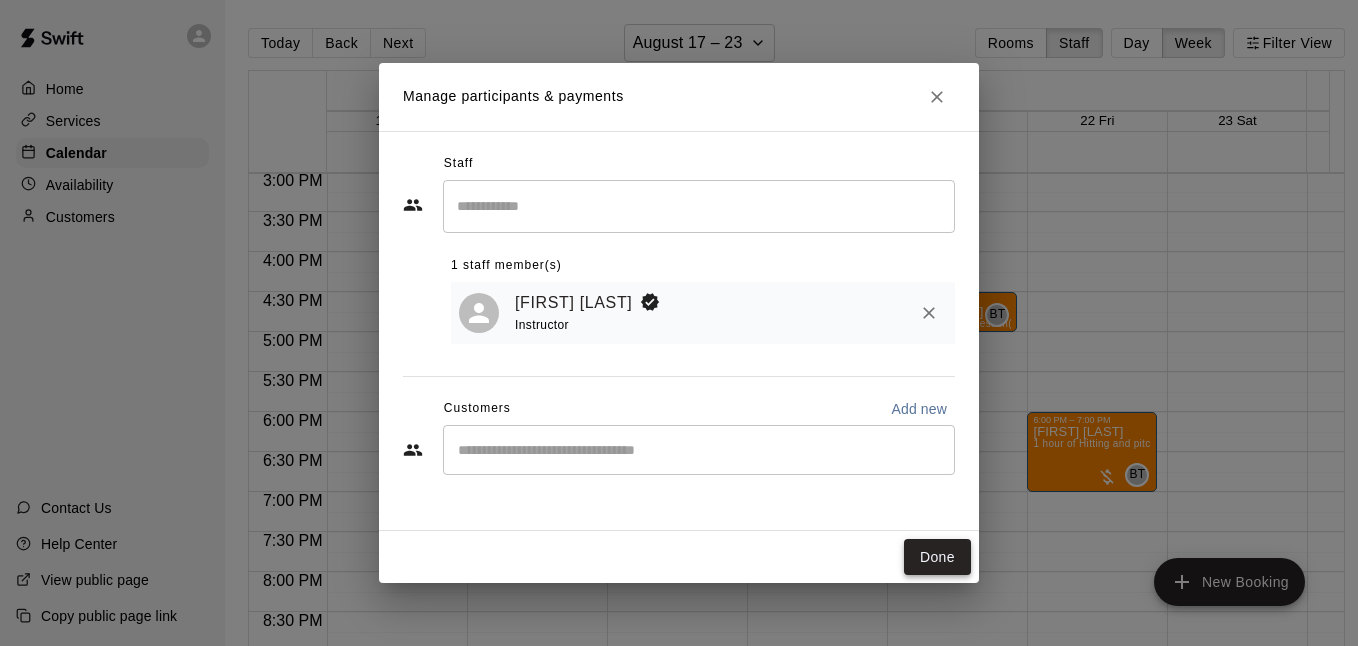 click on "Done" at bounding box center (937, 557) 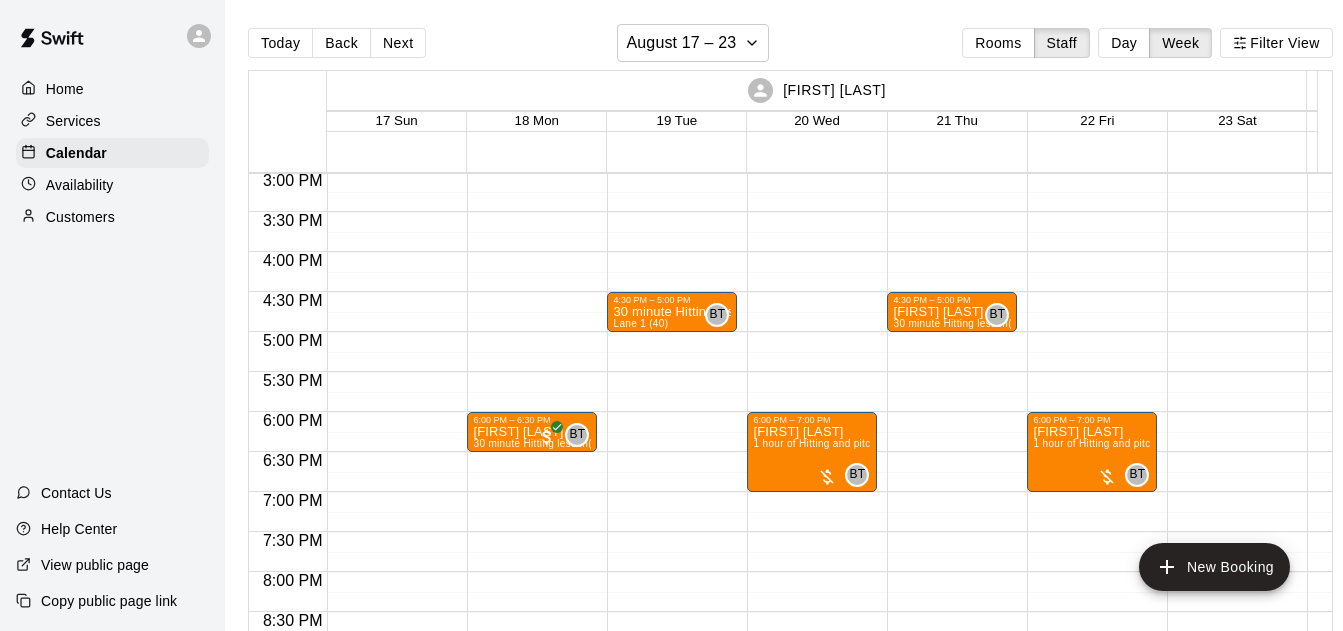click on "Next" at bounding box center [398, 43] 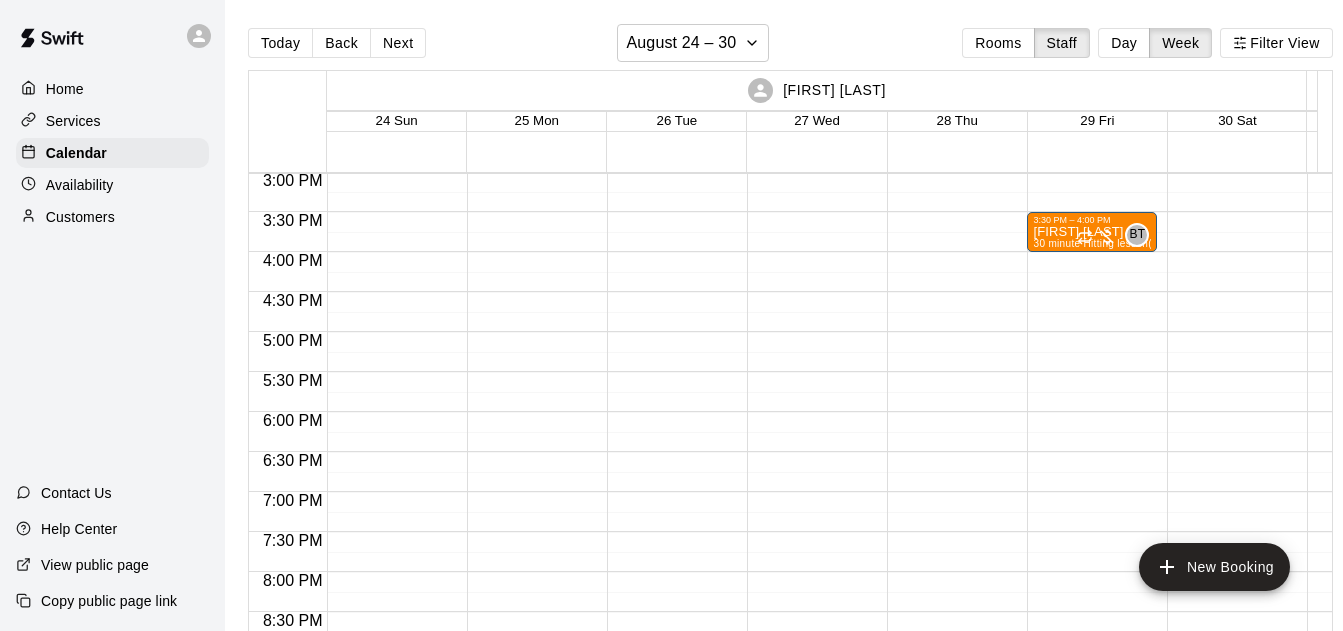 drag, startPoint x: 660, startPoint y: 302, endPoint x: 682, endPoint y: 299, distance: 22.203604 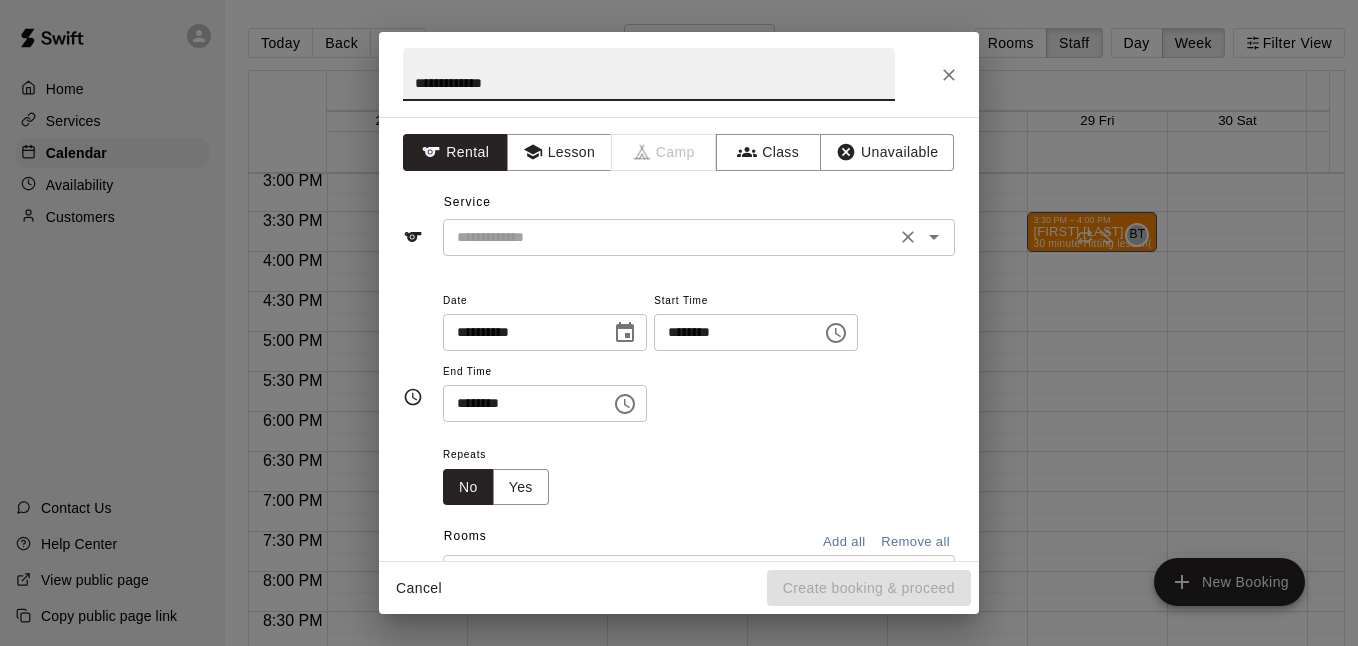 click at bounding box center (934, 237) 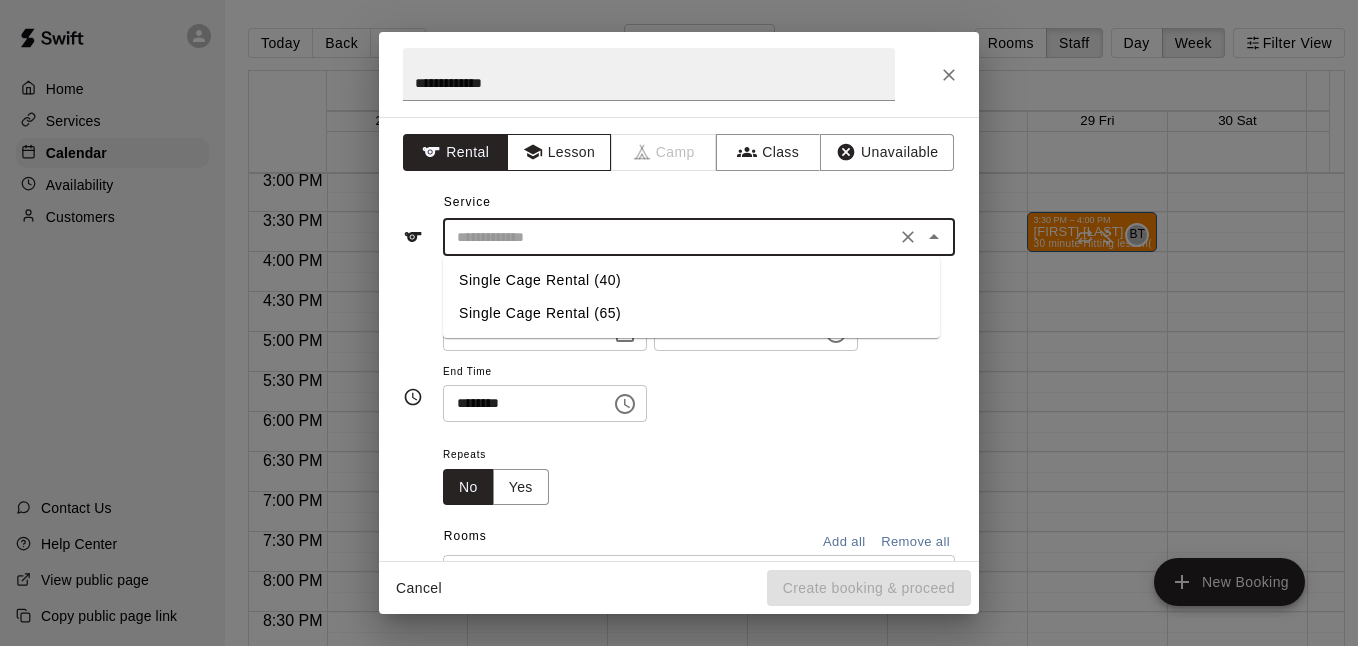 click on "Lesson" at bounding box center [559, 152] 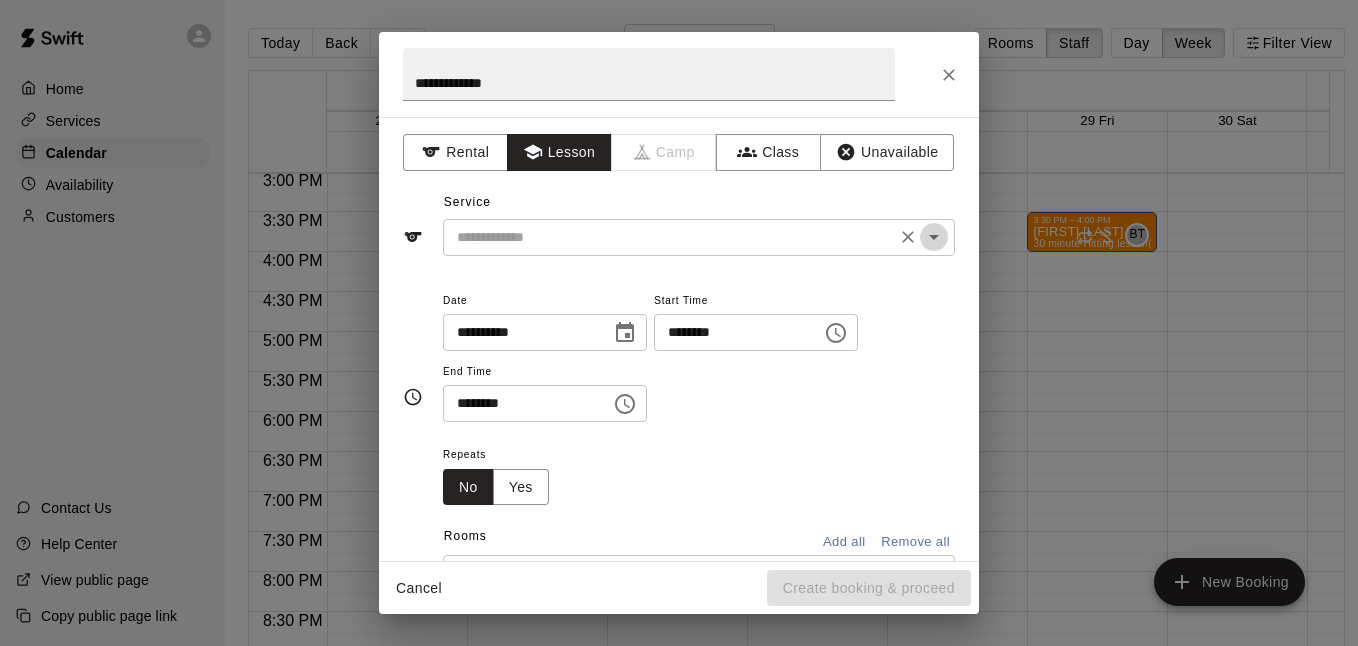 click at bounding box center (934, 237) 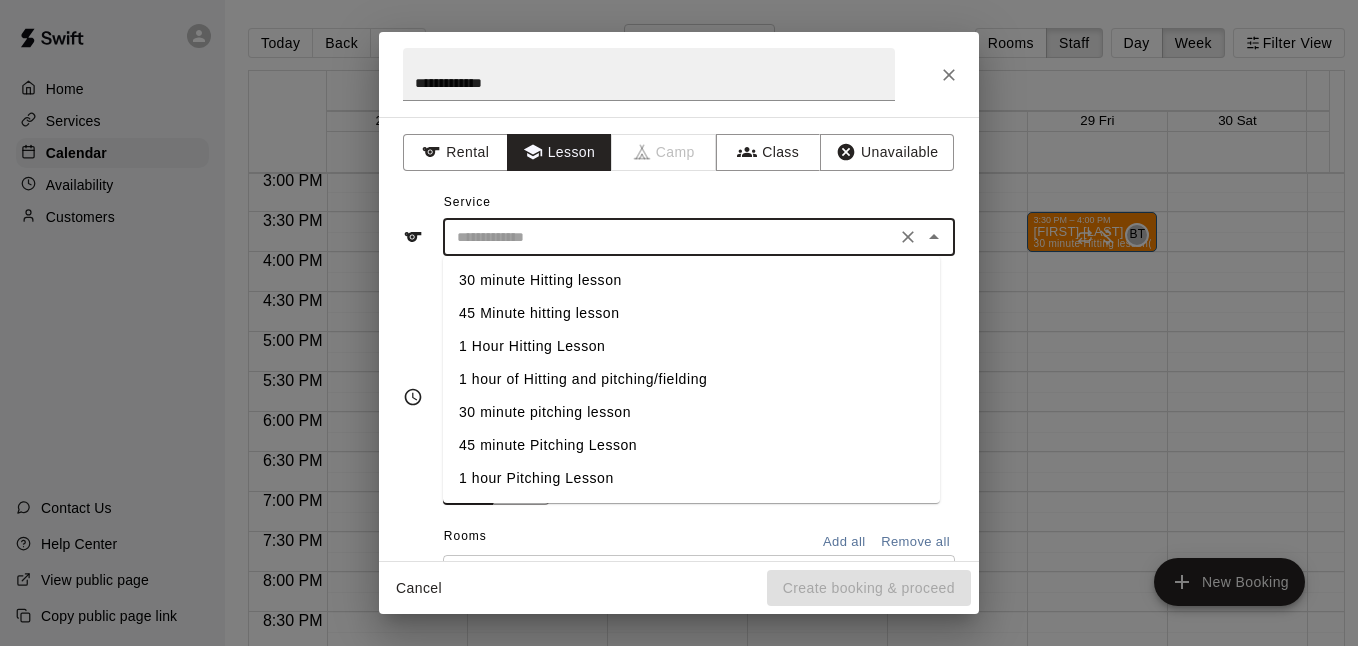 click on "30 minute Hitting lesson" at bounding box center (691, 280) 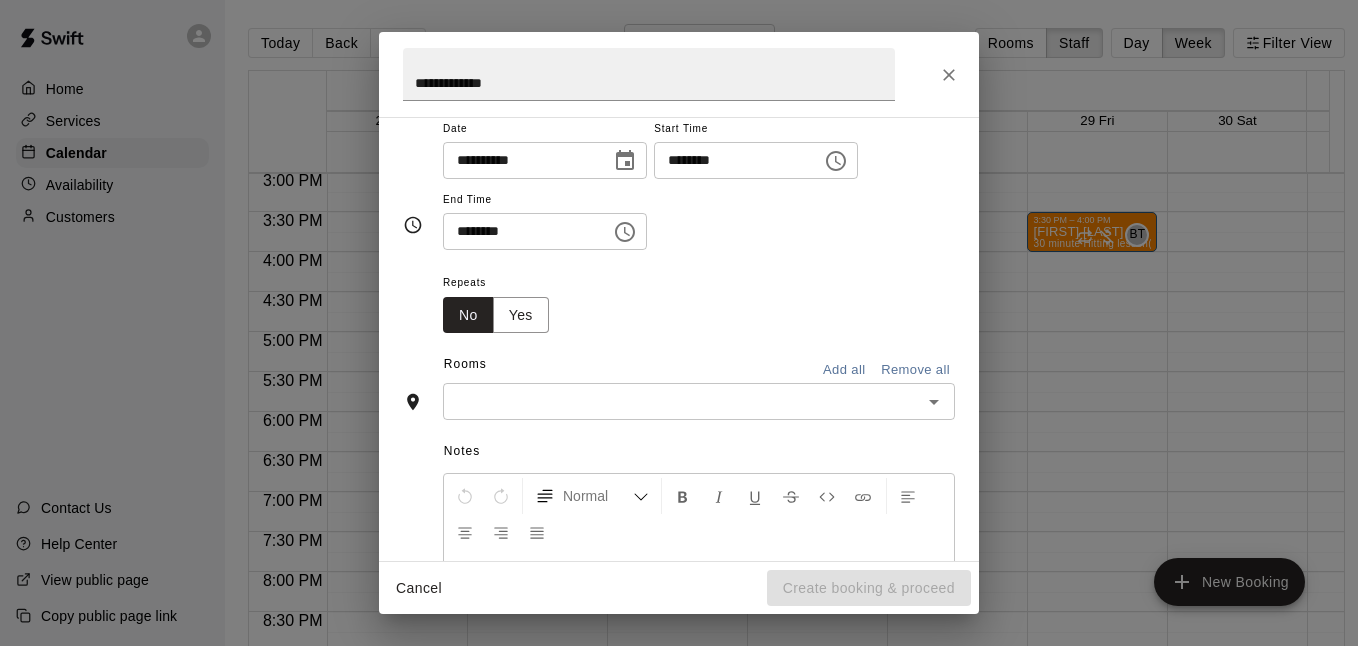 scroll, scrollTop: 199, scrollLeft: 0, axis: vertical 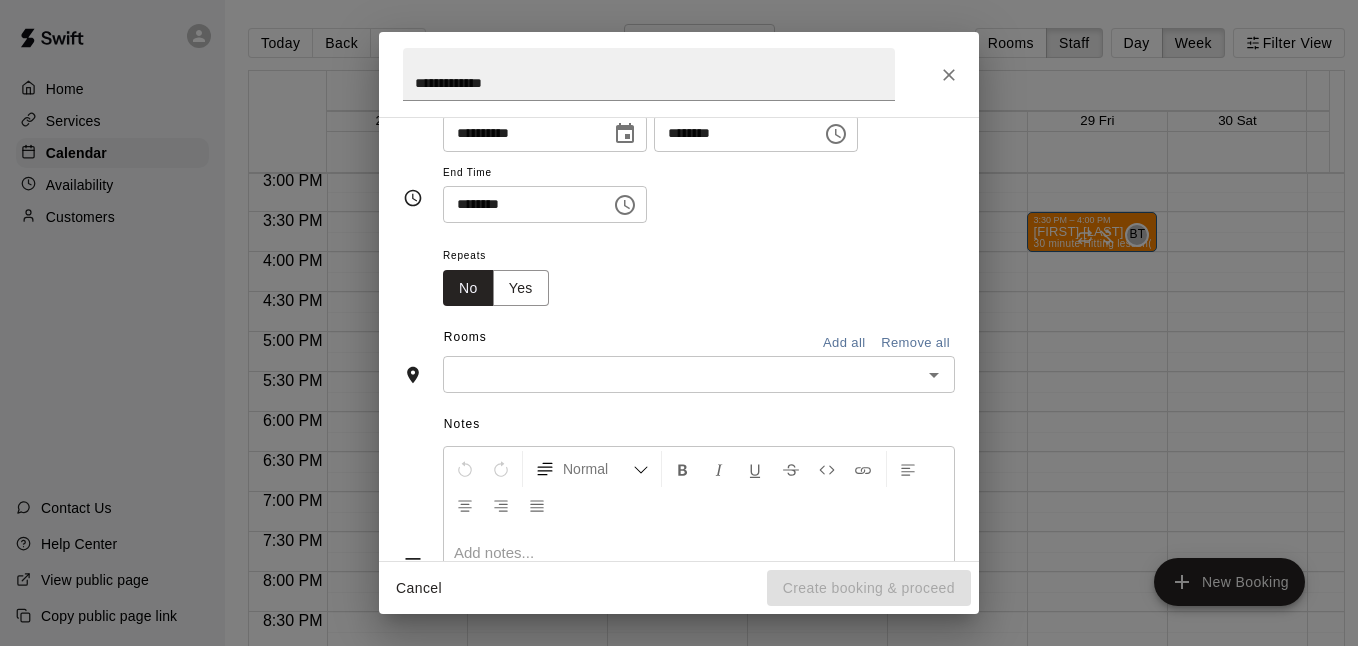 click at bounding box center (682, 374) 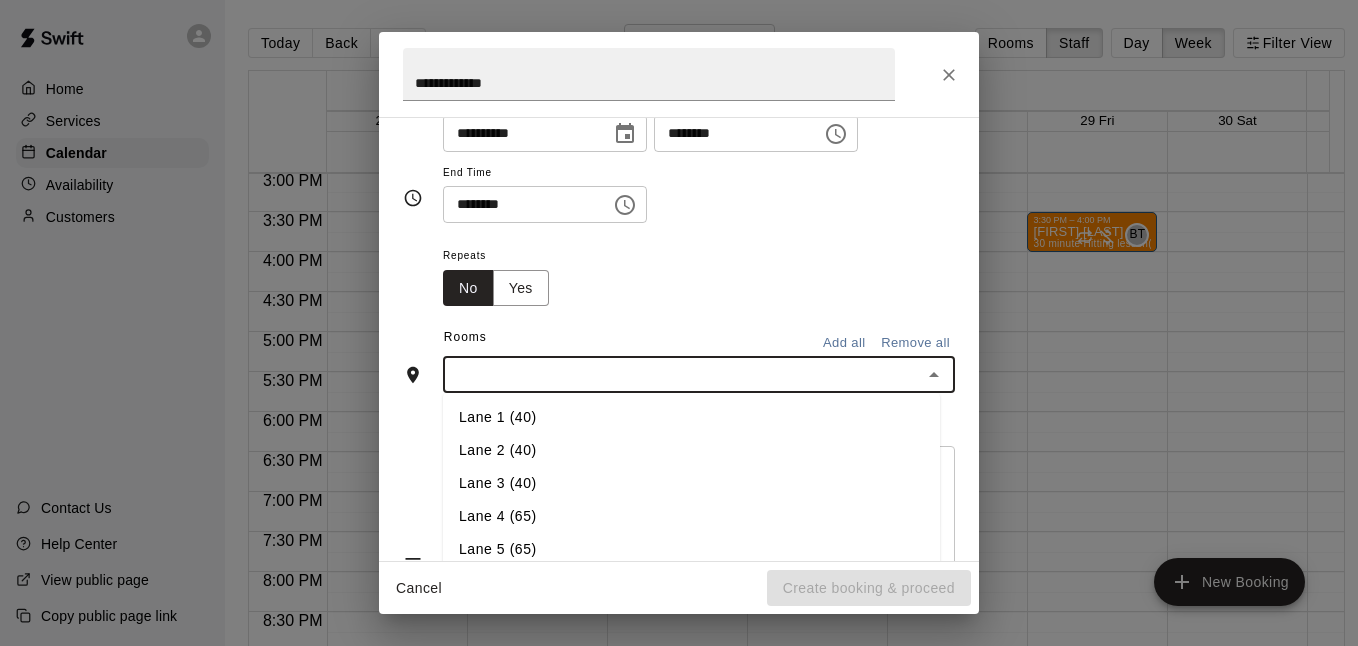 click on "Lane 1 (40)" at bounding box center (691, 417) 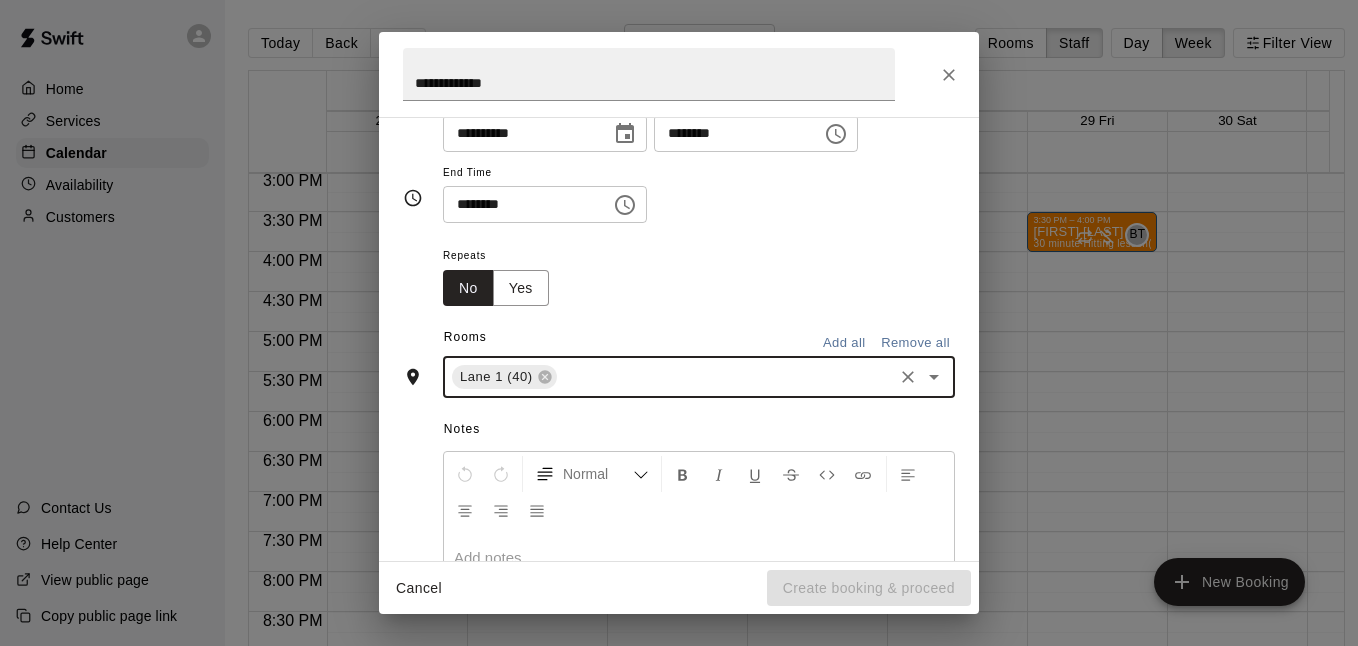 scroll, scrollTop: 237, scrollLeft: 0, axis: vertical 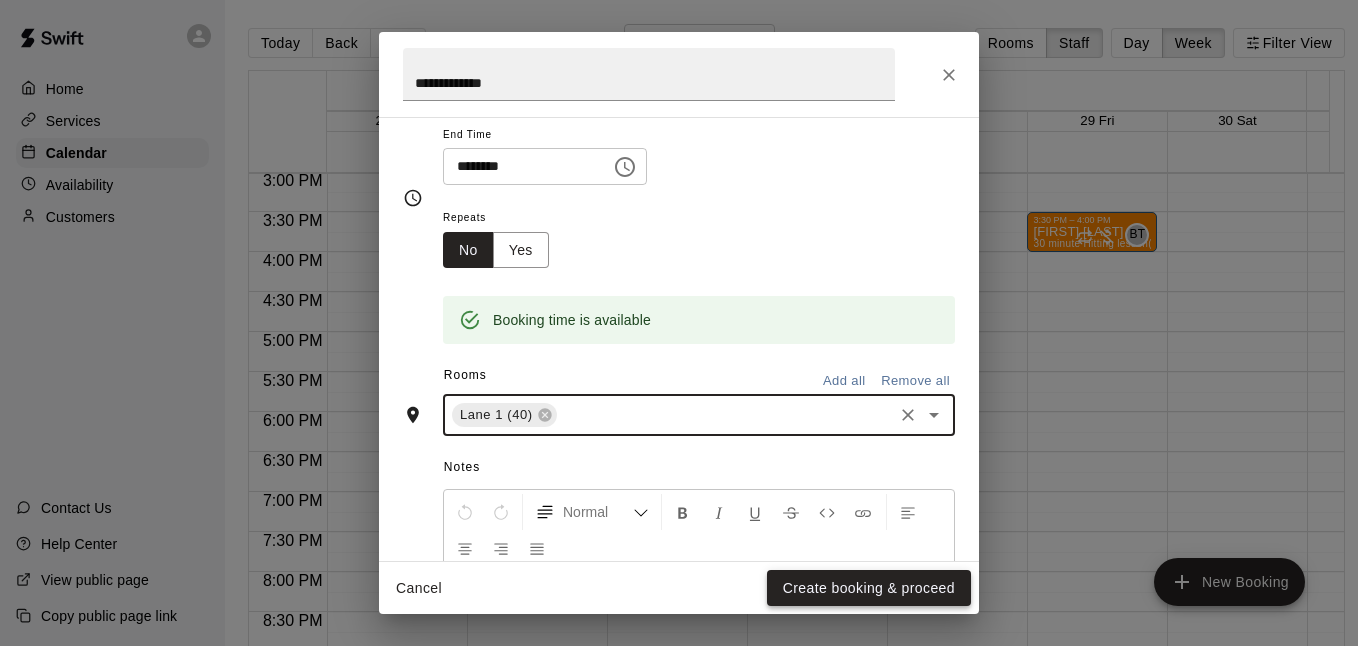 click on "Create booking & proceed" at bounding box center [869, 588] 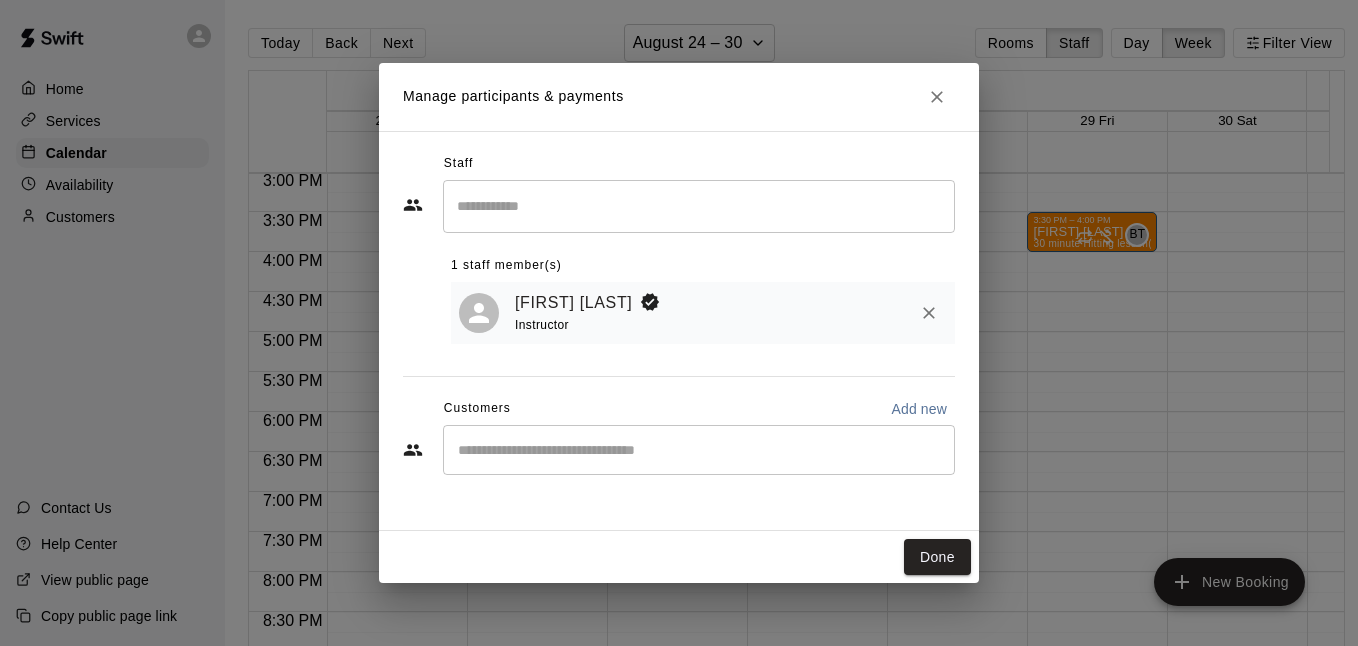 click at bounding box center [699, 450] 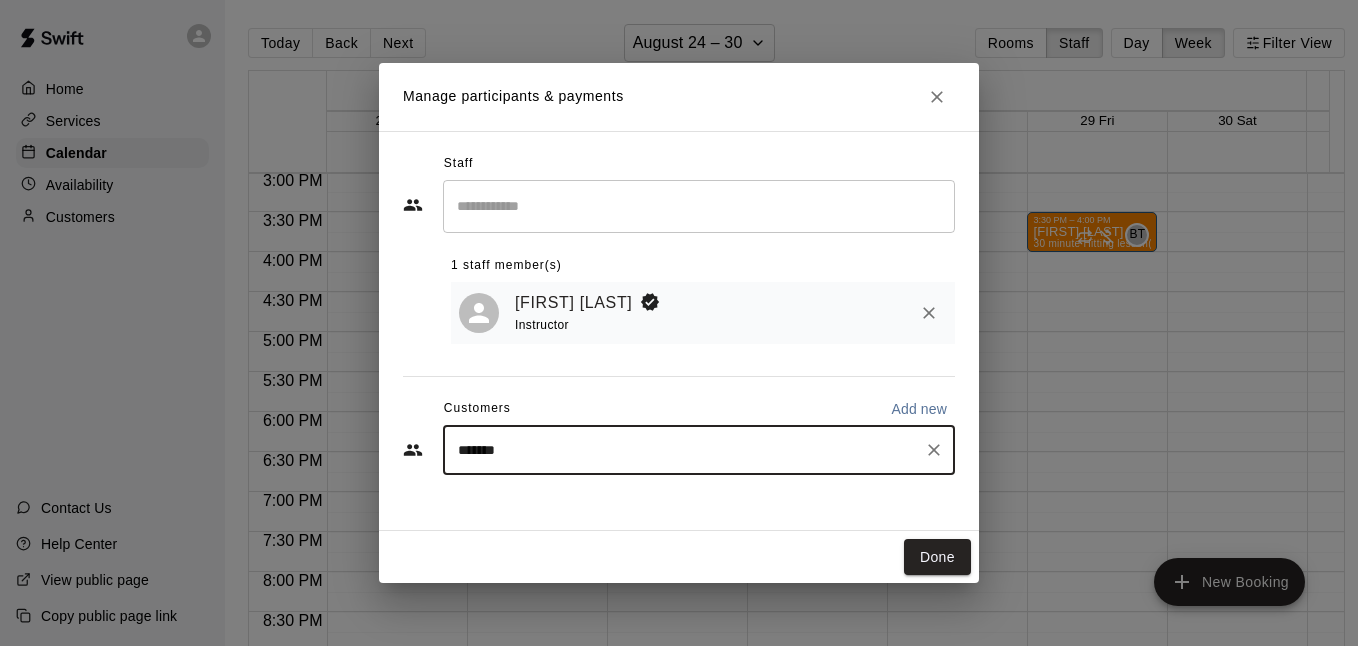 type on "********" 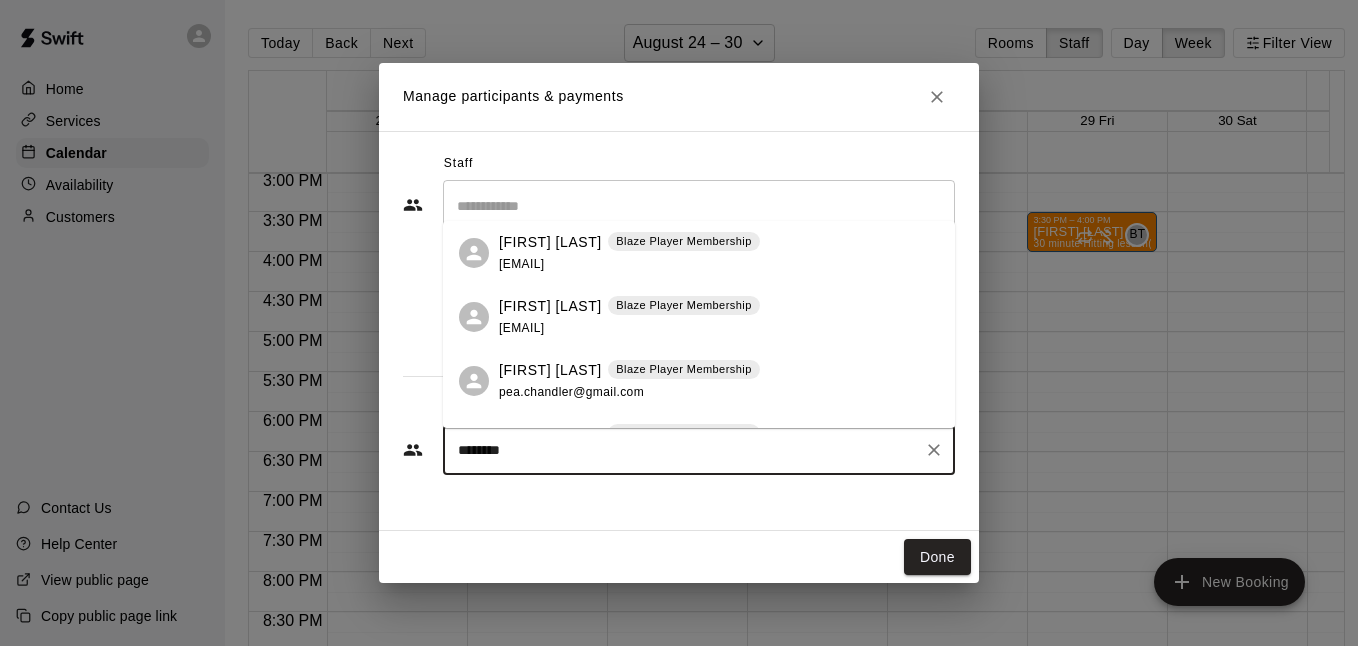 click on "[EMAIL]" at bounding box center (521, 264) 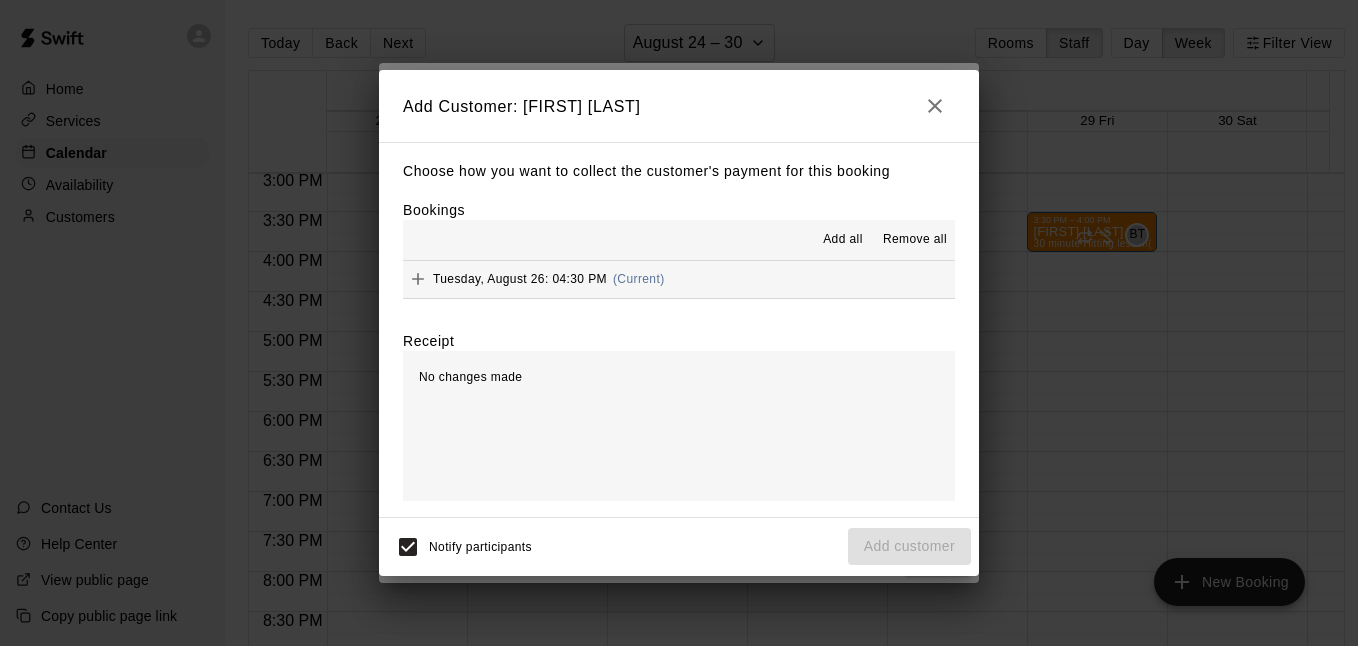 click on "[DAY], [MONTH] [NUMBER]: [TIME] (Current)" at bounding box center (679, 279) 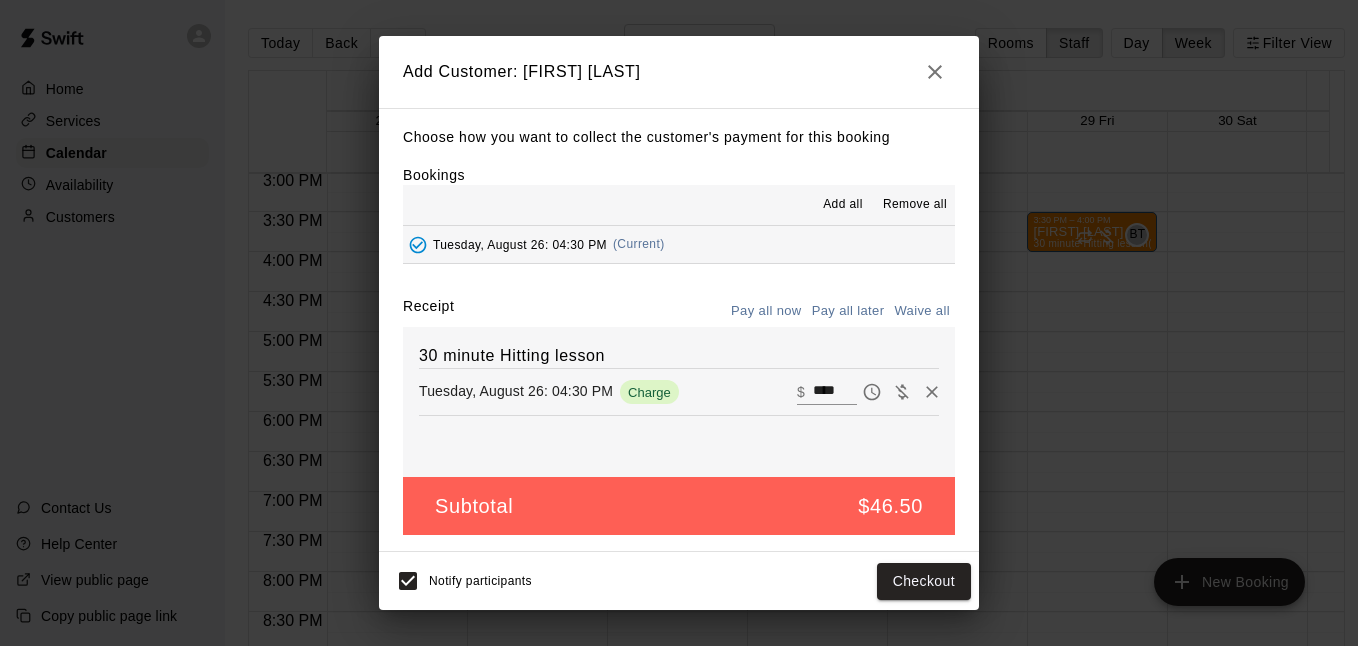 click on "Pay all later" at bounding box center (848, 311) 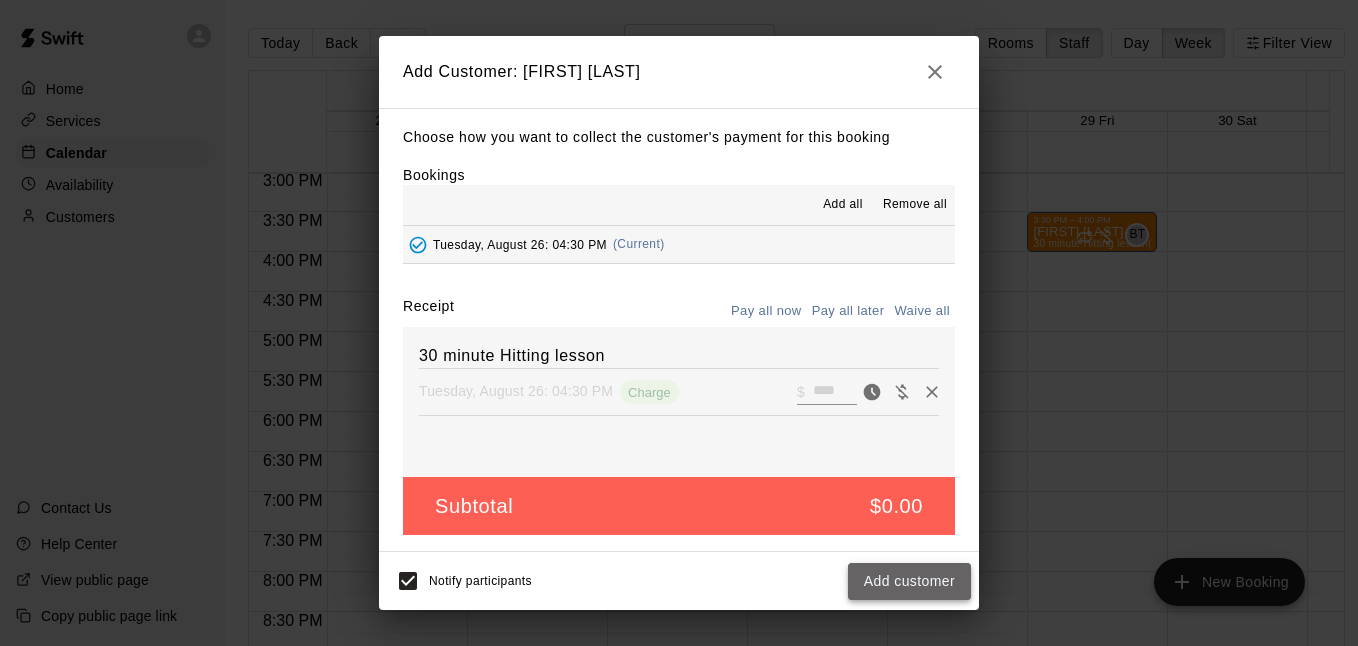 click on "Add customer" at bounding box center (909, 581) 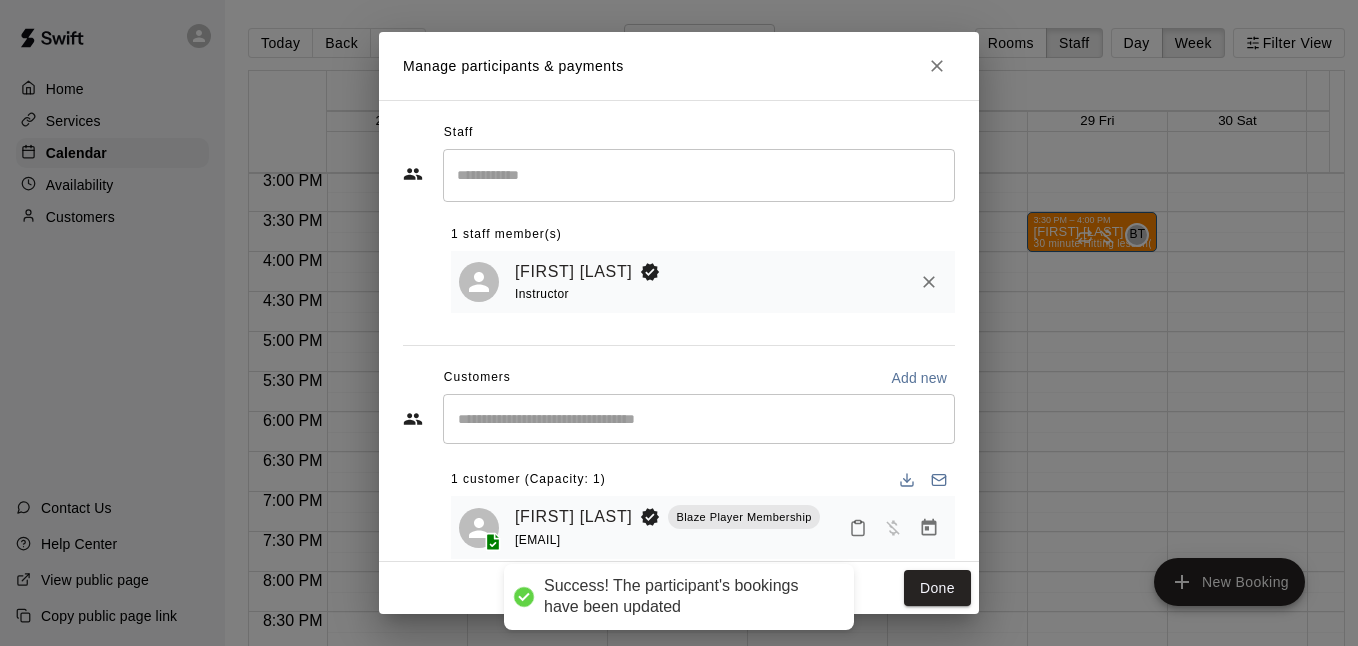 click 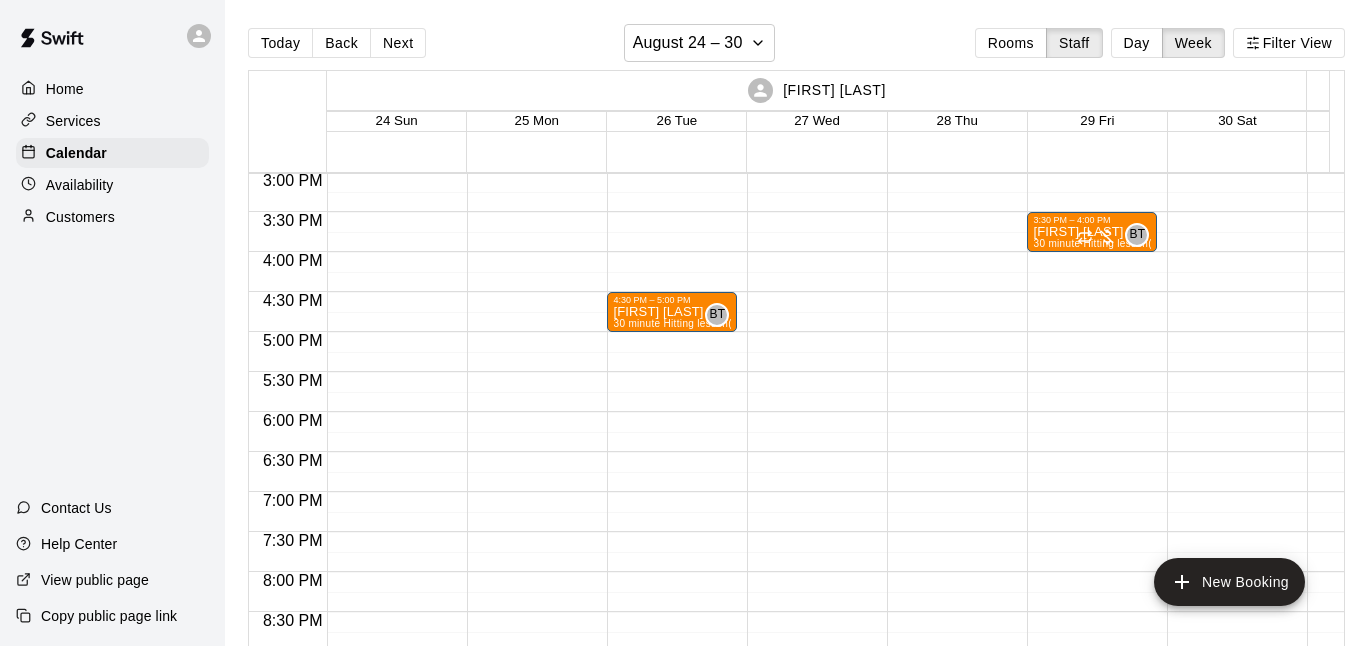 click on "Today Back Next [MONTH] [NUMBER] – [NUMBER] Rooms Staff Day Week Filter View [FIRST] [LAST] 24 Sun 25 Mon 26 Tue 27 Wed 28 Thu 29 Fri 30 Sat [FIRST] [LAST] 24 Sun 25 Mon 26 Tue 27 Wed 28 Thu 29 Fri 30 Sat [FIRST] [LAST] 24 Sun 25 Mon 26 Tue 27 Wed 28 Thu 29 Fri 30 Sat [FIRST] [LAST] 24 Sun 25 Mon 26 Tue 27 Wed 28 Thu 29 Fri 30 Sat [FIRST] [LAST] 24 Sun 25 Mon 26 Tue 27 Wed 28 Thu 29 Fri 30 Sat [FIRST] [LAST] 24 Sun 25 Mon 26 Tue 27 Wed 28 Thu 29 Fri 30 Sat [FIRST] [LAST] 24 Sun 25 Mon 26 Tue 27 Wed 28 Thu 29 Fri 30 Sat [FIRST] [LAST] 24 Sun 25 Mon 26 Tue 27 Wed 28 Thu 29 Fri 30 Sat 12:00 AM 12:30 AM 1:00 AM 1:30 AM 2:00 AM 2:30 AM 3:00 AM 3:30 AM 4:00 AM 4:30 AM 5:00 AM 5:30 AM 6:00 AM 6:30 AM 7:00 AM 7:30 AM 8:00 AM 8:30 AM 9:00 AM 9:30 AM 10:00 AM 10:30 AM 11:00 AM 11:30 AM 12:00 PM 12:30 PM 1:00 PM 1:30 PM 2:00 PM 2:30 PM 3:00 PM 3:30 PM 4:00 PM 4:30 PM 5:00 PM 5:30 PM 6:00 PM 6:30 PM 7:00 PM 7:30 PM 8:00 PM 8:30 PM 9:00 PM 9:30 PM 10:00 PM 10:30 PM 11:00 PM 11:30 PM 4:30 PM – 5:00 PM [FIRST] [LAST]   (Lane 1 (40)) BT 0" at bounding box center [796, 339] 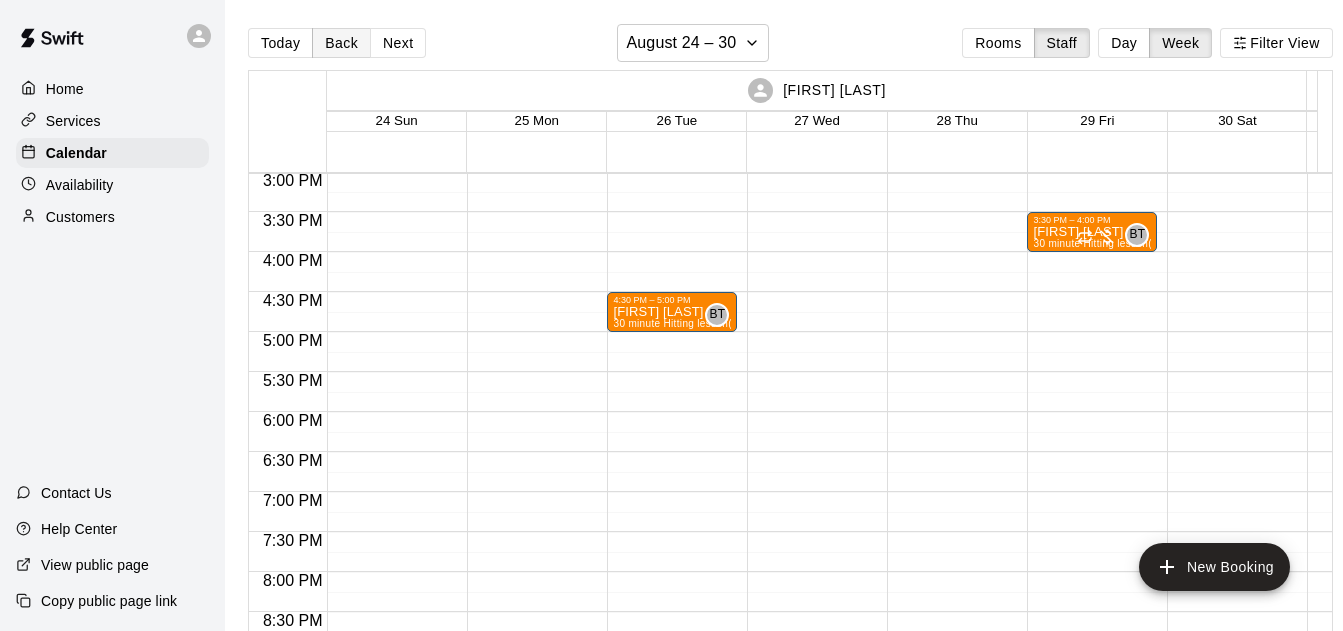 click on "Back" at bounding box center (341, 43) 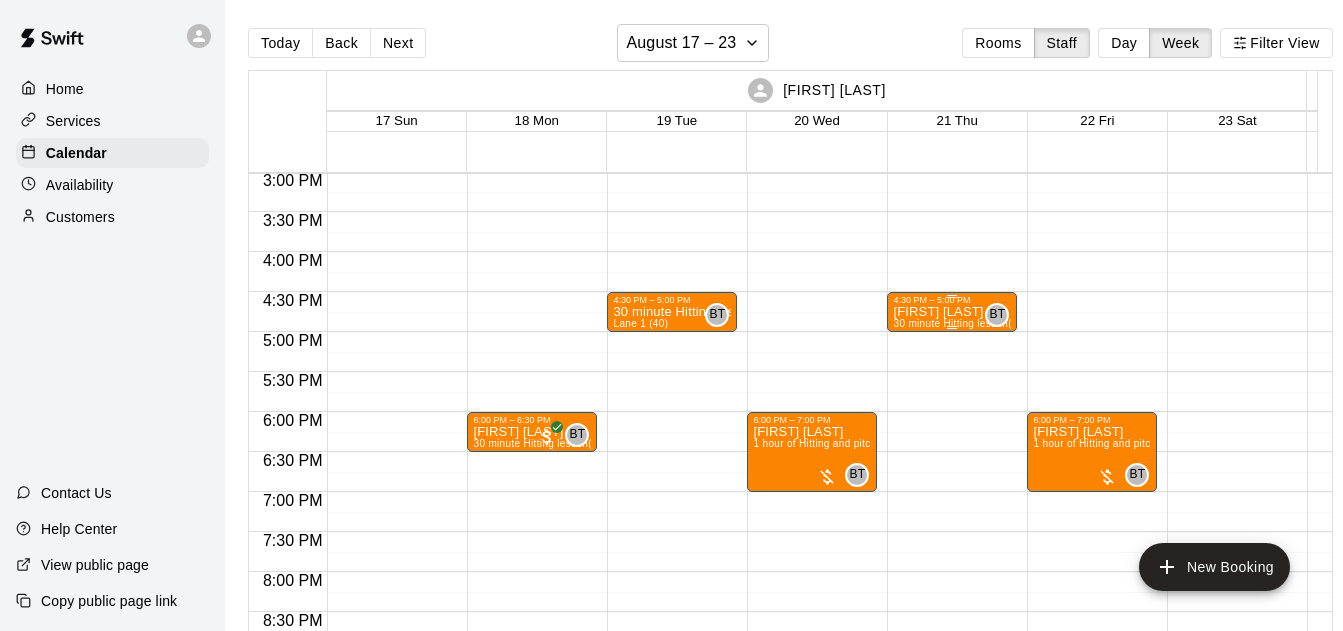 click on "[FIRST] [LAST]  30 minute Hitting lesson  (Lane 1 (40))" at bounding box center [952, 620] 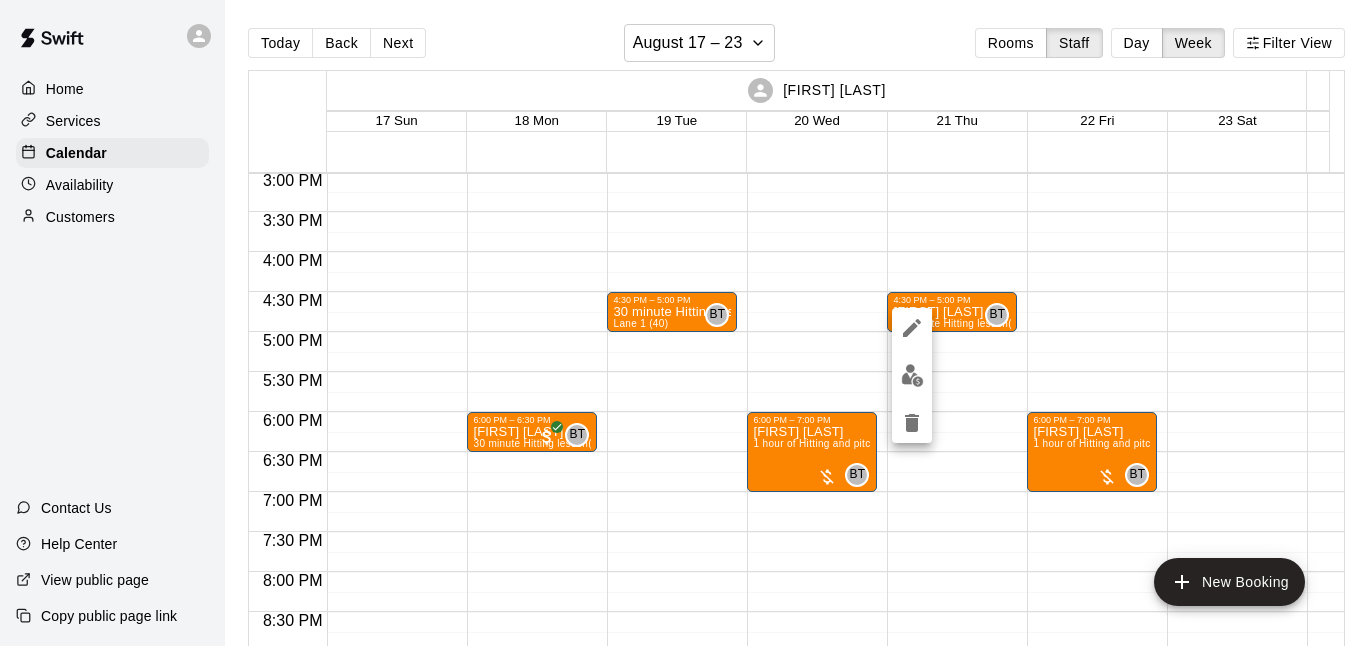 click at bounding box center [679, 323] 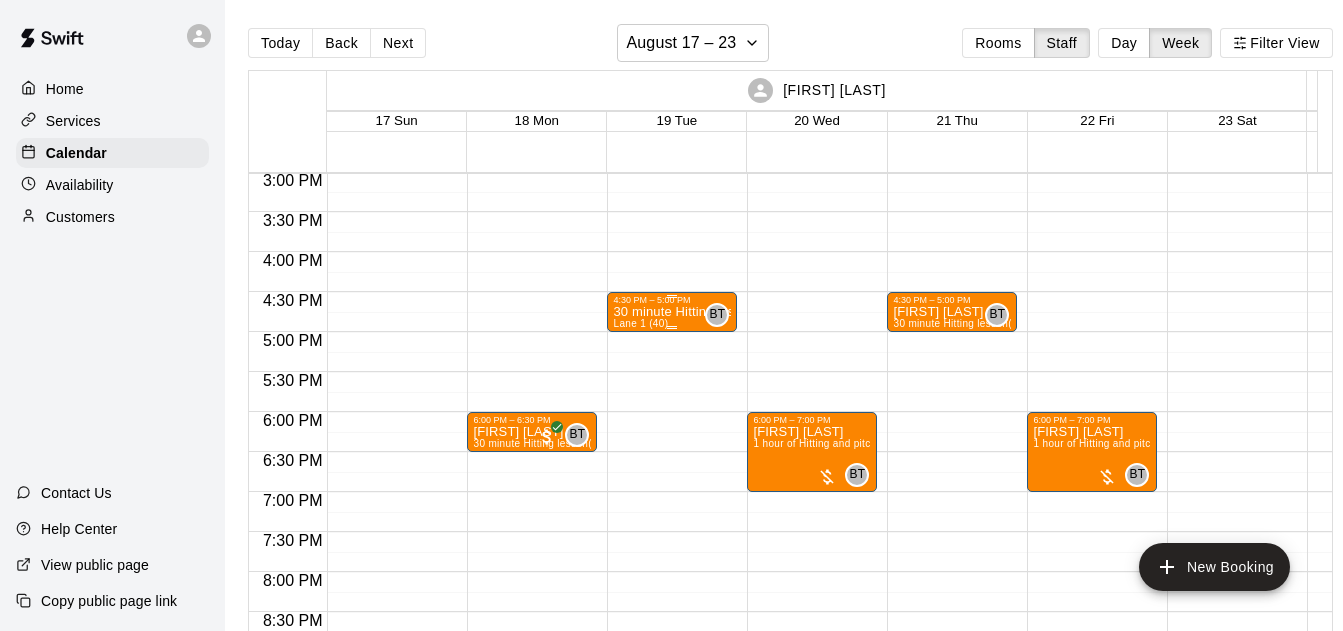 click on "30 minute Hitting lesson" at bounding box center (672, 312) 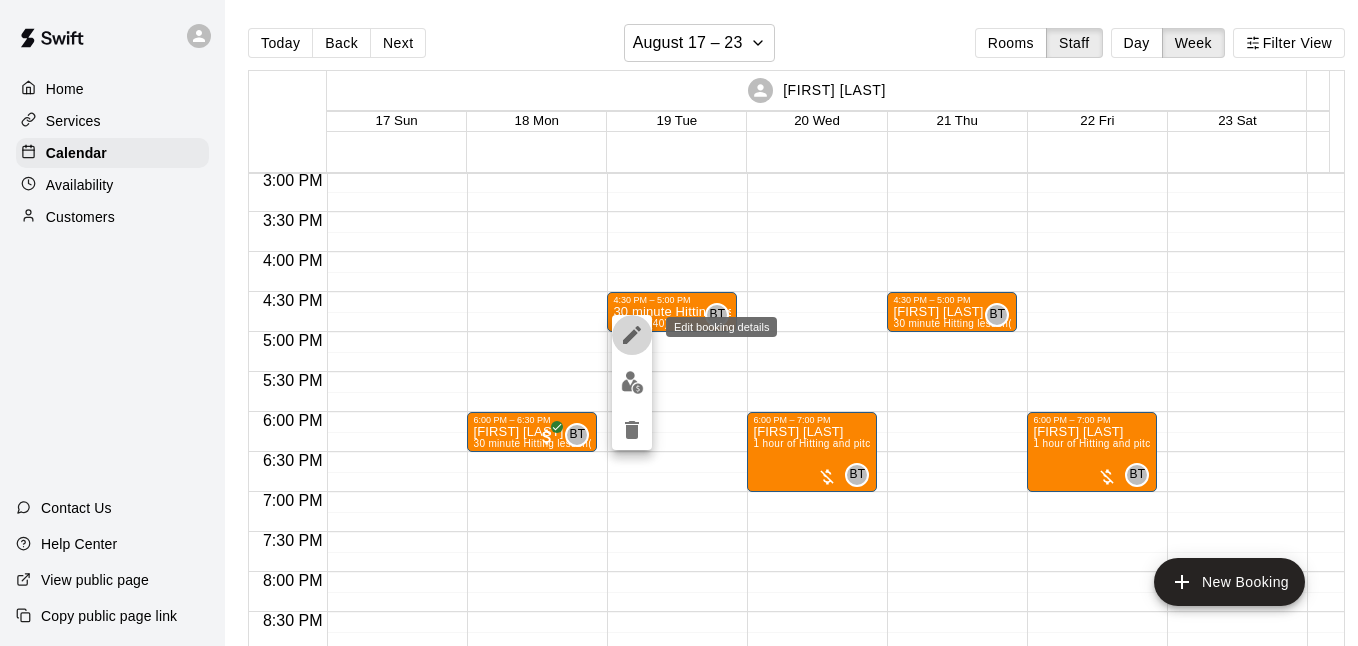 click 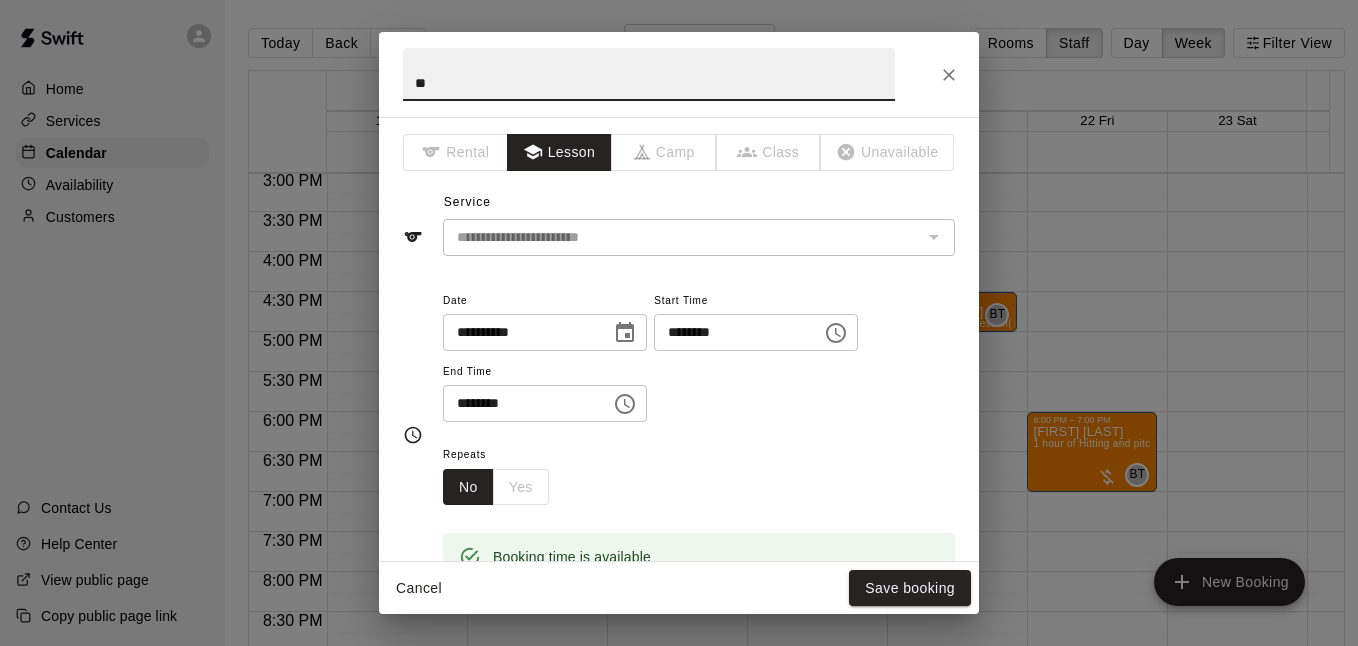 type on "*" 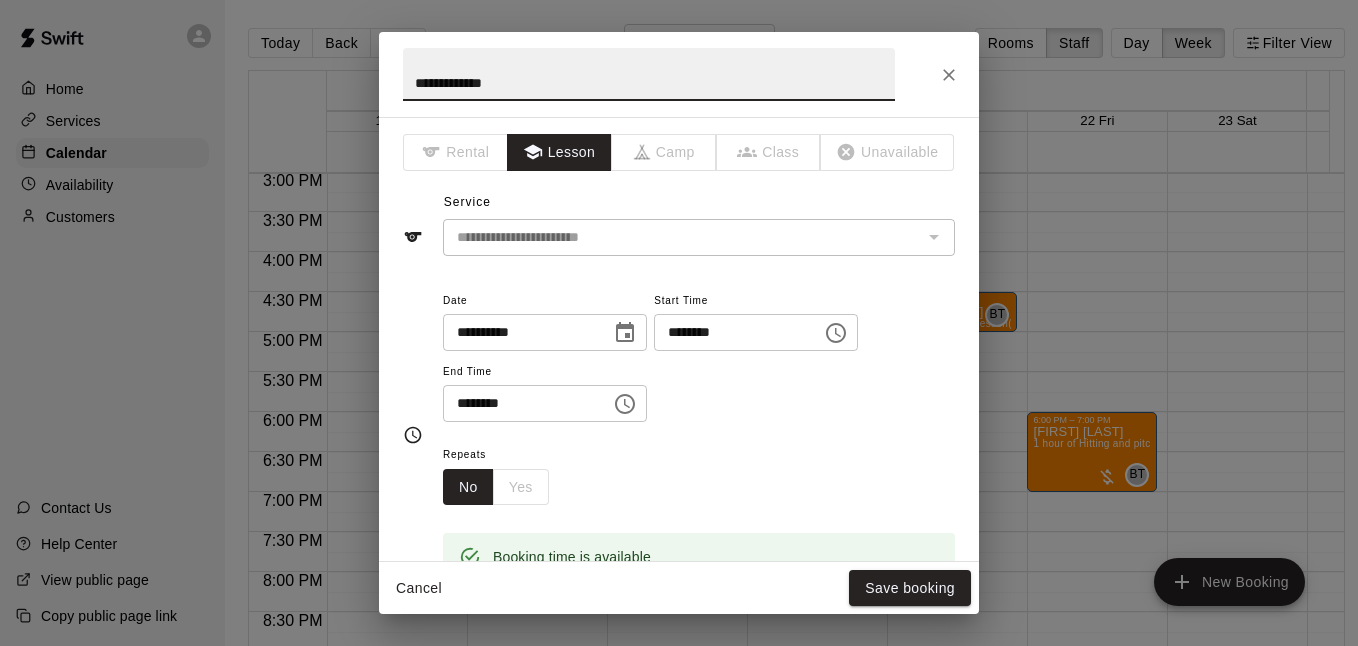 scroll, scrollTop: 133, scrollLeft: 0, axis: vertical 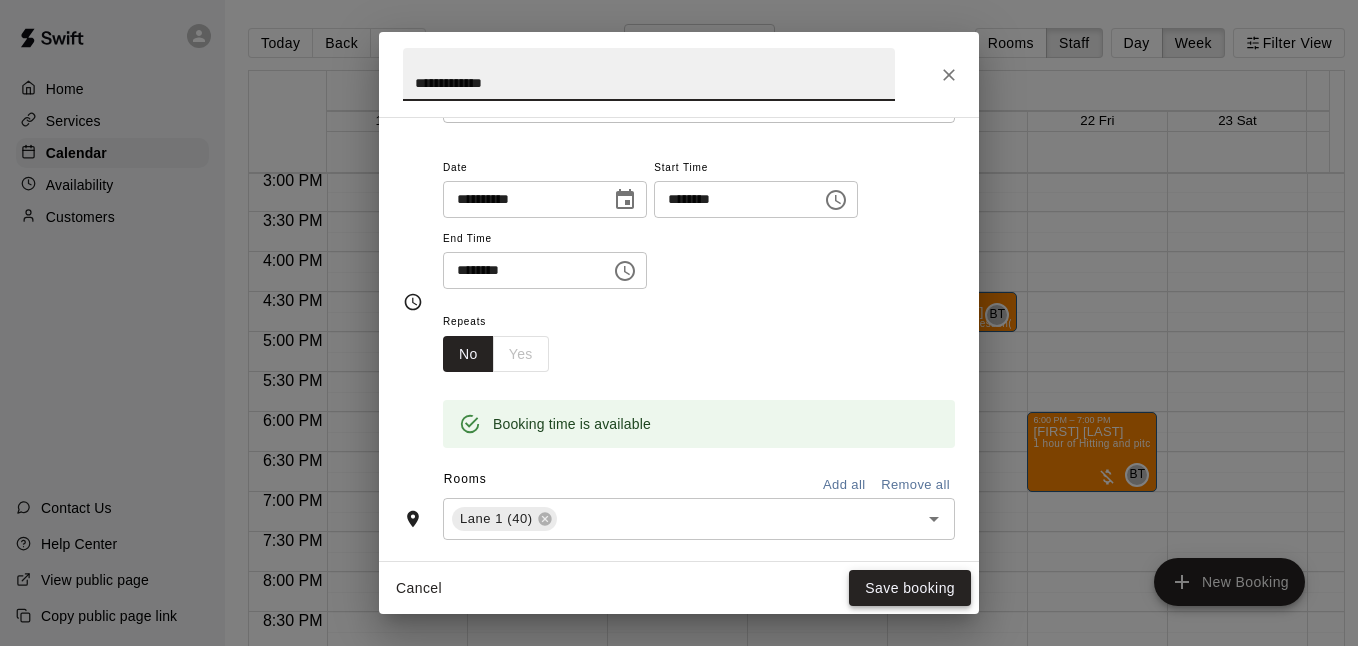 type on "**********" 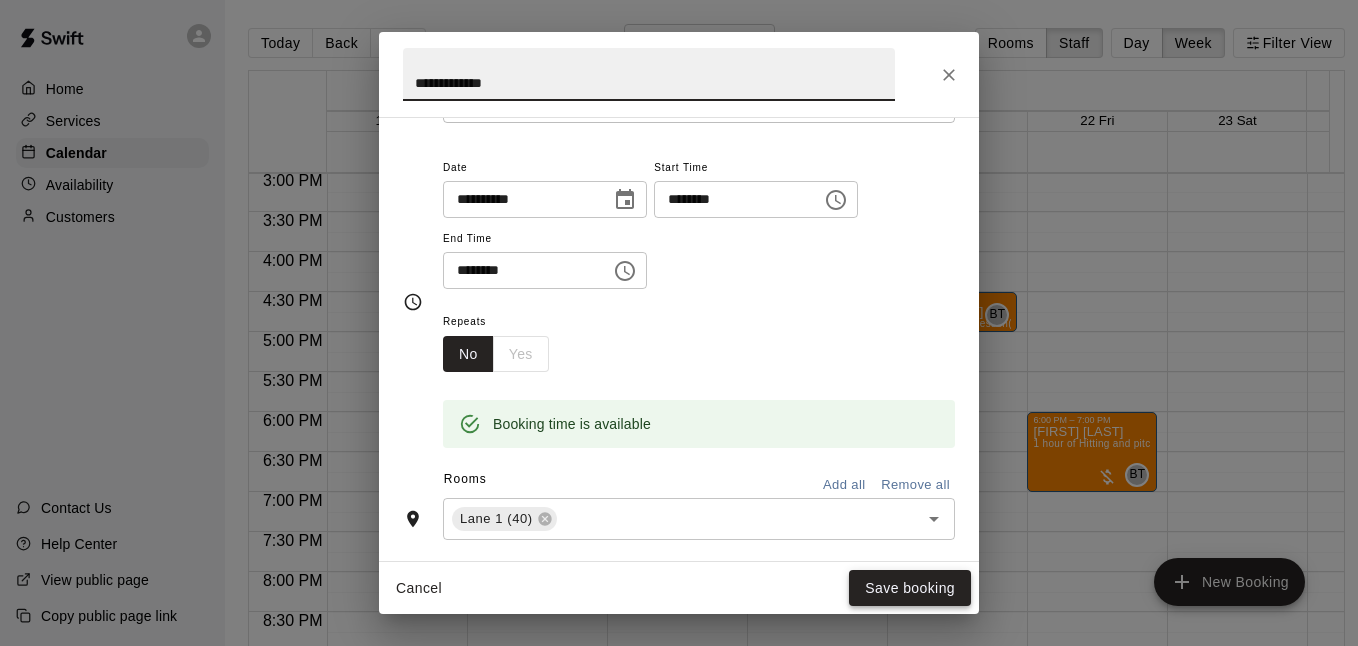click on "Save booking" at bounding box center [910, 588] 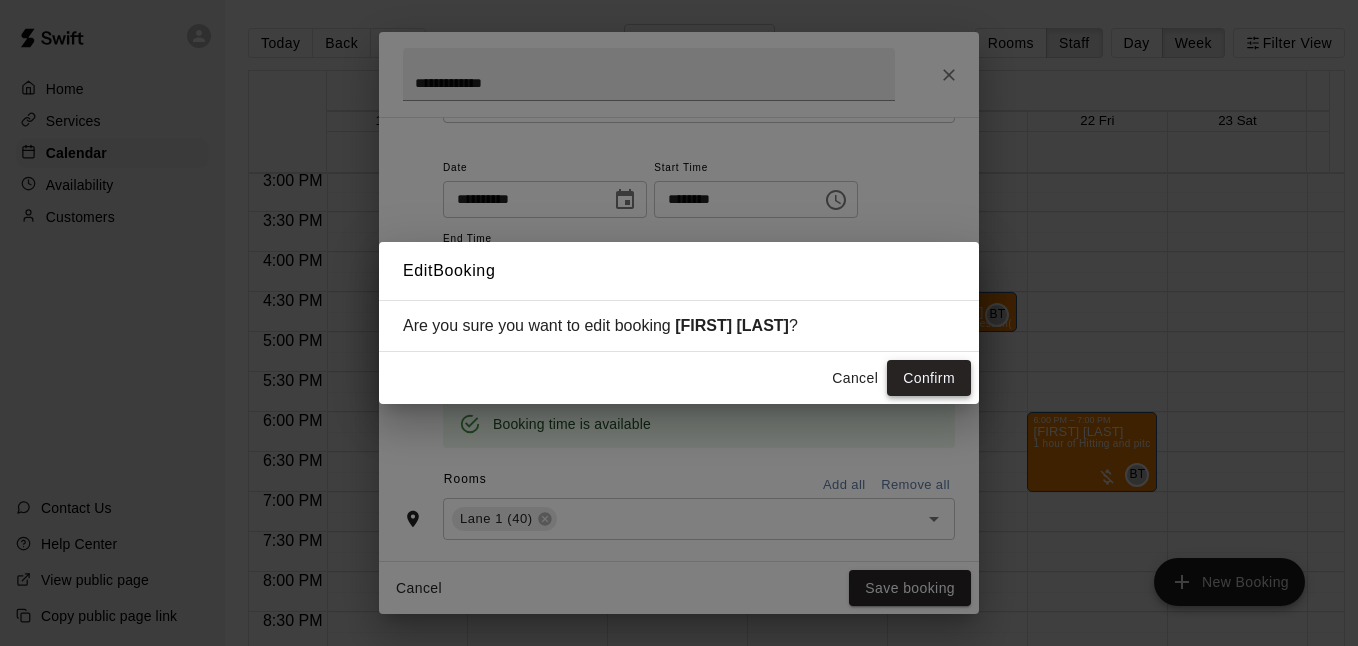 click on "Confirm" at bounding box center [929, 378] 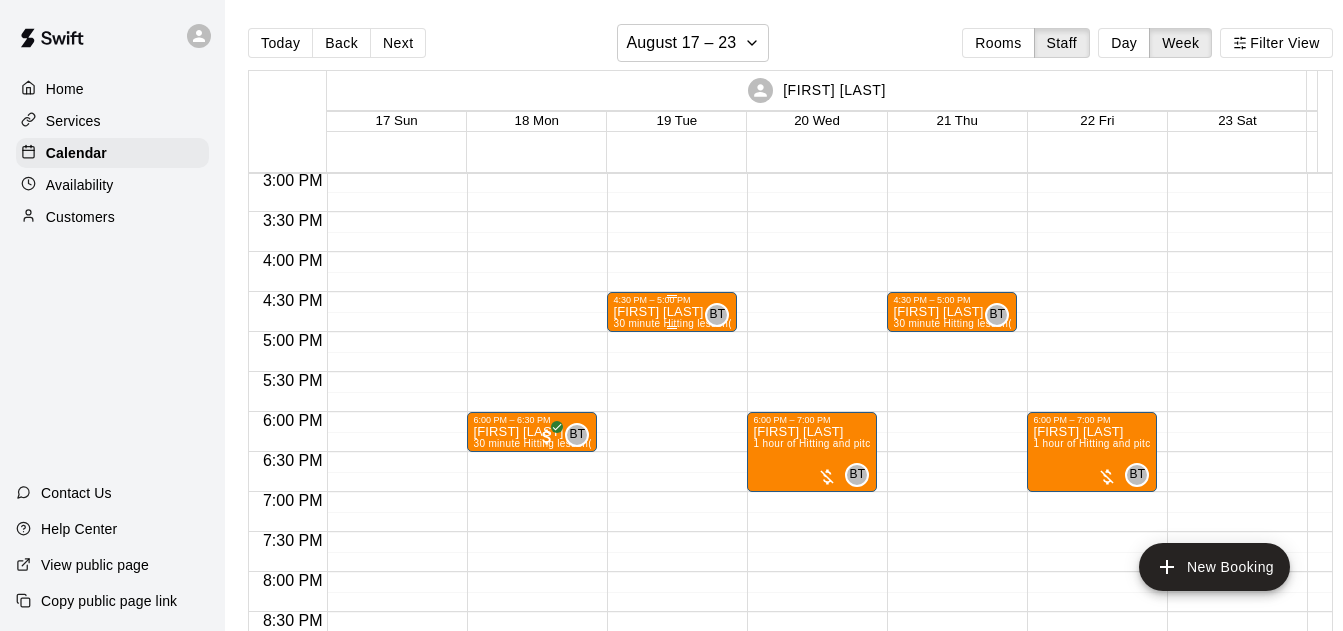 click on "[FIRST] [LAST]" at bounding box center [672, 312] 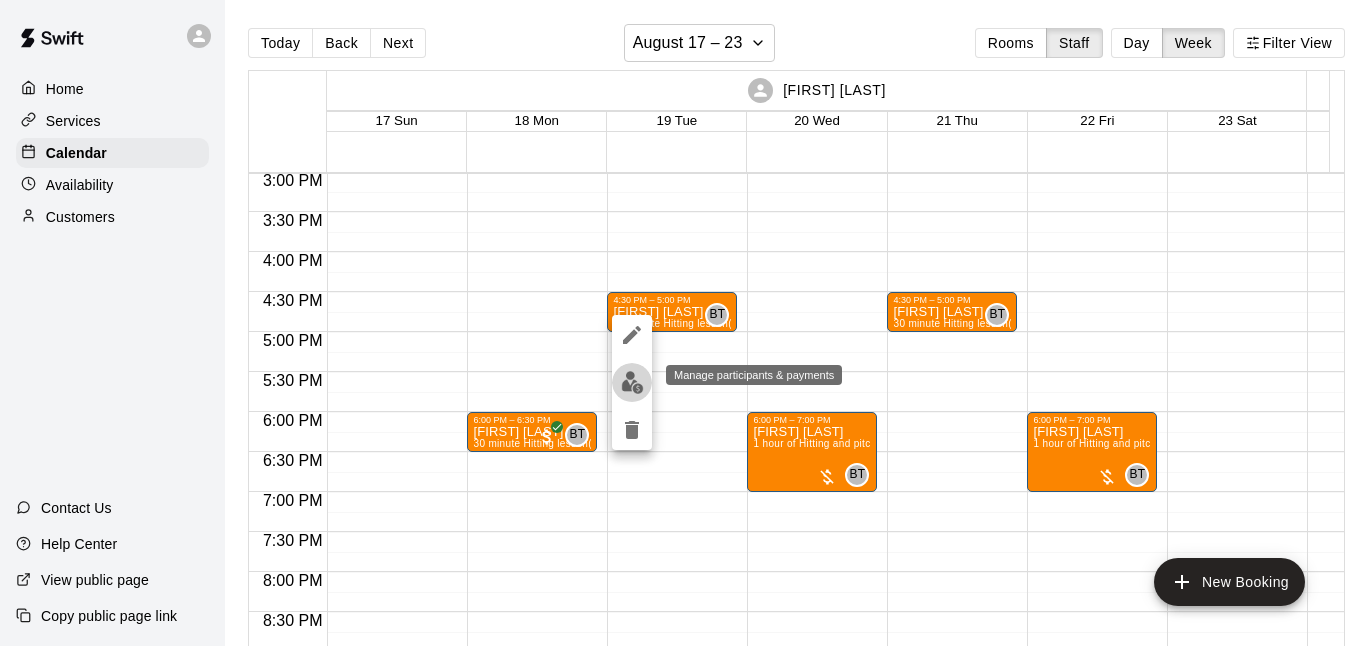 click at bounding box center (632, 382) 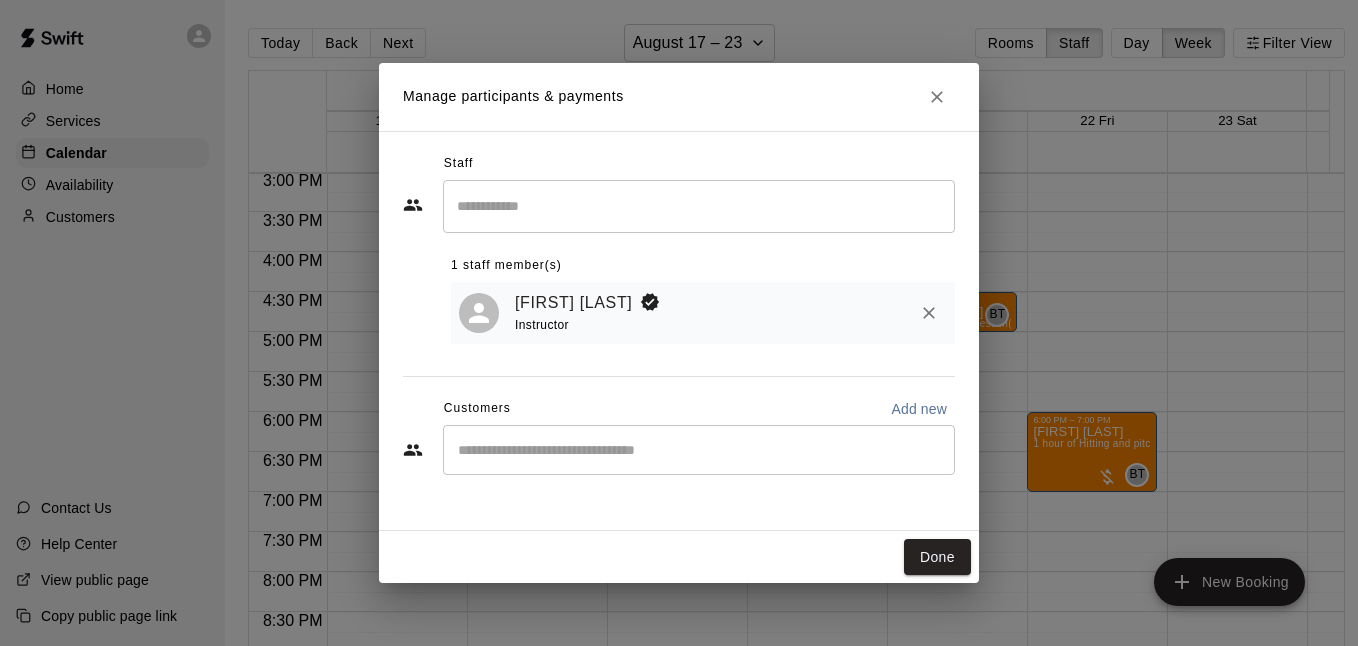 click at bounding box center (699, 450) 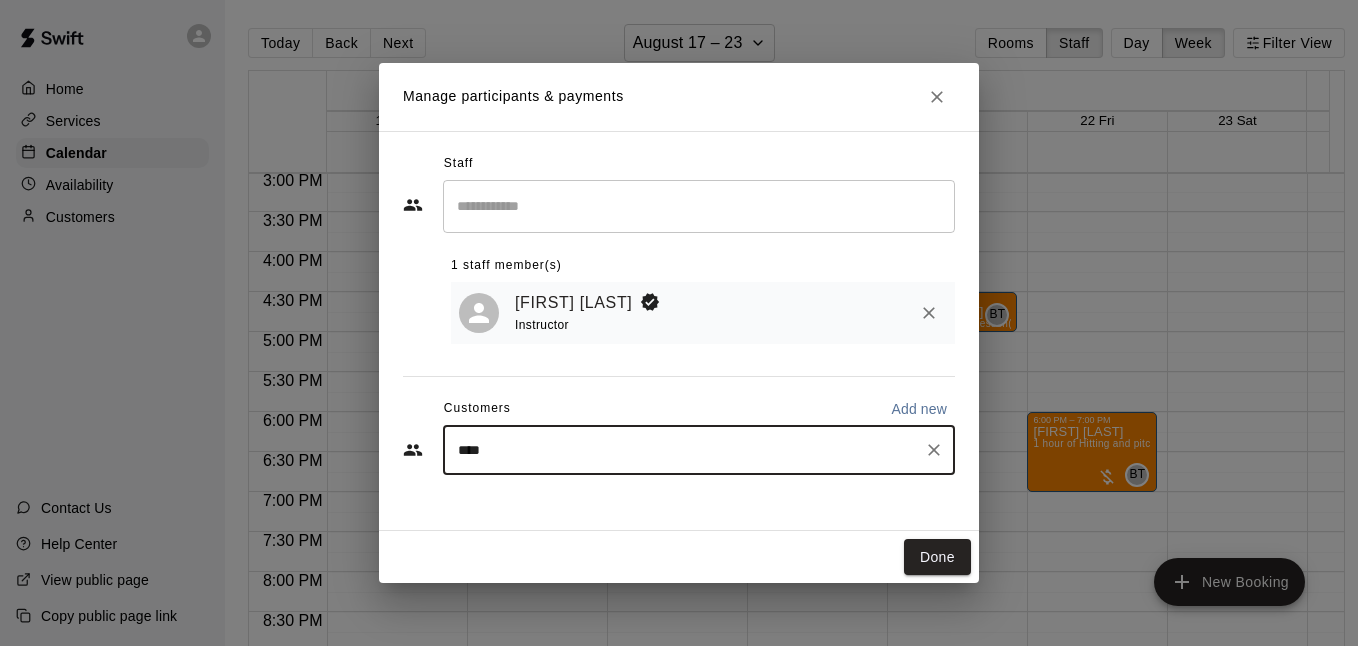 type on "****" 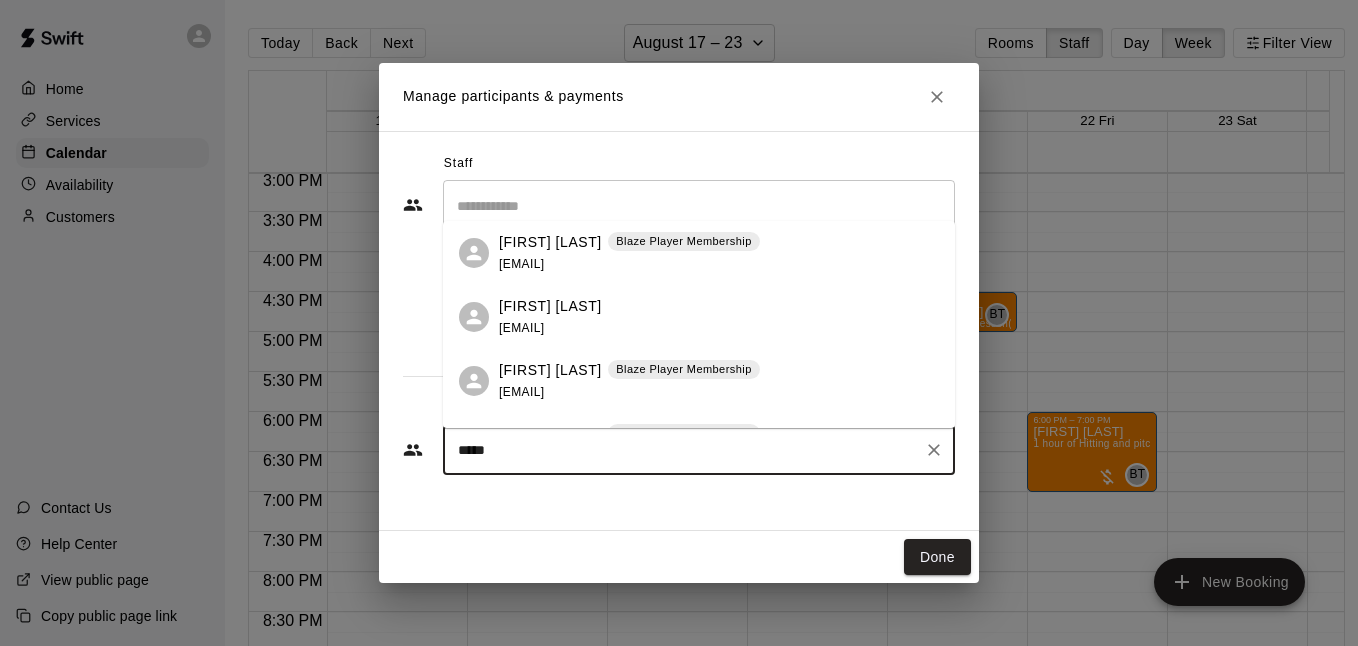 click on "[FIRST] [LAST]" at bounding box center [550, 242] 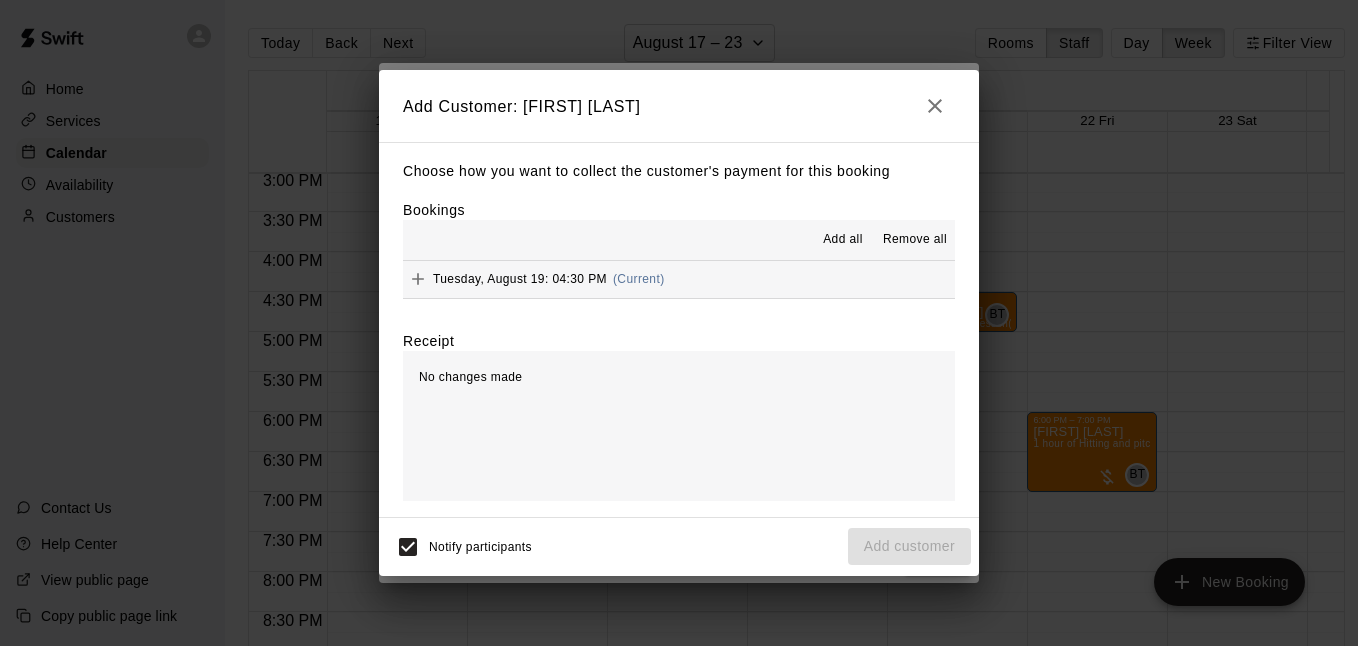 click on "[DAY], [MONTH] [NUMBER]: [TIME] (Current)" at bounding box center [679, 279] 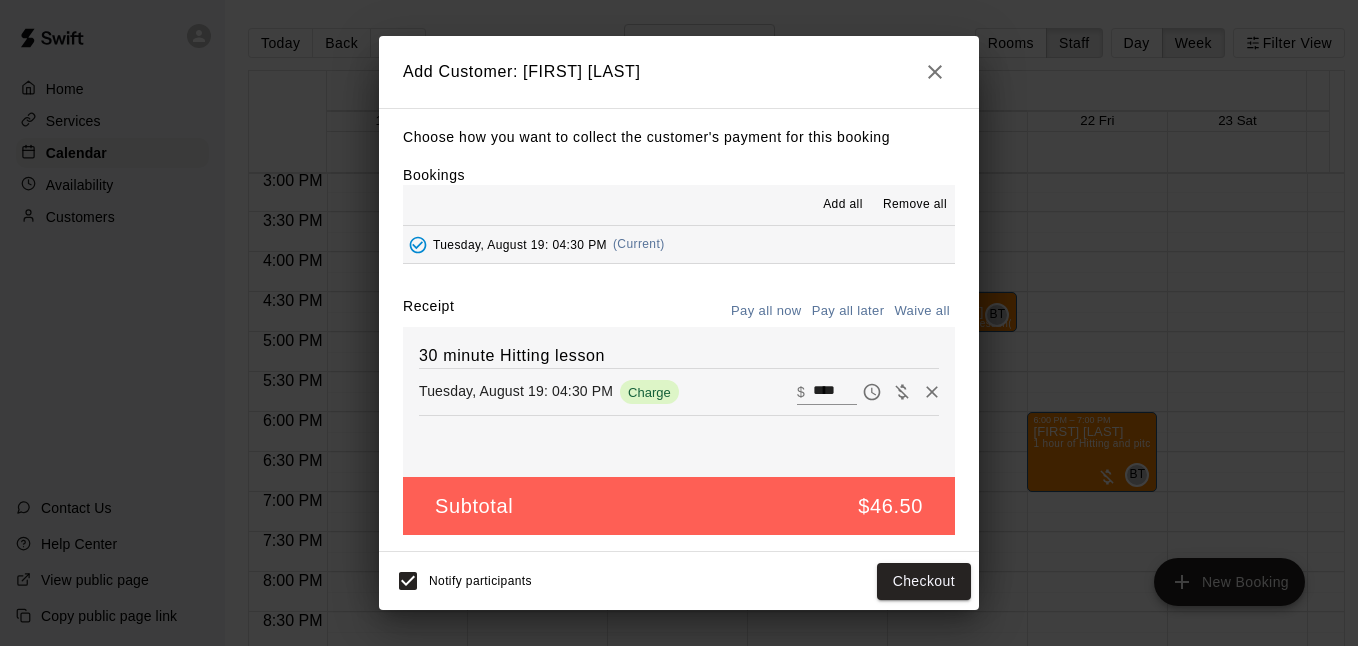 click on "Pay all later" at bounding box center [848, 311] 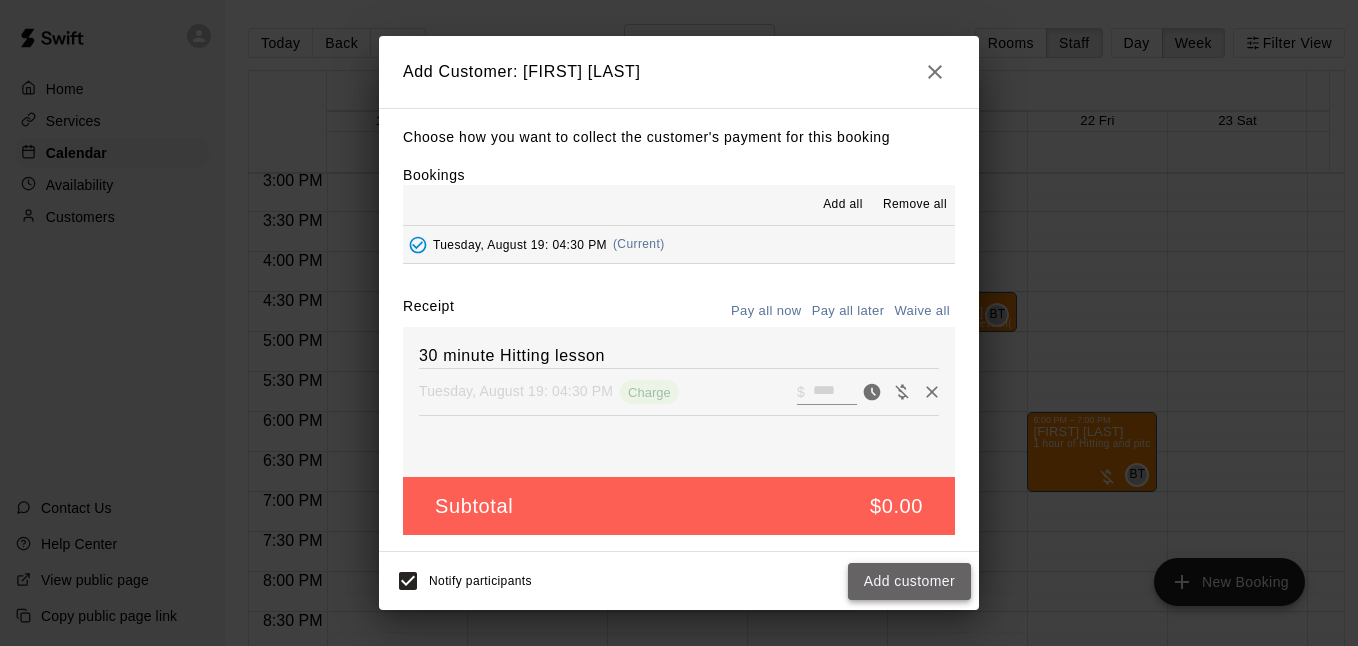 click on "Add customer" at bounding box center (909, 581) 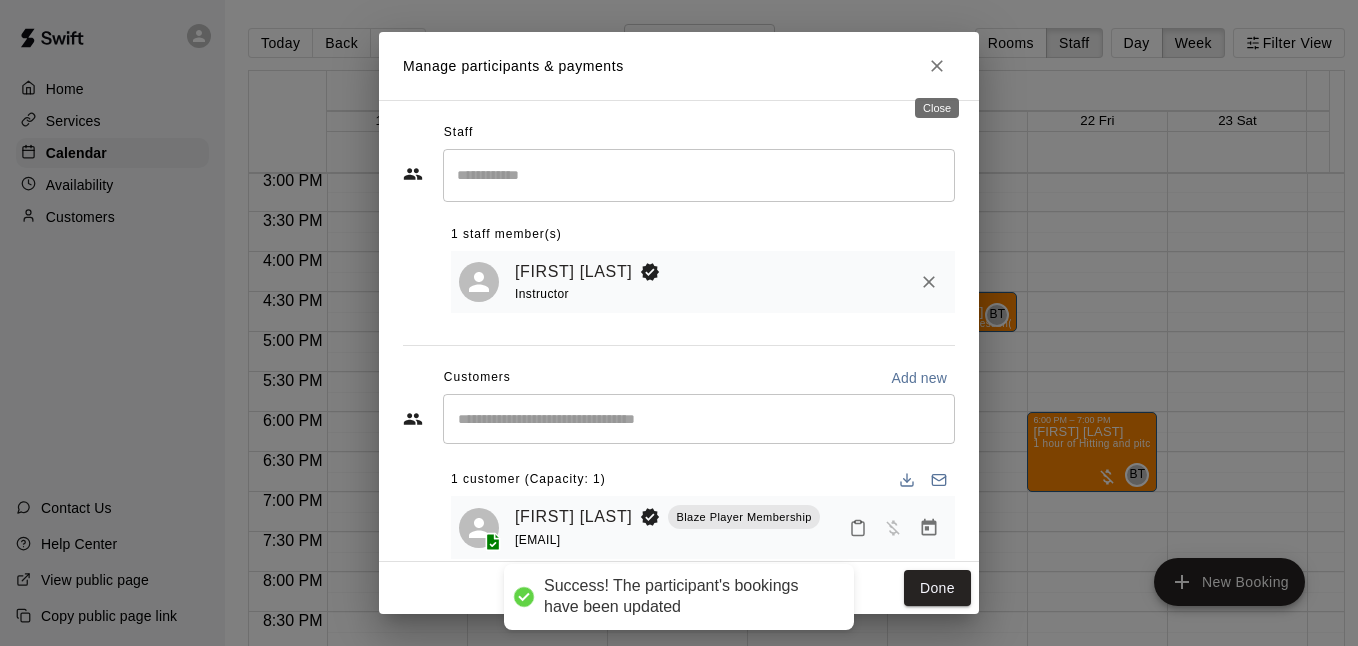 click 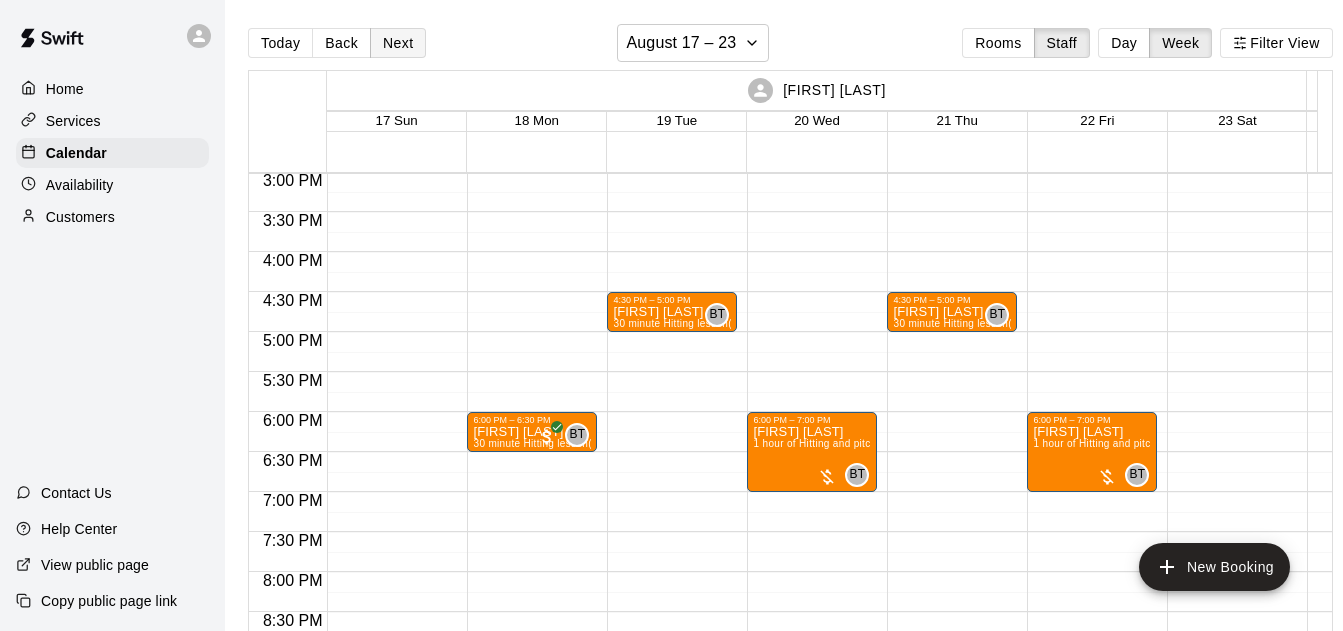 click on "Next" at bounding box center (398, 43) 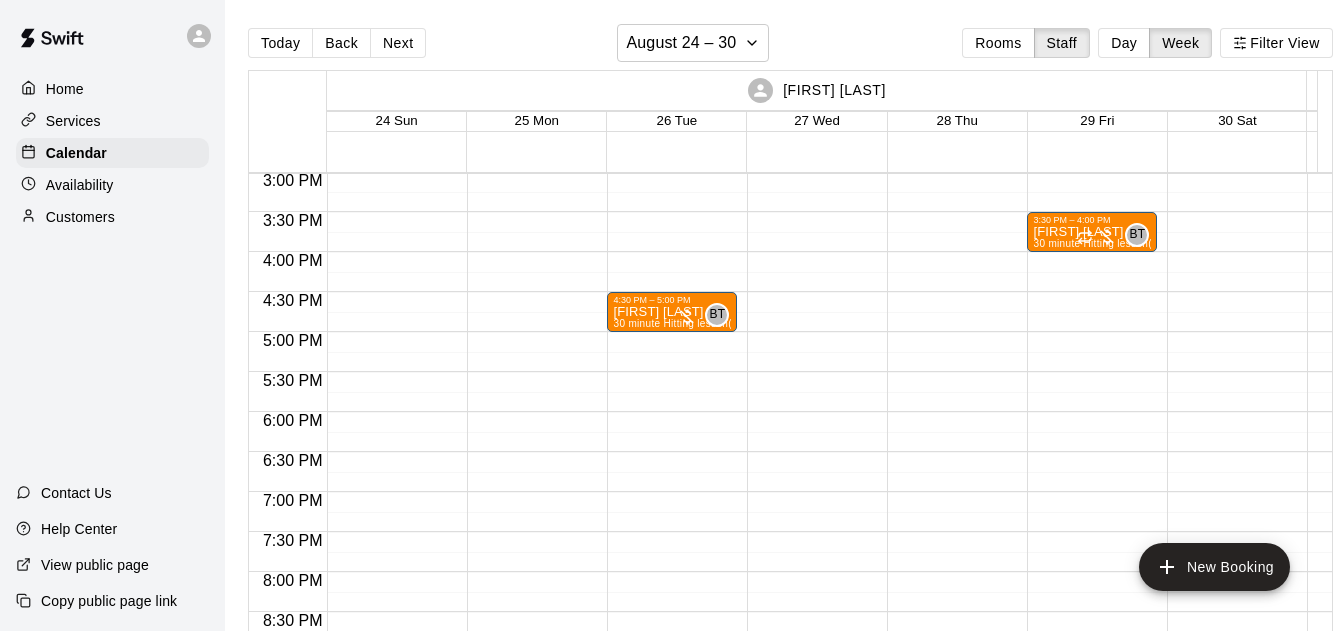 click at bounding box center [952, -68] 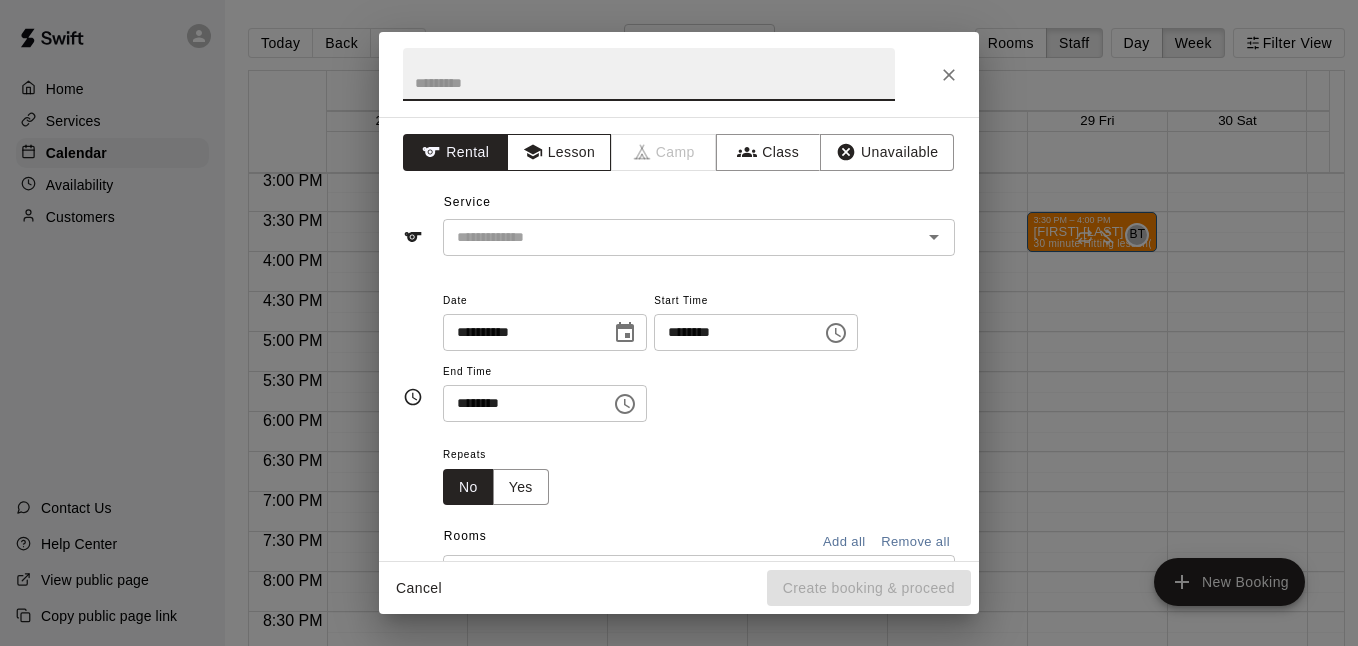 click on "Lesson" at bounding box center [559, 152] 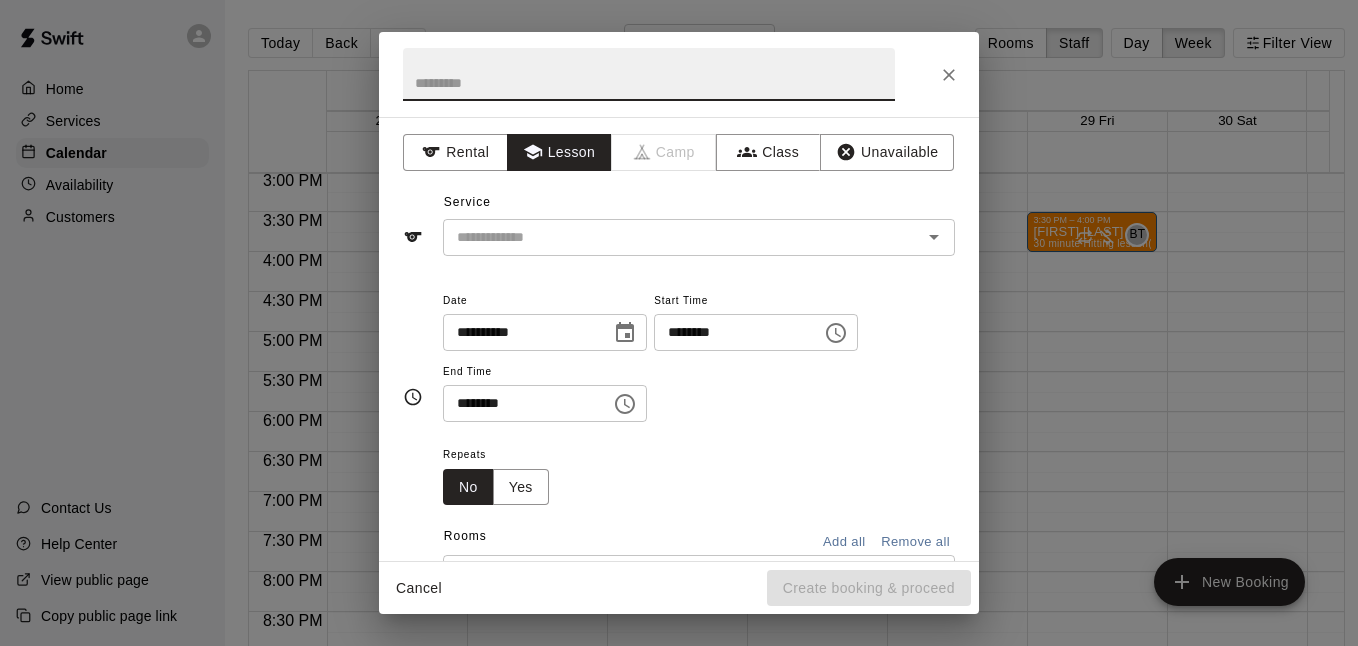 click at bounding box center (649, 74) 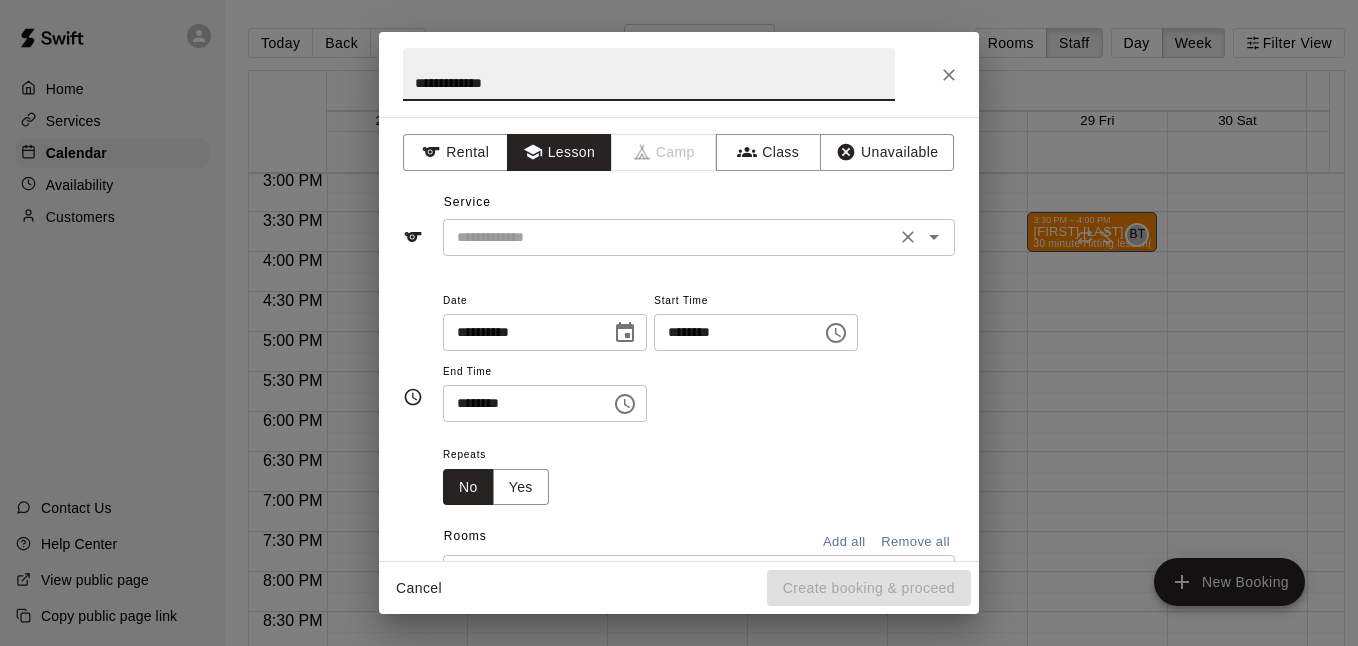 click 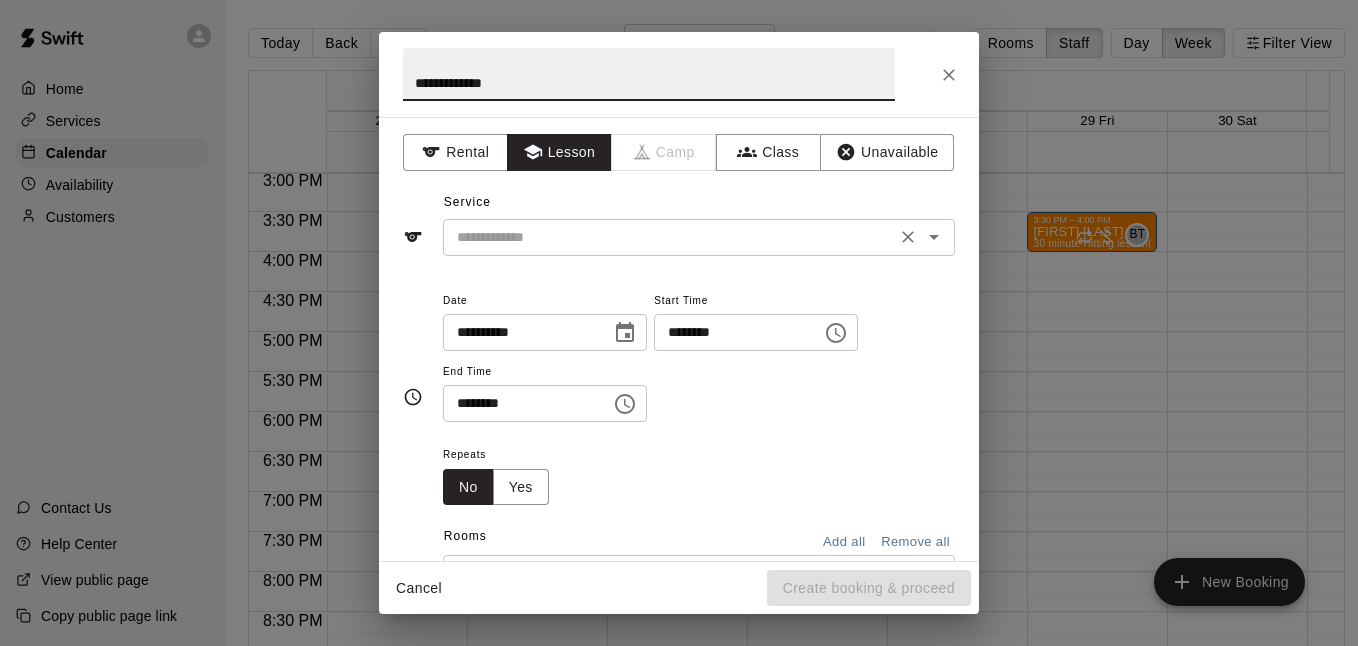 type on "**********" 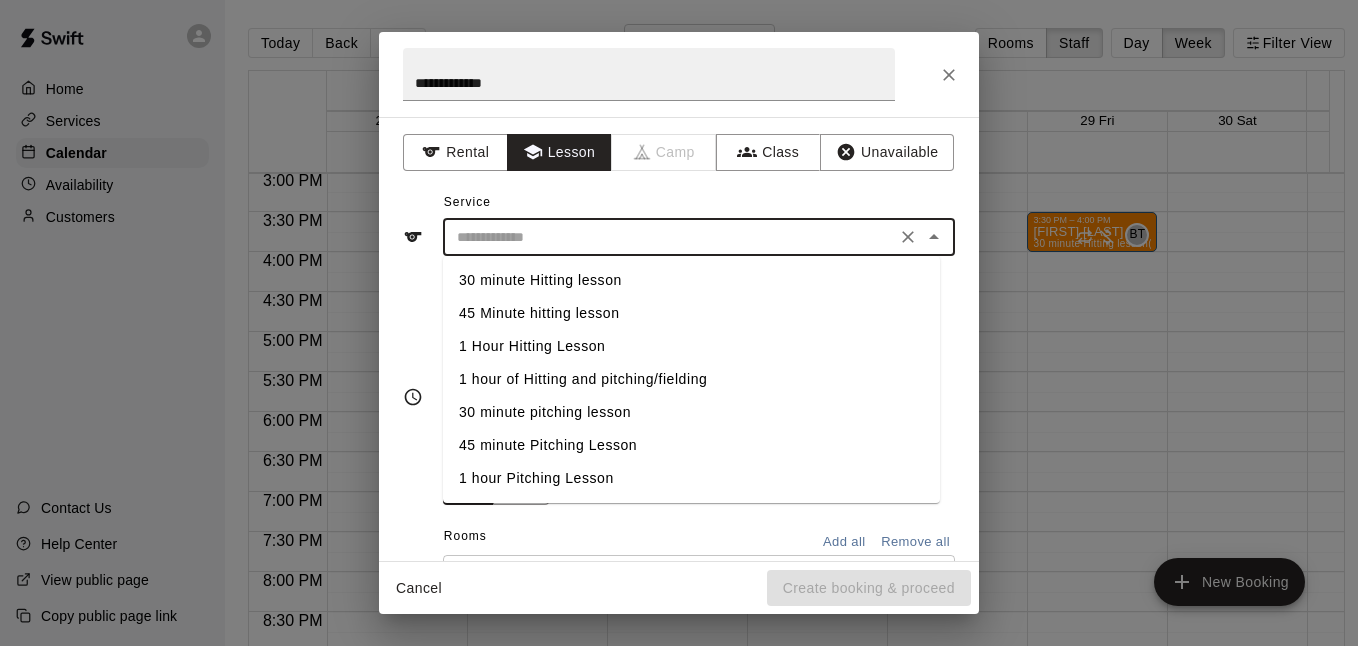 click on "30 minute Hitting lesson" at bounding box center [691, 280] 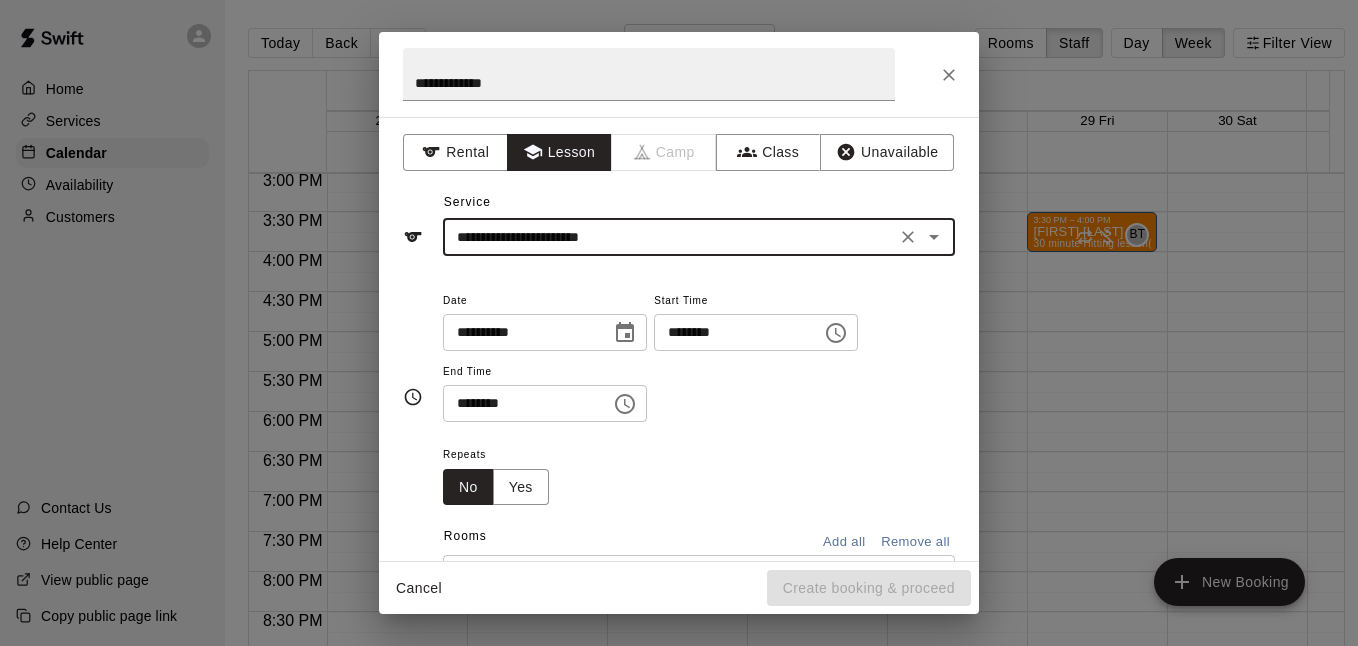 click on "********" at bounding box center [731, 332] 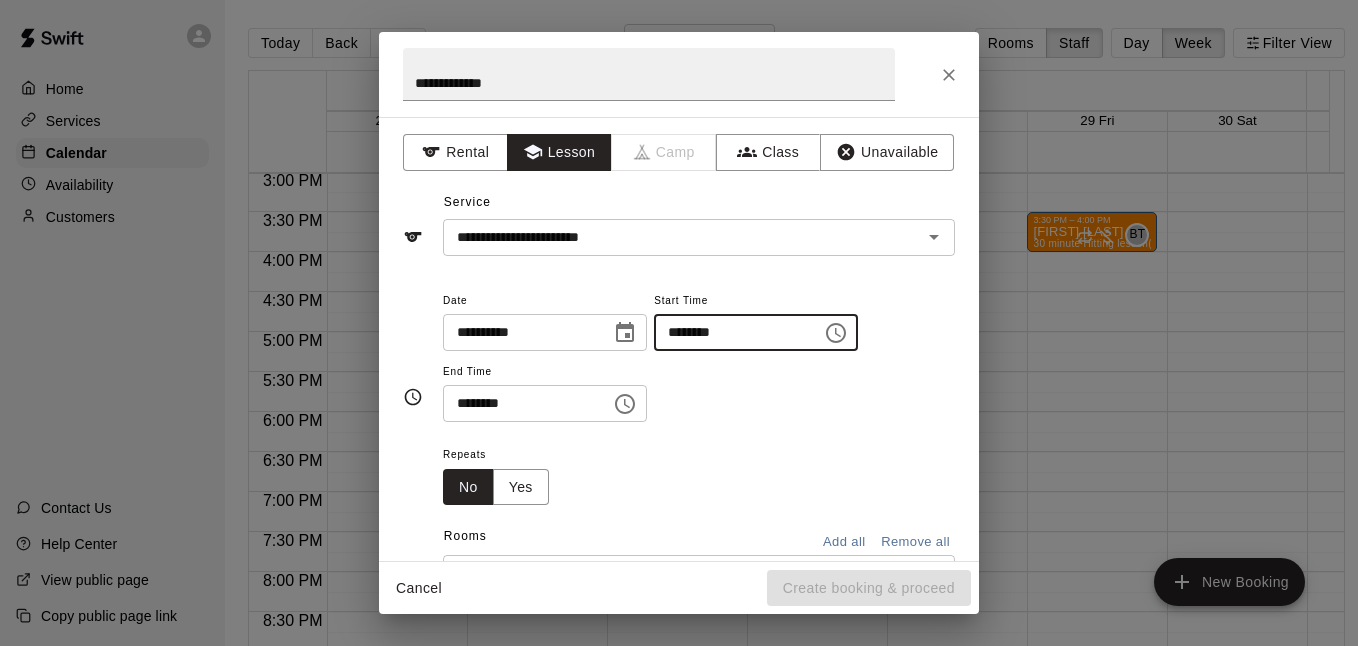 drag, startPoint x: 890, startPoint y: 331, endPoint x: 863, endPoint y: 322, distance: 28.460499 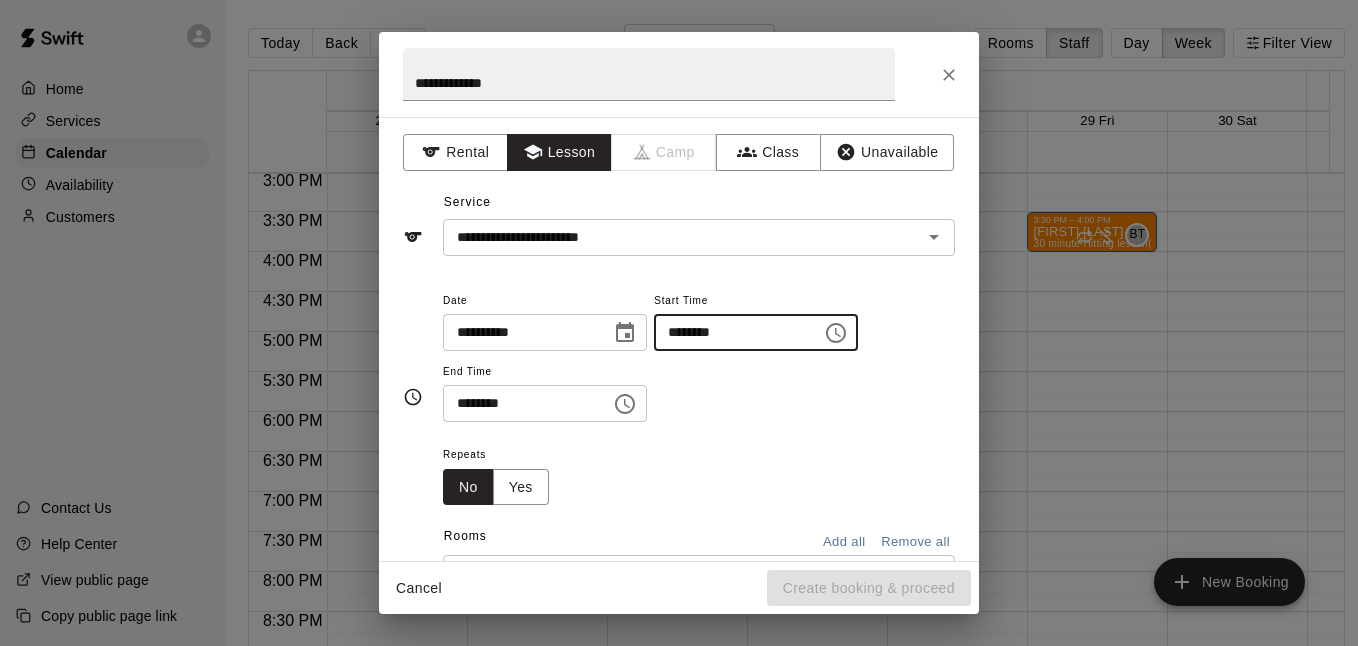 click 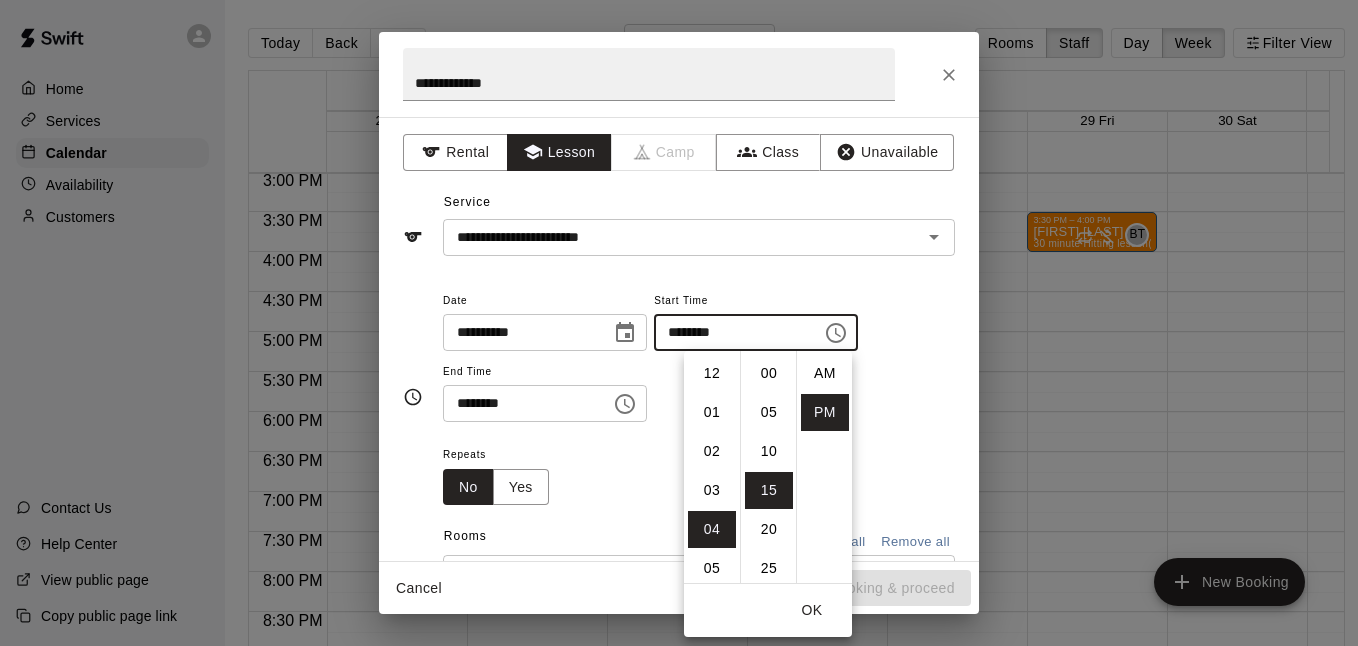 scroll, scrollTop: 156, scrollLeft: 0, axis: vertical 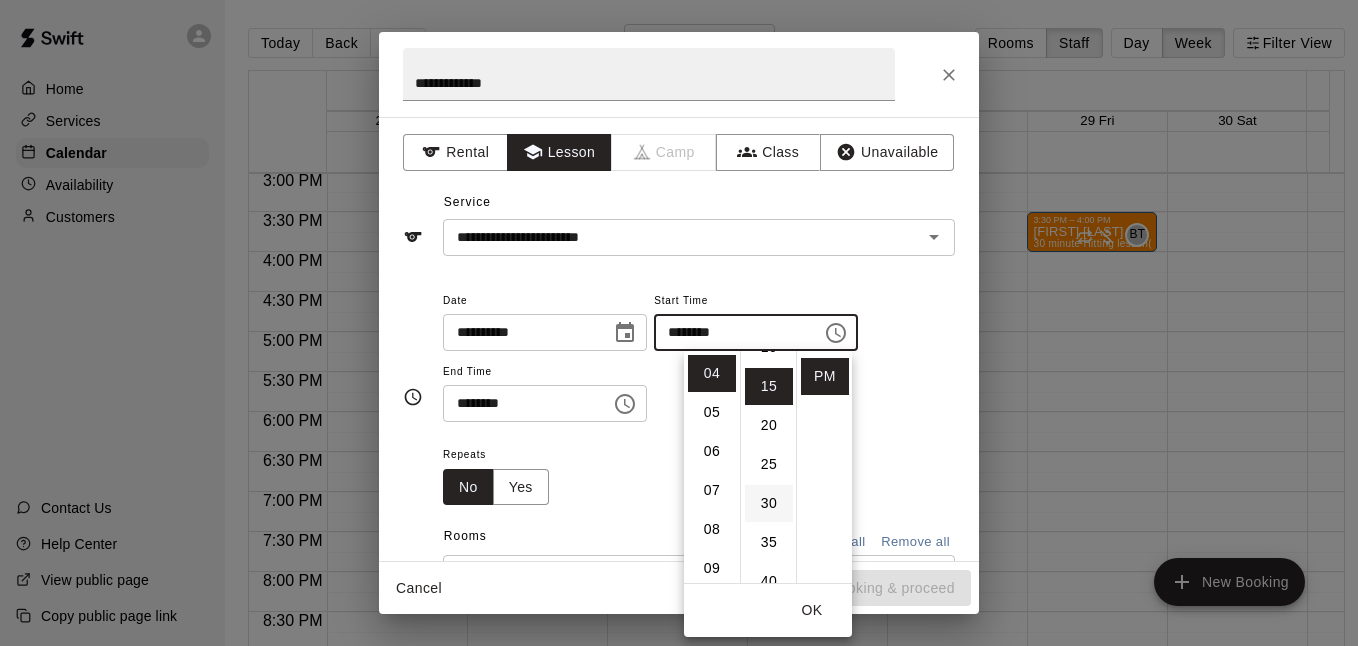 click on "30" at bounding box center (769, 503) 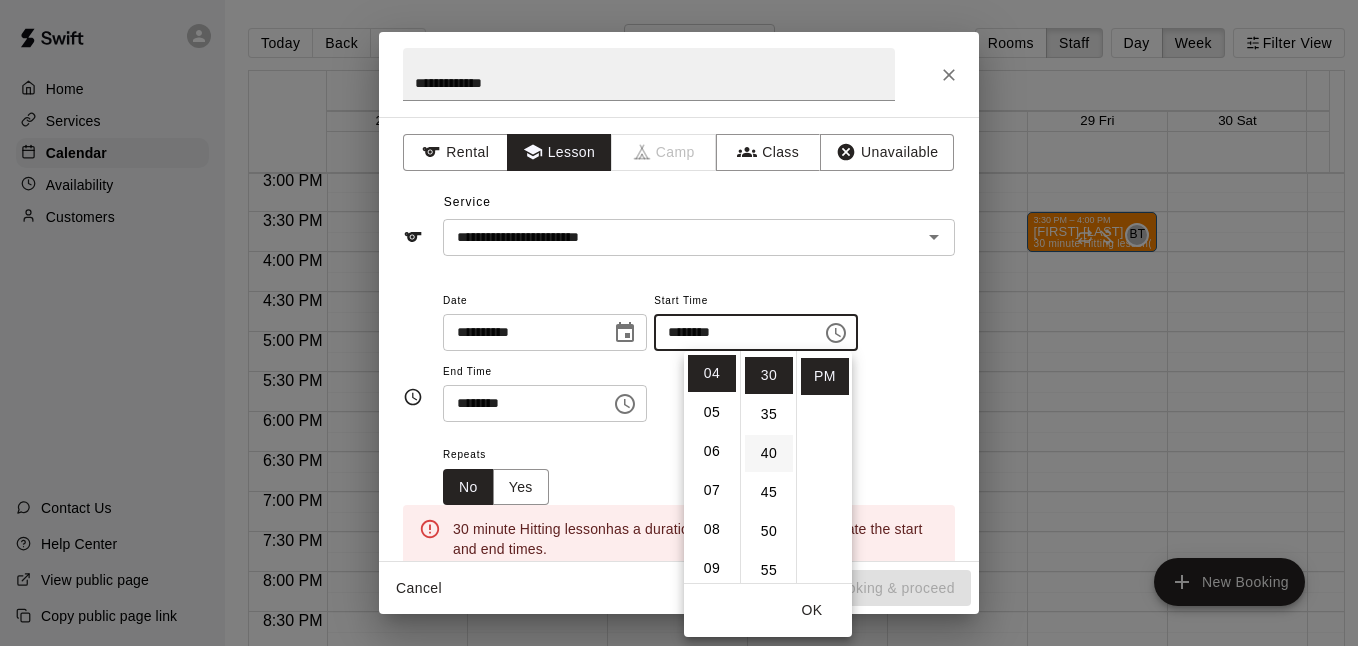scroll, scrollTop: 234, scrollLeft: 0, axis: vertical 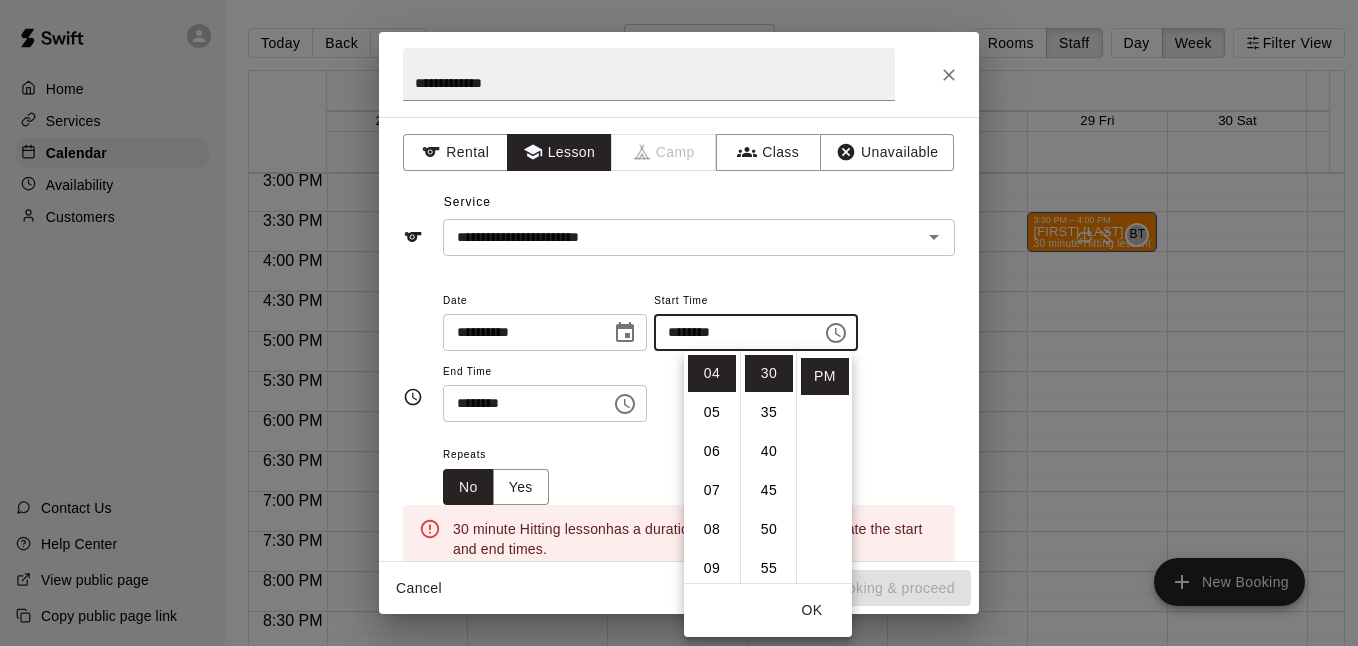 click on "Repeats No Yes" at bounding box center (699, 473) 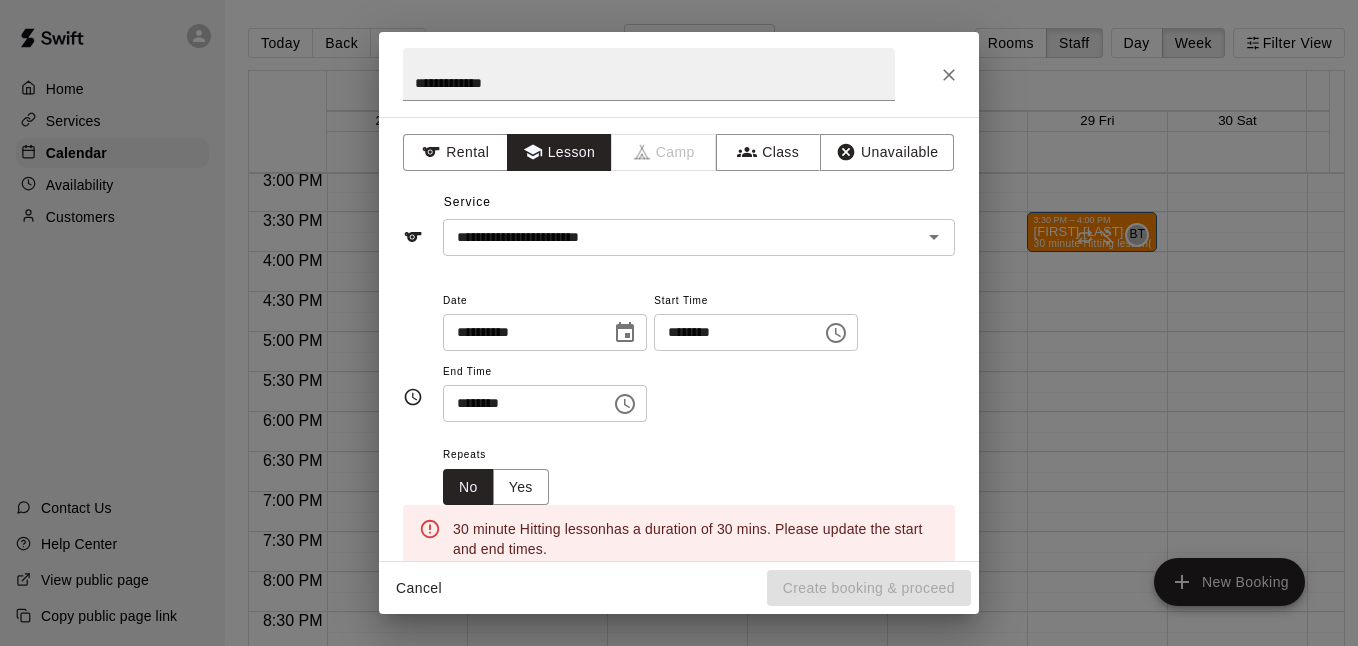 click 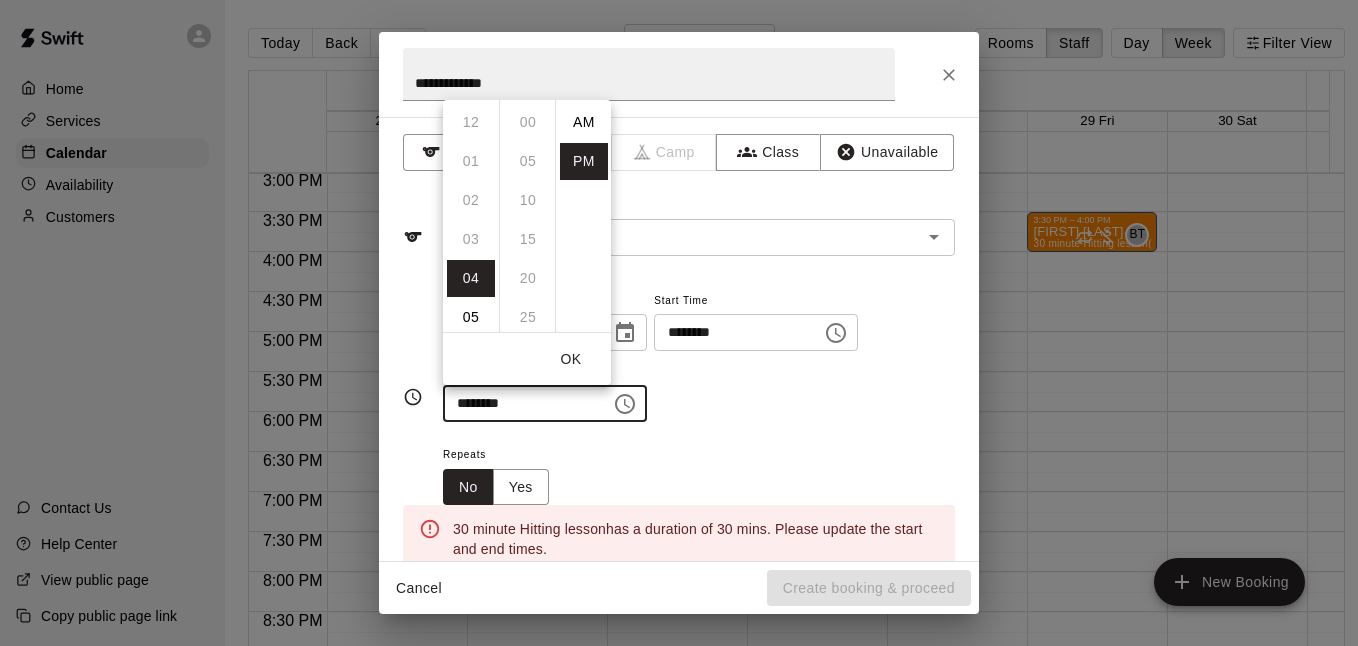 scroll, scrollTop: 156, scrollLeft: 0, axis: vertical 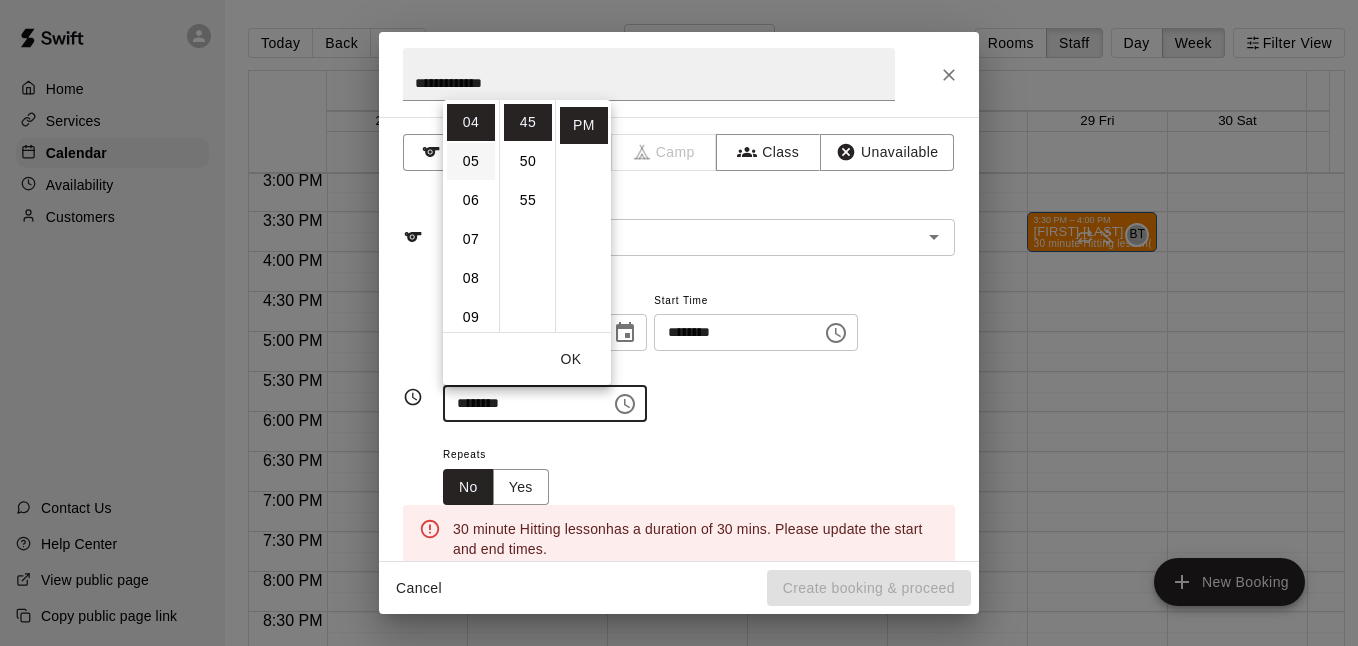 click on "05" at bounding box center (471, 161) 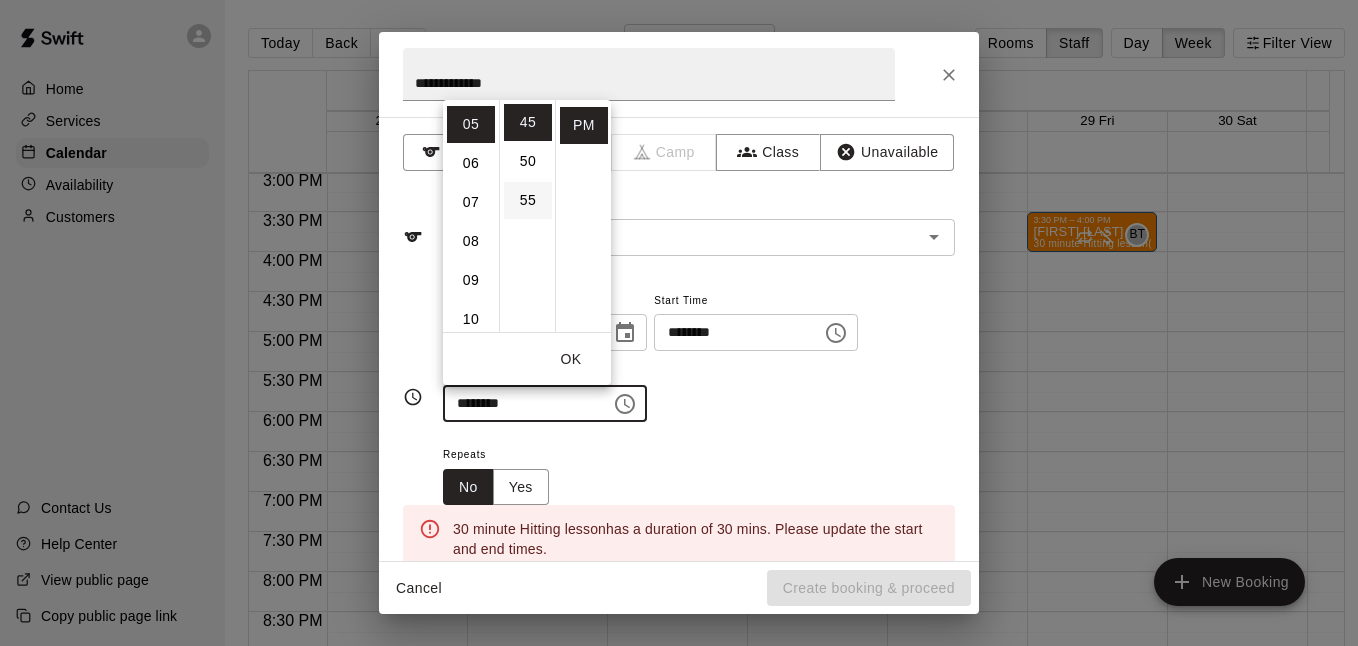 scroll, scrollTop: 195, scrollLeft: 0, axis: vertical 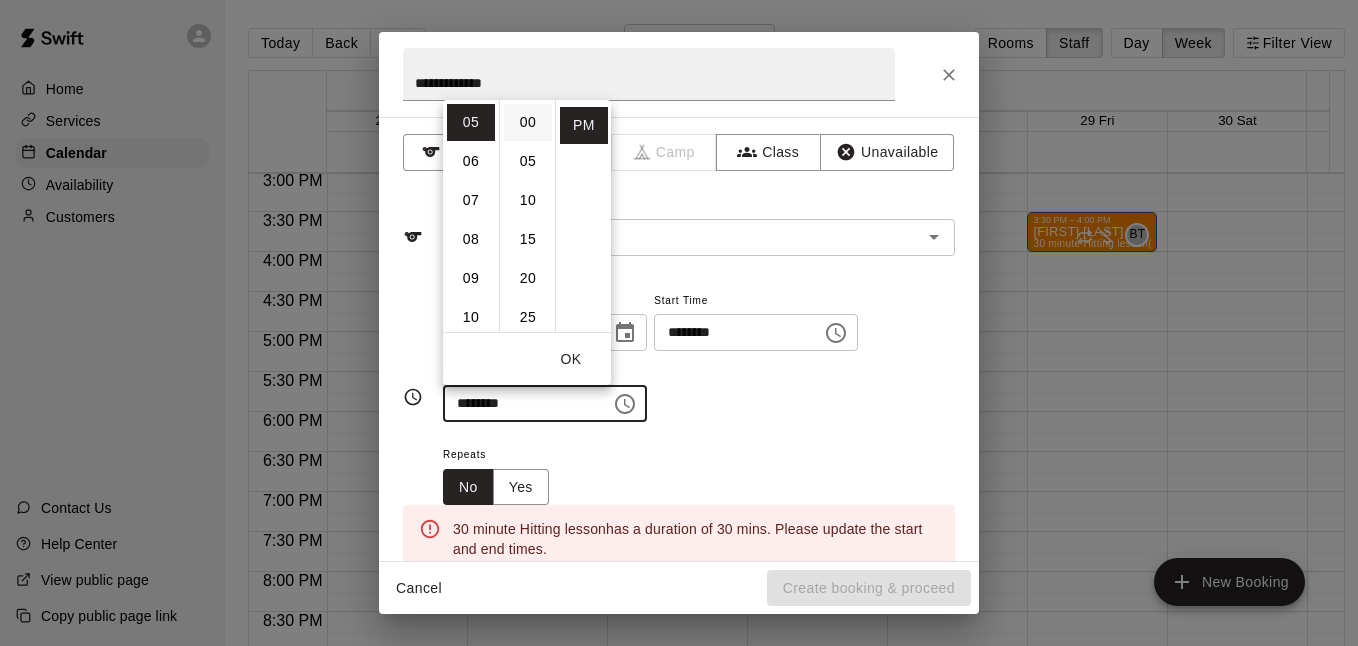click on "00" at bounding box center (528, 122) 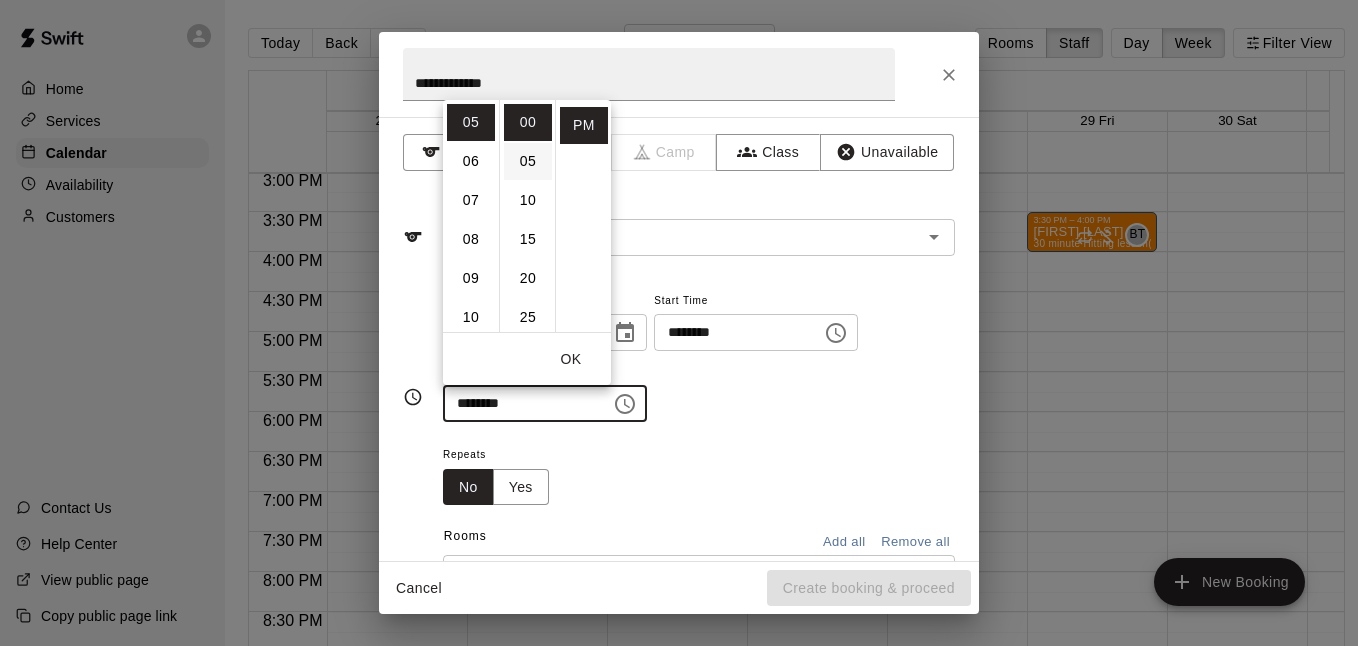 type on "********" 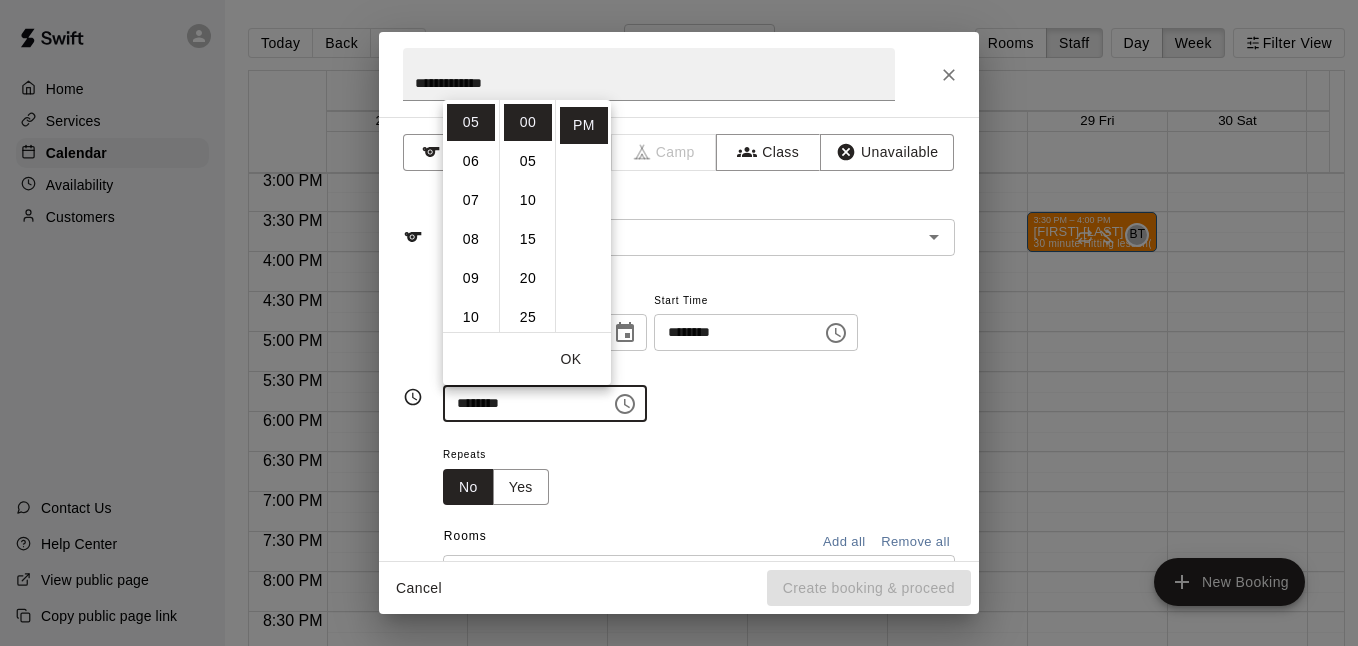 click on "Repeats No Yes" at bounding box center [699, 473] 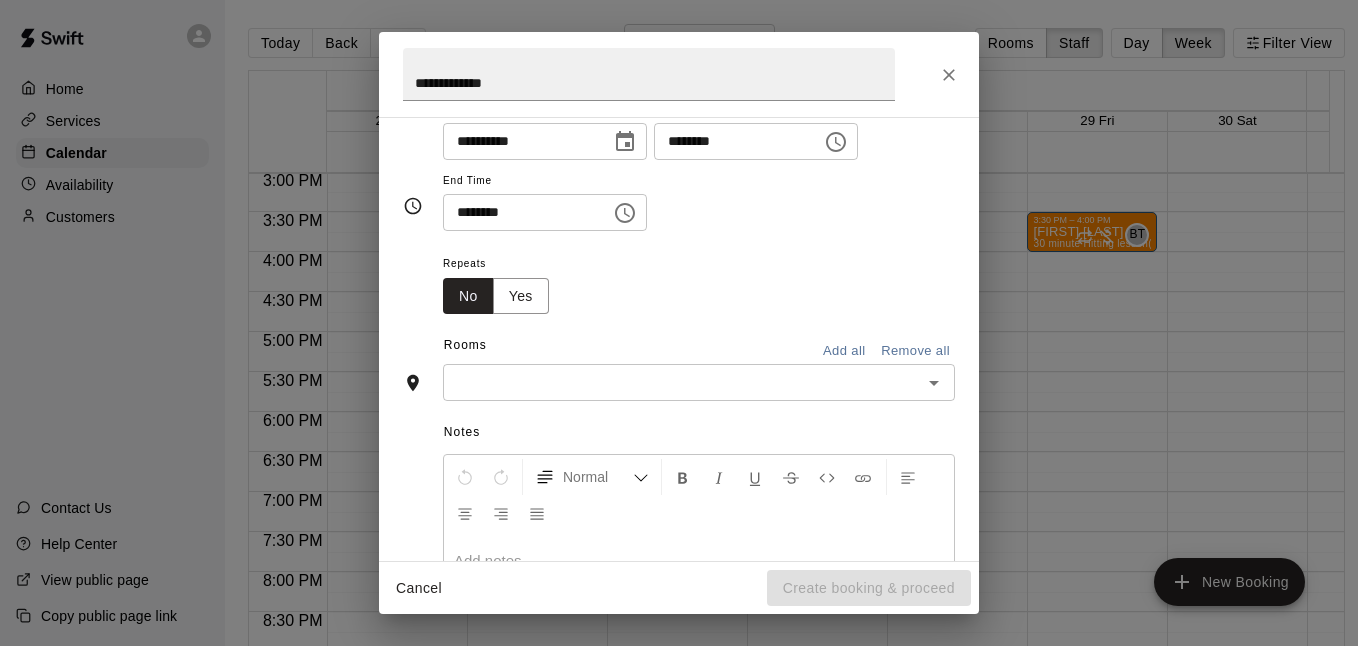 scroll, scrollTop: 199, scrollLeft: 0, axis: vertical 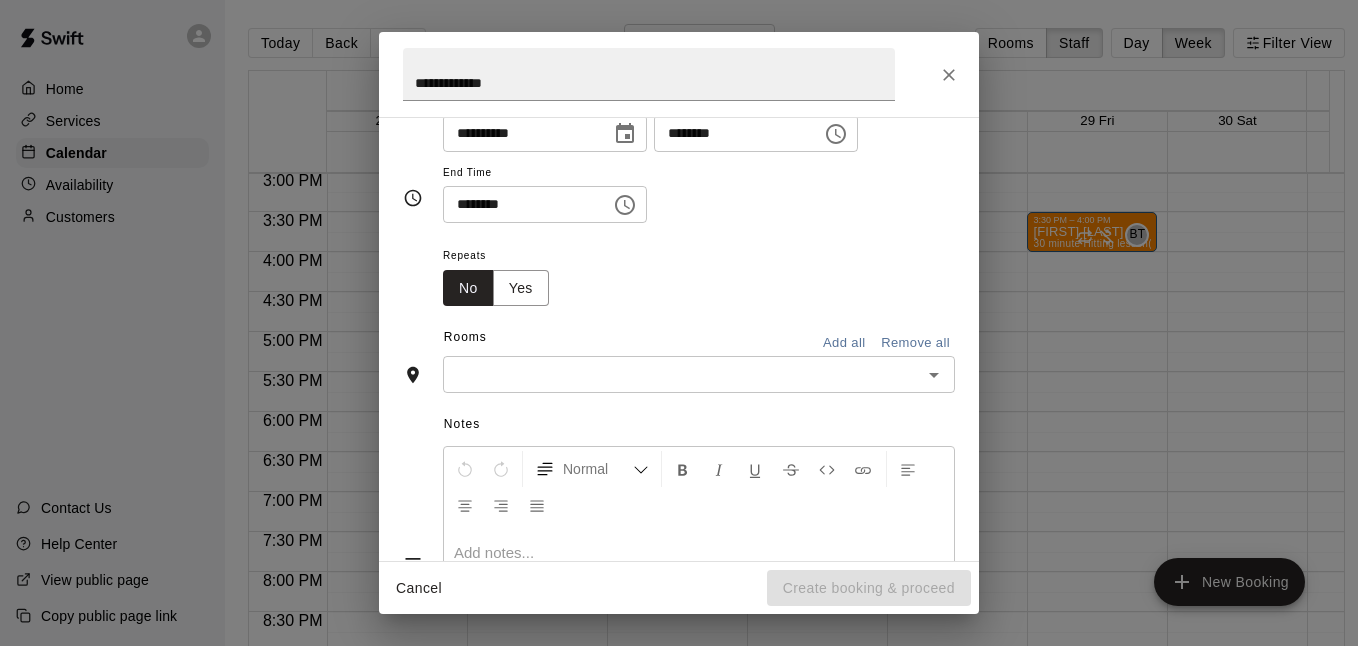 click at bounding box center [682, 374] 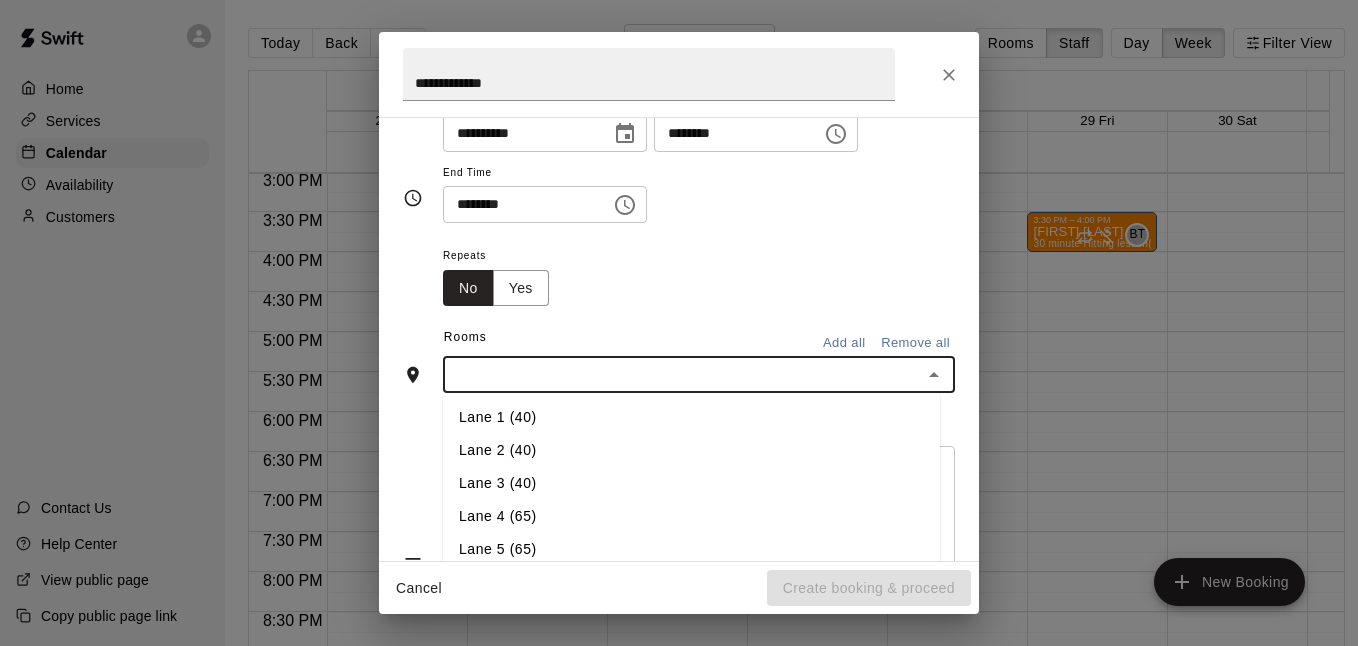 click on "Lane 1 (40)" at bounding box center [691, 417] 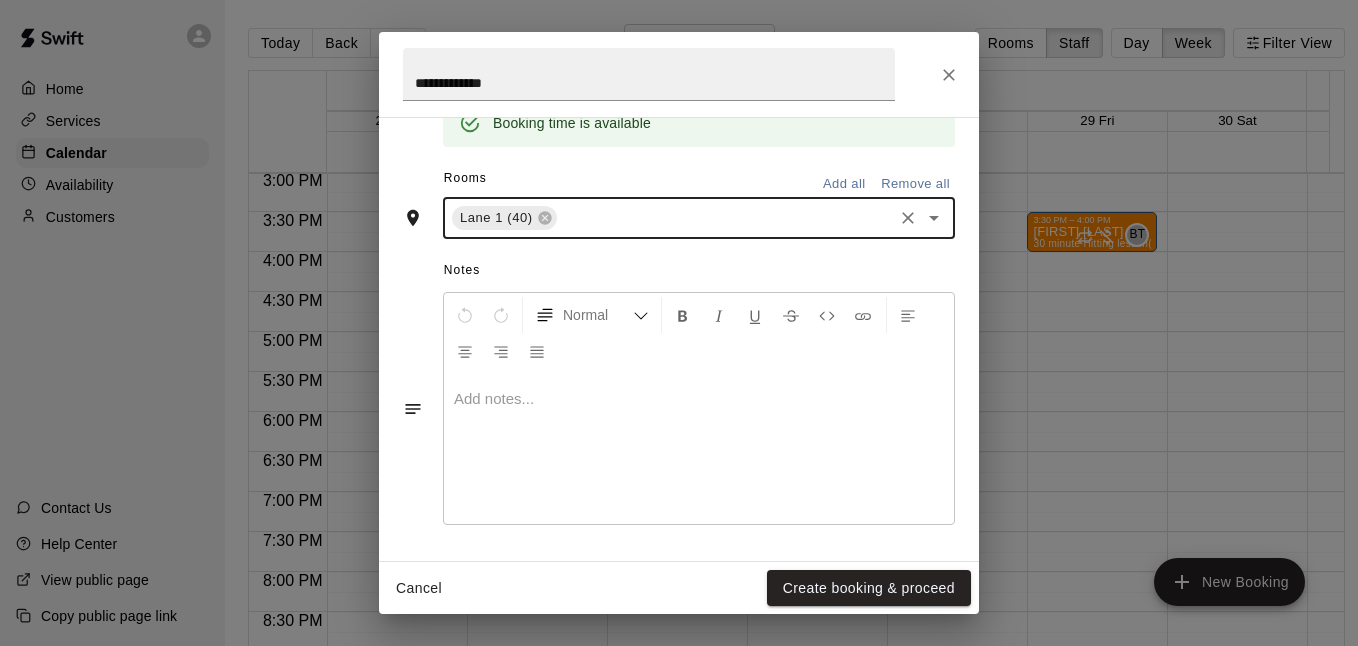 scroll, scrollTop: 435, scrollLeft: 0, axis: vertical 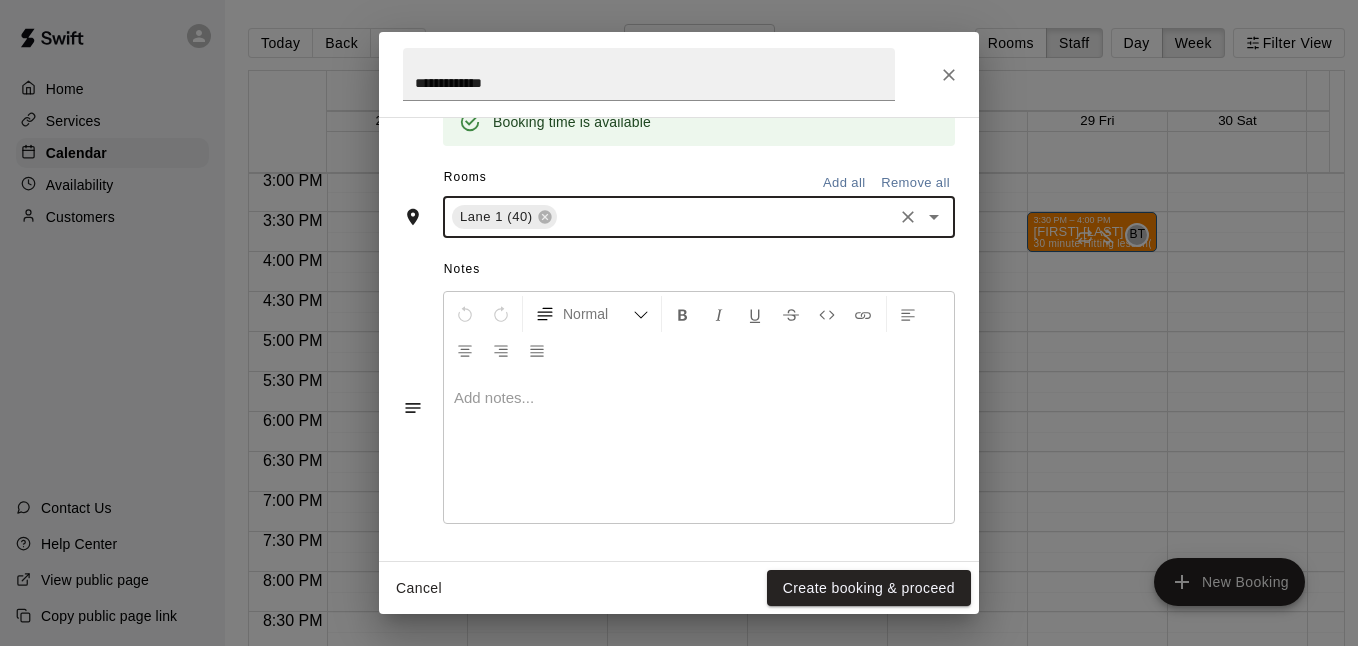 drag, startPoint x: 928, startPoint y: 590, endPoint x: 674, endPoint y: 401, distance: 316.60226 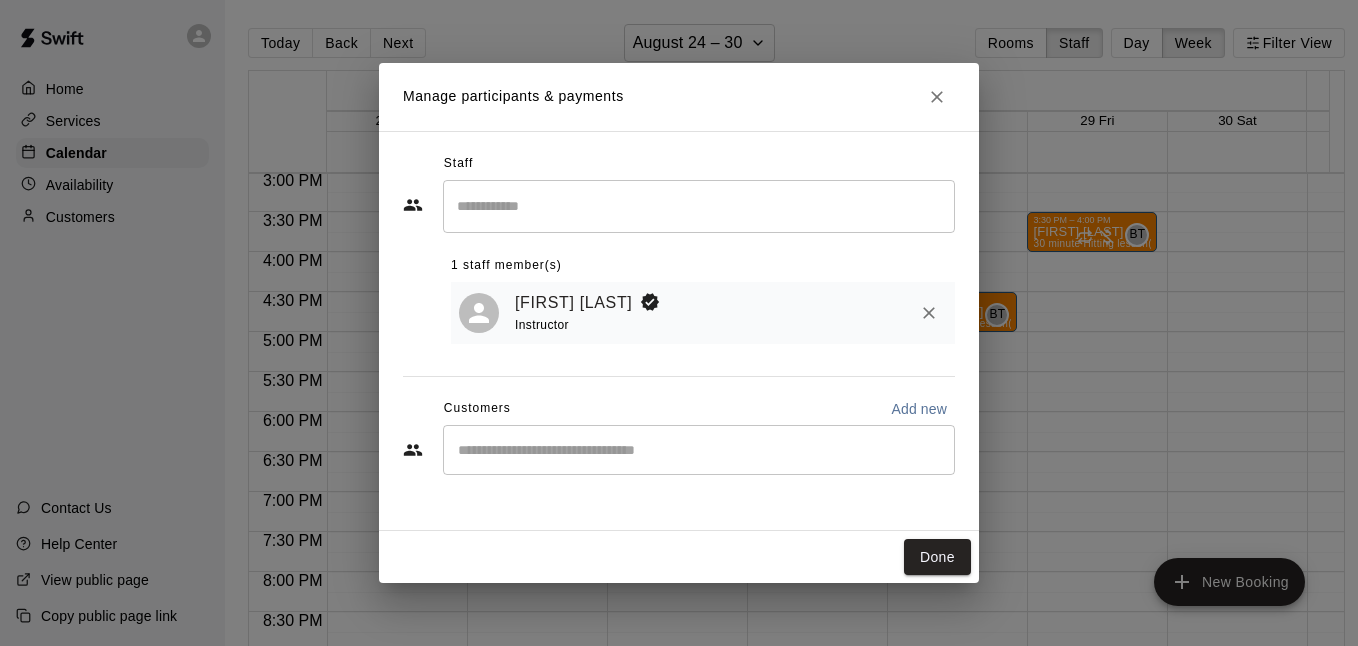 click at bounding box center (699, 450) 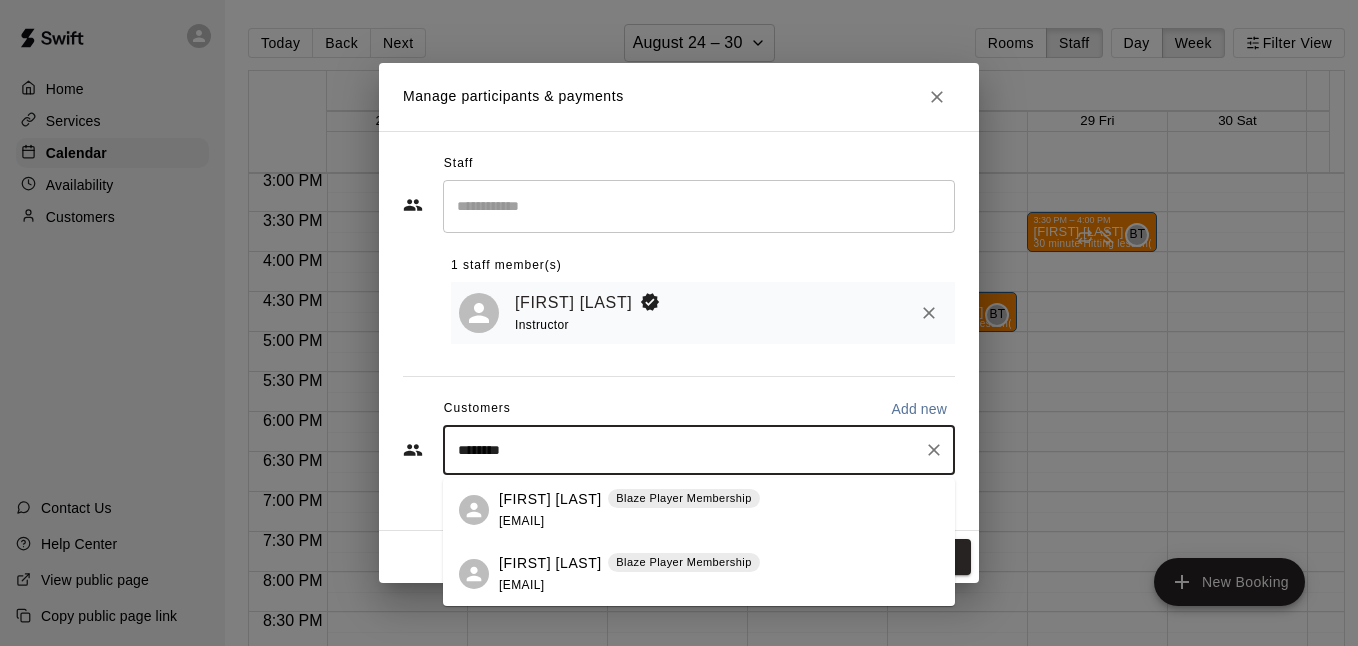 type on "*********" 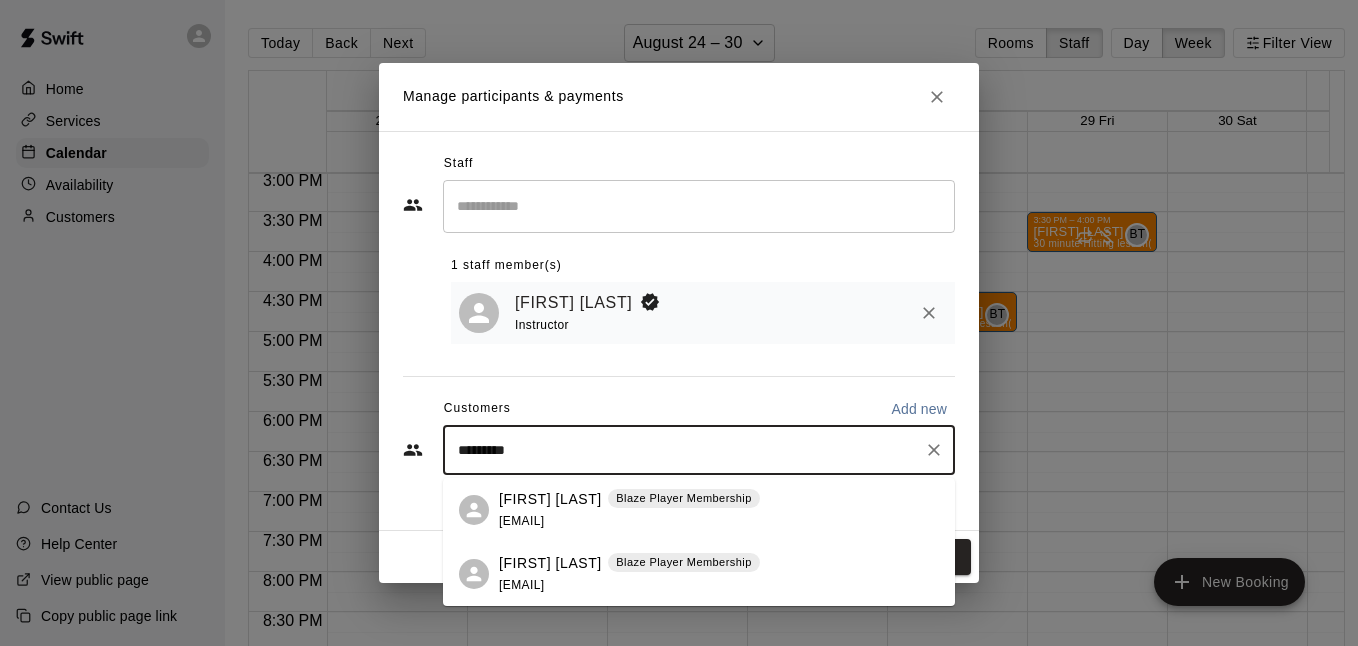 click on "[EMAIL]" at bounding box center (521, 521) 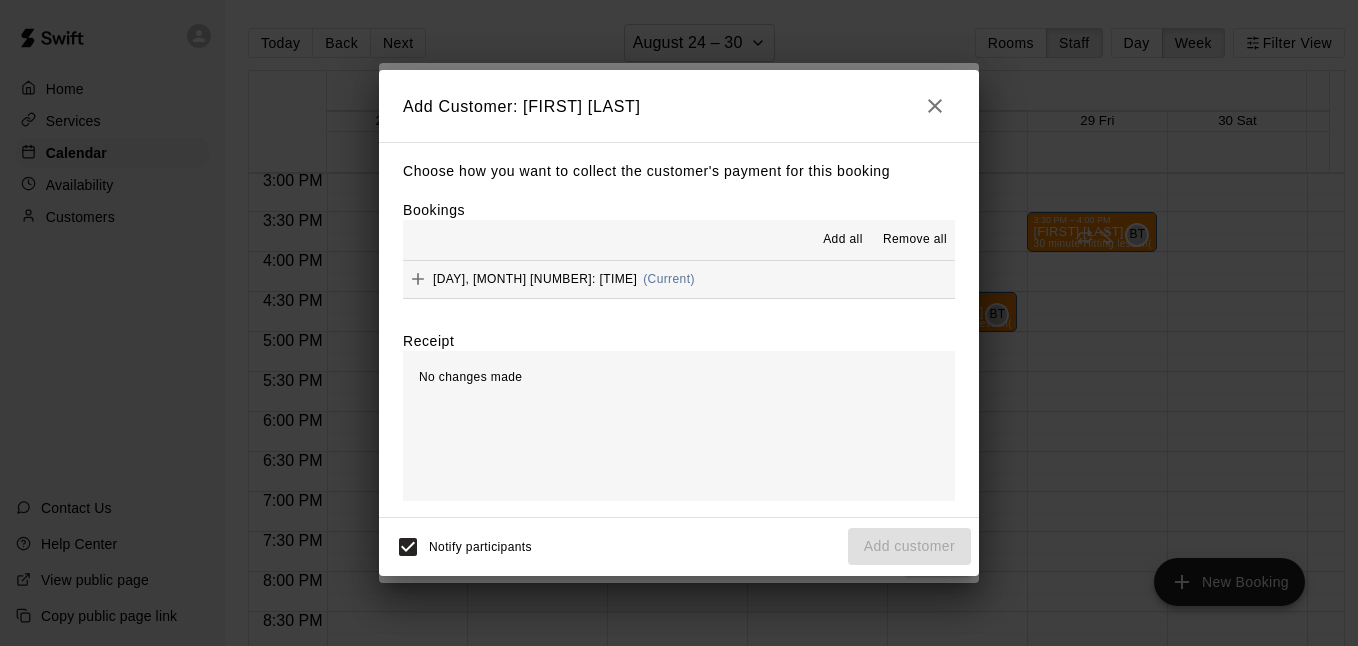 click on "[DAY], [MONTH] [NUMBER]: [TIME] (Current)" at bounding box center (679, 279) 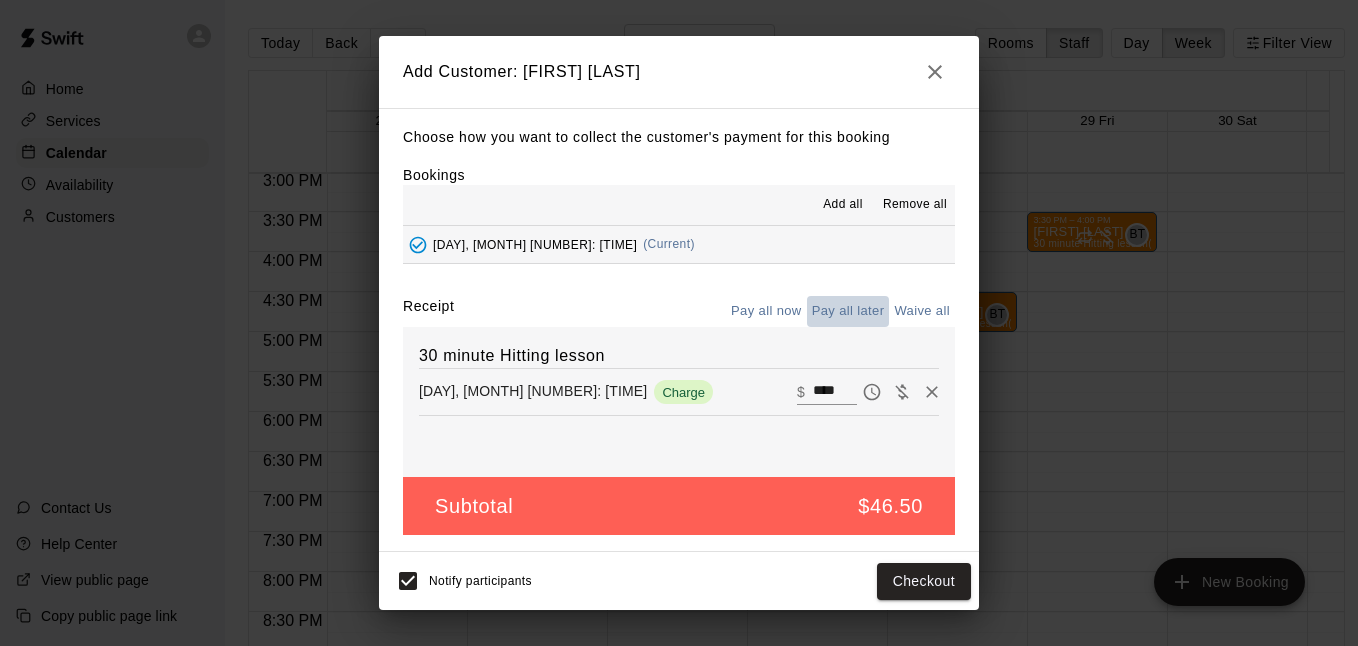click on "Pay all later" at bounding box center [848, 311] 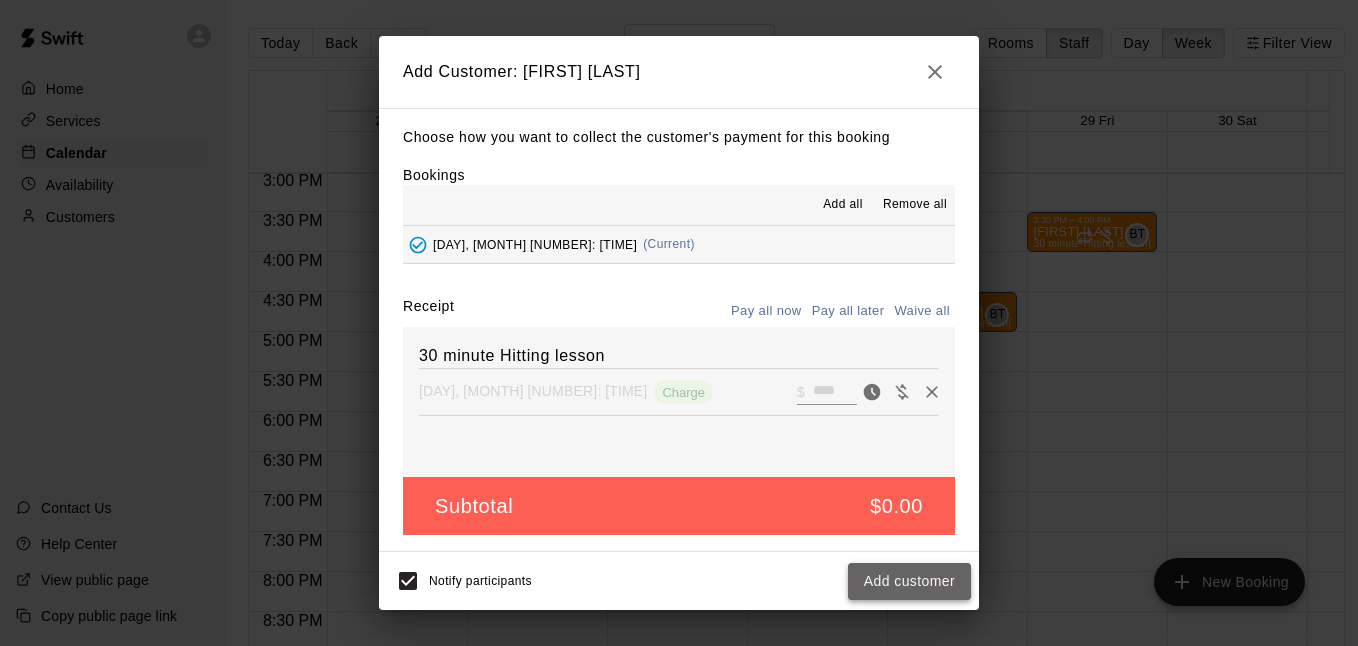 click on "Add customer" at bounding box center [909, 581] 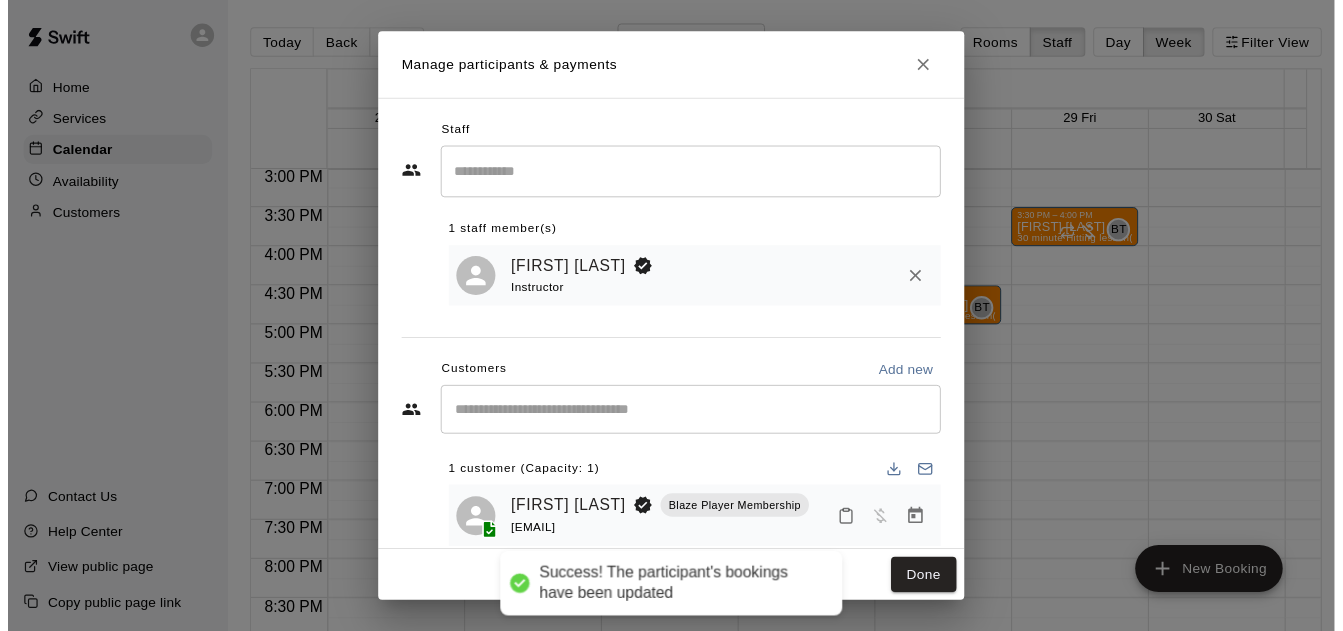 scroll, scrollTop: 36, scrollLeft: 0, axis: vertical 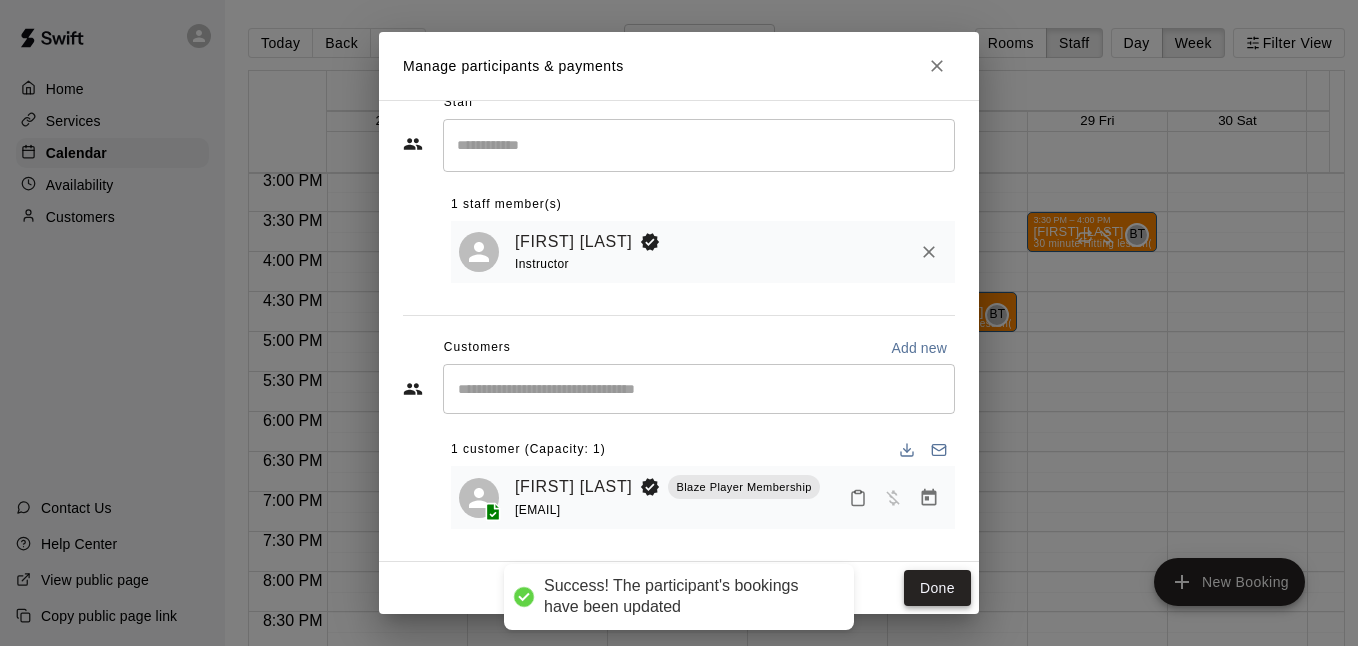 click on "Done" at bounding box center (937, 588) 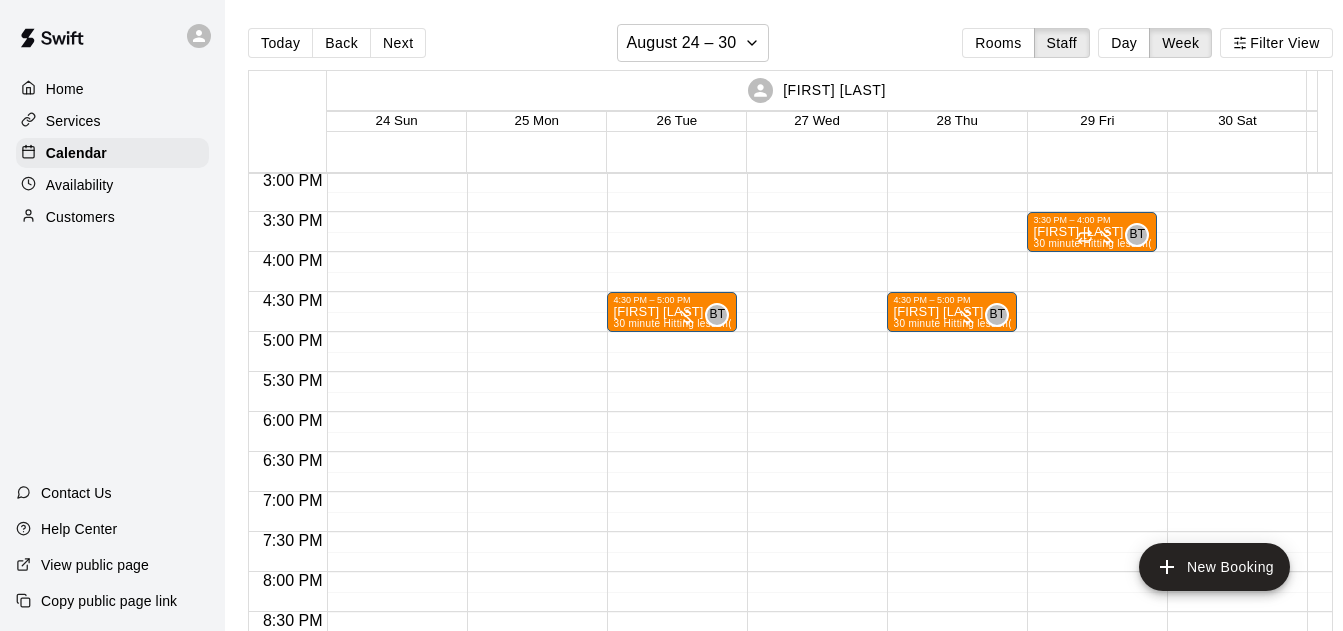 click on "Next" at bounding box center (398, 43) 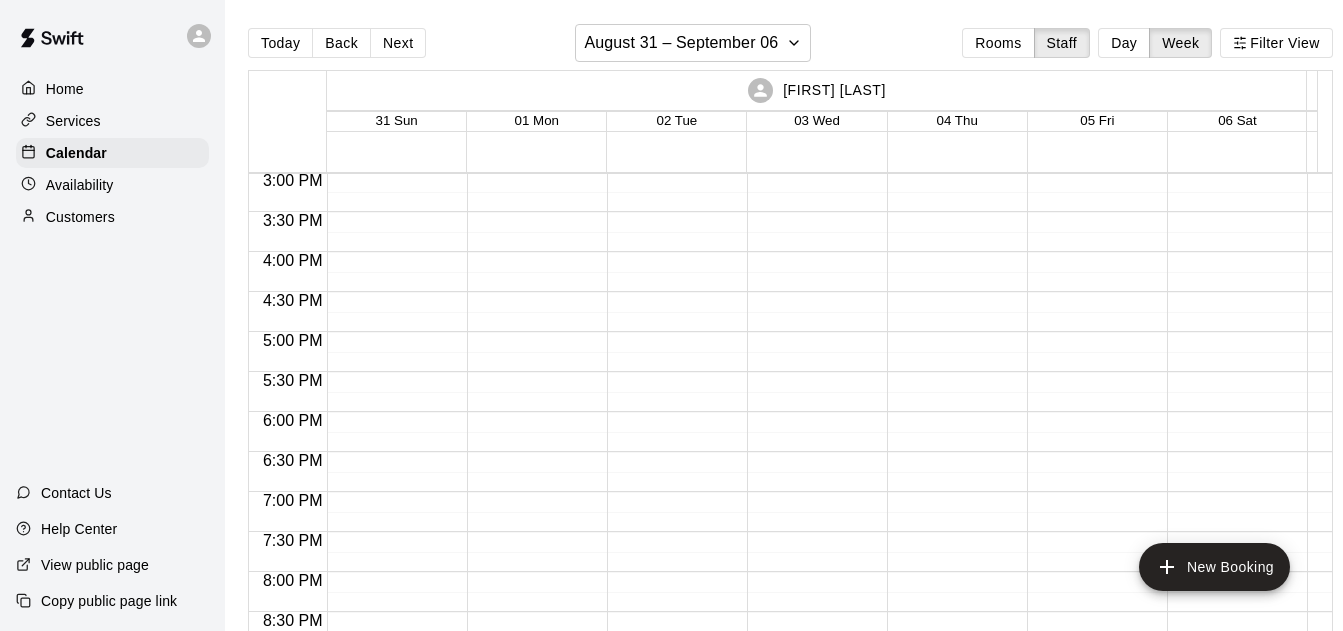 click on "Today" at bounding box center (280, 43) 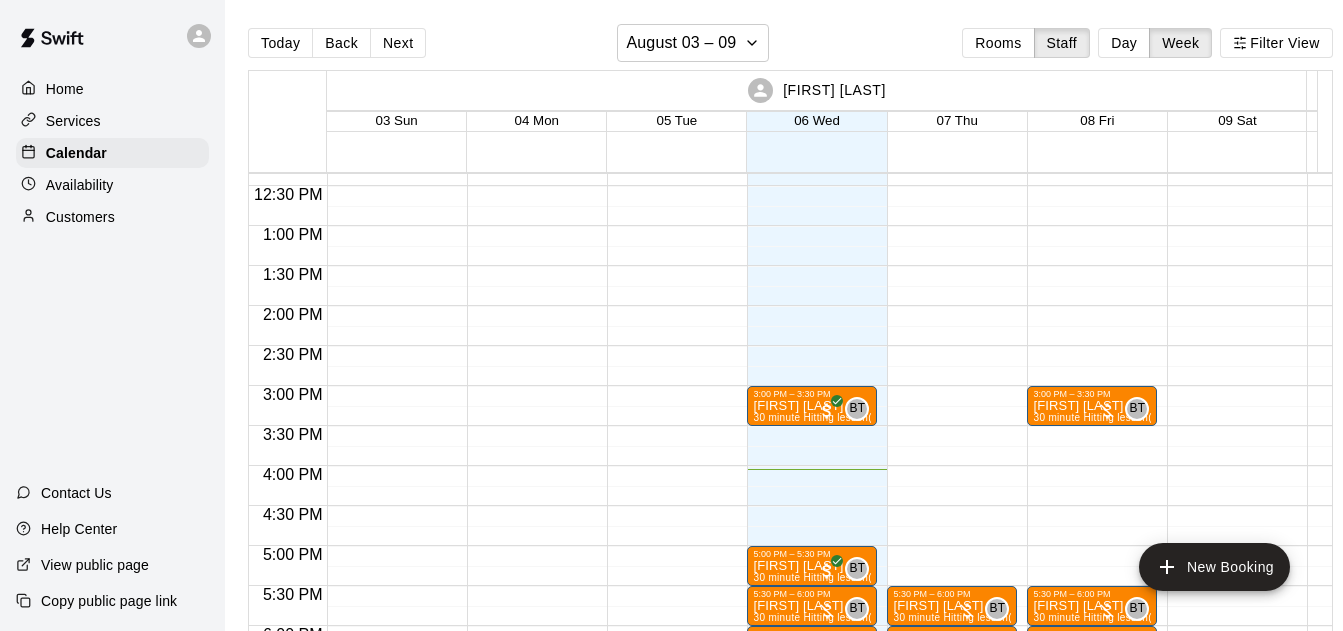 scroll, scrollTop: 987, scrollLeft: 0, axis: vertical 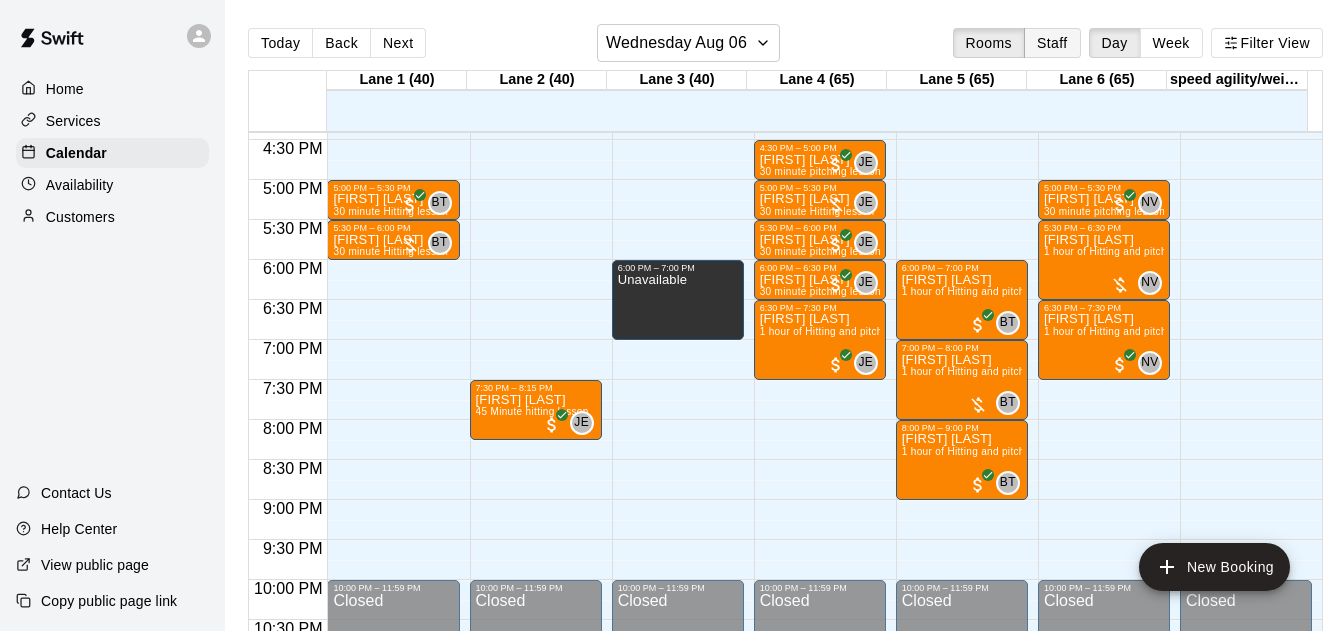 click on "Staff" at bounding box center (1052, 43) 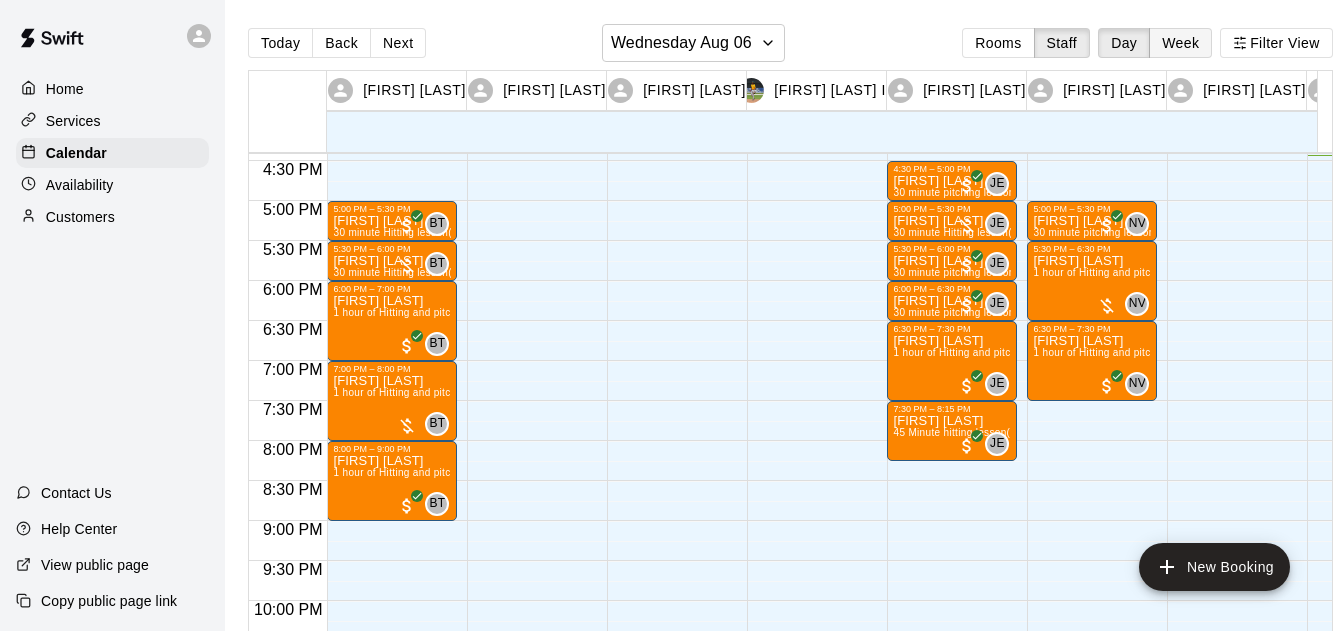 click on "Week" at bounding box center [1180, 43] 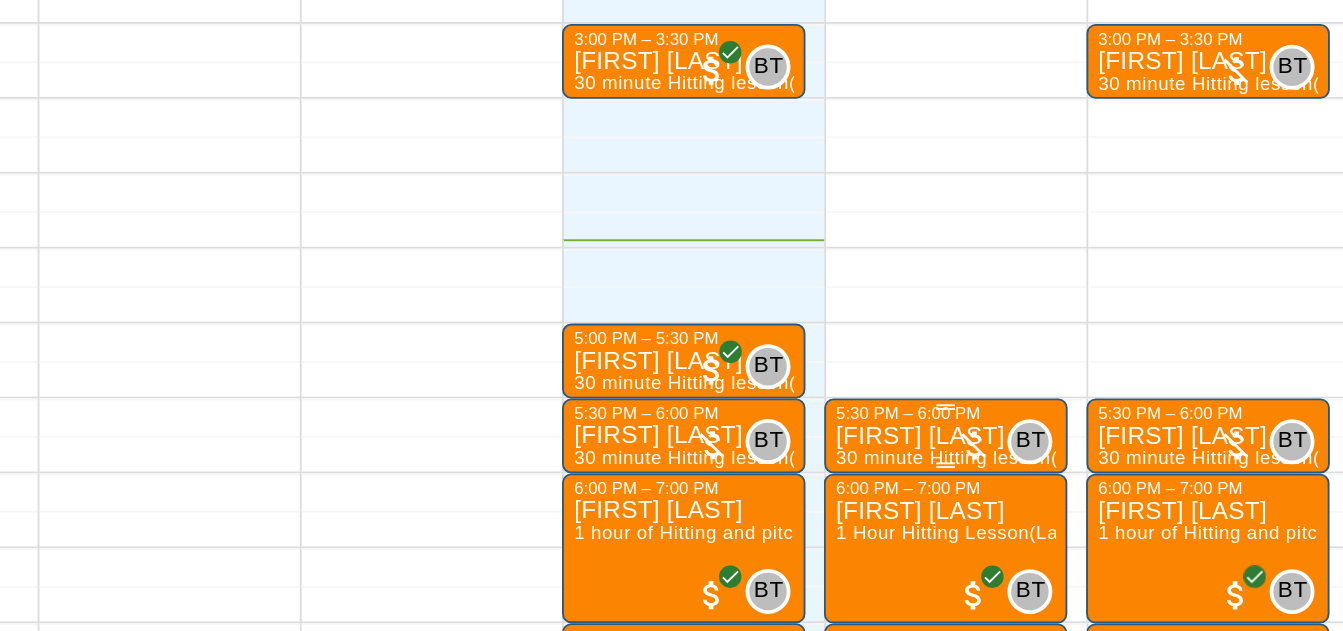 scroll, scrollTop: 1169, scrollLeft: 83, axis: both 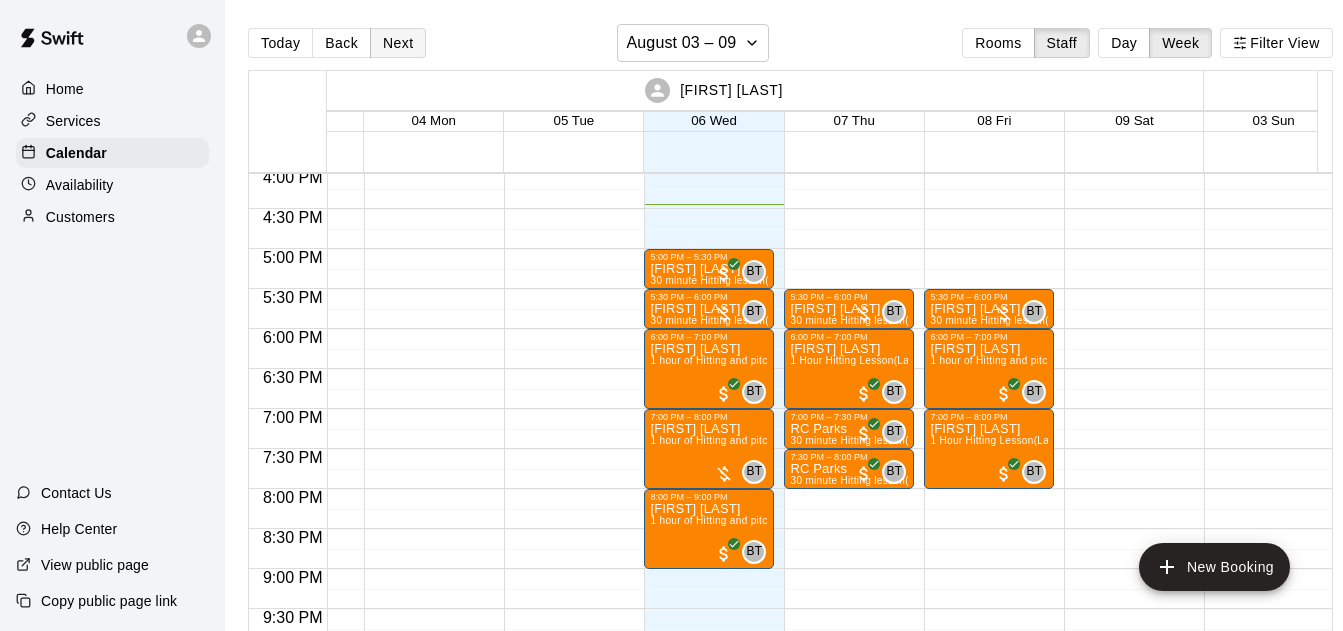 click on "Next" at bounding box center (398, 43) 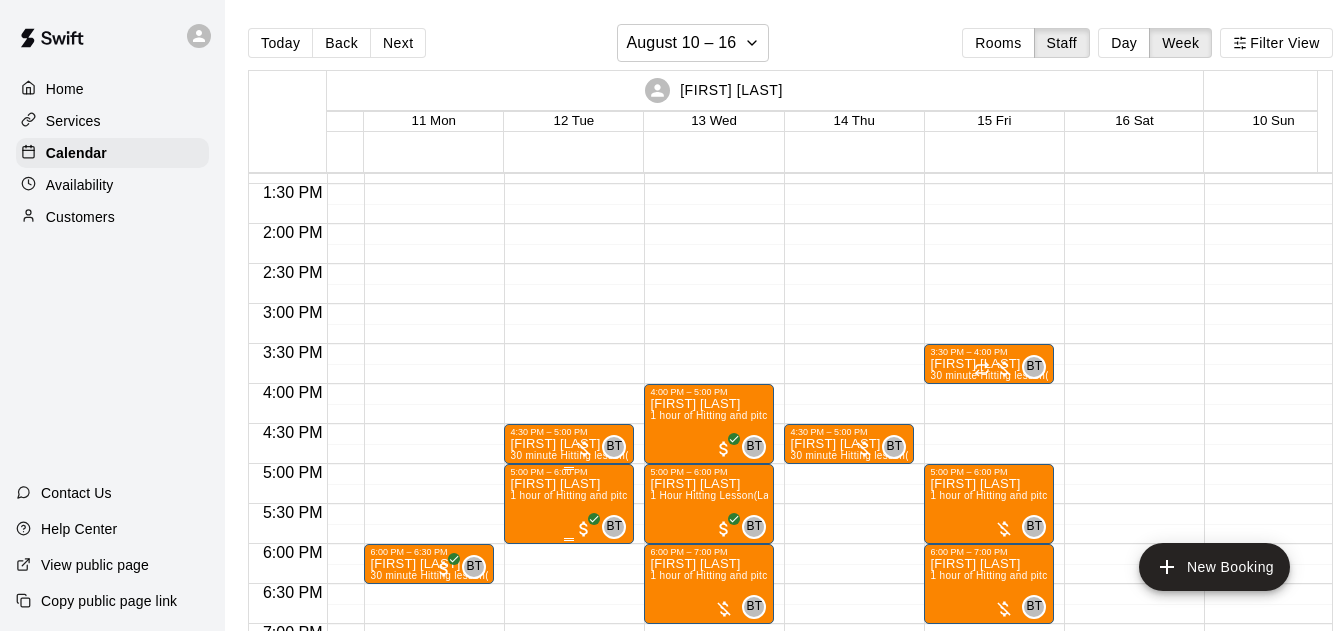 scroll, scrollTop: 1214, scrollLeft: 103, axis: both 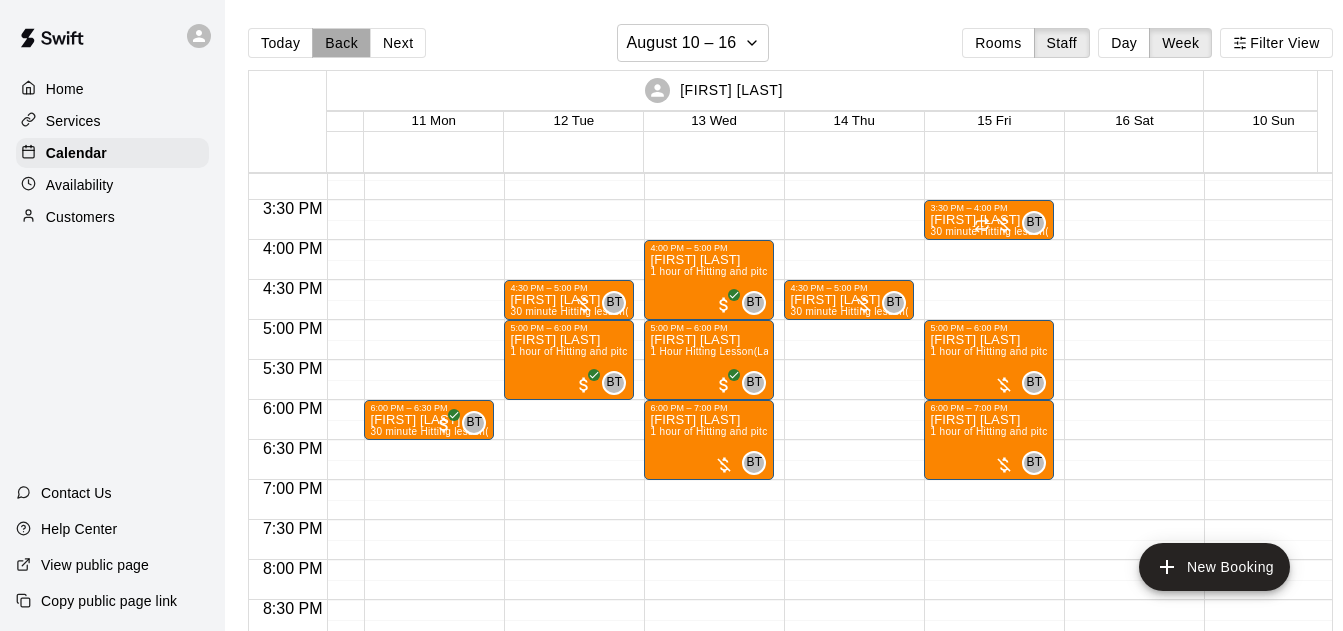 click on "Back" at bounding box center [341, 43] 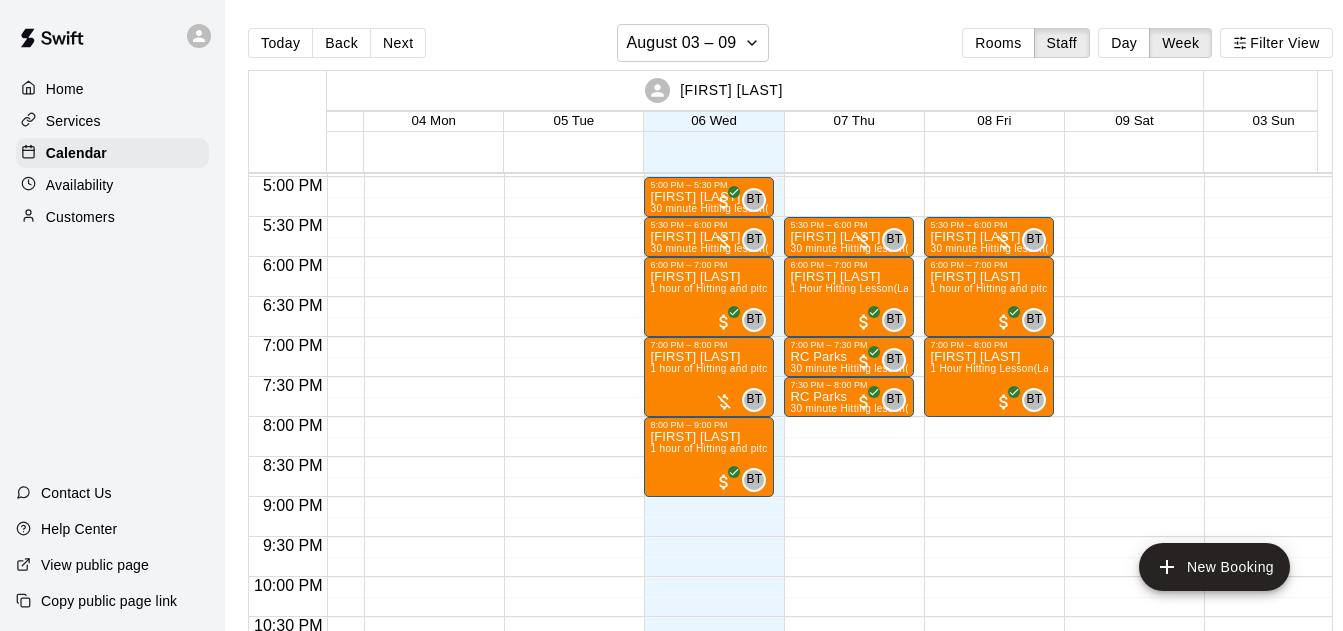 scroll, scrollTop: 1285, scrollLeft: 103, axis: both 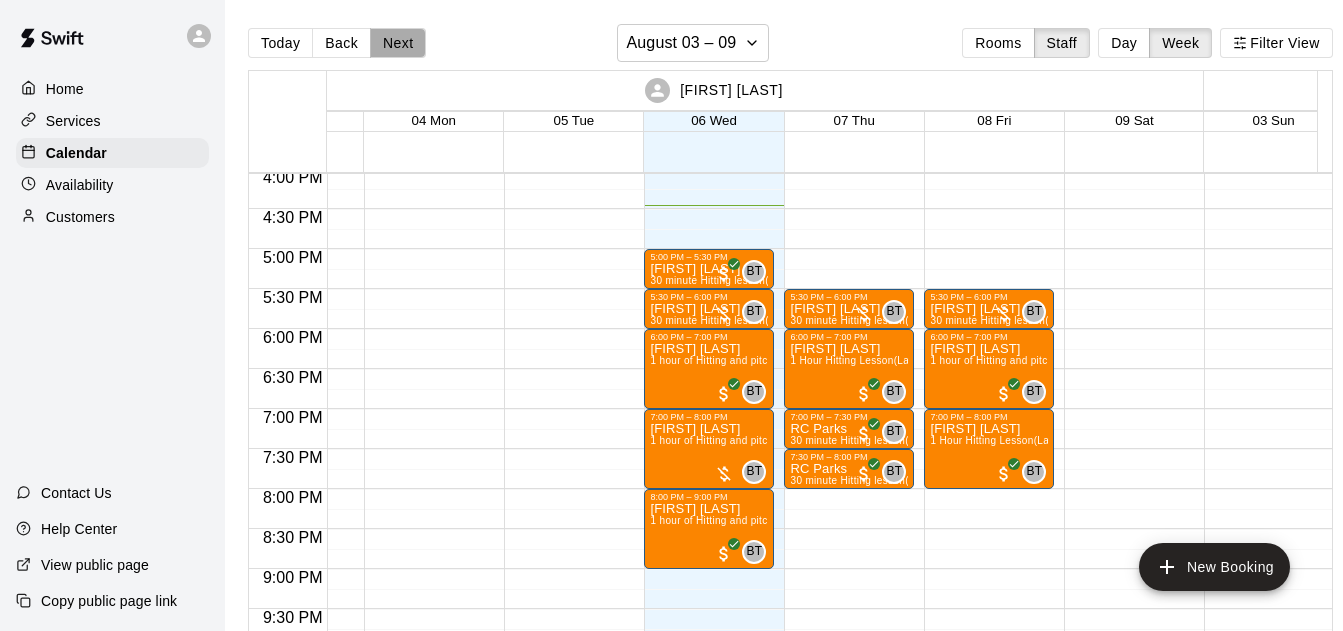 click on "Next" at bounding box center (398, 43) 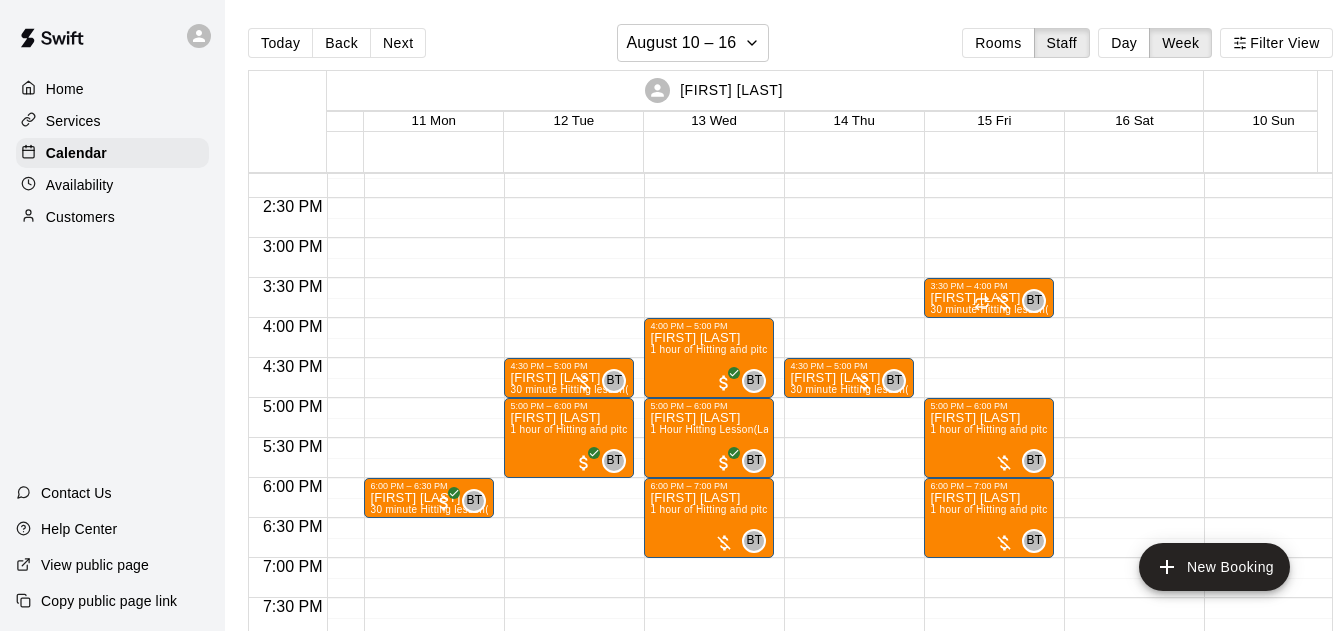 scroll, scrollTop: 1142, scrollLeft: 103, axis: both 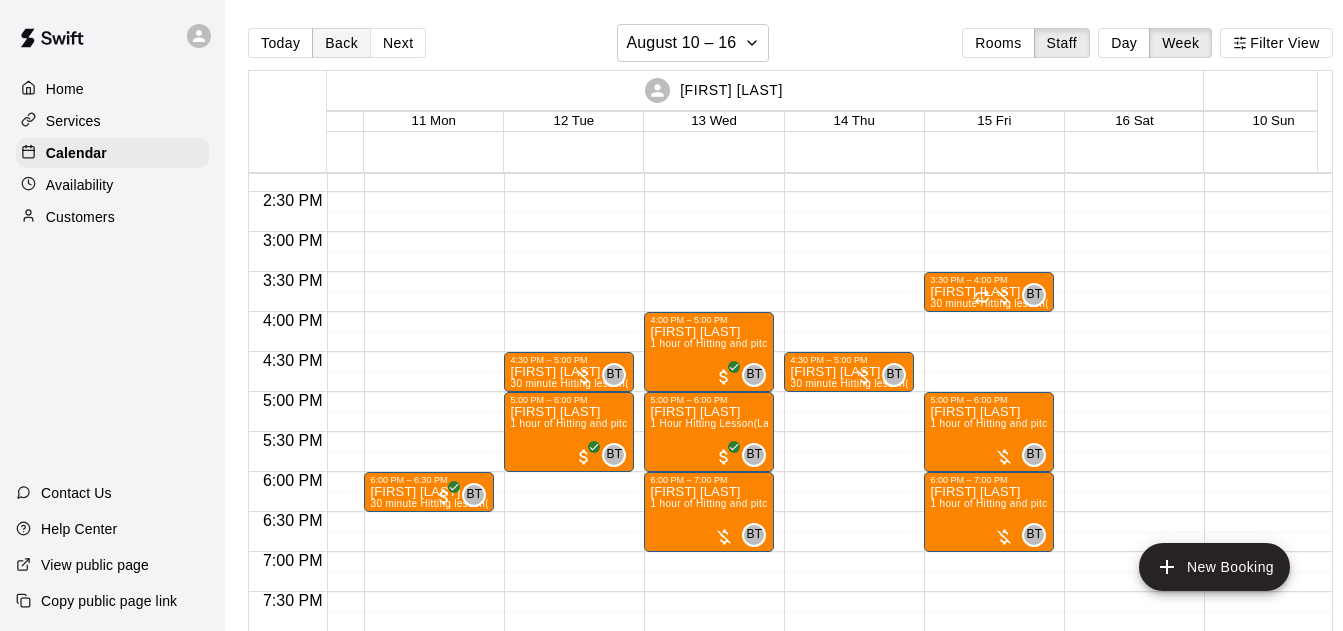 click on "Back" at bounding box center (341, 43) 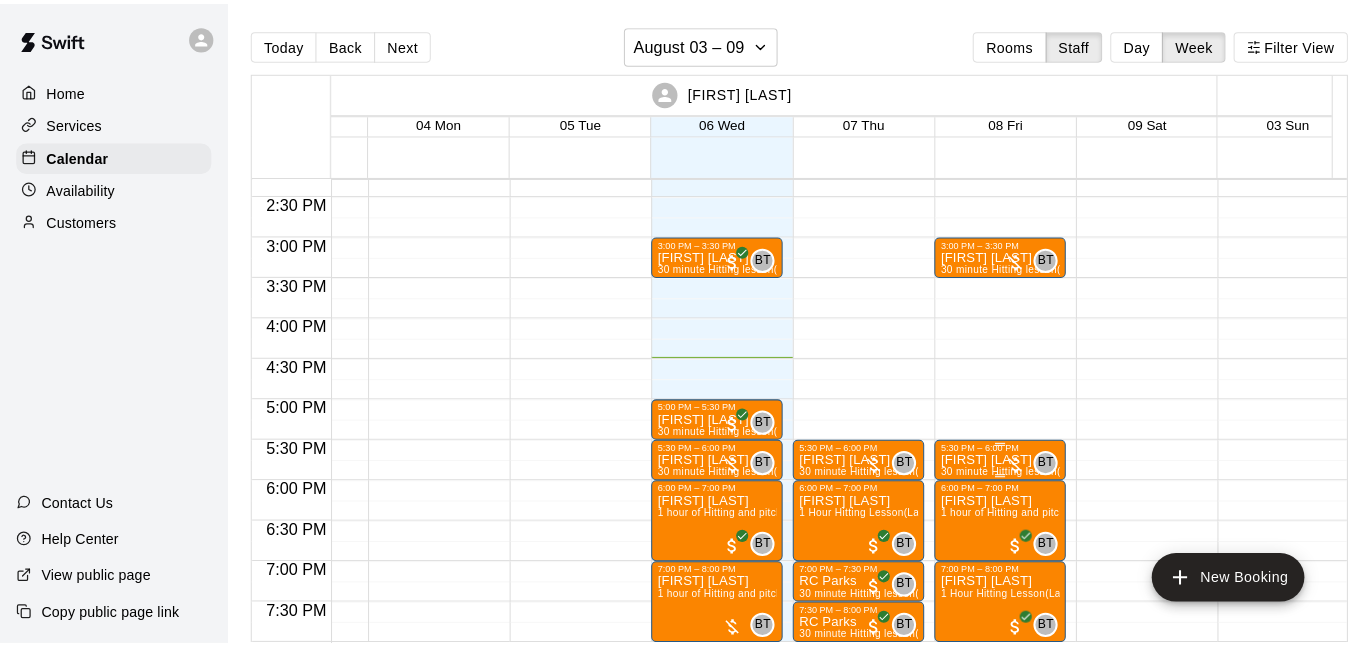 scroll, scrollTop: 1142, scrollLeft: 103, axis: both 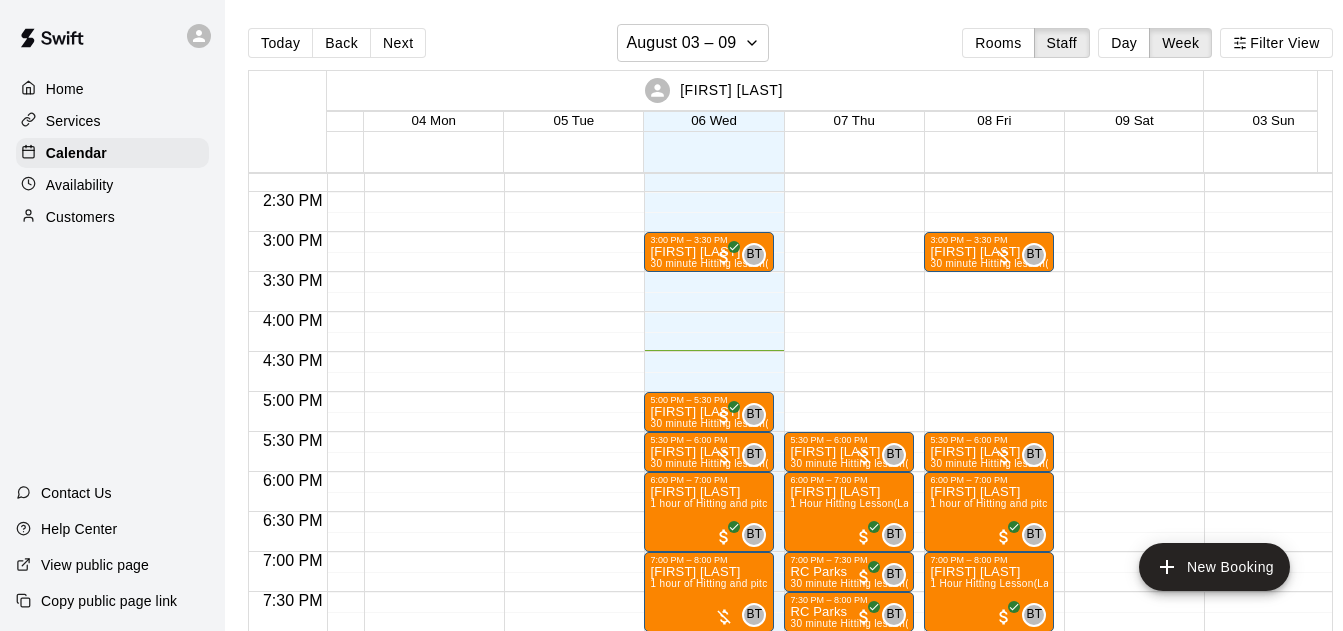 drag, startPoint x: 416, startPoint y: 37, endPoint x: 407, endPoint y: 161, distance: 124.32619 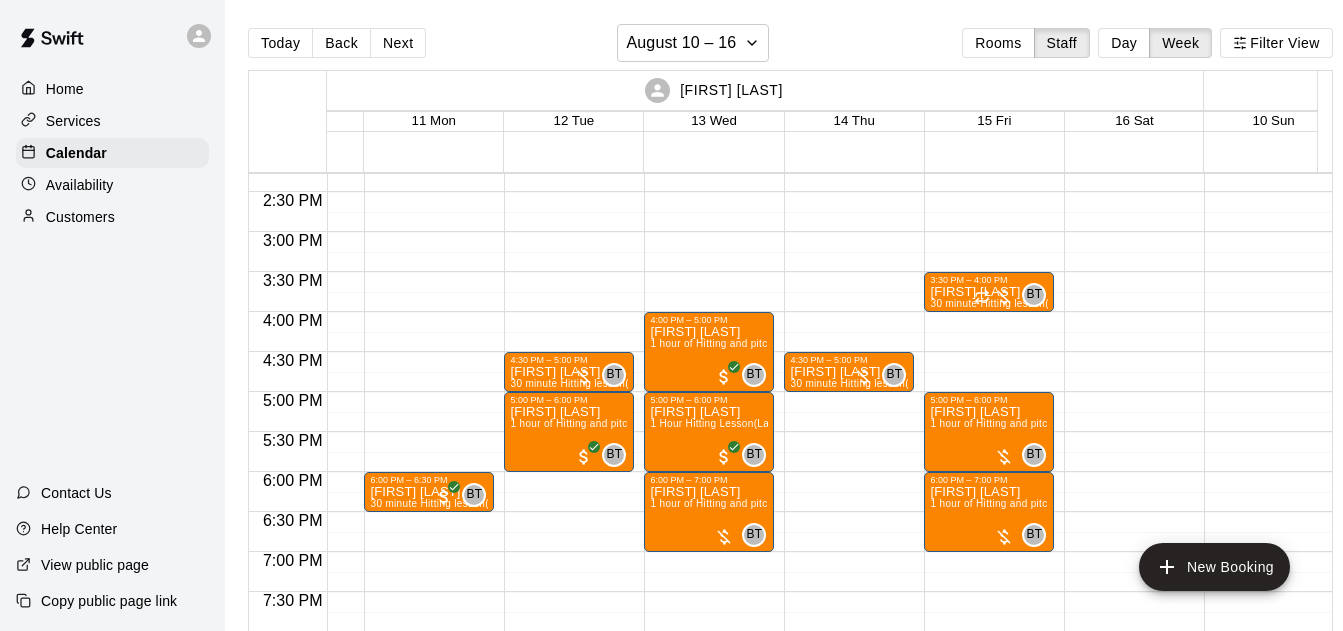 click on "Next" at bounding box center (398, 43) 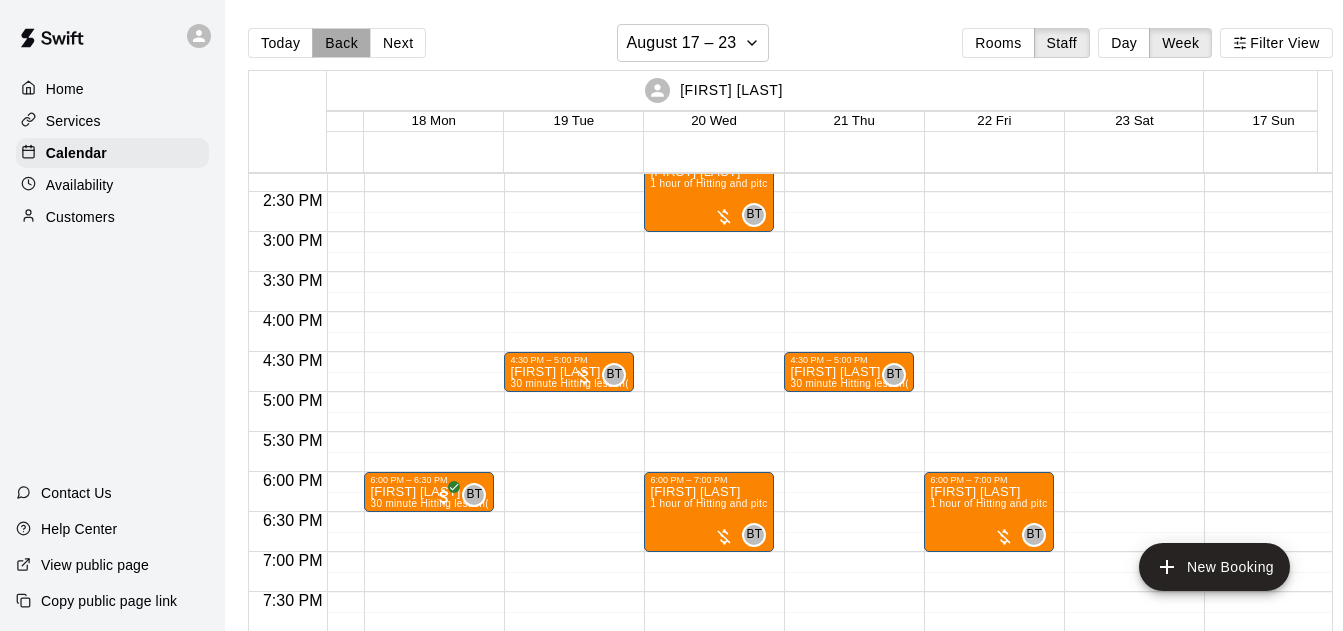 click on "Back" at bounding box center [341, 43] 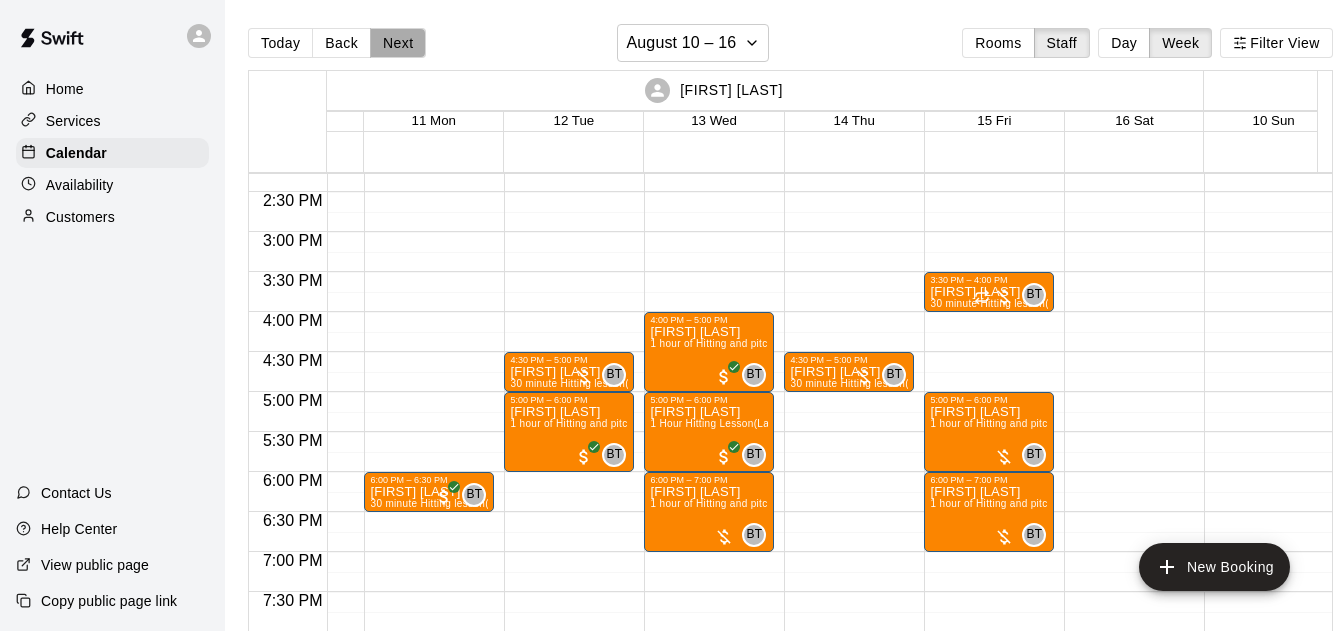 drag, startPoint x: 411, startPoint y: 38, endPoint x: 424, endPoint y: 31, distance: 14.764823 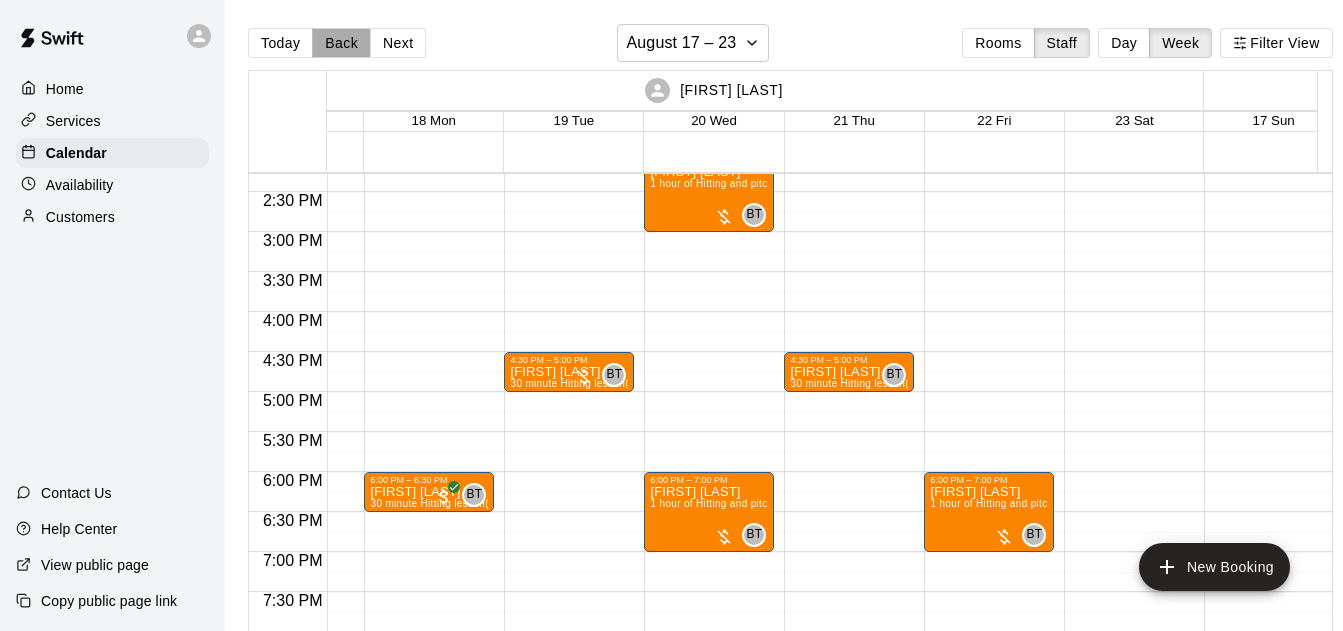 click on "Back" at bounding box center (341, 43) 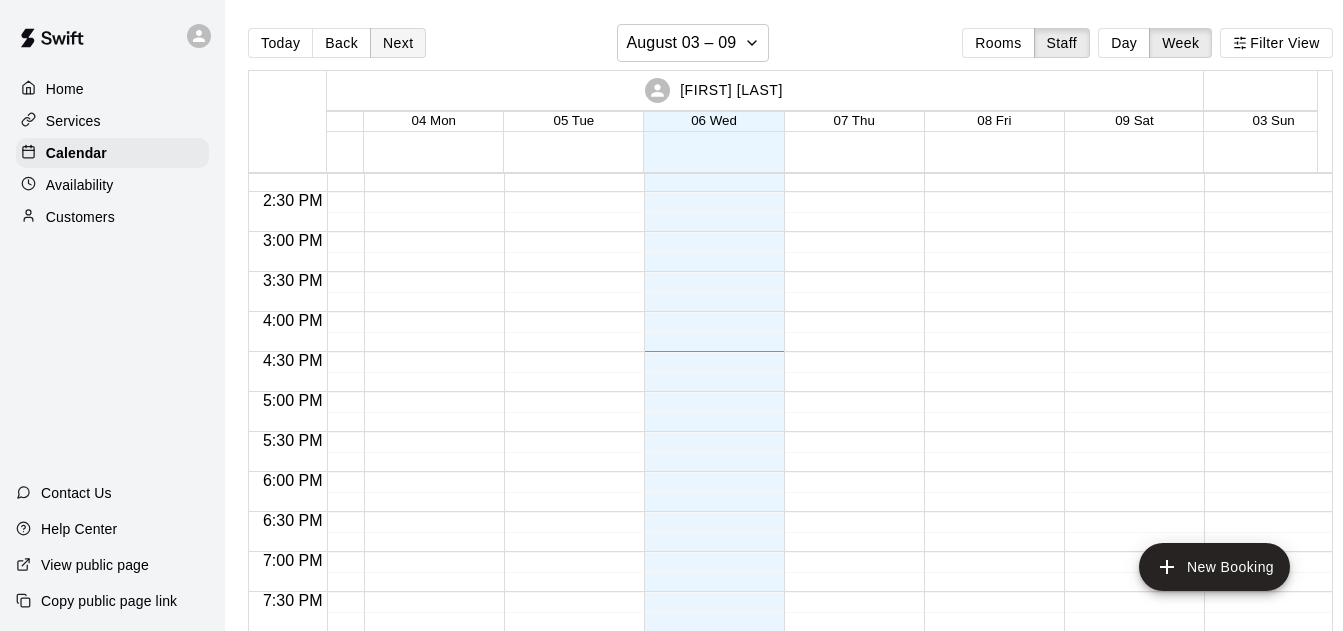 click on "Next" at bounding box center (398, 43) 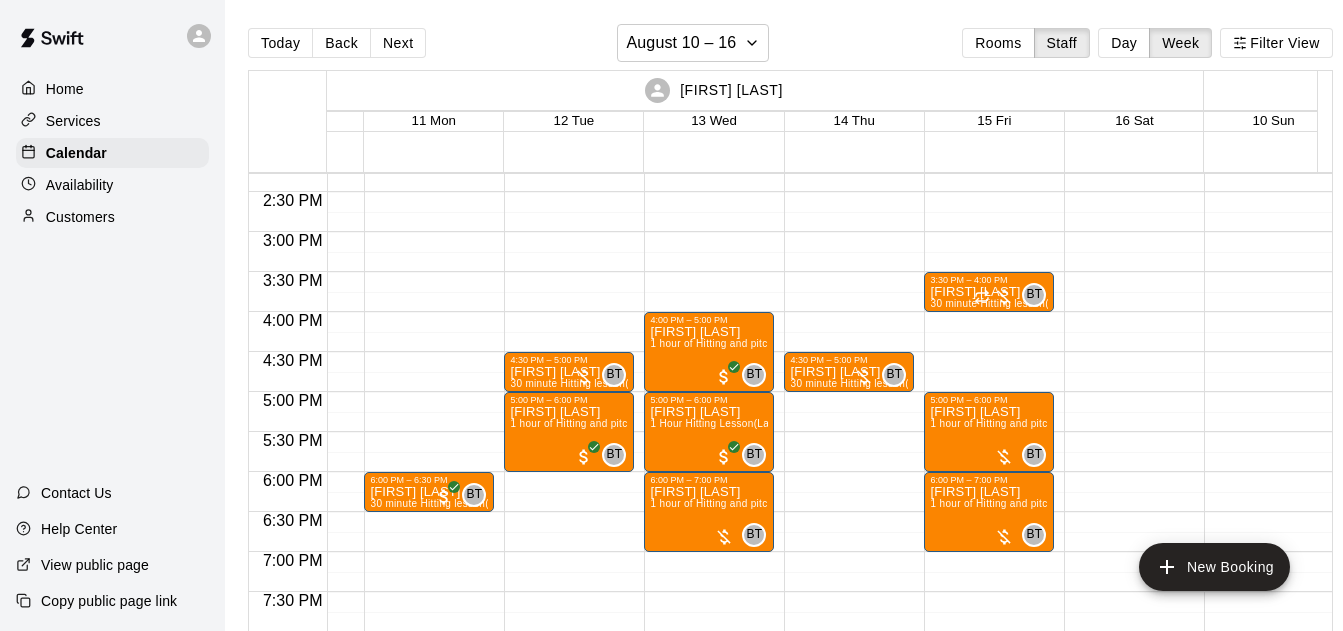 click on "Customers" at bounding box center (112, 217) 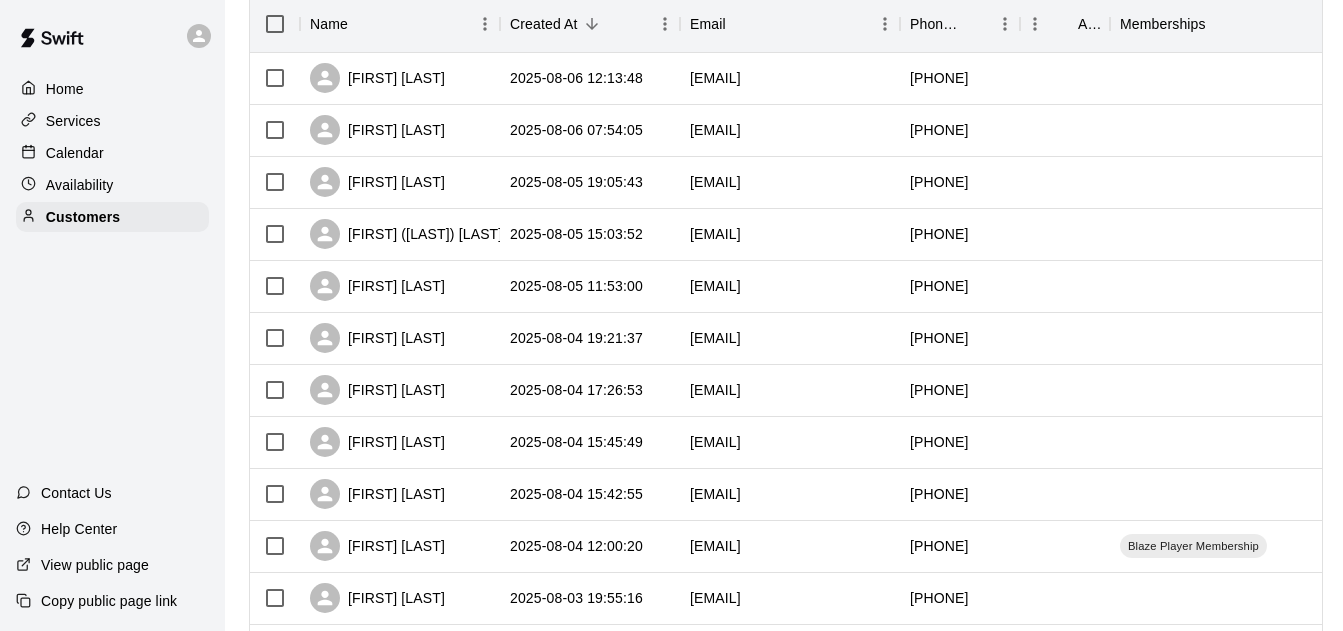 scroll, scrollTop: 261, scrollLeft: 0, axis: vertical 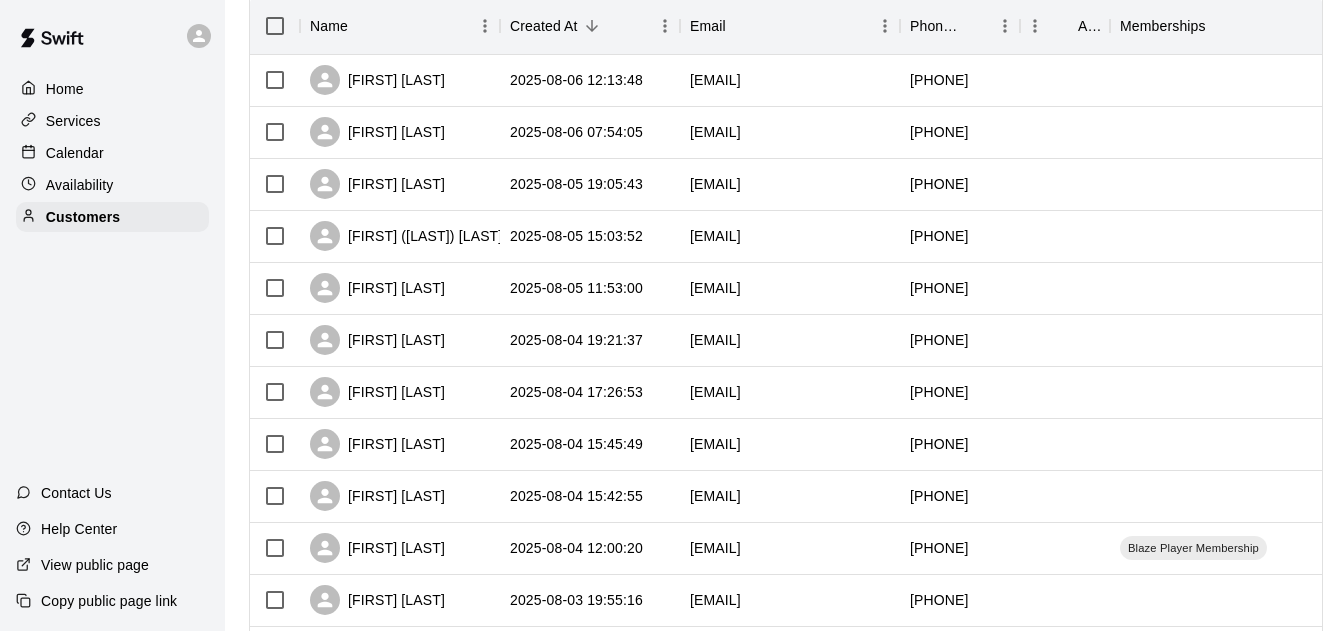 click on "Calendar" at bounding box center [112, 153] 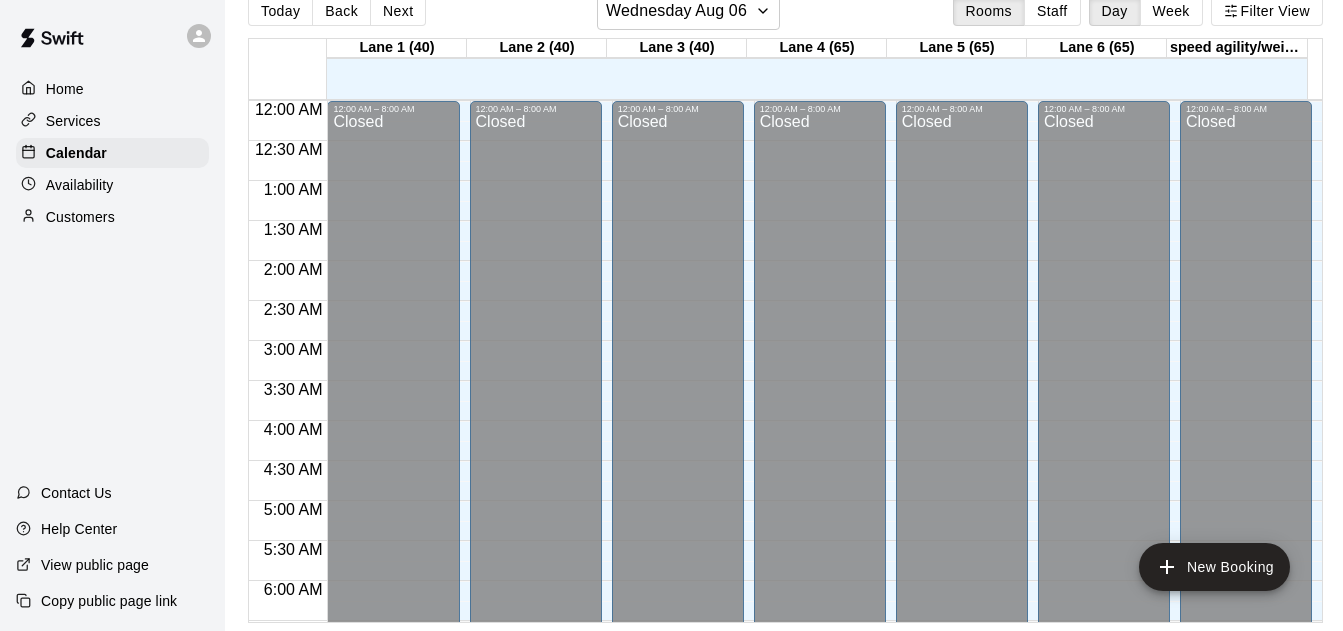 scroll, scrollTop: 0, scrollLeft: 0, axis: both 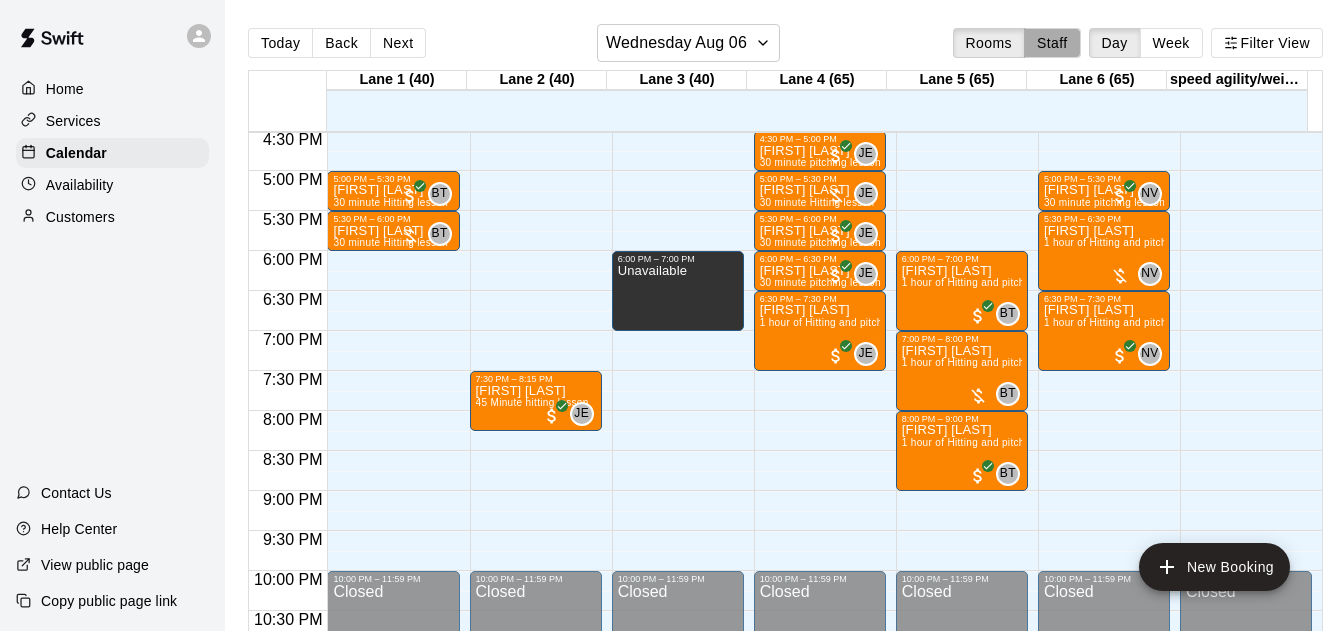 click on "Staff" at bounding box center [1052, 43] 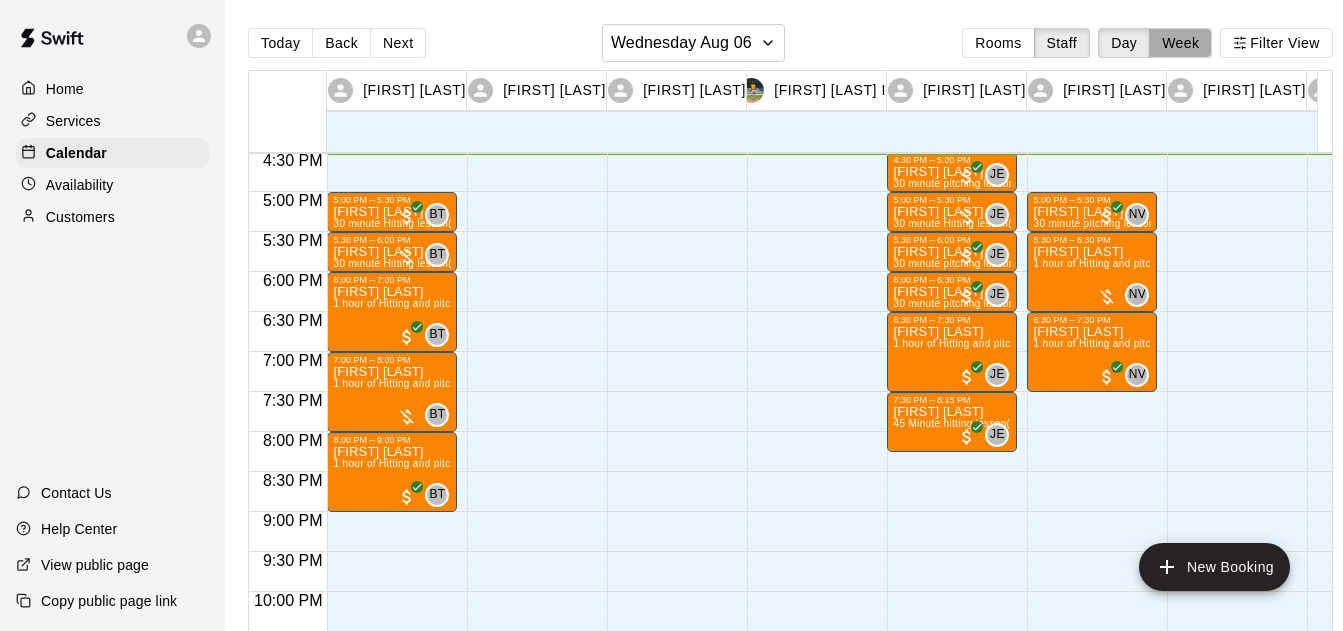 click on "Week" at bounding box center [1180, 43] 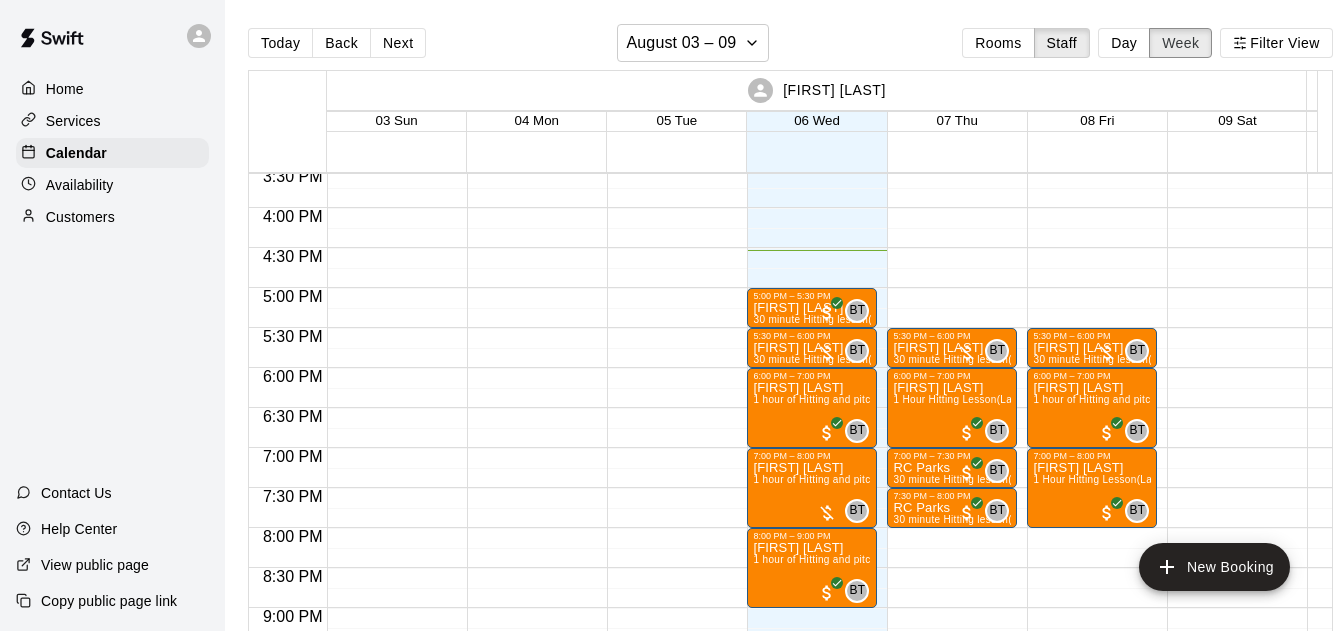 scroll, scrollTop: 1250, scrollLeft: 0, axis: vertical 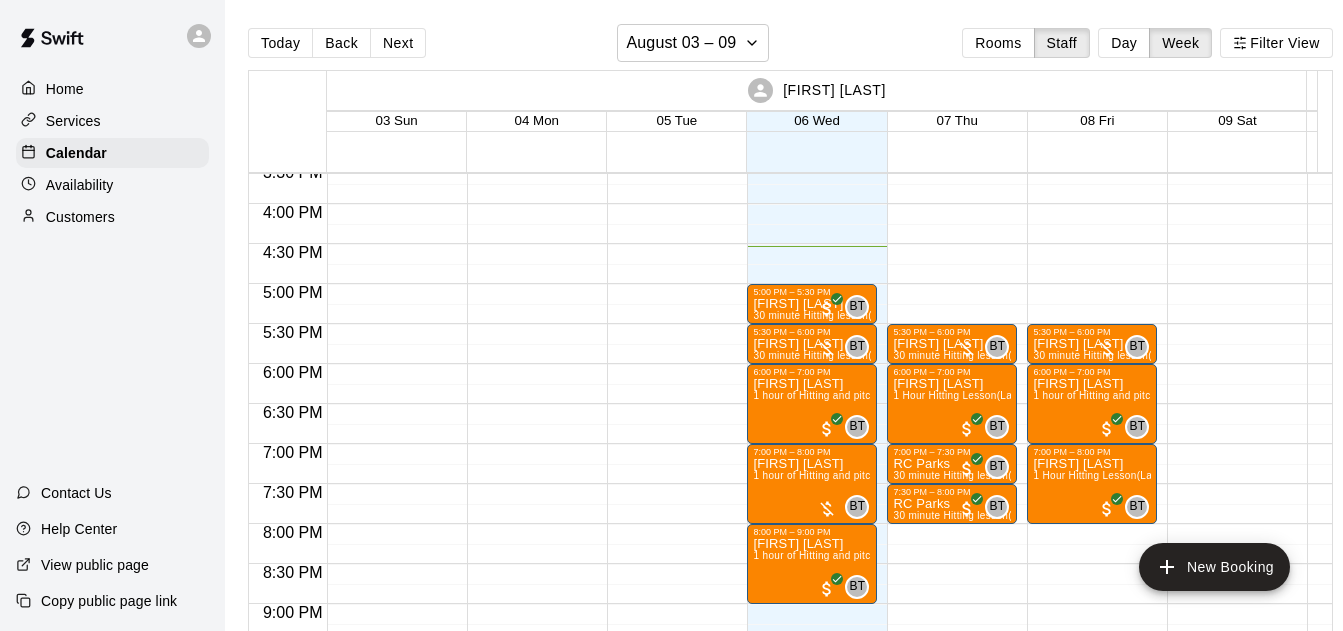 click on "Next" at bounding box center (398, 43) 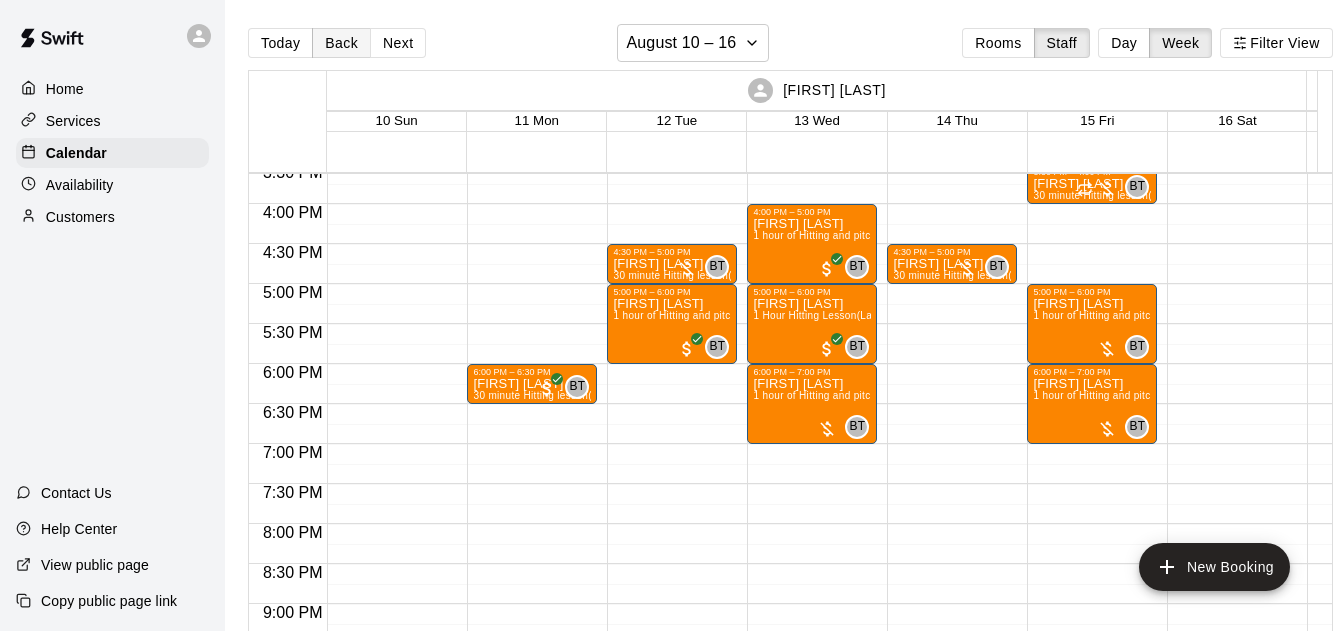 click on "Back" at bounding box center (341, 43) 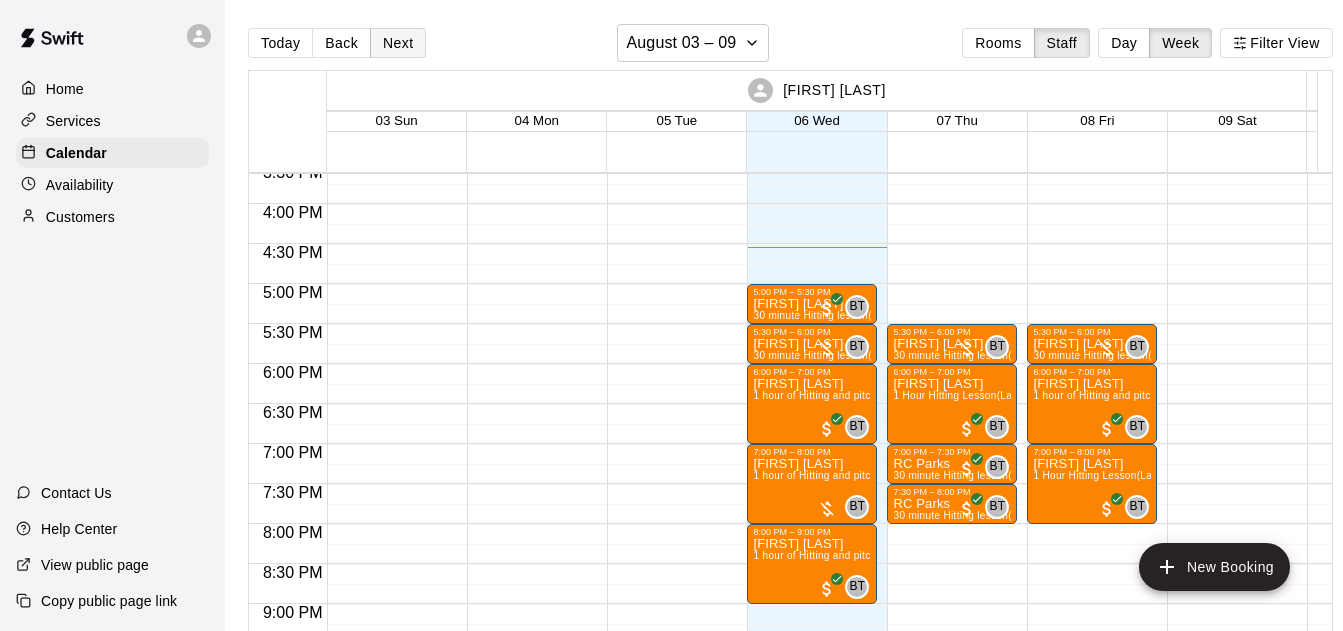 click on "Next" at bounding box center (398, 43) 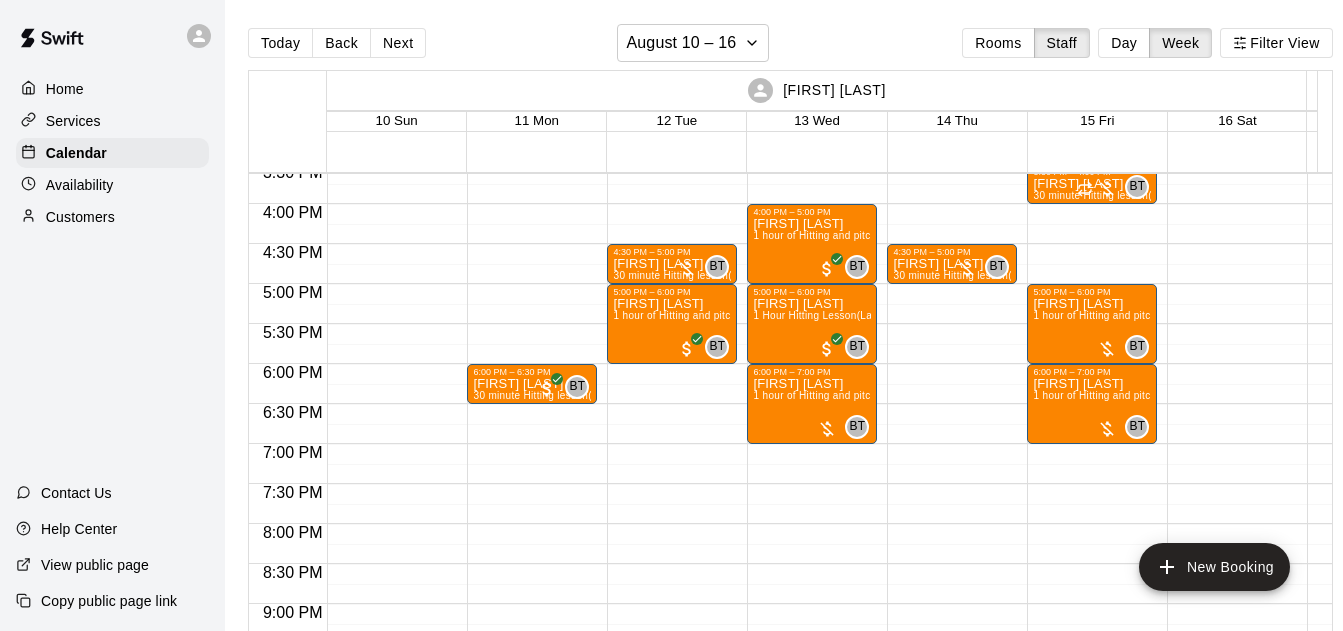 scroll, scrollTop: 1178, scrollLeft: 0, axis: vertical 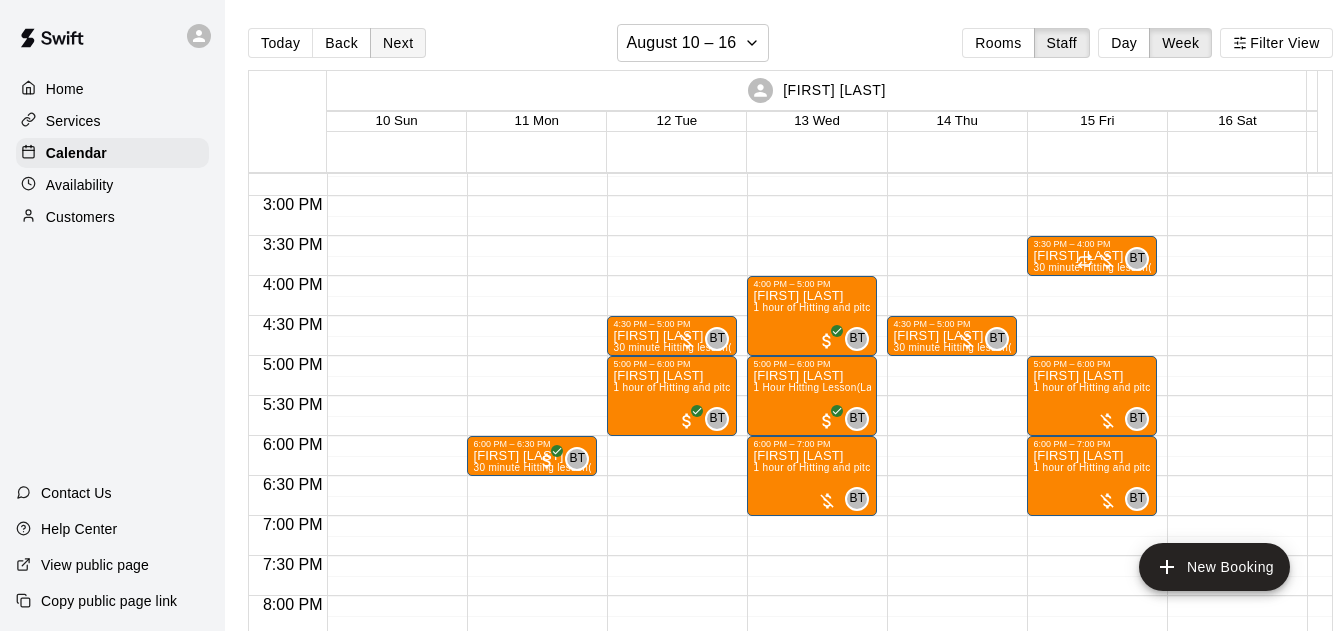 drag, startPoint x: 327, startPoint y: 34, endPoint x: 371, endPoint y: 42, distance: 44.72136 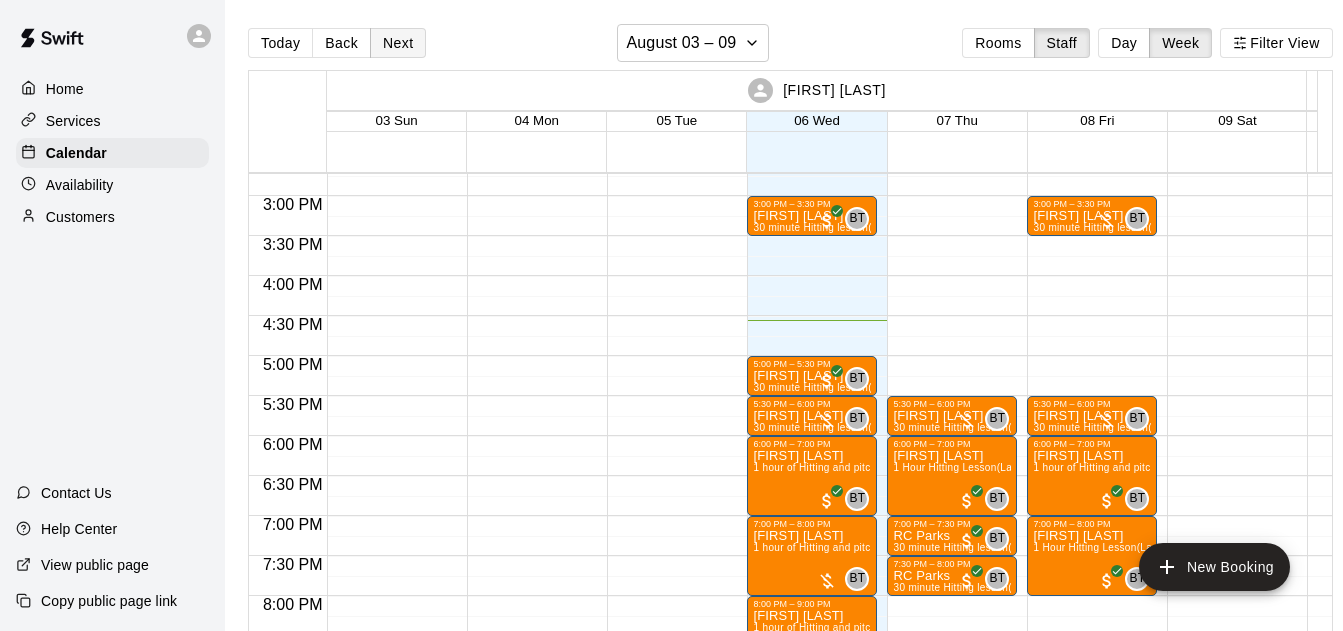 click on "Next" at bounding box center (398, 43) 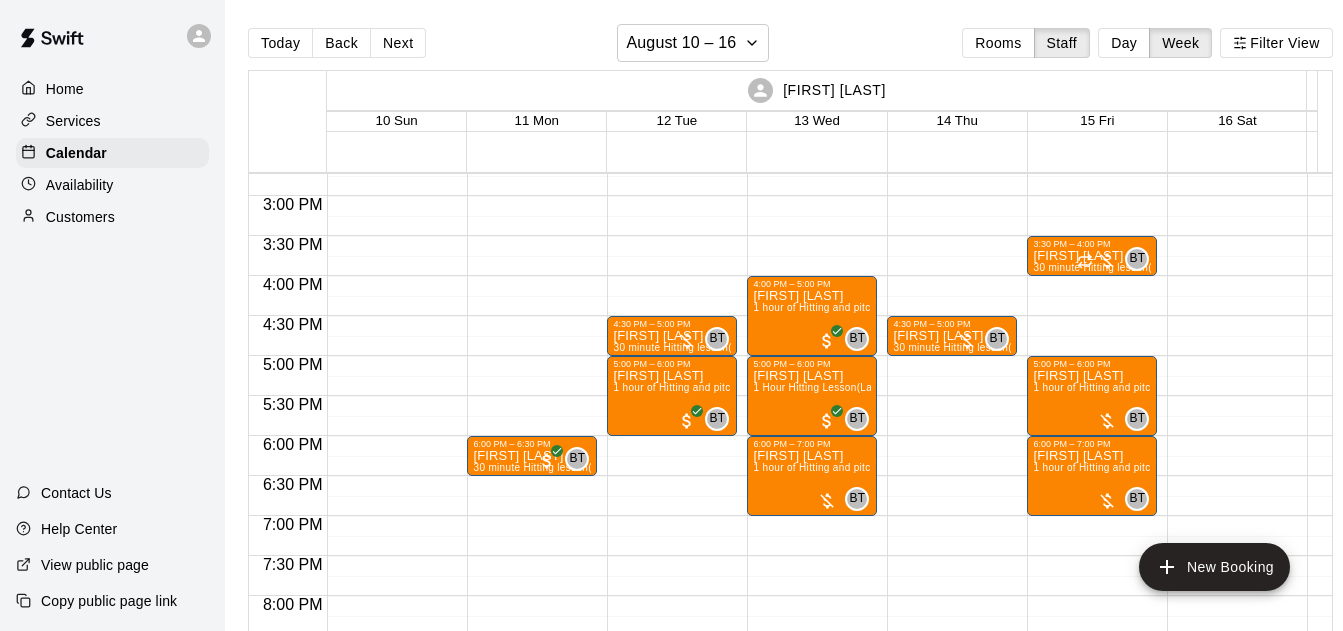 click on "Next" at bounding box center (398, 43) 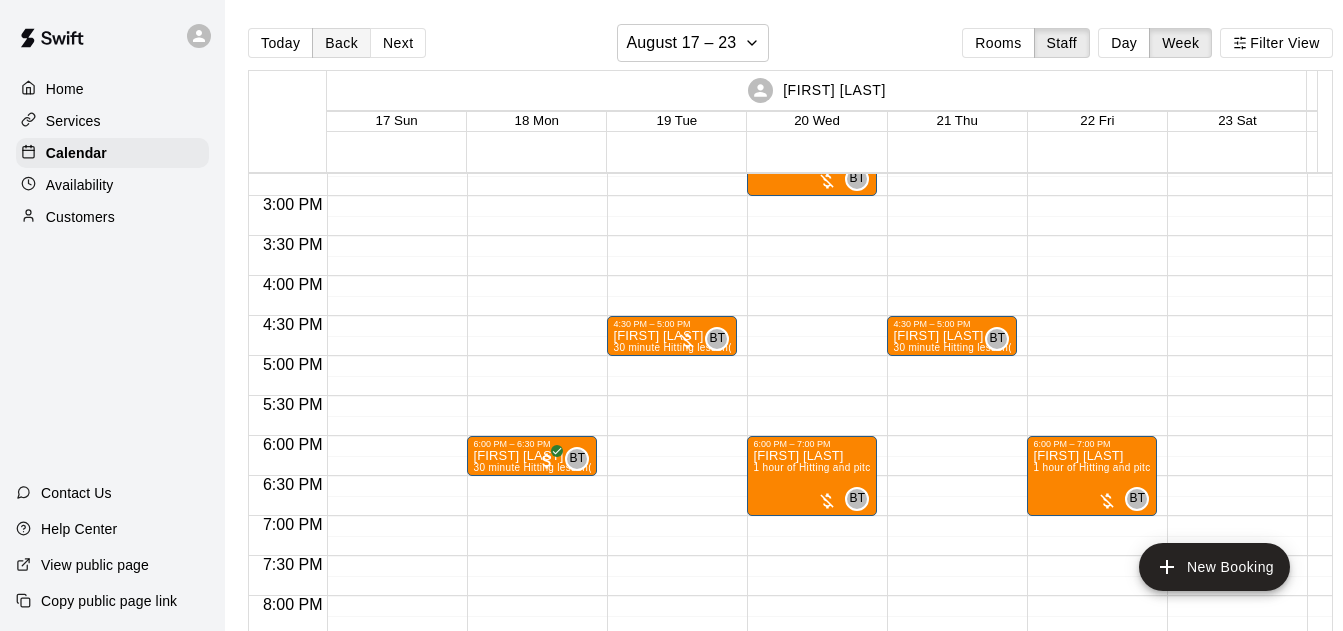 click on "Back" at bounding box center (341, 43) 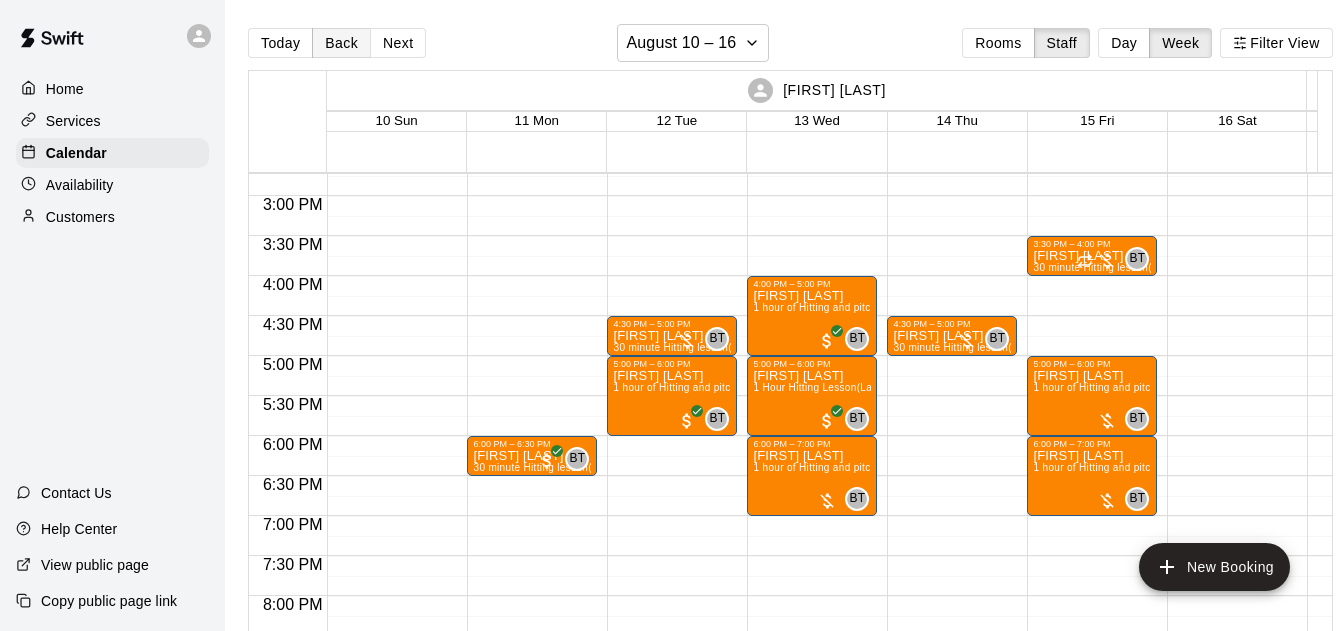 click on "Back" at bounding box center [341, 43] 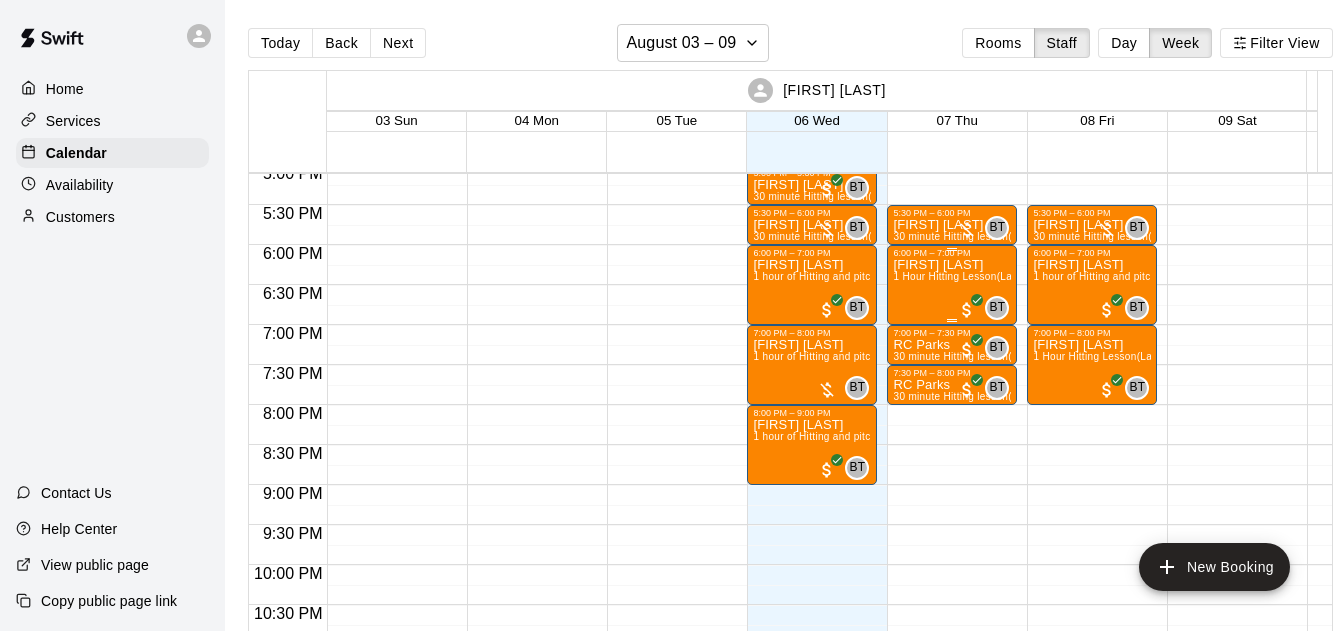 scroll, scrollTop: 1225, scrollLeft: 0, axis: vertical 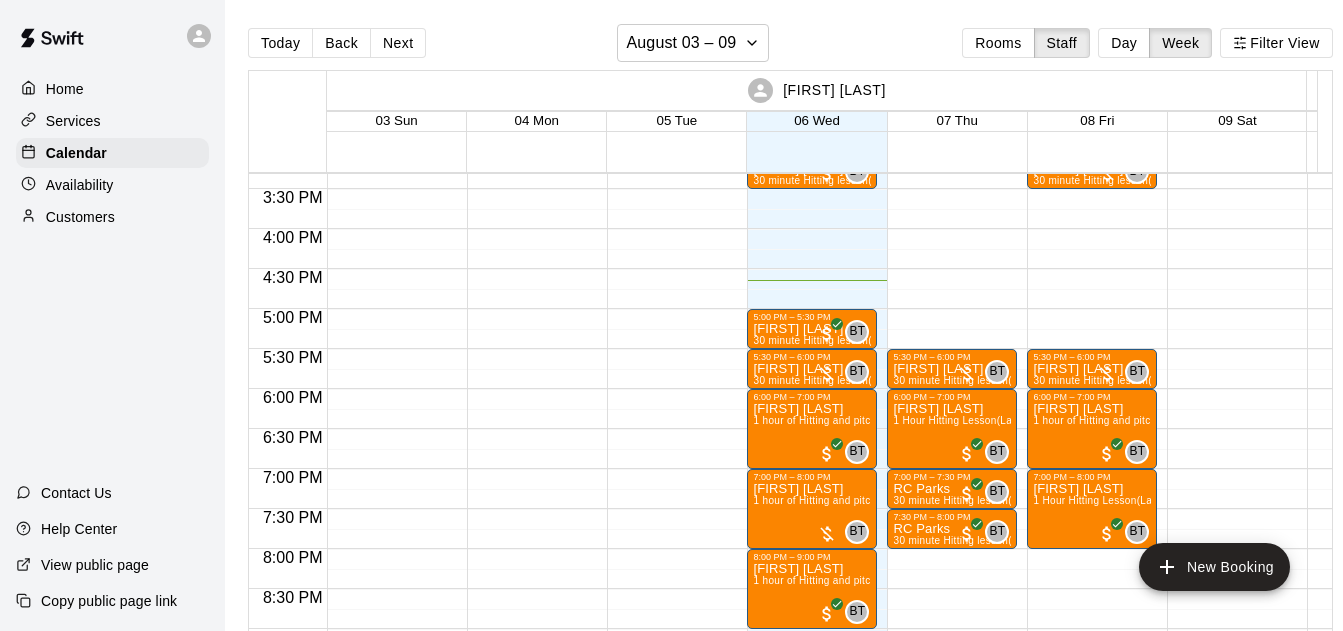 drag, startPoint x: 404, startPoint y: 31, endPoint x: 362, endPoint y: 30, distance: 42.0119 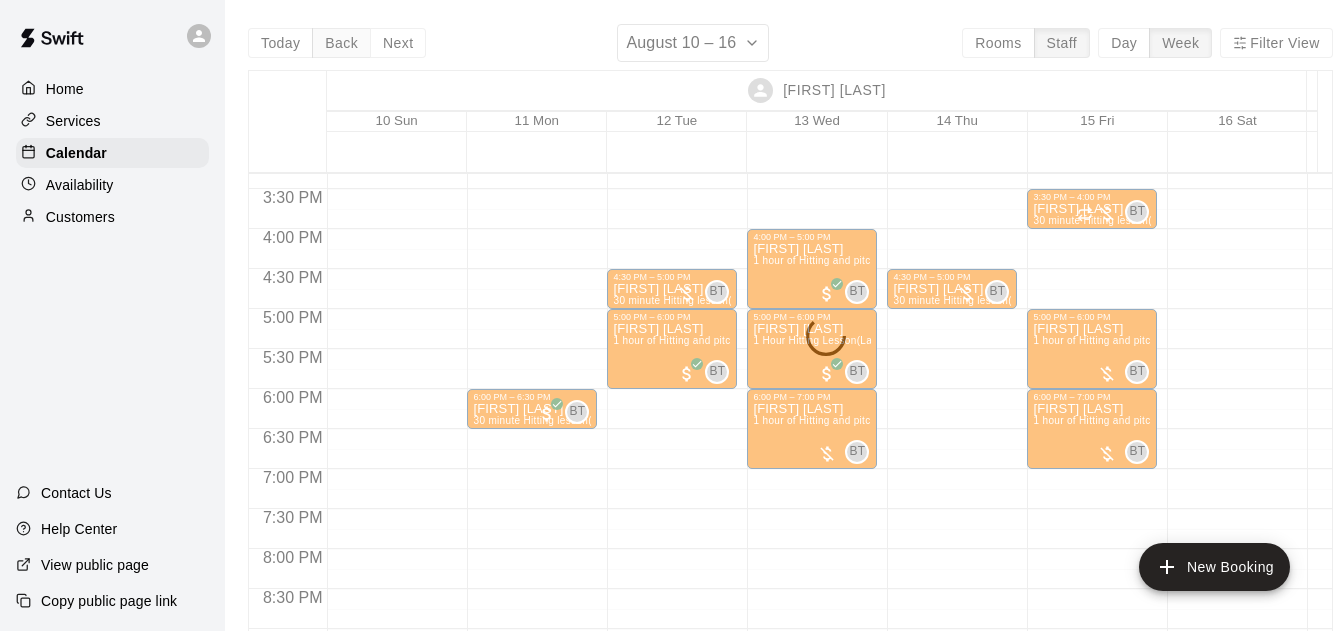 click on "Back" at bounding box center (341, 43) 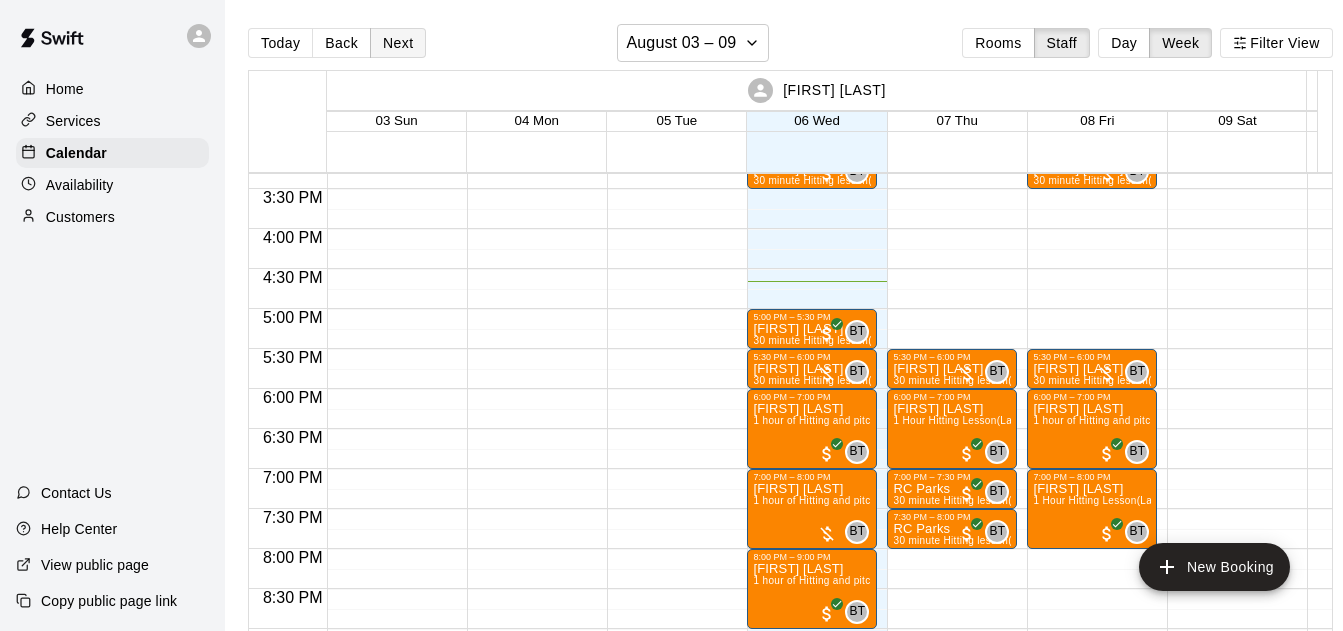 click on "Next" at bounding box center (398, 43) 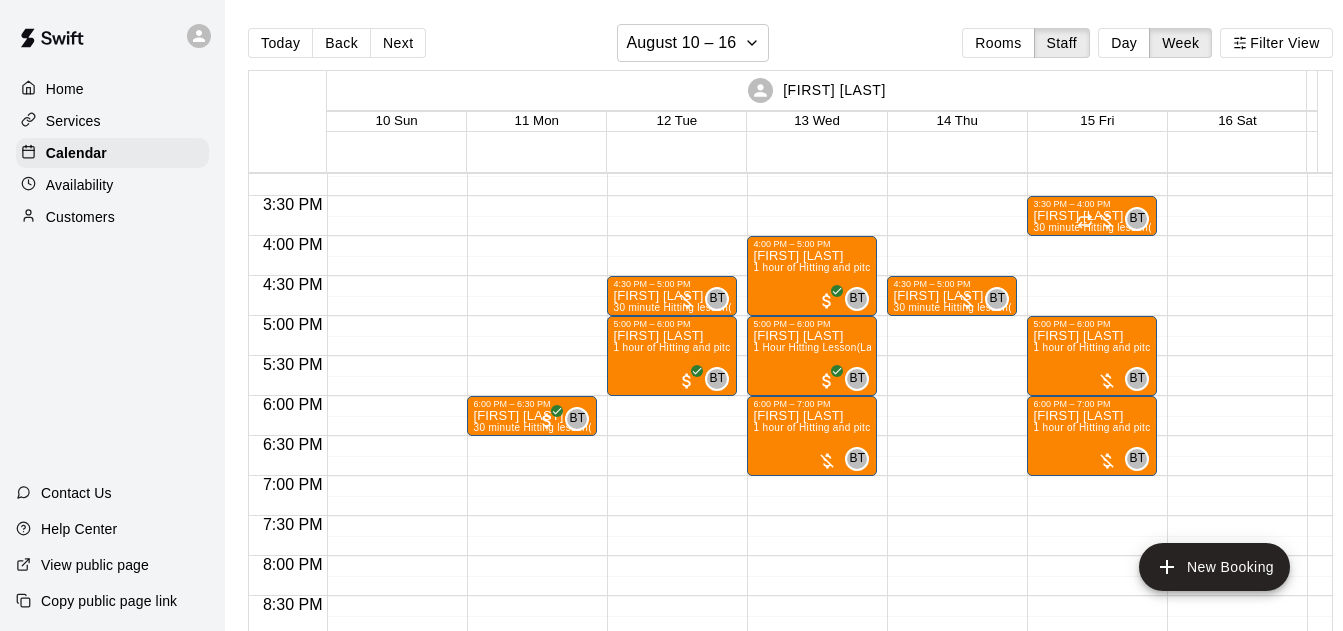 scroll, scrollTop: 1225, scrollLeft: 0, axis: vertical 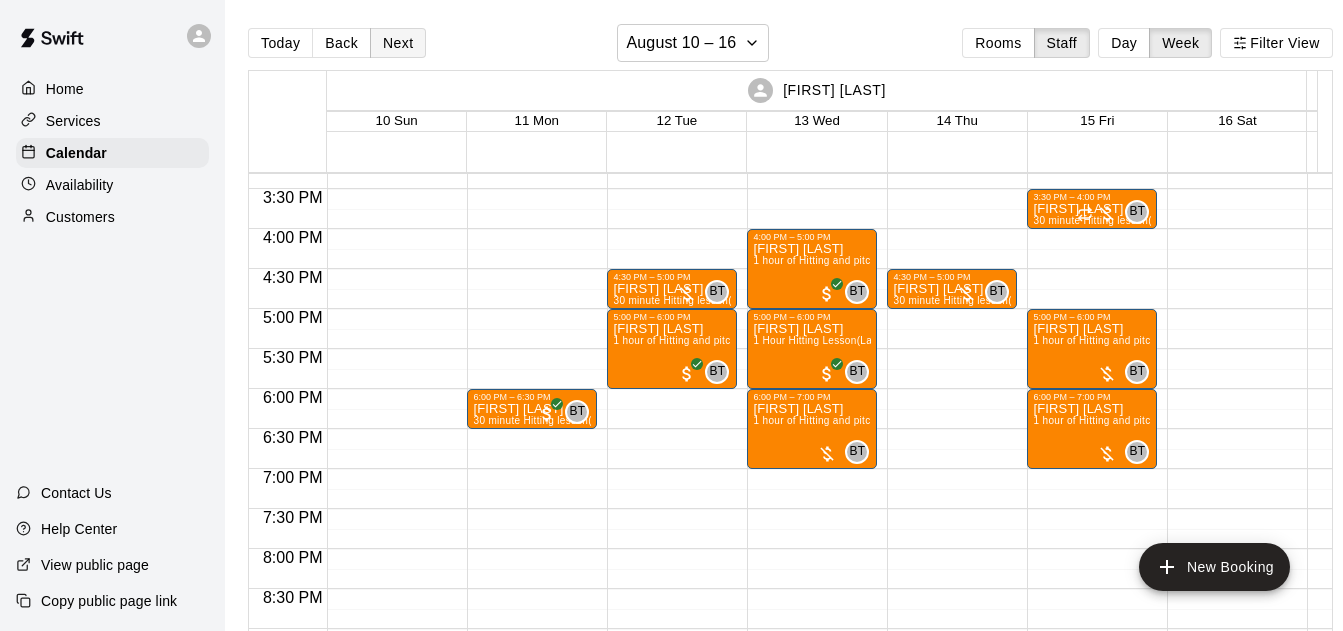 click on "Next" at bounding box center [398, 43] 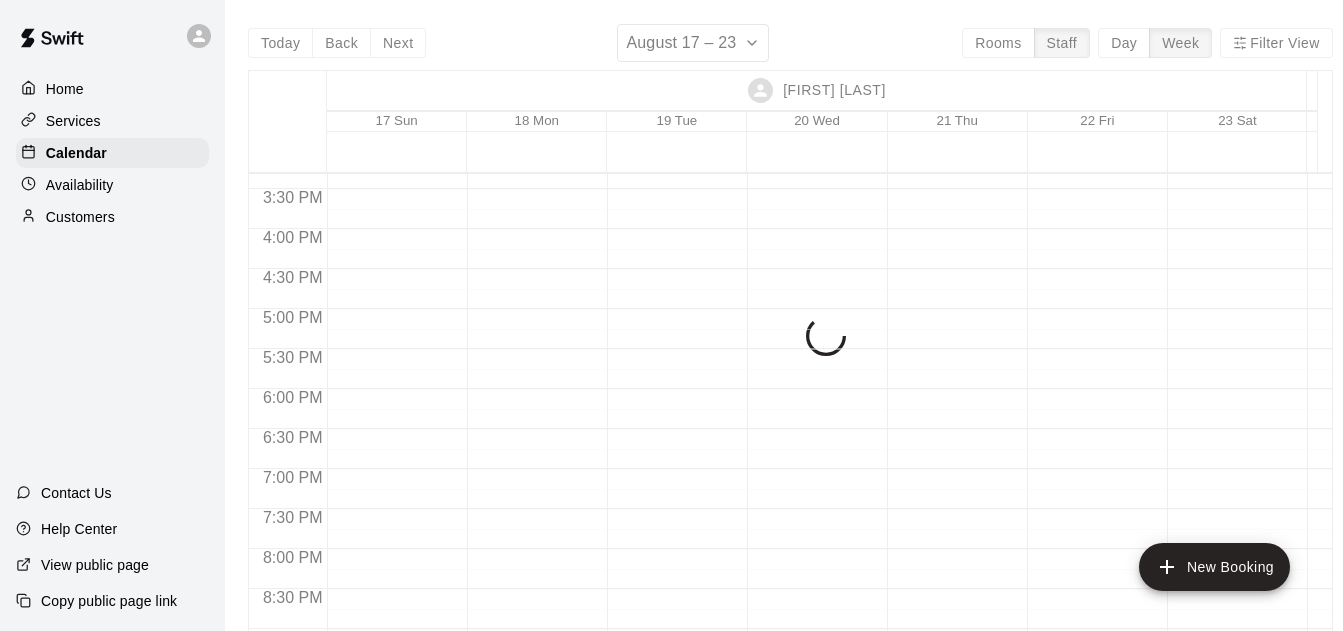 click on "Back" at bounding box center [341, 43] 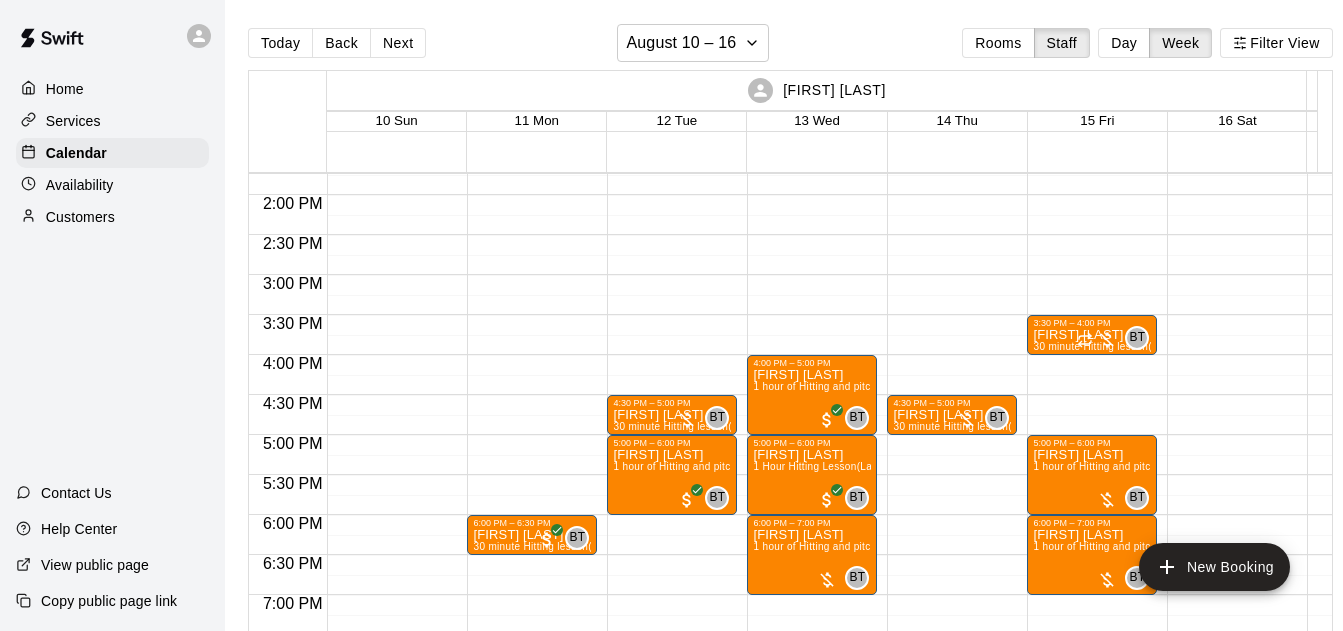 scroll, scrollTop: 1082, scrollLeft: 0, axis: vertical 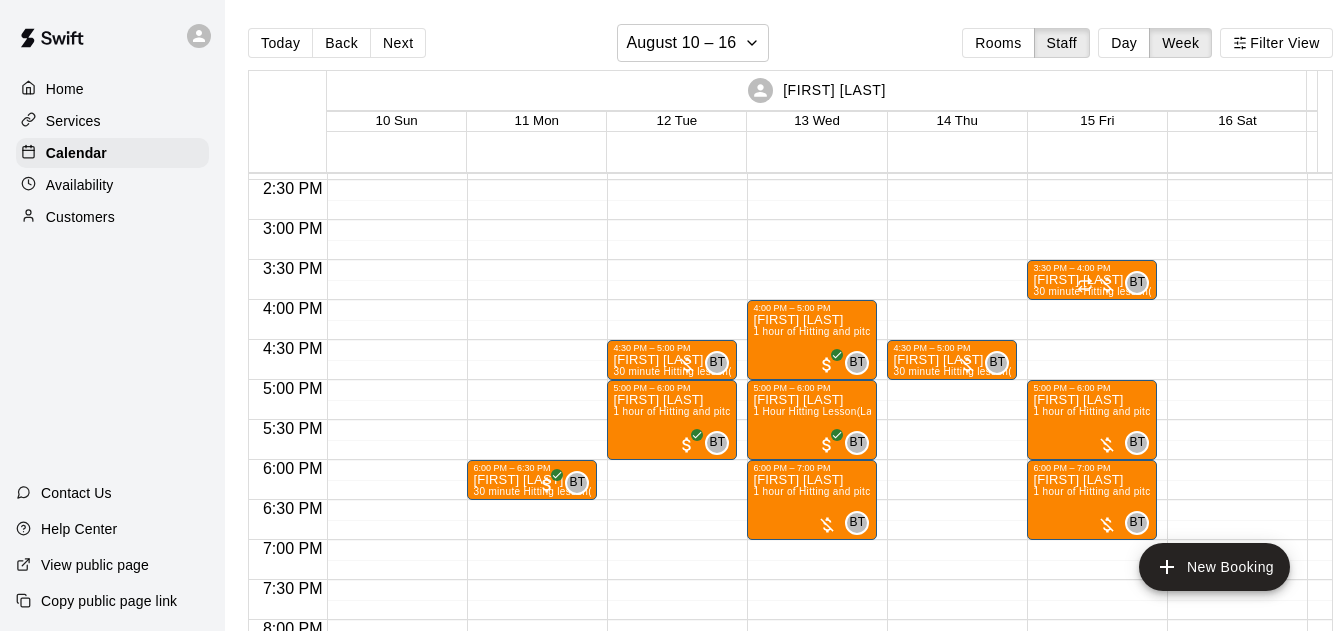click on "Next" at bounding box center [398, 43] 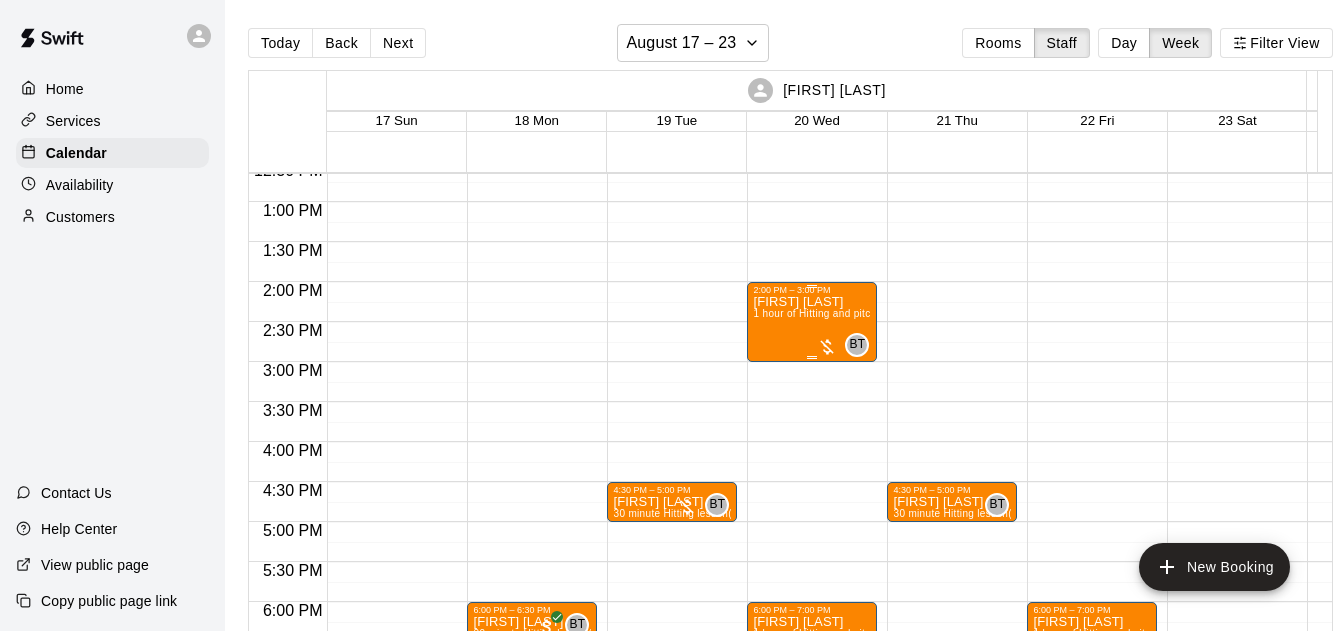 scroll, scrollTop: 1010, scrollLeft: 0, axis: vertical 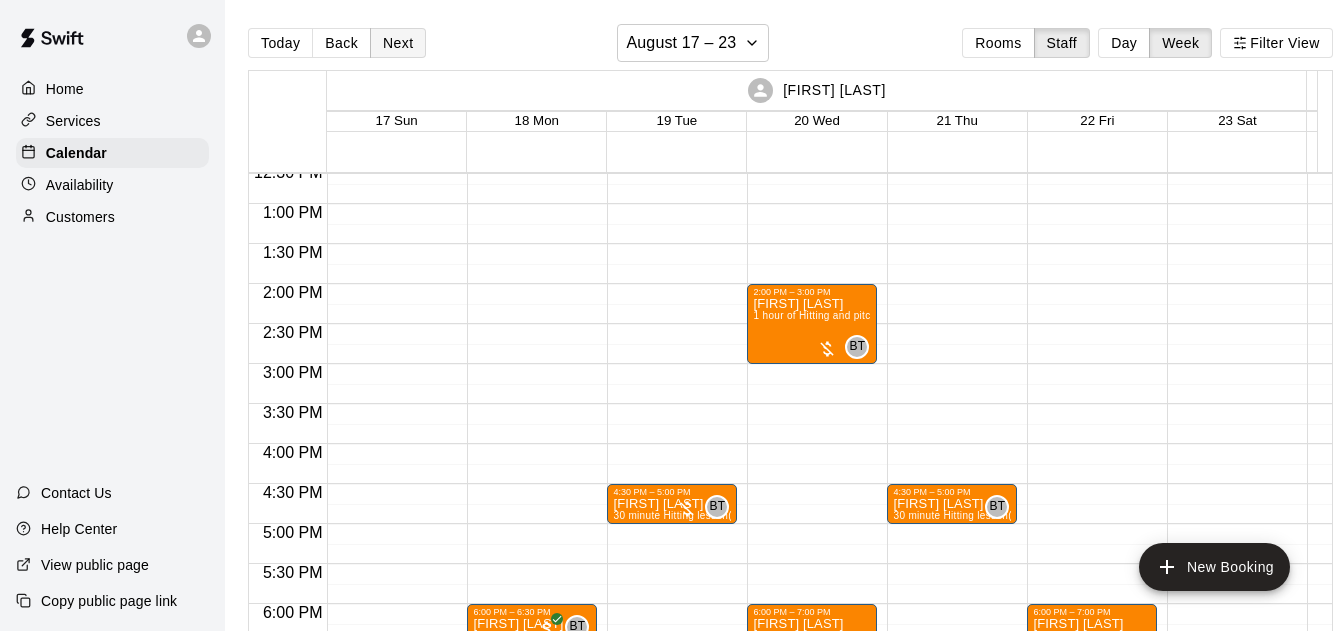 click on "Next" at bounding box center [398, 43] 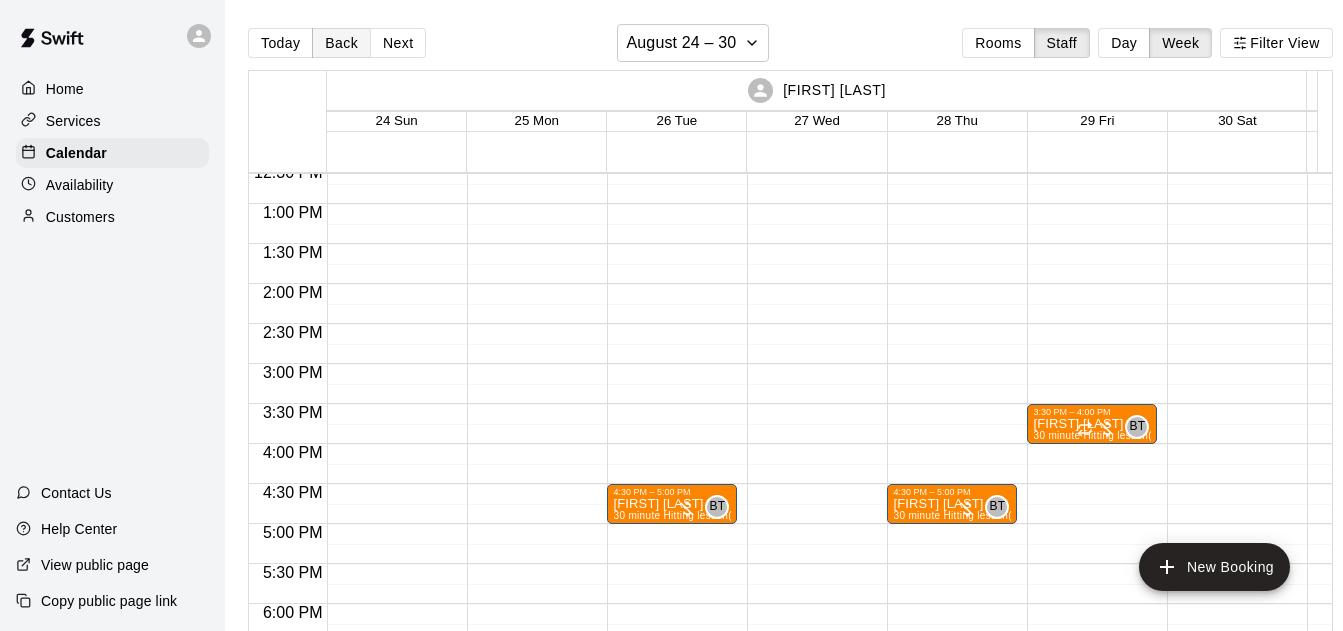 click on "Back" at bounding box center [341, 43] 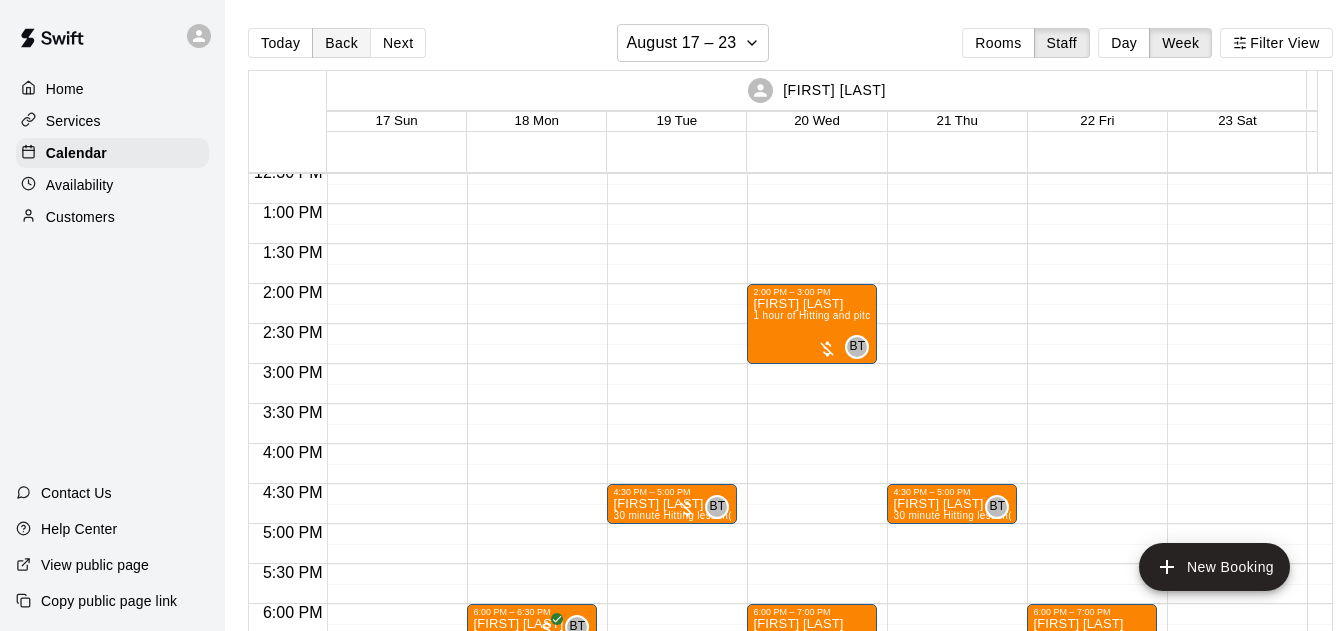 click on "Back" at bounding box center (341, 43) 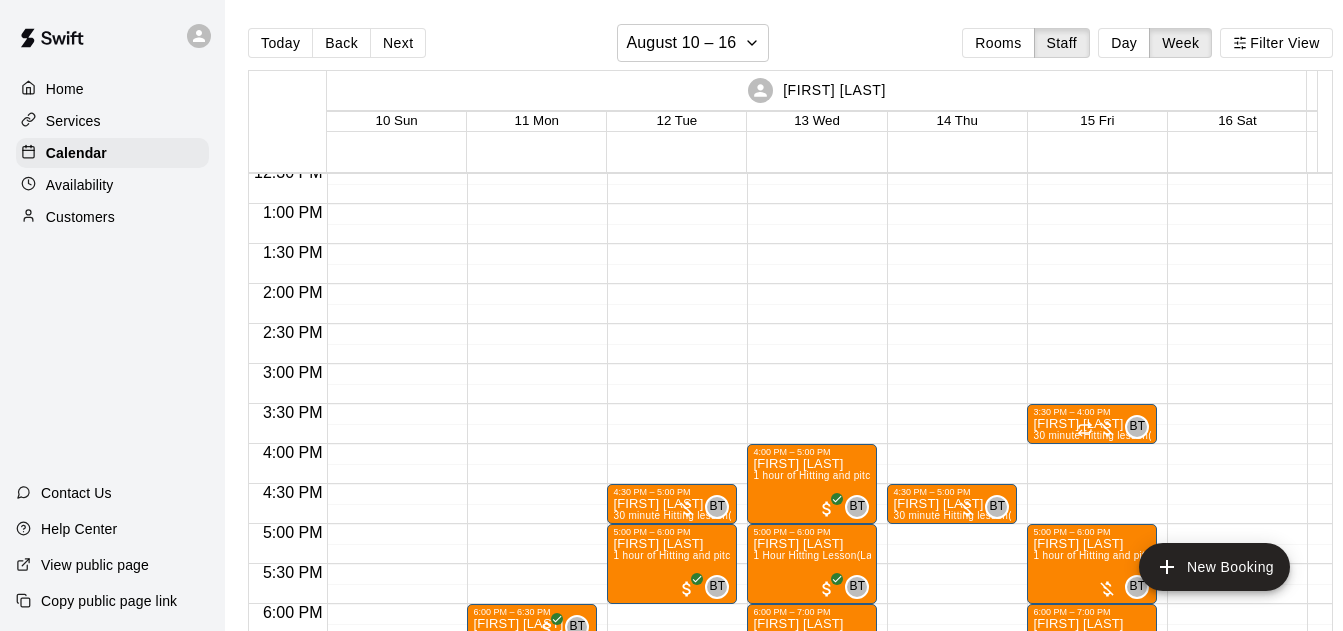 scroll, scrollTop: 47, scrollLeft: 0, axis: vertical 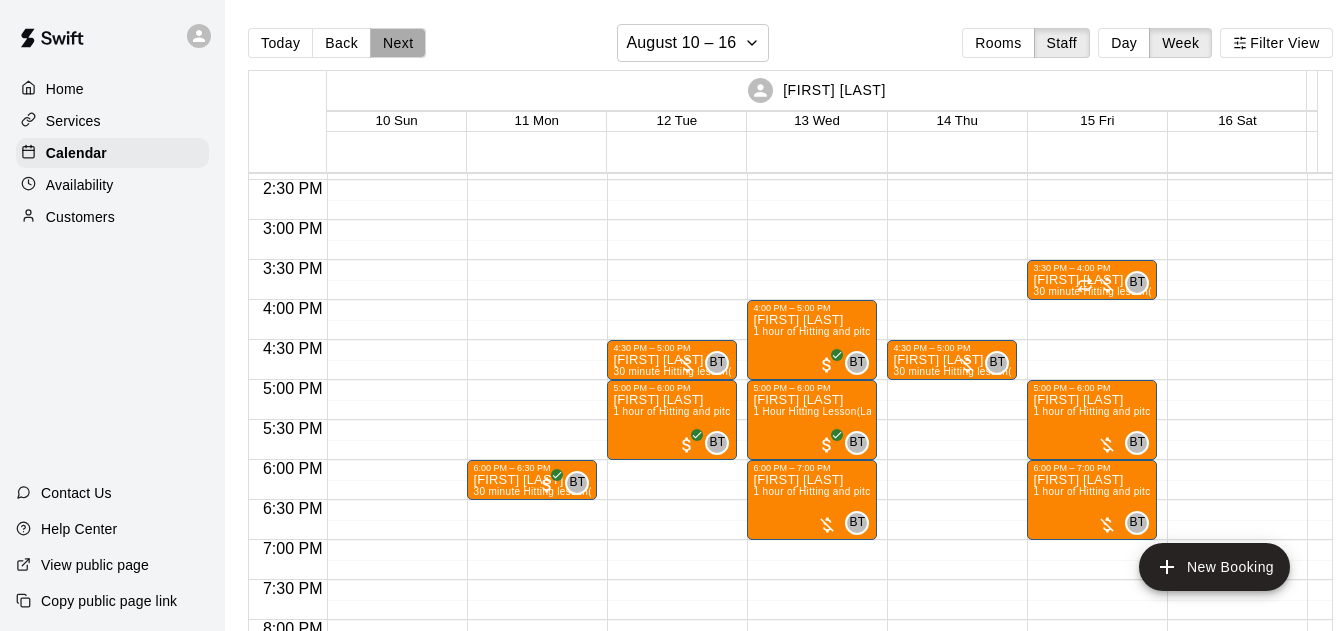 click on "Next" at bounding box center [398, 43] 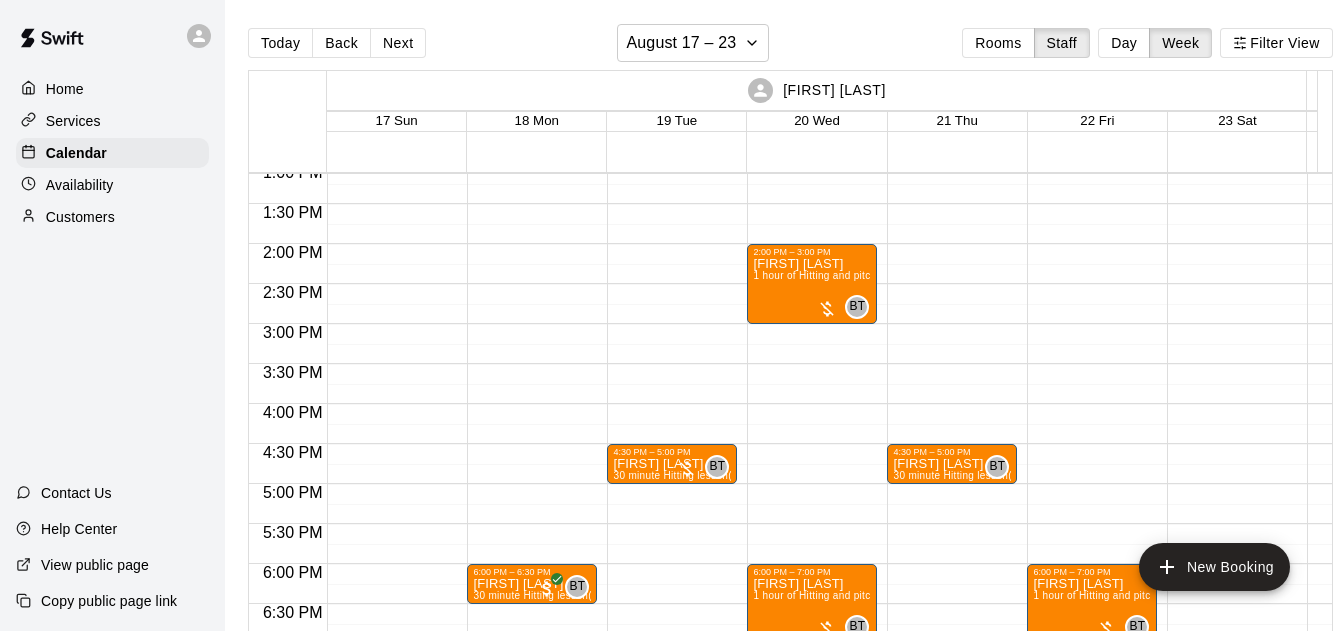 scroll, scrollTop: 1010, scrollLeft: 0, axis: vertical 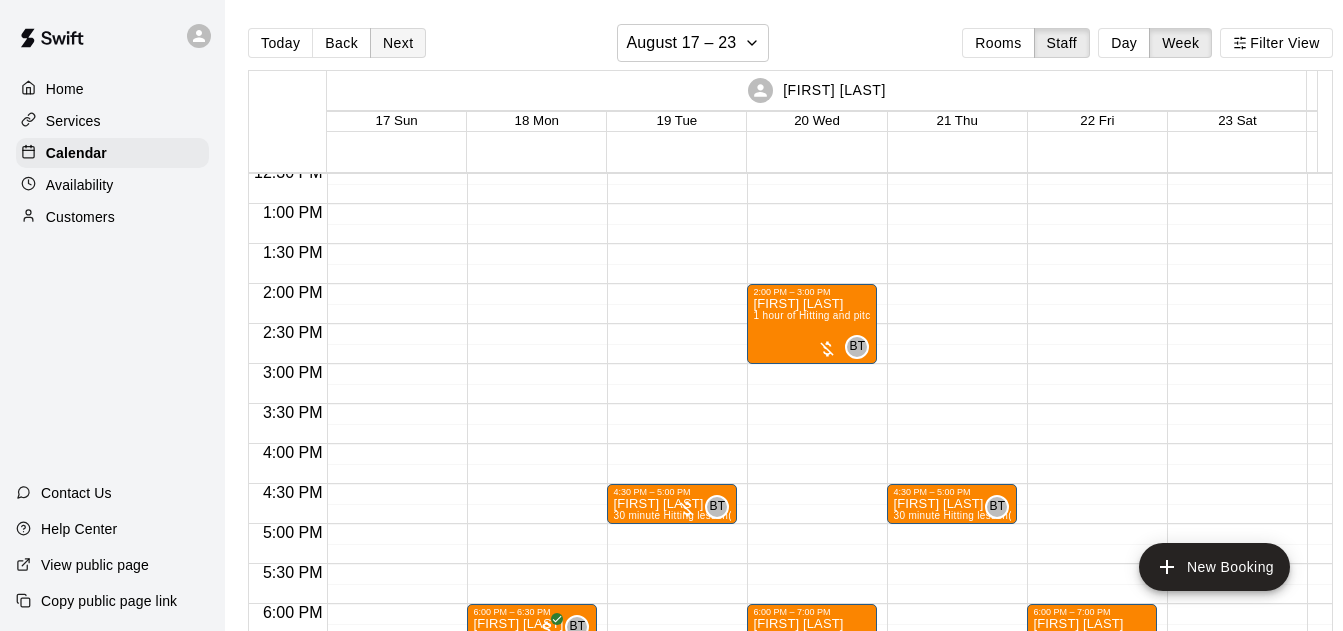 click on "Back" at bounding box center [341, 43] 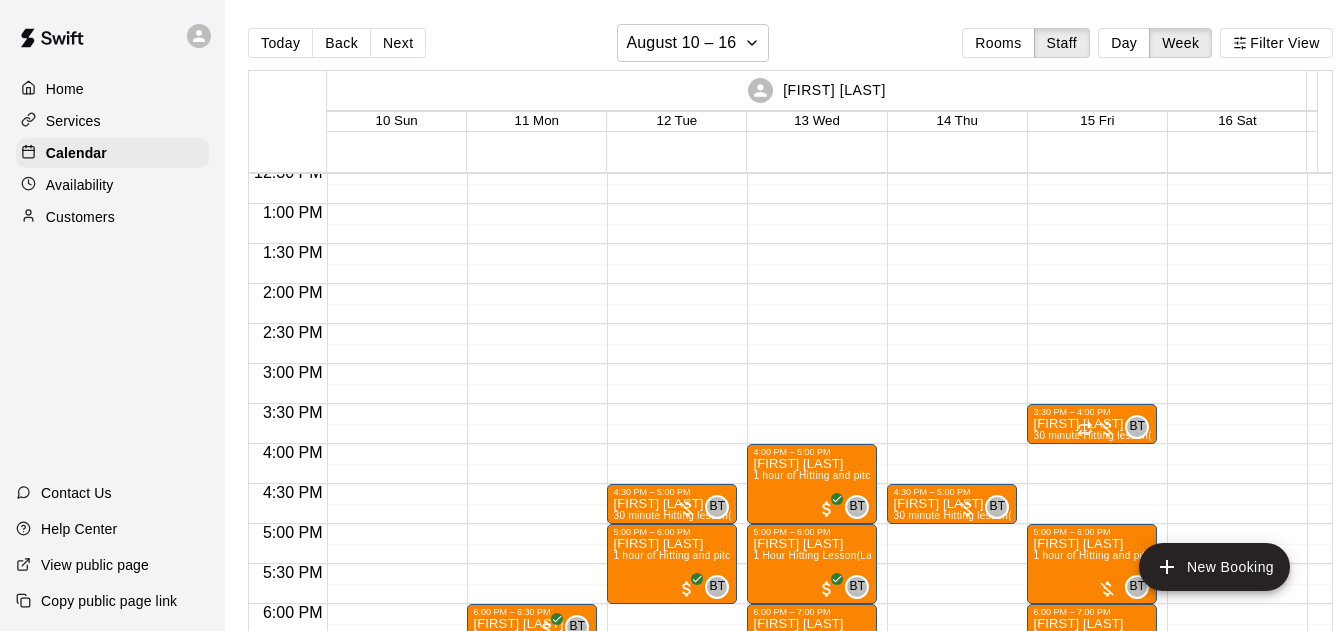 click on "Next" at bounding box center (398, 43) 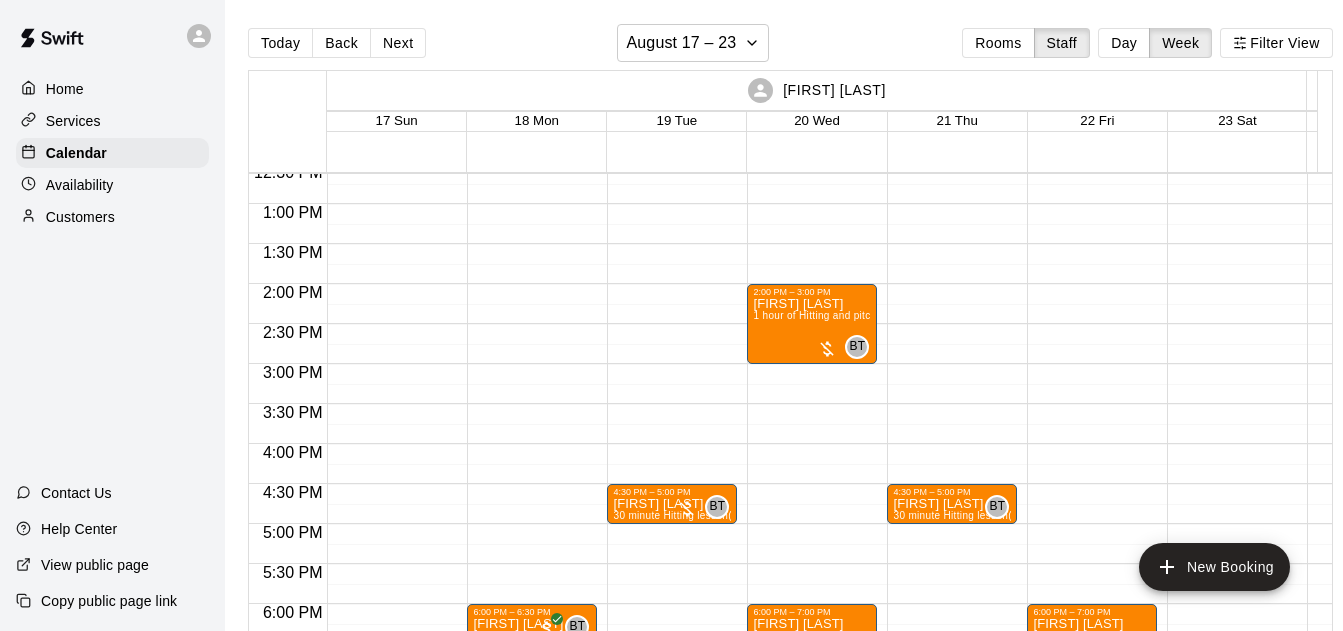 drag, startPoint x: 400, startPoint y: 52, endPoint x: 468, endPoint y: 176, distance: 141.42136 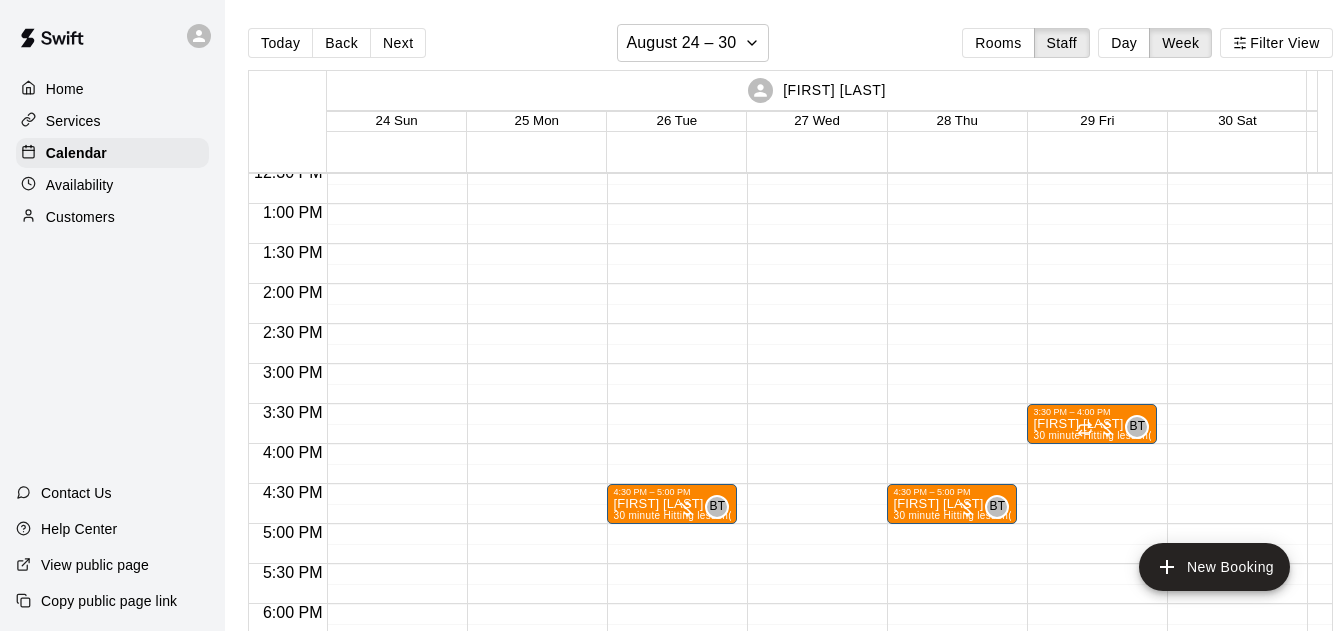 click on "Back" at bounding box center (341, 43) 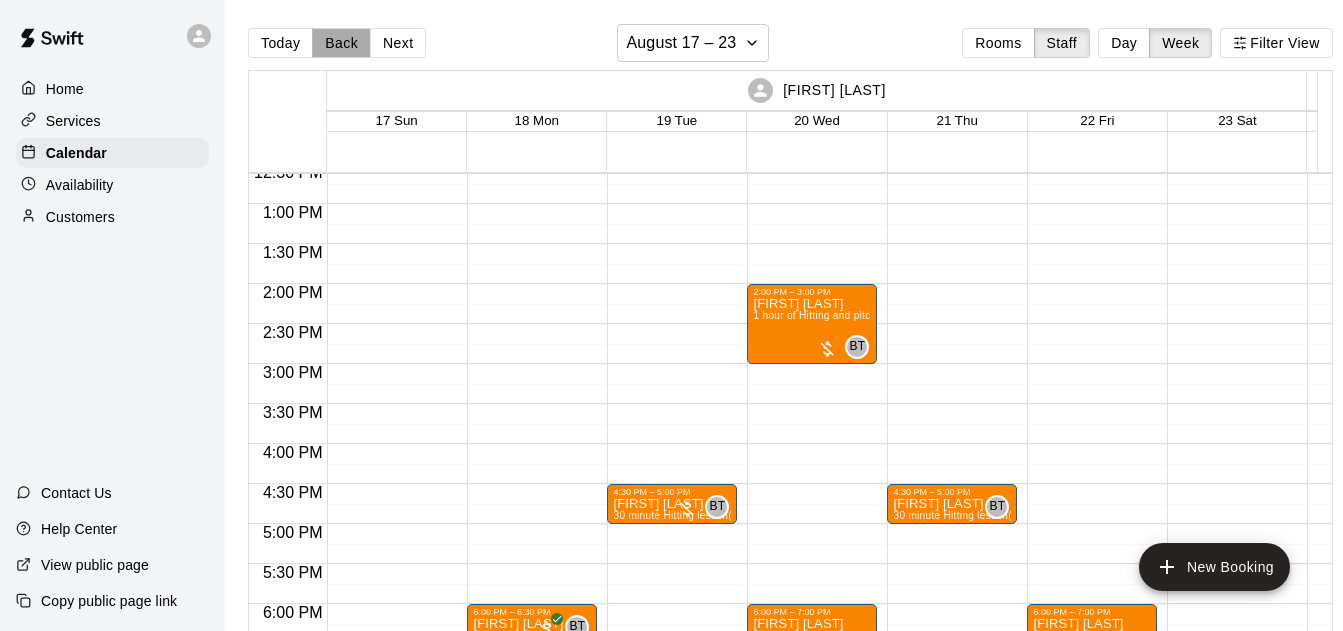 click on "Back" at bounding box center [341, 43] 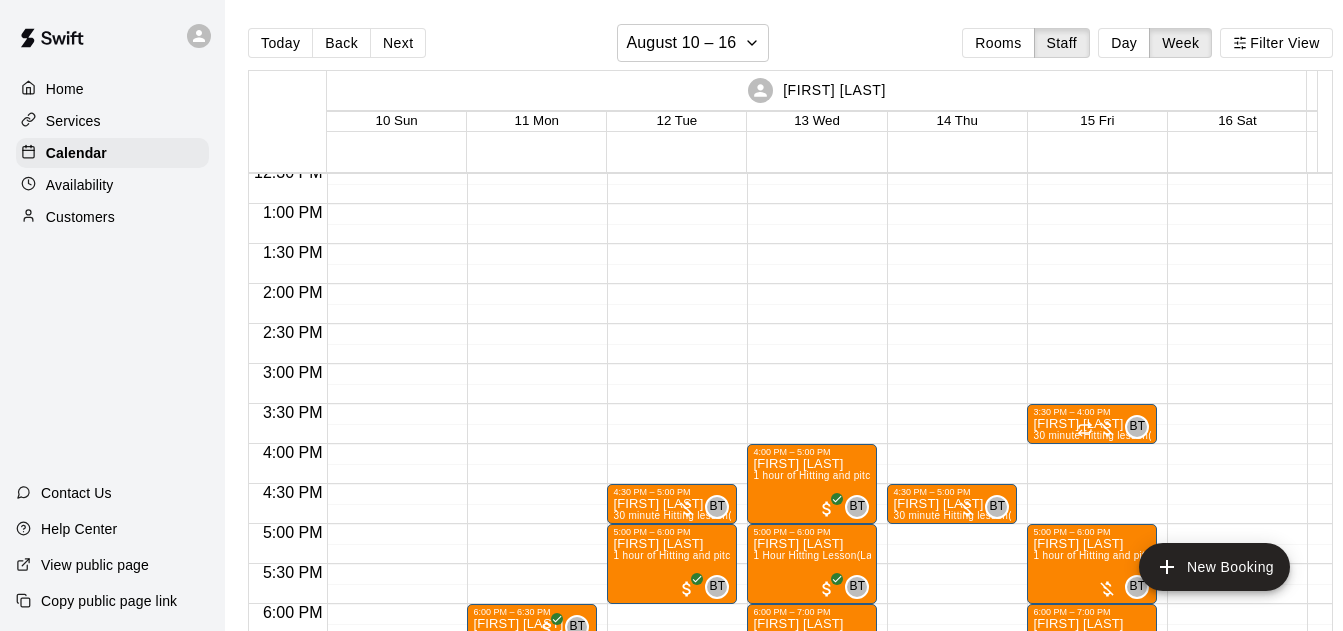 scroll, scrollTop: 47, scrollLeft: 0, axis: vertical 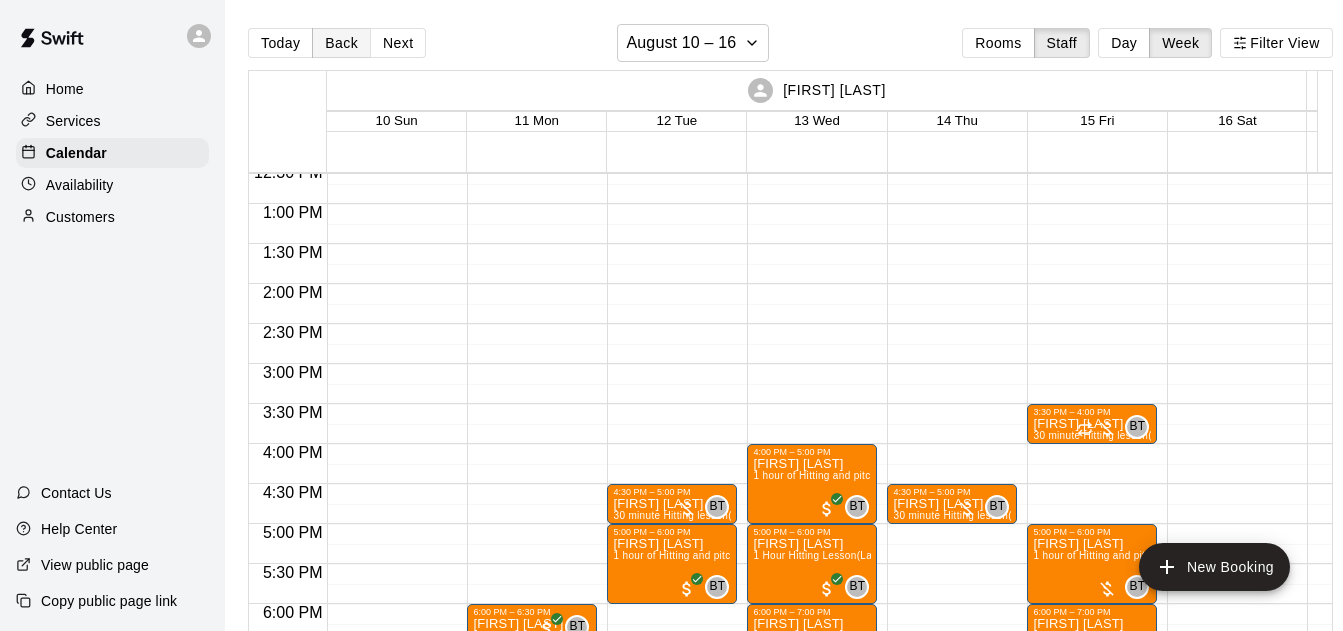 click on "Back" at bounding box center (341, 43) 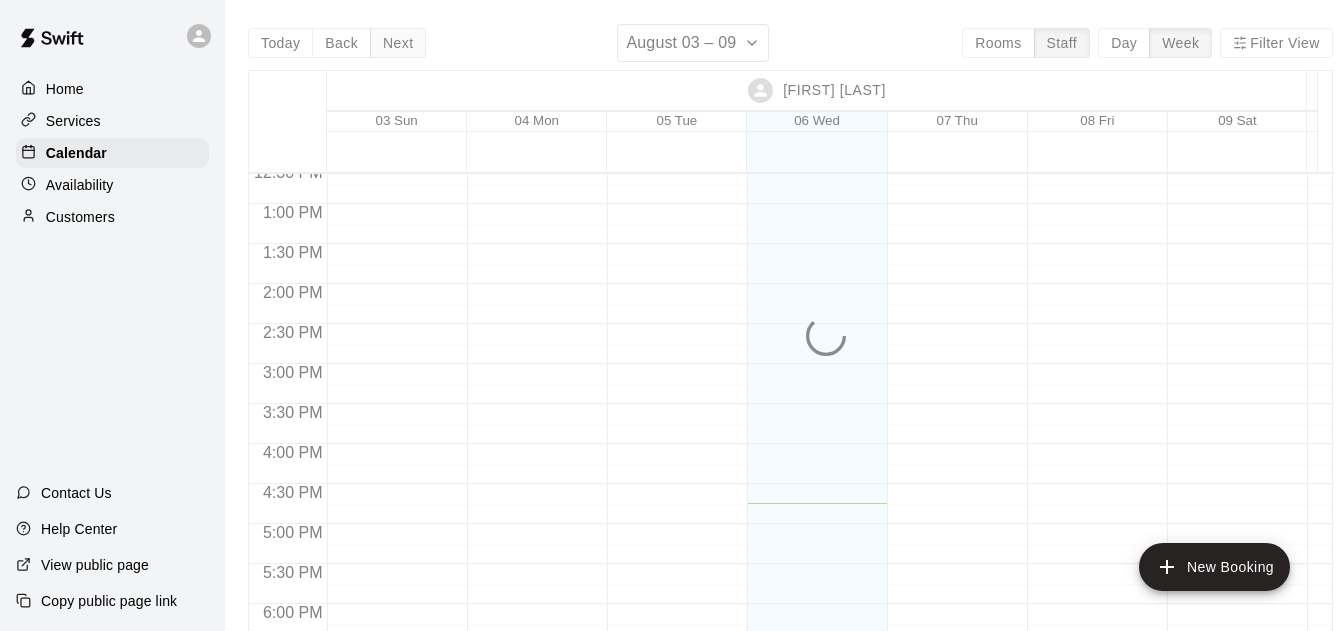 click on "Next" at bounding box center [398, 43] 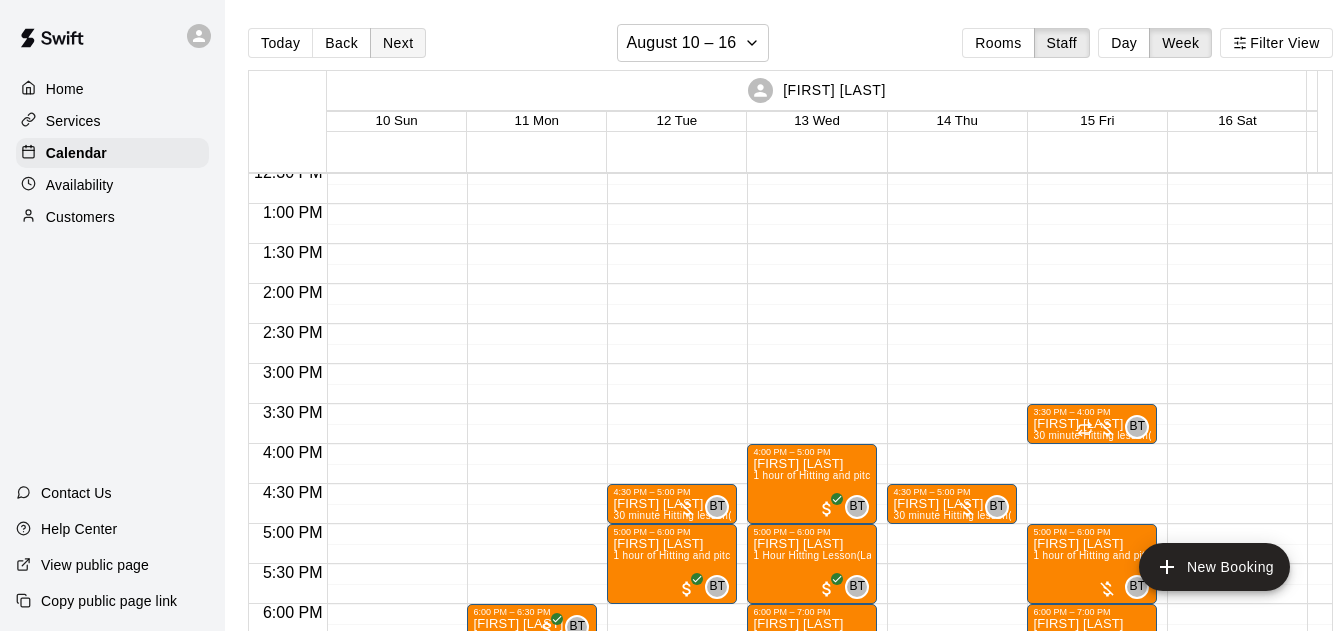 click on "Next" at bounding box center (398, 43) 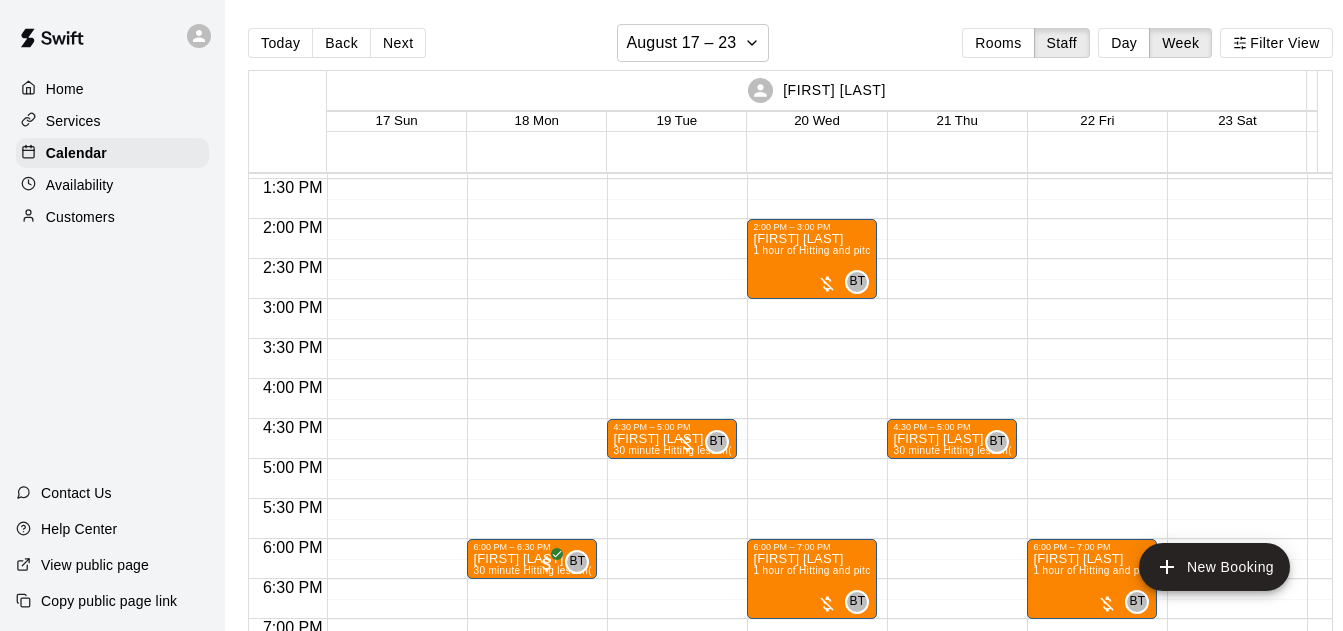 scroll, scrollTop: 1082, scrollLeft: 0, axis: vertical 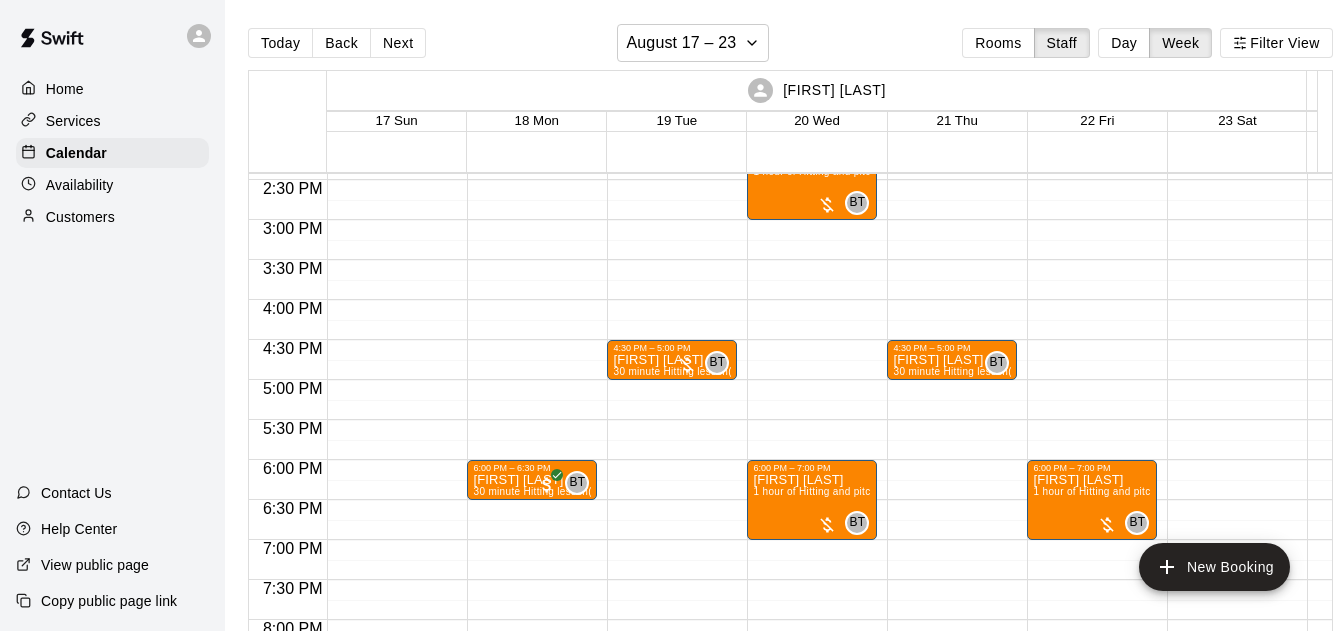 click on "Back" at bounding box center (341, 43) 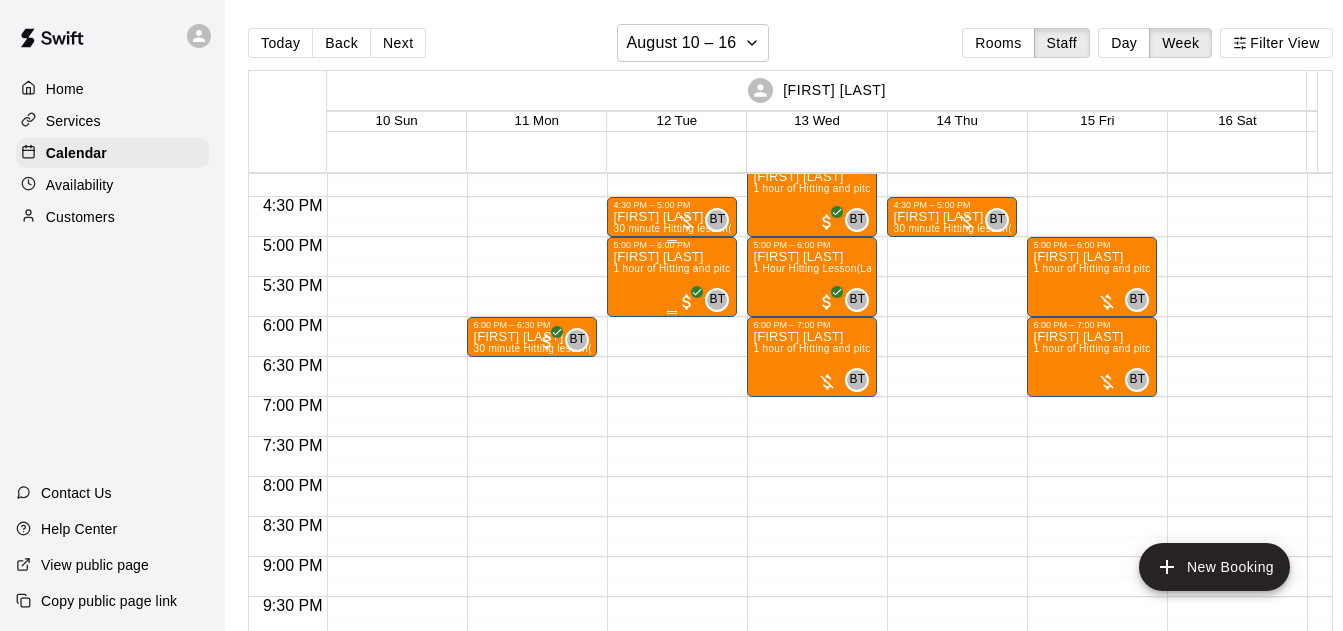 scroll, scrollTop: 1082, scrollLeft: 0, axis: vertical 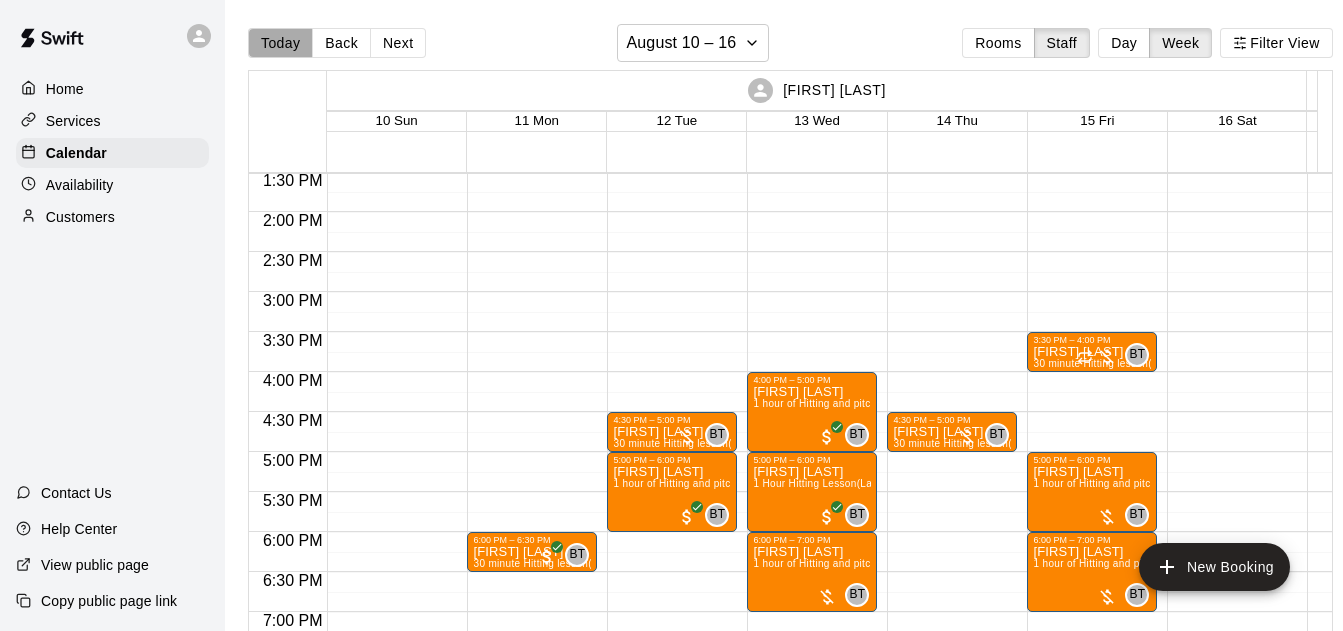 click on "Today" at bounding box center [280, 43] 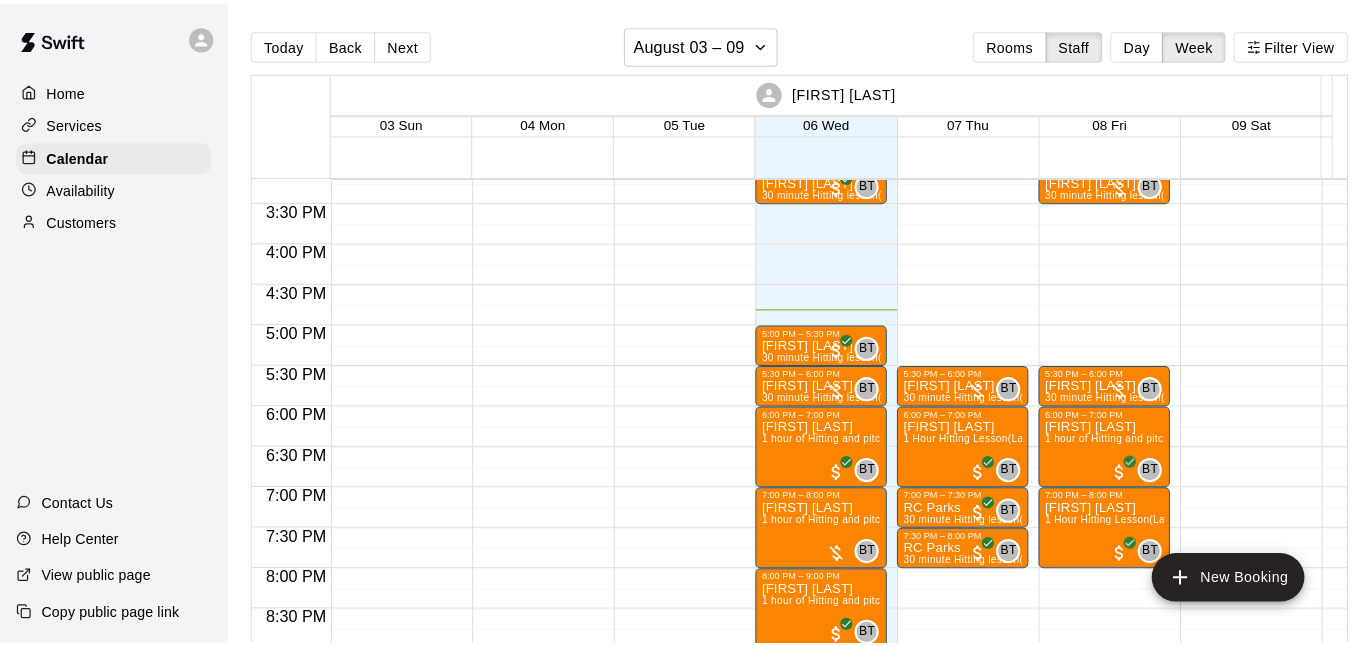 scroll, scrollTop: 1225, scrollLeft: 0, axis: vertical 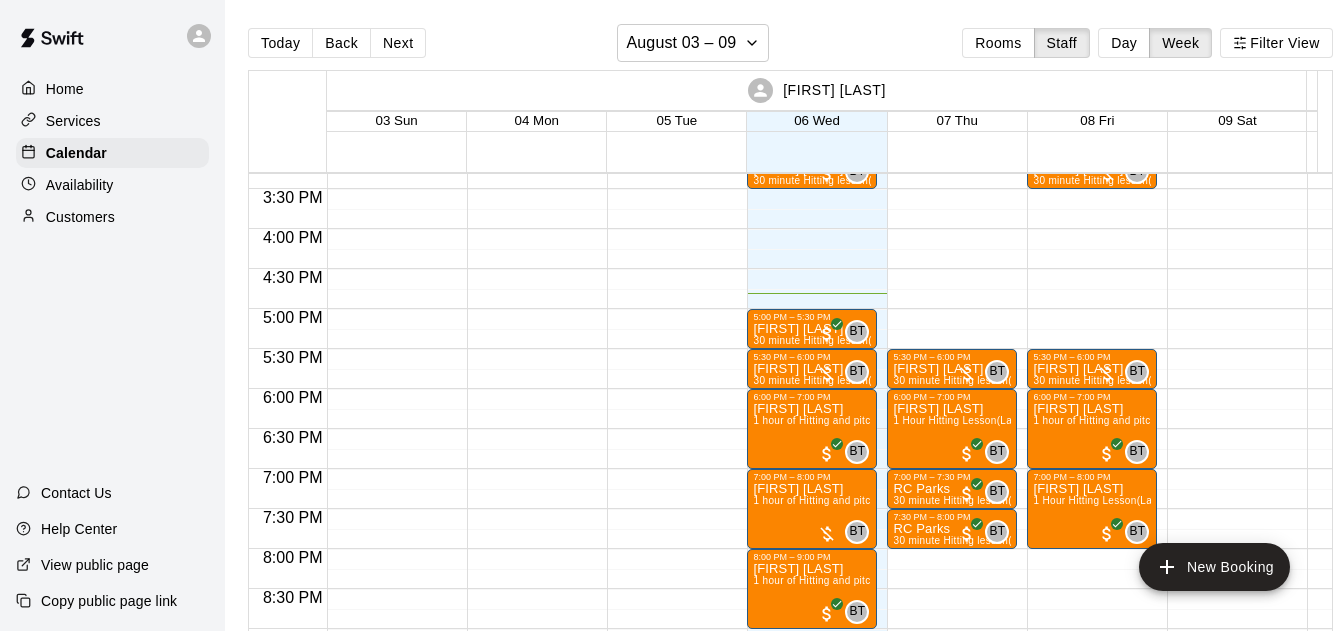 click on "Next" at bounding box center [398, 43] 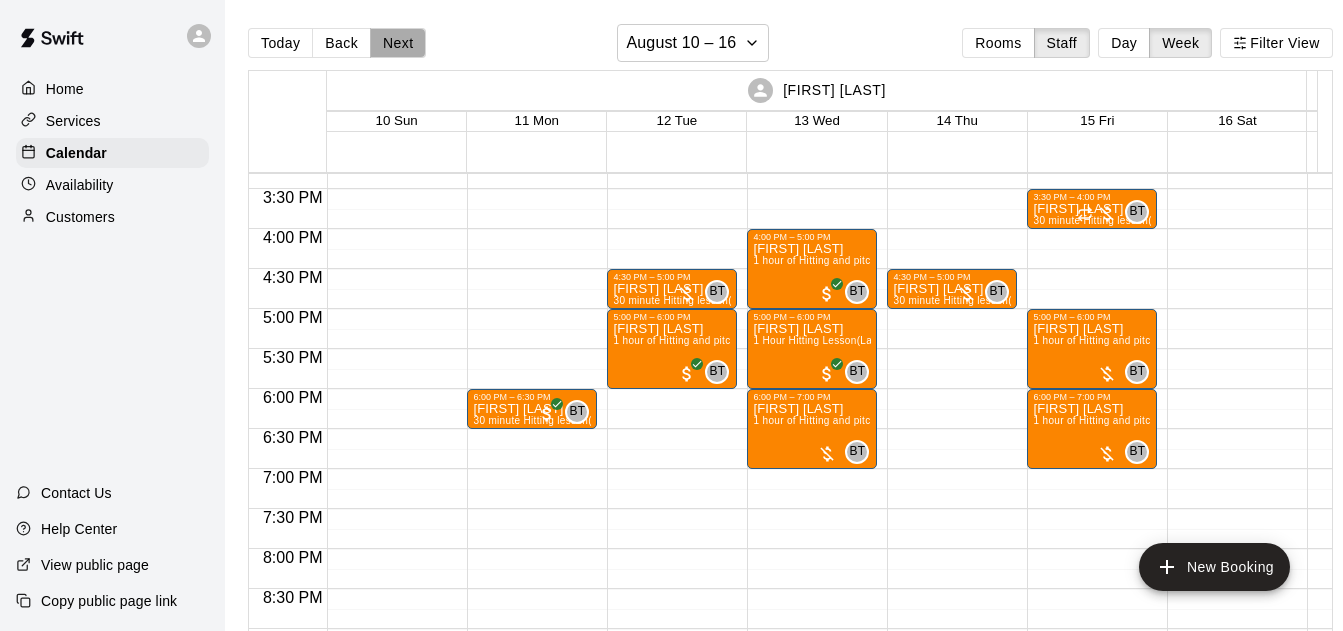 click on "Next" at bounding box center [398, 43] 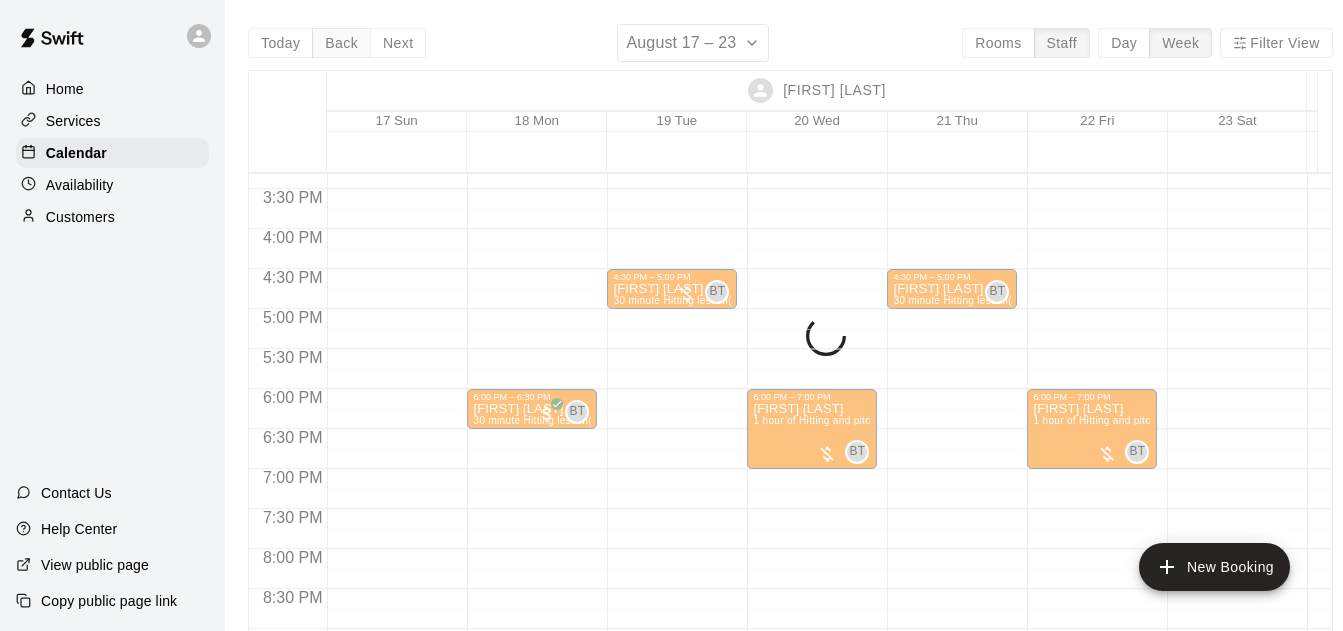 click on "Back" at bounding box center [341, 43] 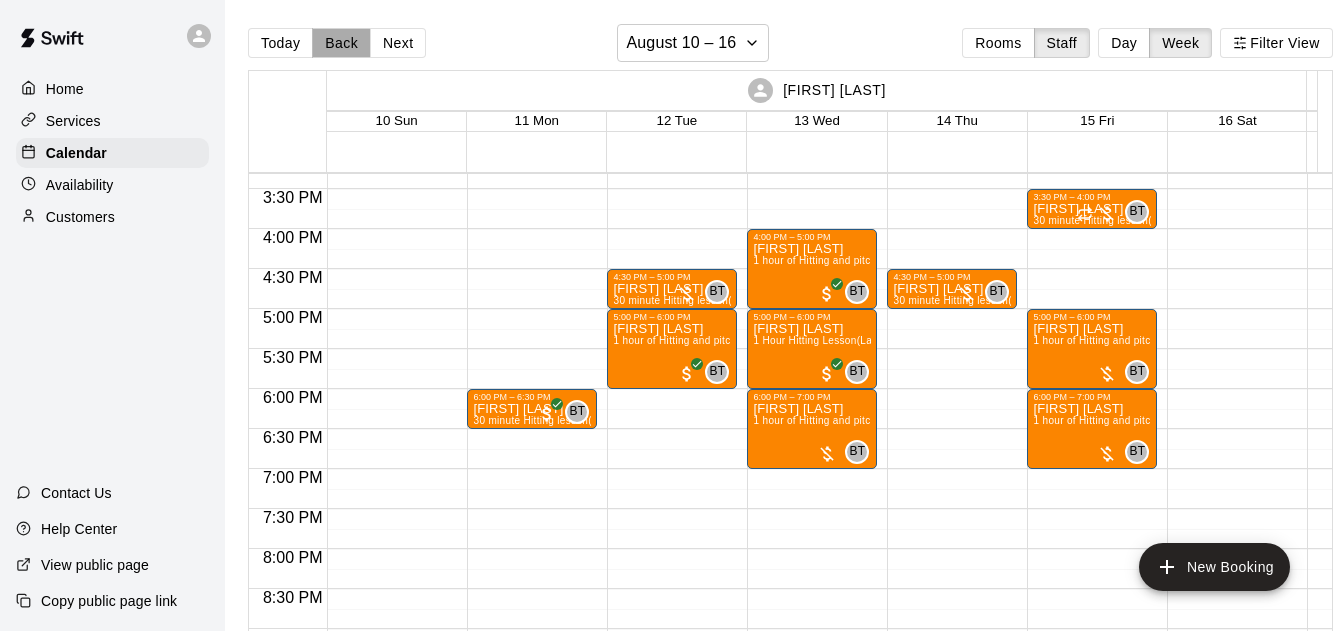 click on "Back" at bounding box center (341, 43) 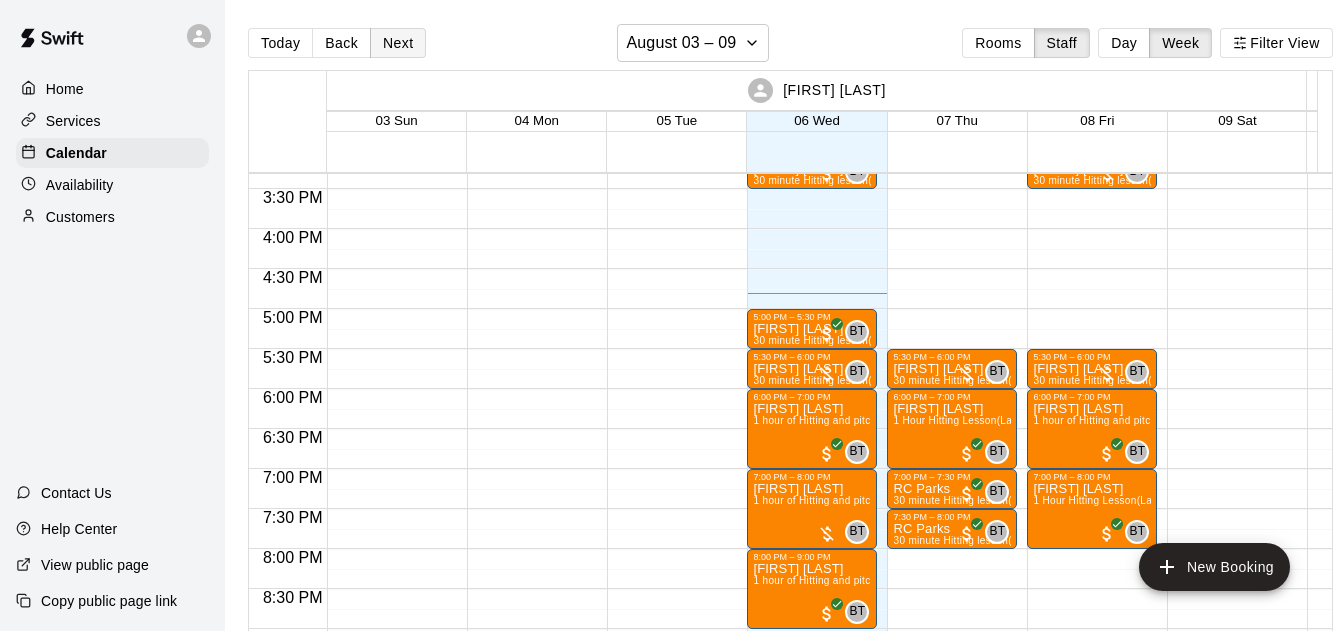click on "Next" at bounding box center (398, 43) 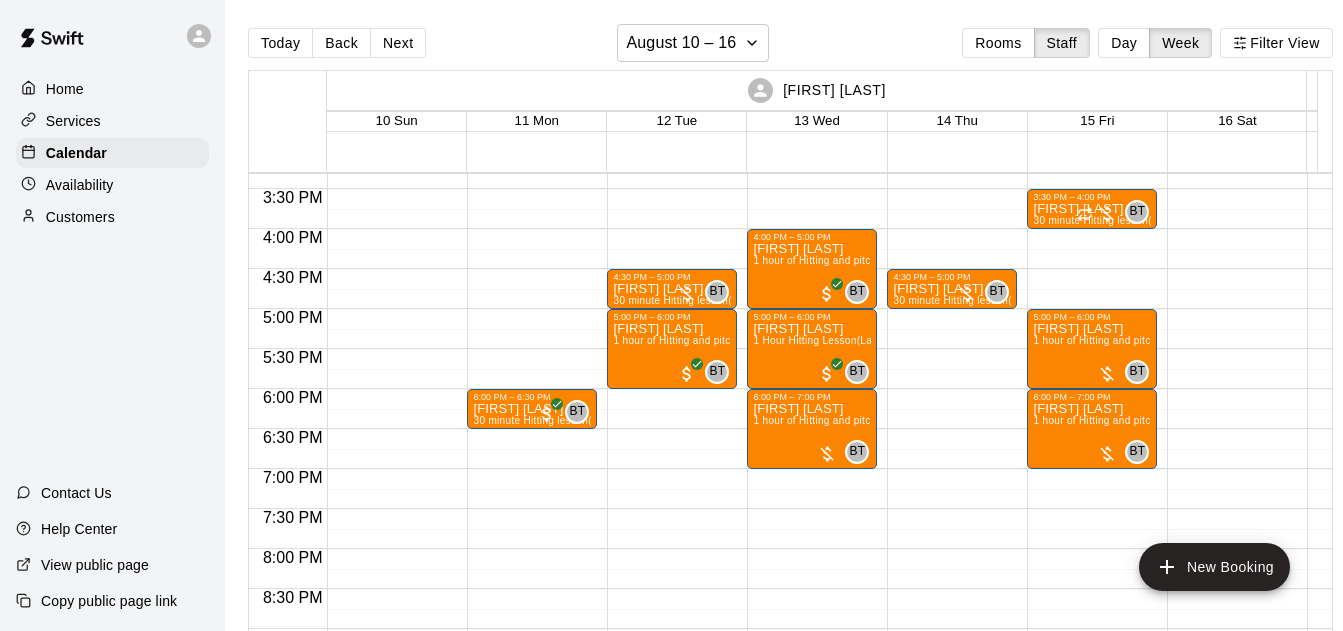 click on "Back" at bounding box center [341, 43] 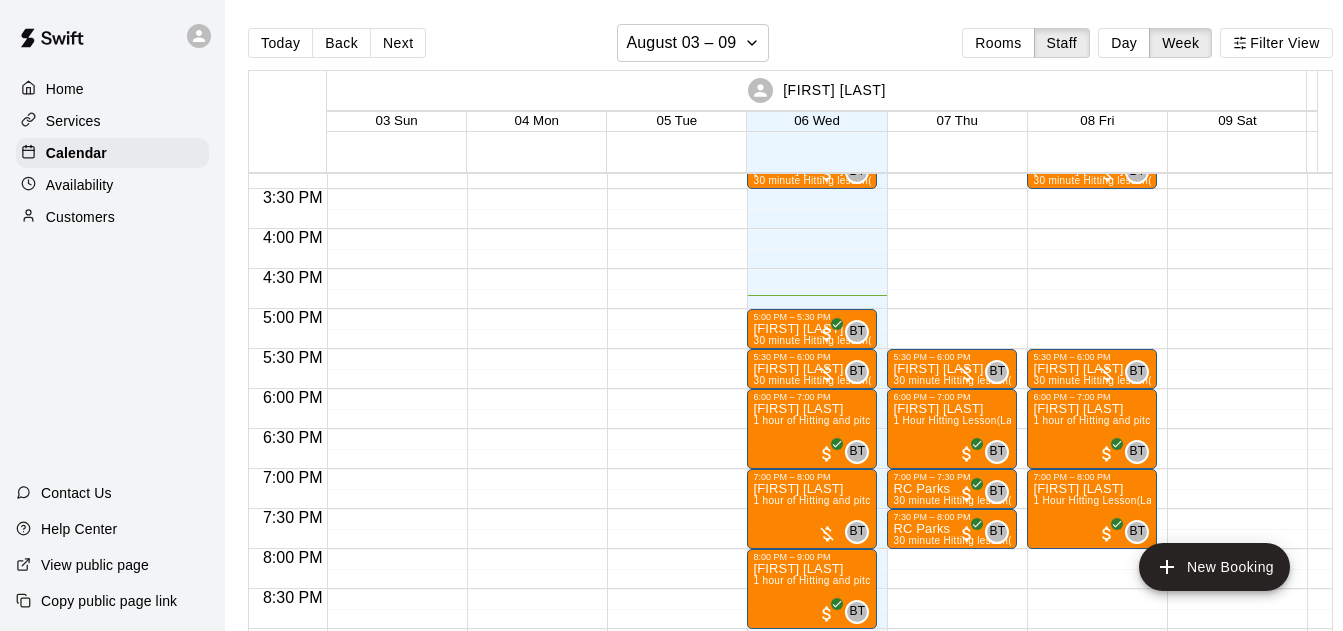 click on "Next" at bounding box center (398, 43) 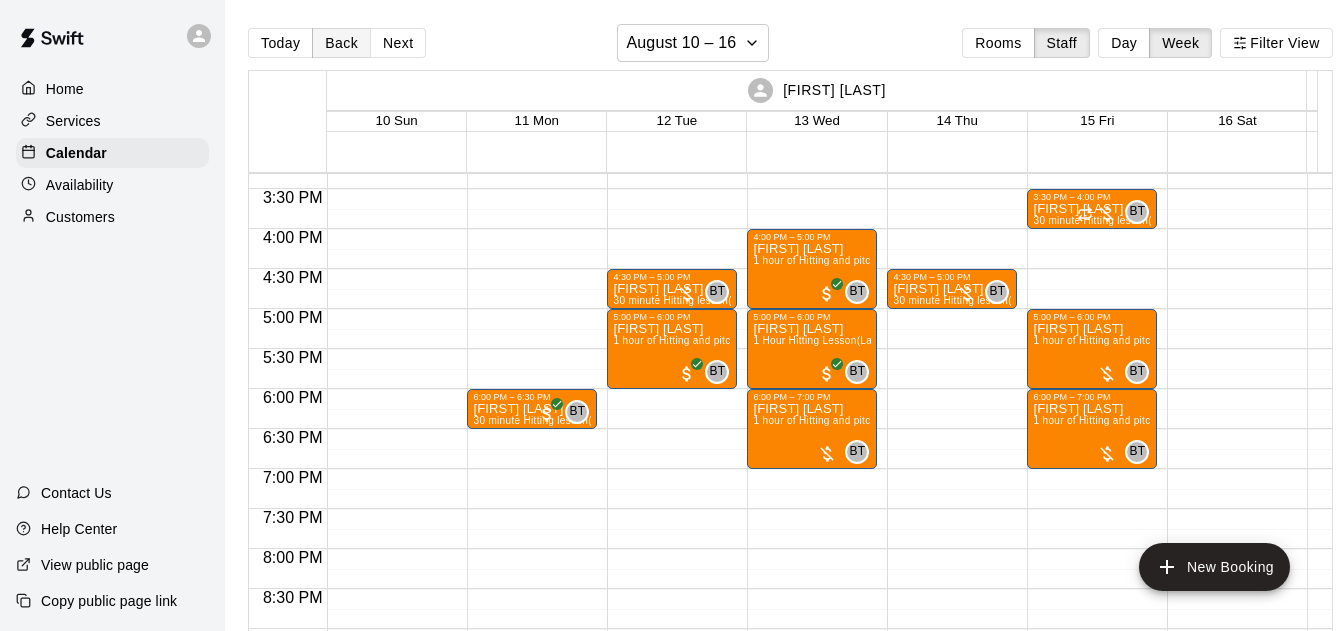 click on "Back" at bounding box center [341, 43] 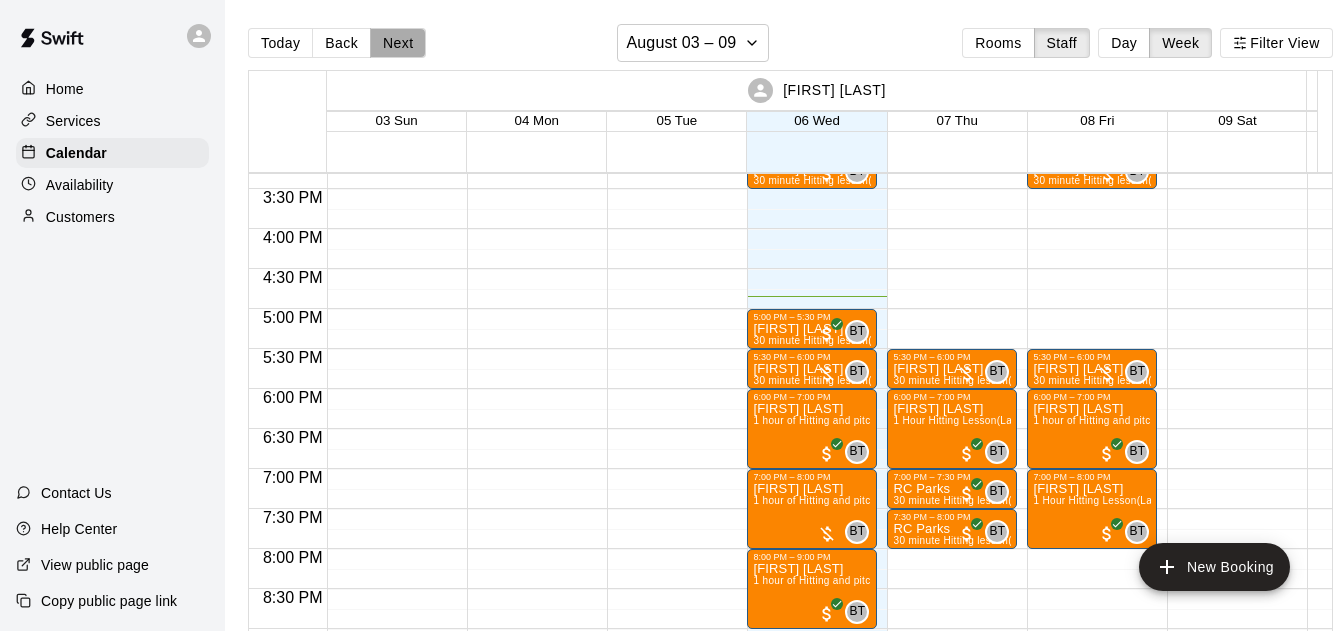 click on "Next" at bounding box center [398, 43] 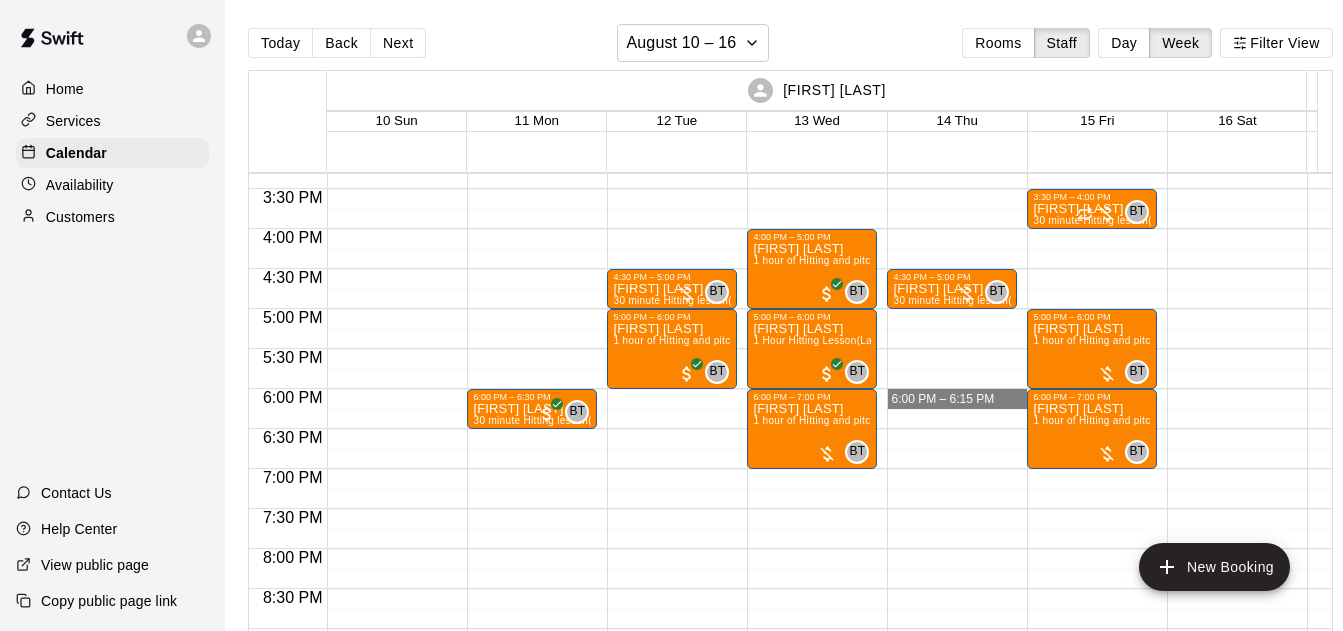 drag, startPoint x: 908, startPoint y: 398, endPoint x: 879, endPoint y: 453, distance: 62.177166 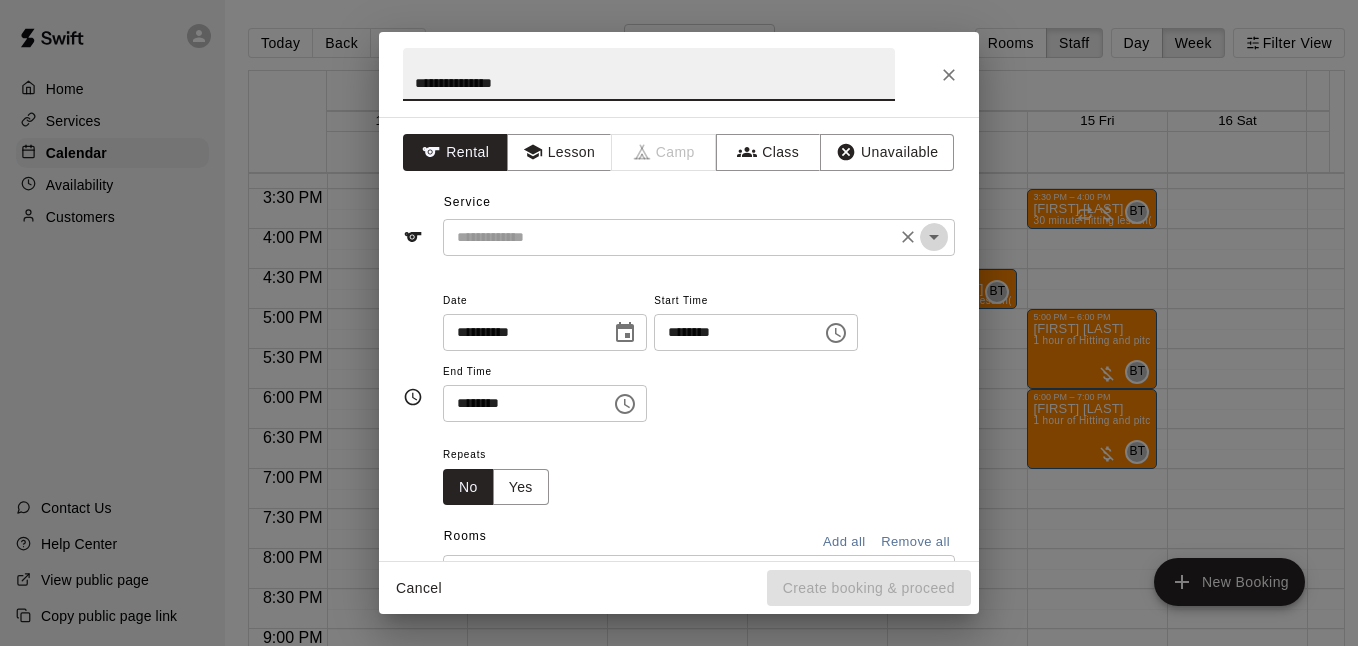 click 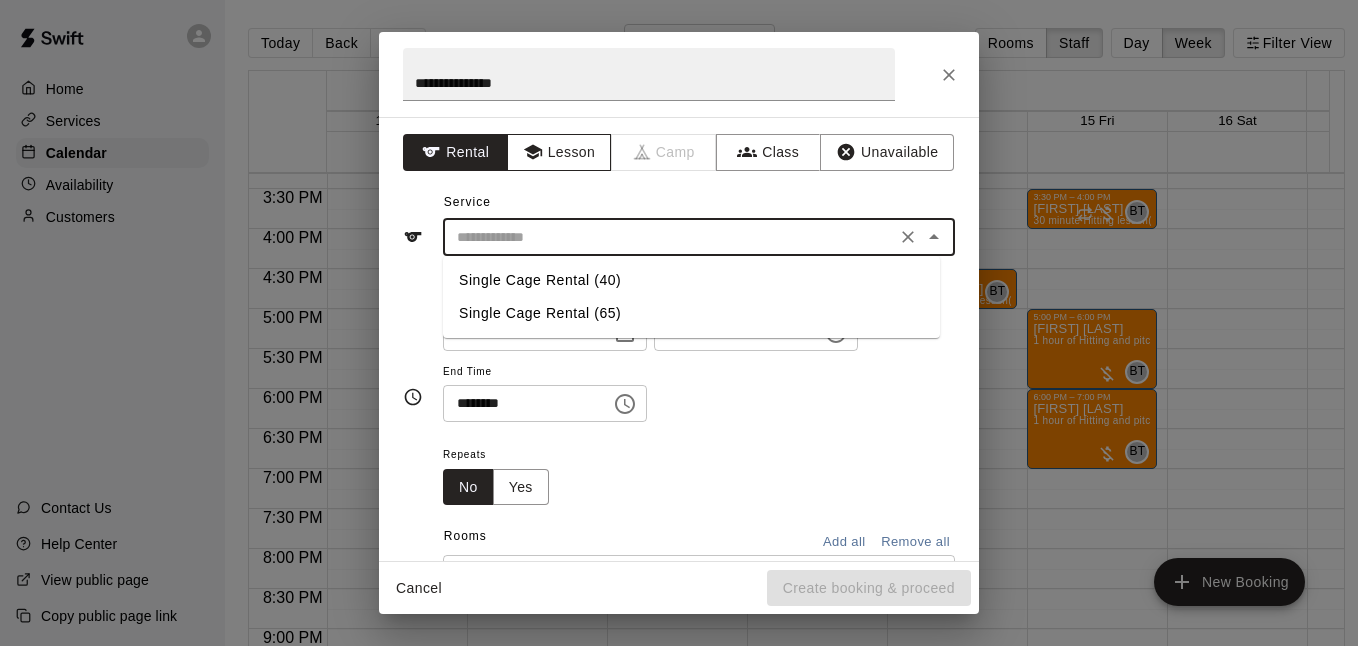 click on "Lesson" at bounding box center [559, 152] 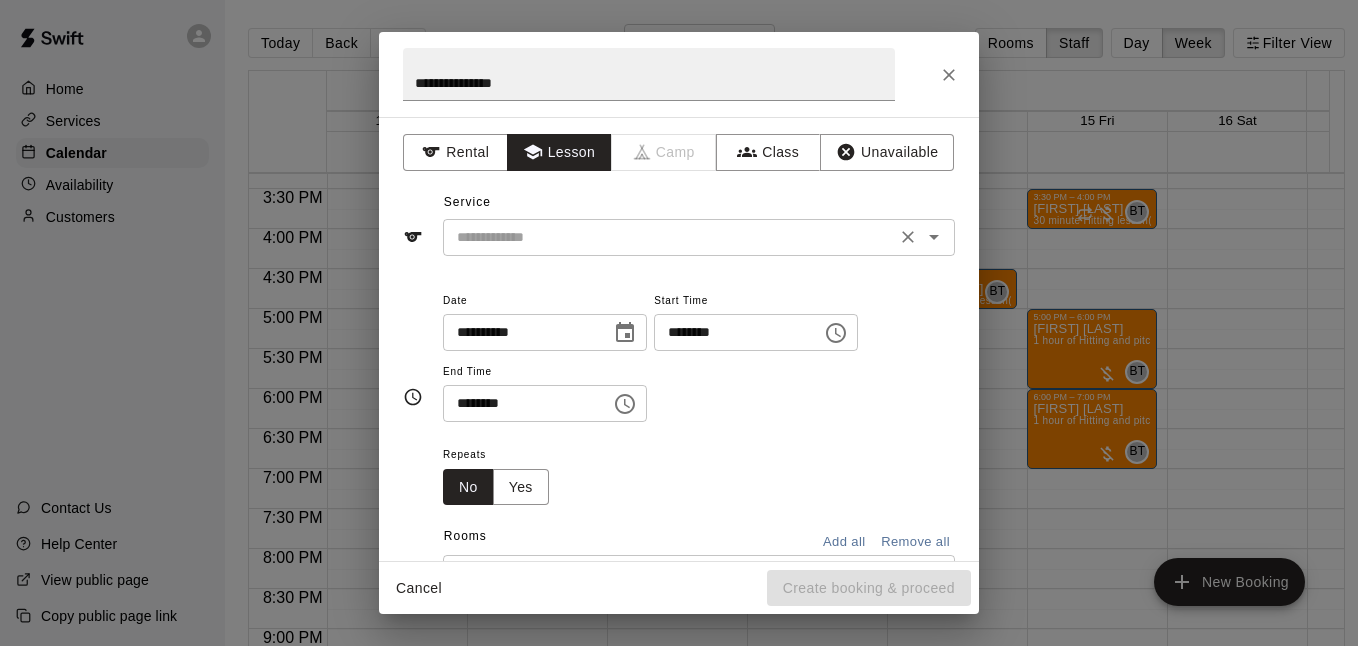 click 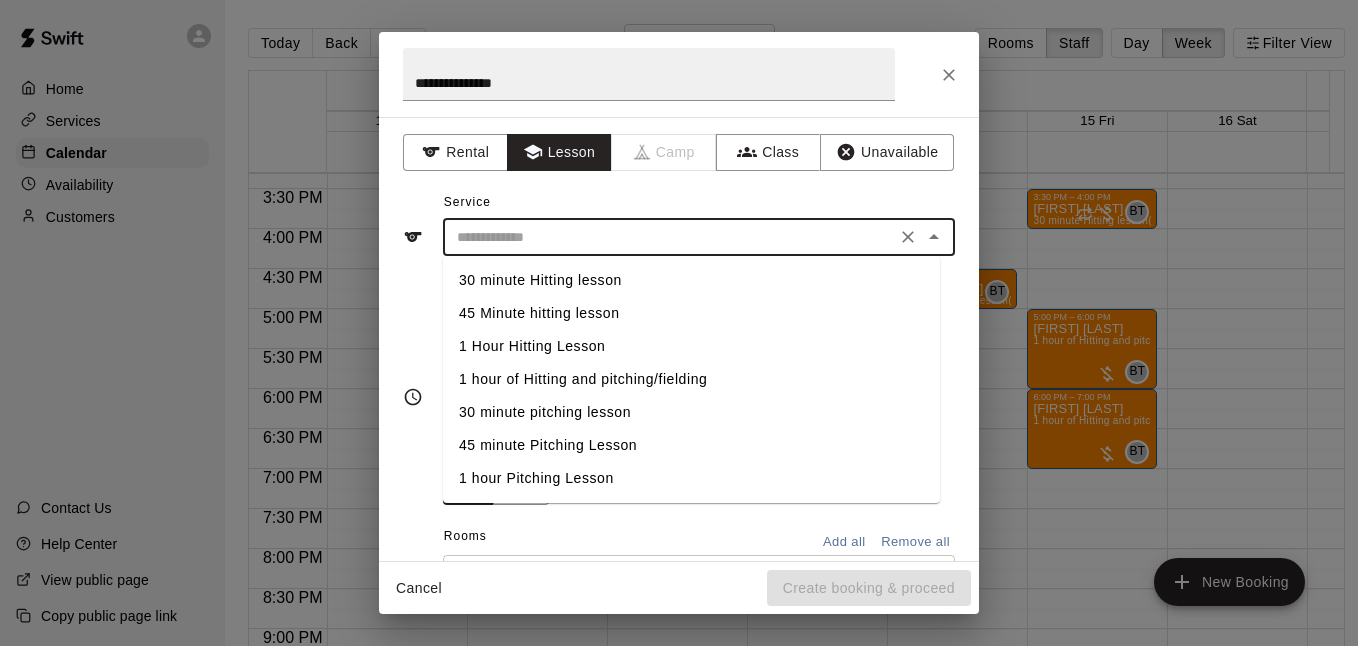 drag, startPoint x: 651, startPoint y: 287, endPoint x: 636, endPoint y: 342, distance: 57.00877 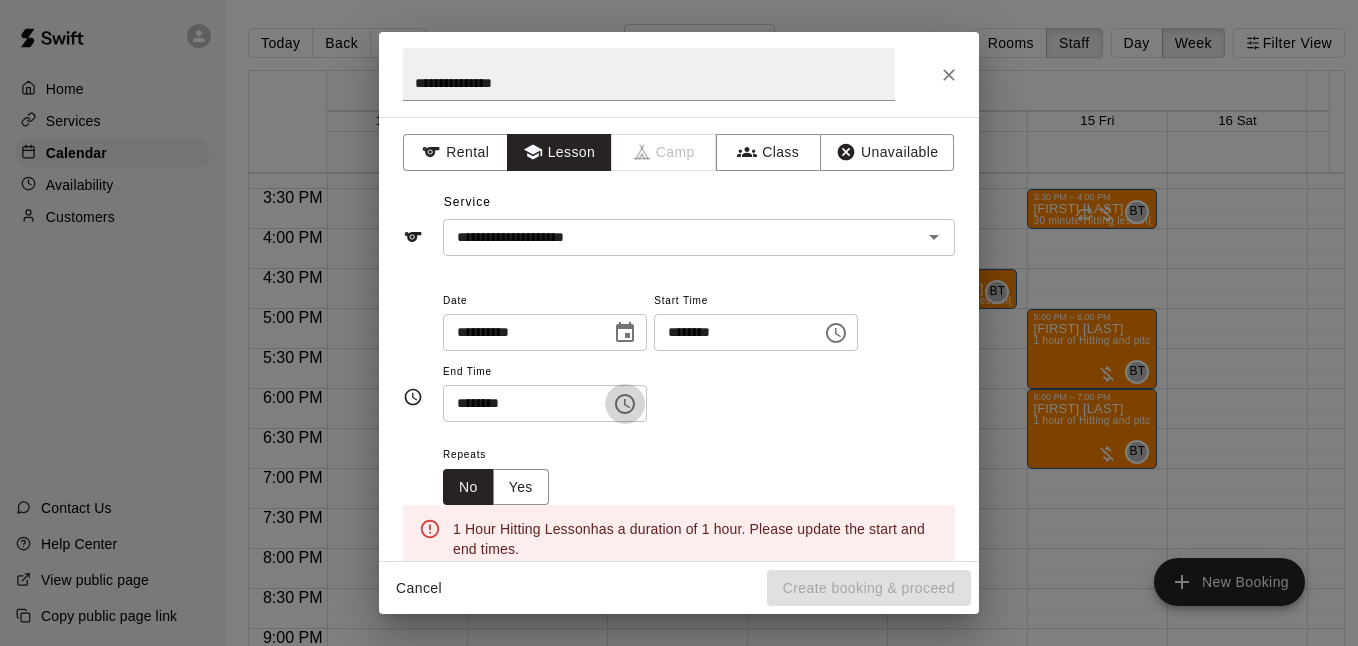 click 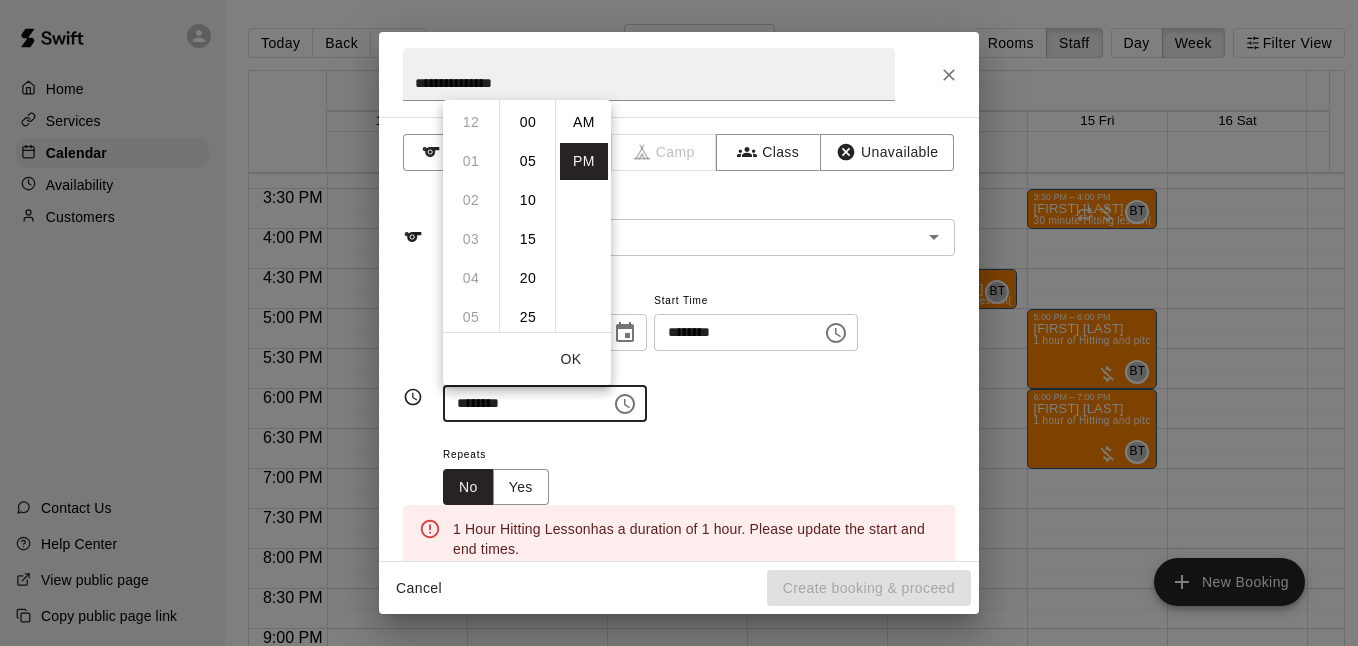 scroll, scrollTop: 234, scrollLeft: 0, axis: vertical 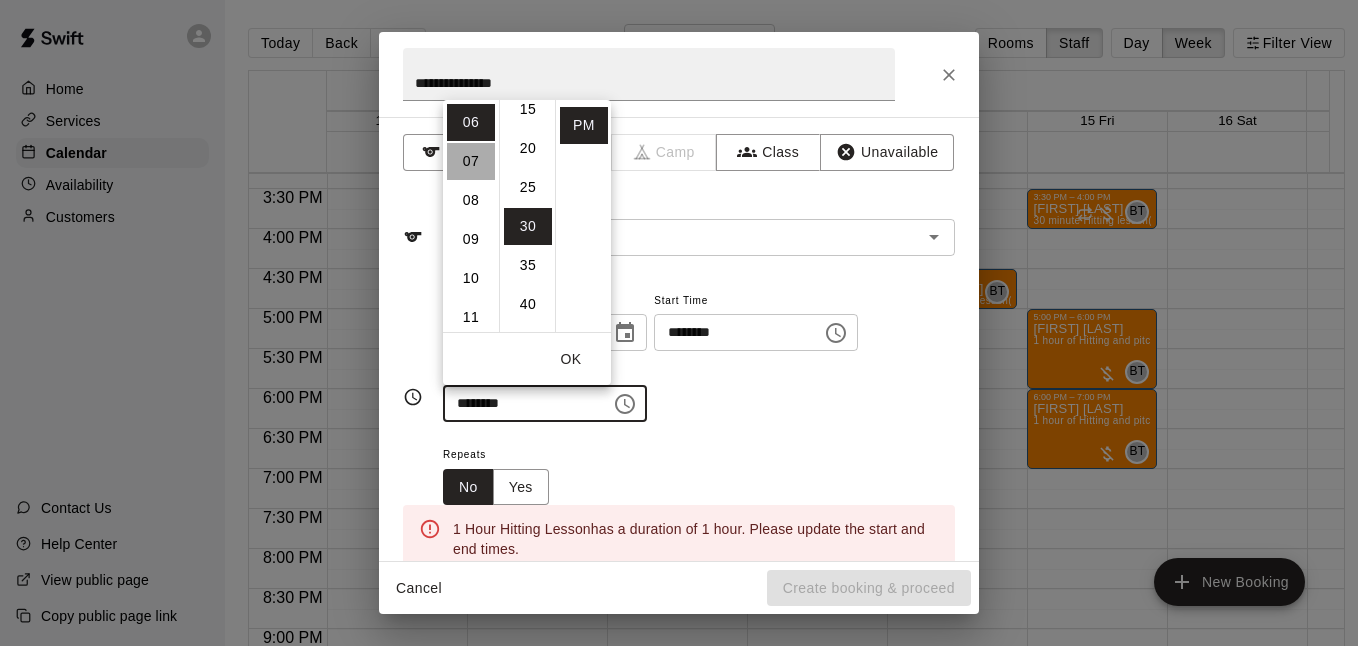 click on "07" at bounding box center [471, 161] 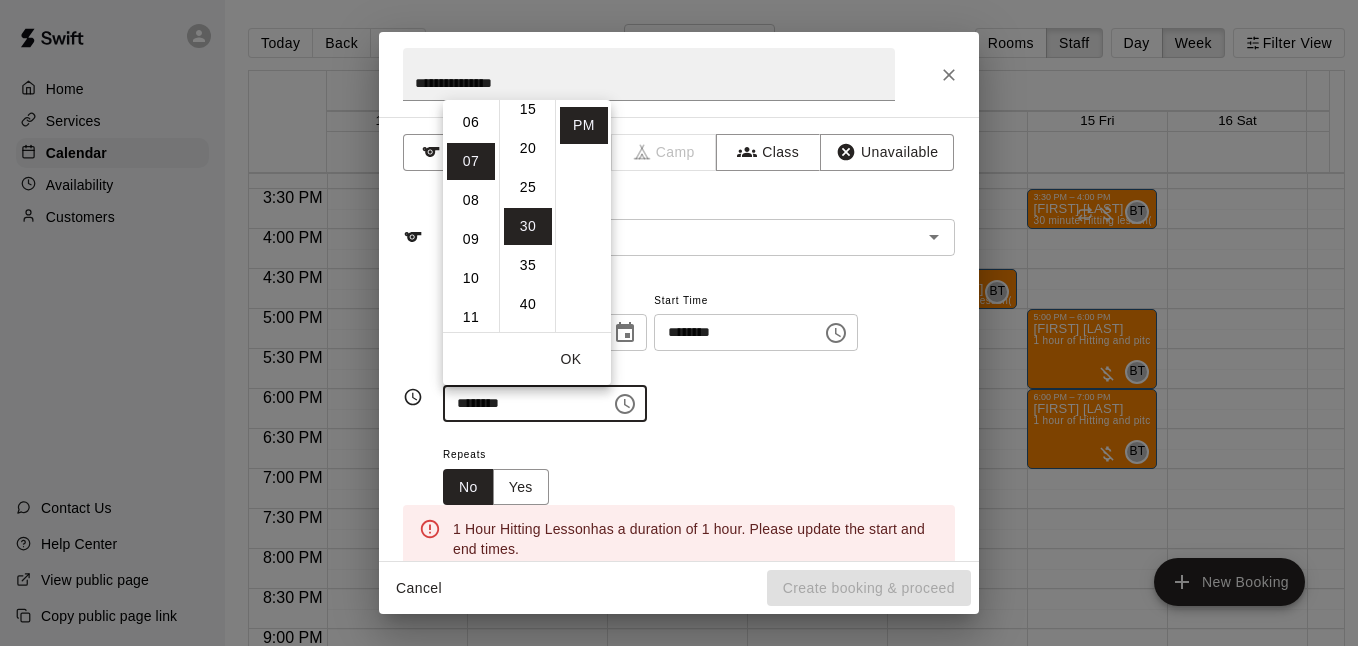 scroll, scrollTop: 273, scrollLeft: 0, axis: vertical 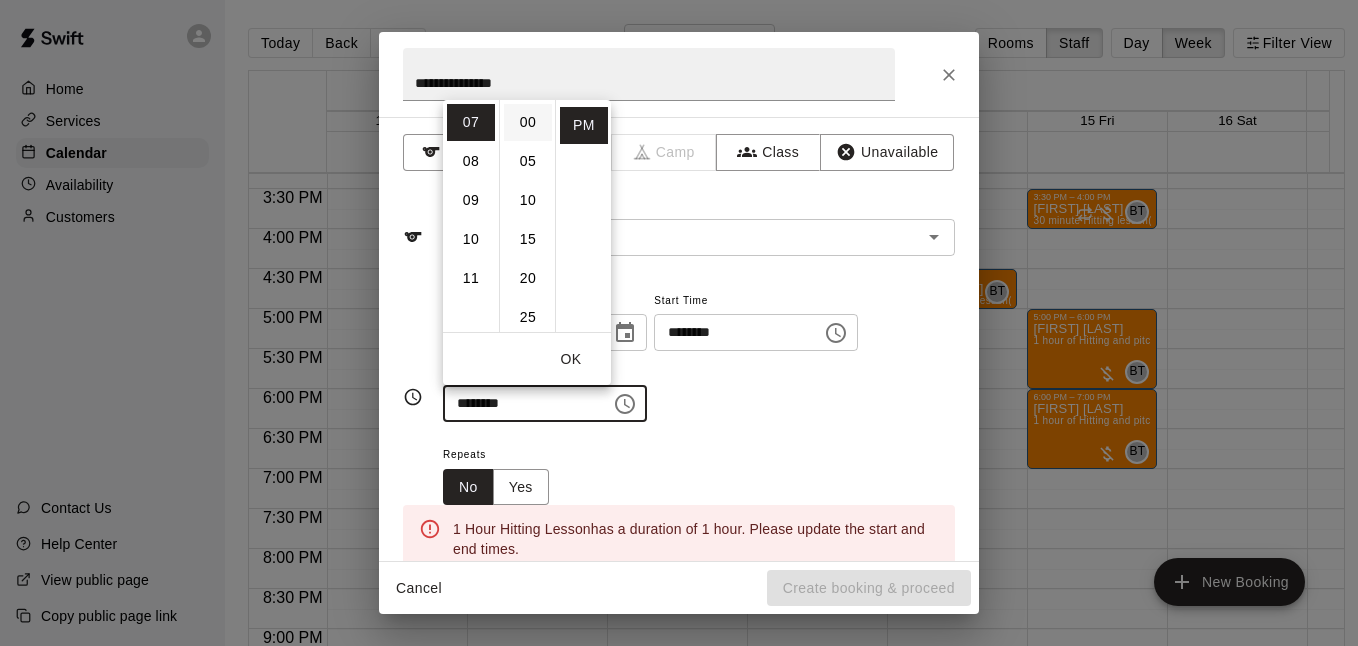 click on "00" at bounding box center (528, 122) 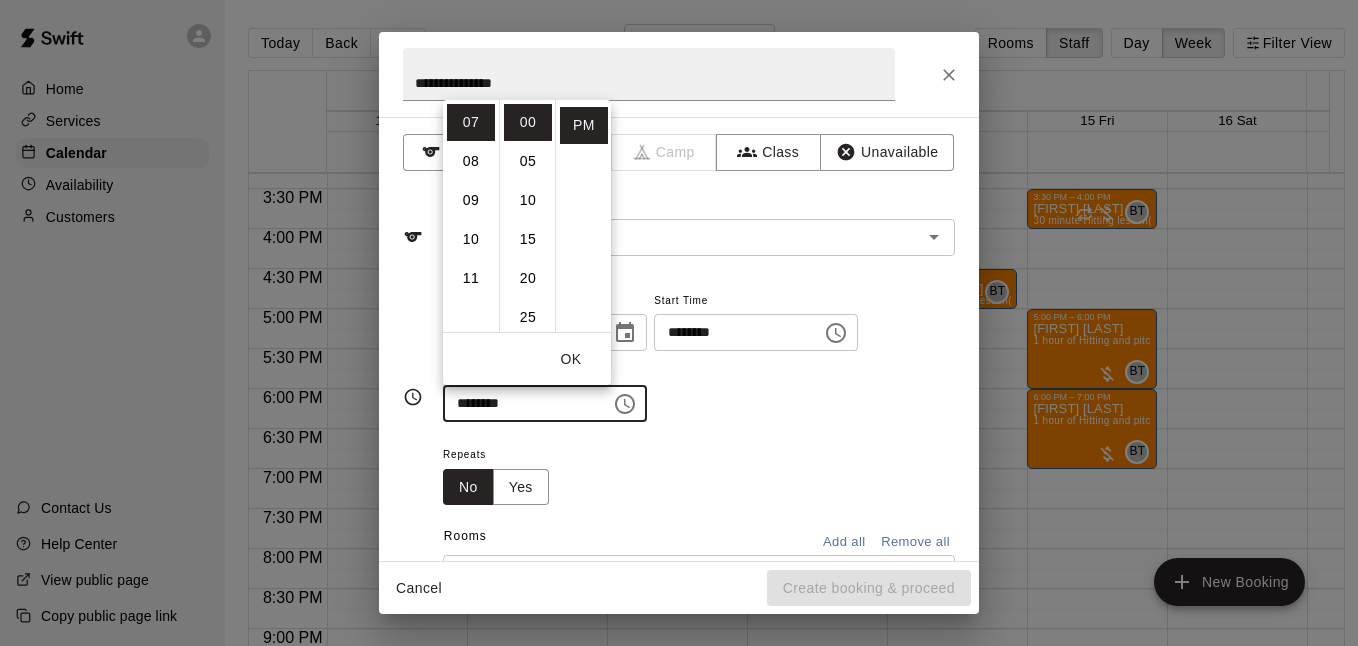 click on "**********" at bounding box center (679, 397) 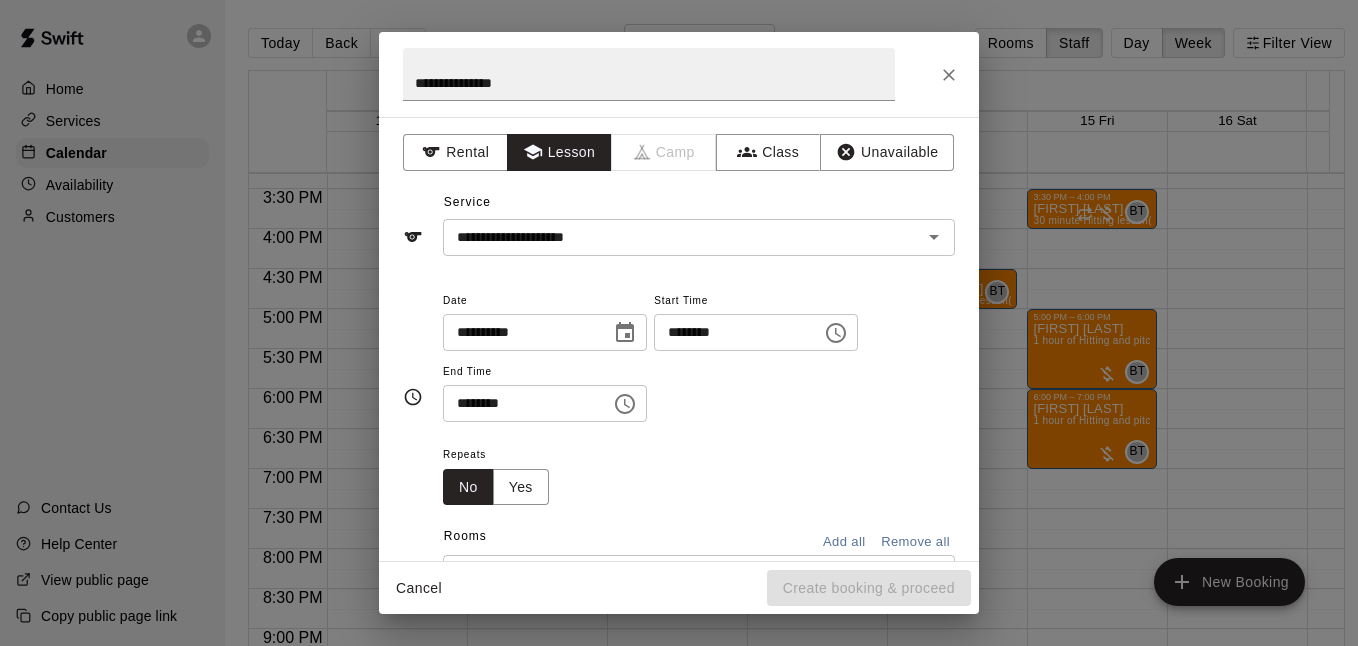 scroll, scrollTop: 133, scrollLeft: 0, axis: vertical 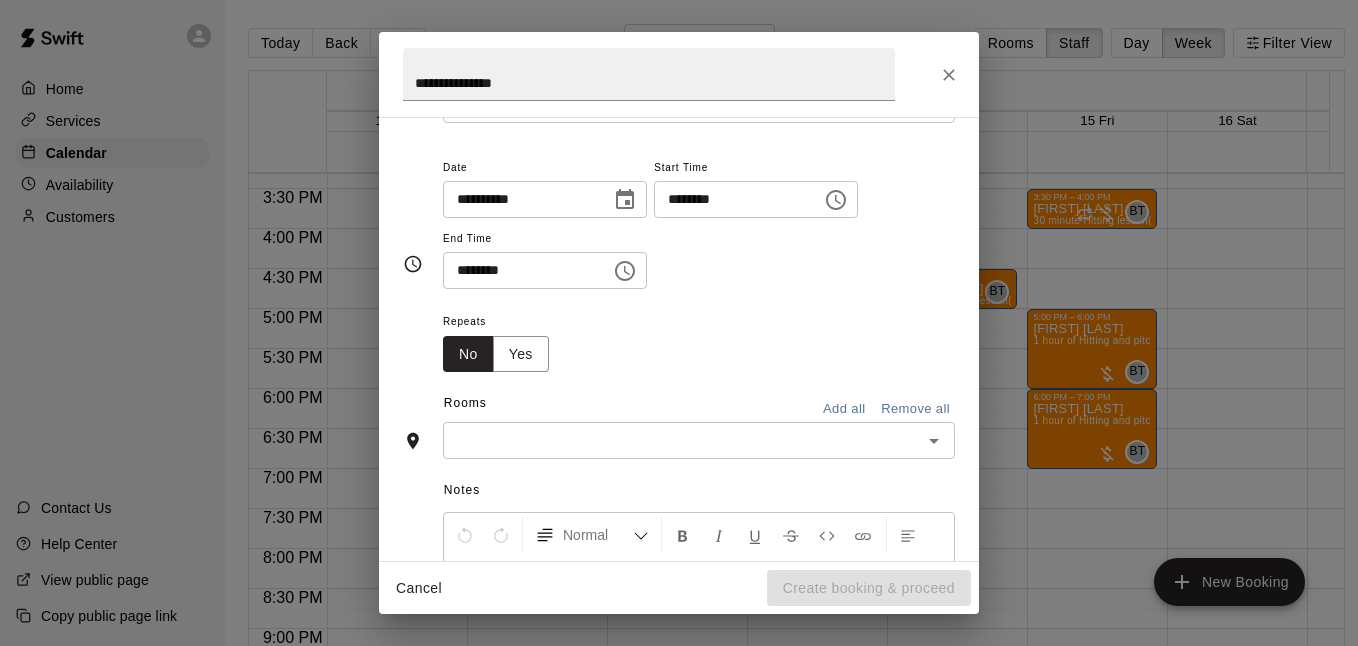 click 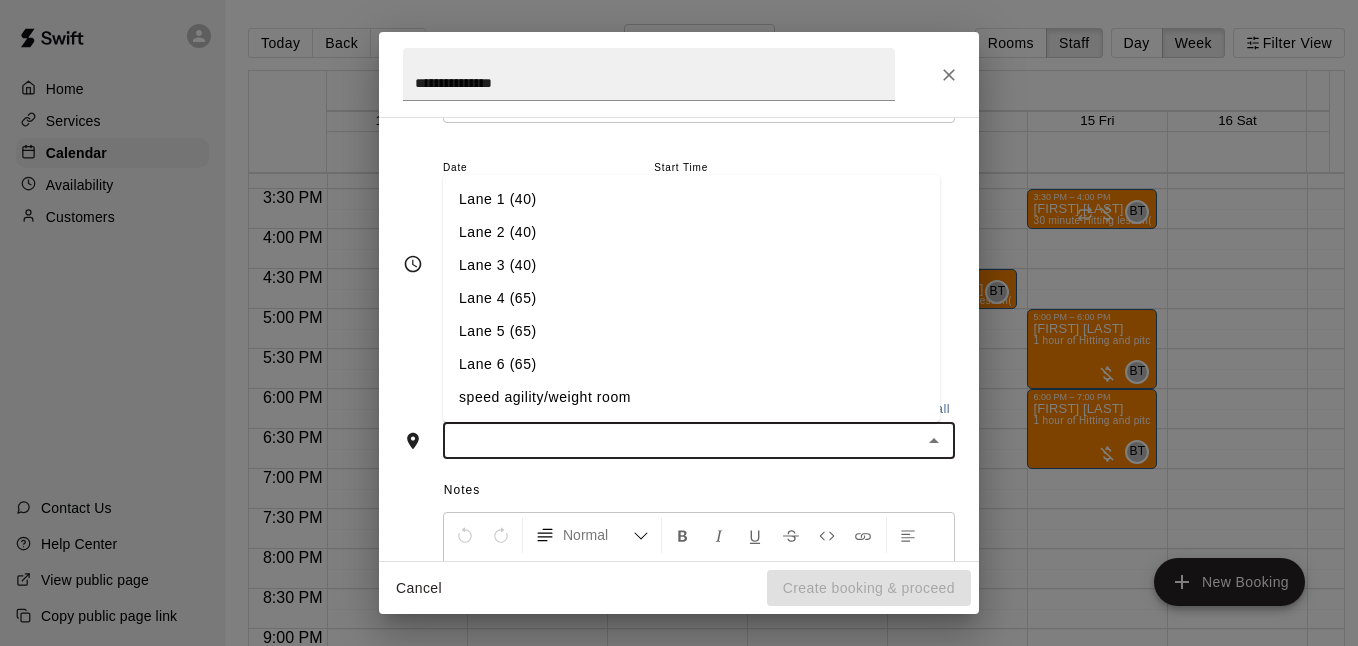 click on "**********" at bounding box center [679, 339] 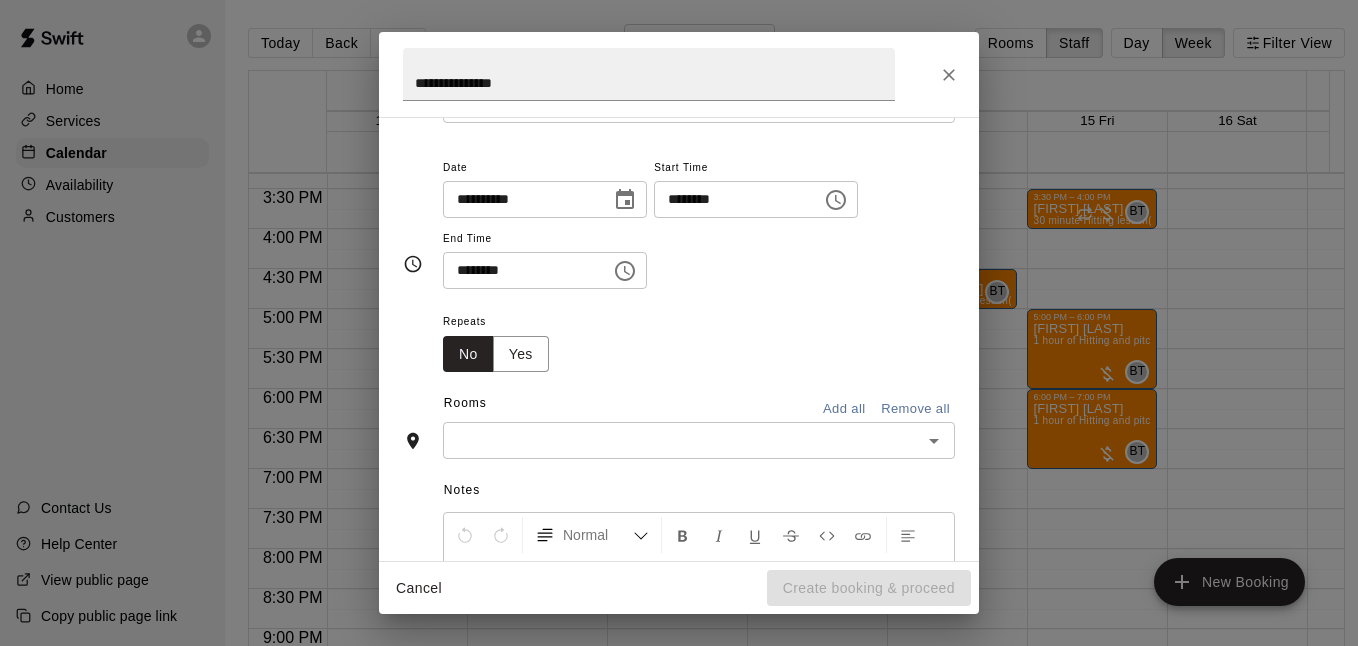 scroll, scrollTop: 0, scrollLeft: 0, axis: both 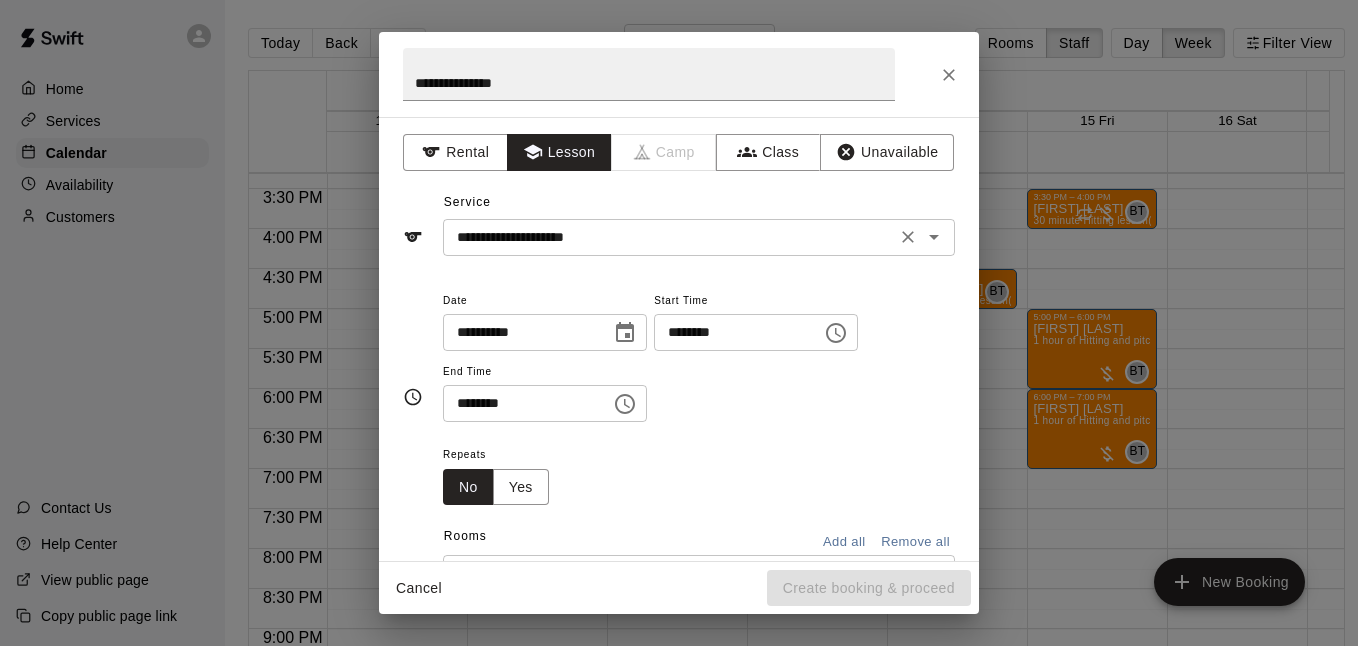 click on "**********" at bounding box center (669, 237) 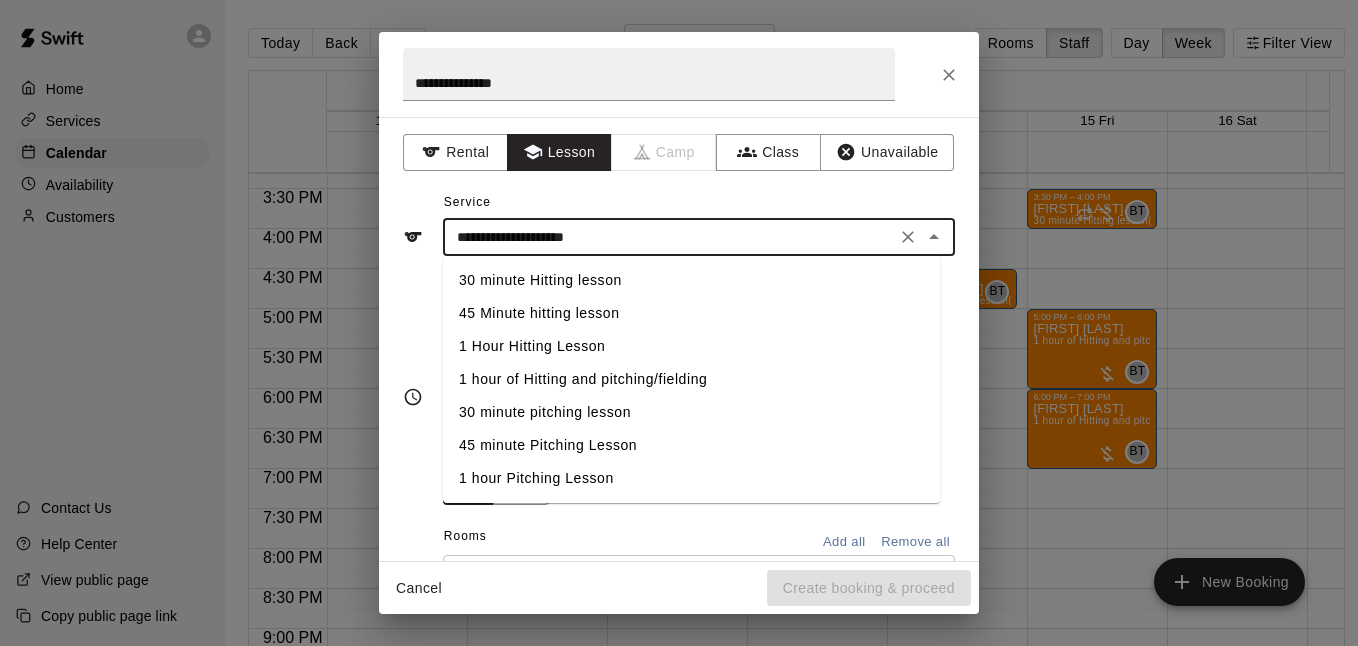 click on "1 hour of Hitting and pitching/fielding" at bounding box center (691, 379) 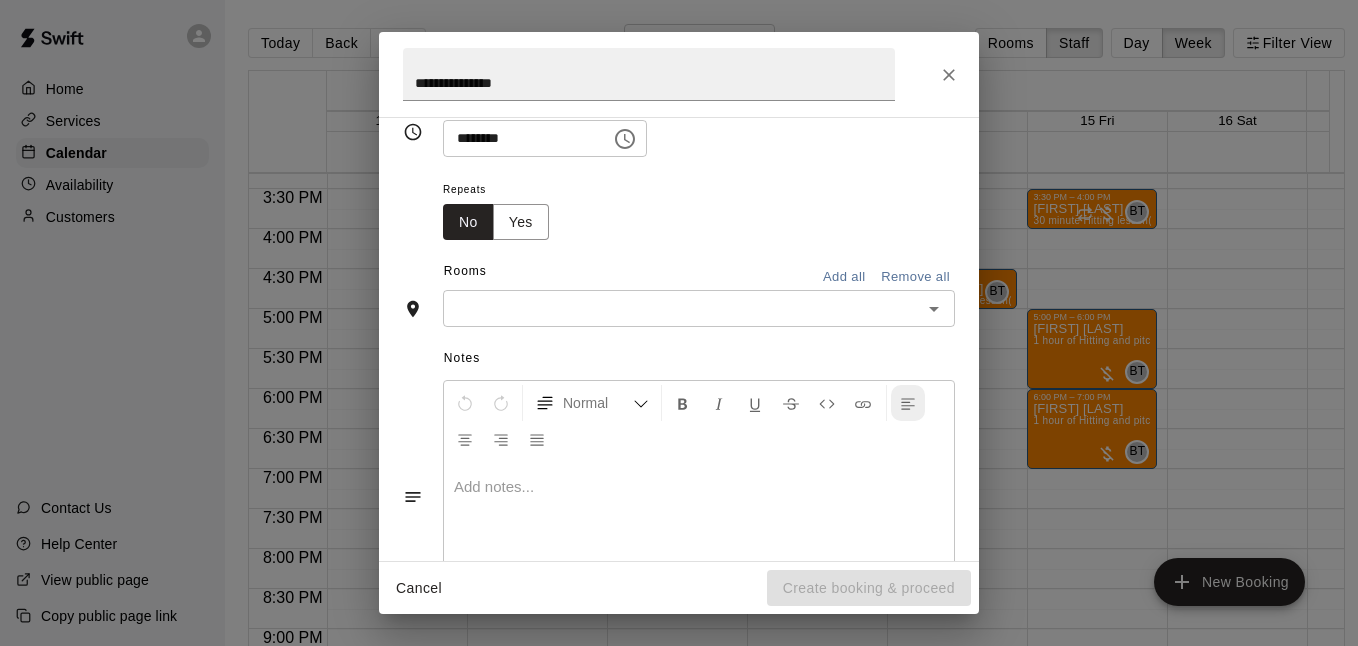 scroll, scrollTop: 266, scrollLeft: 0, axis: vertical 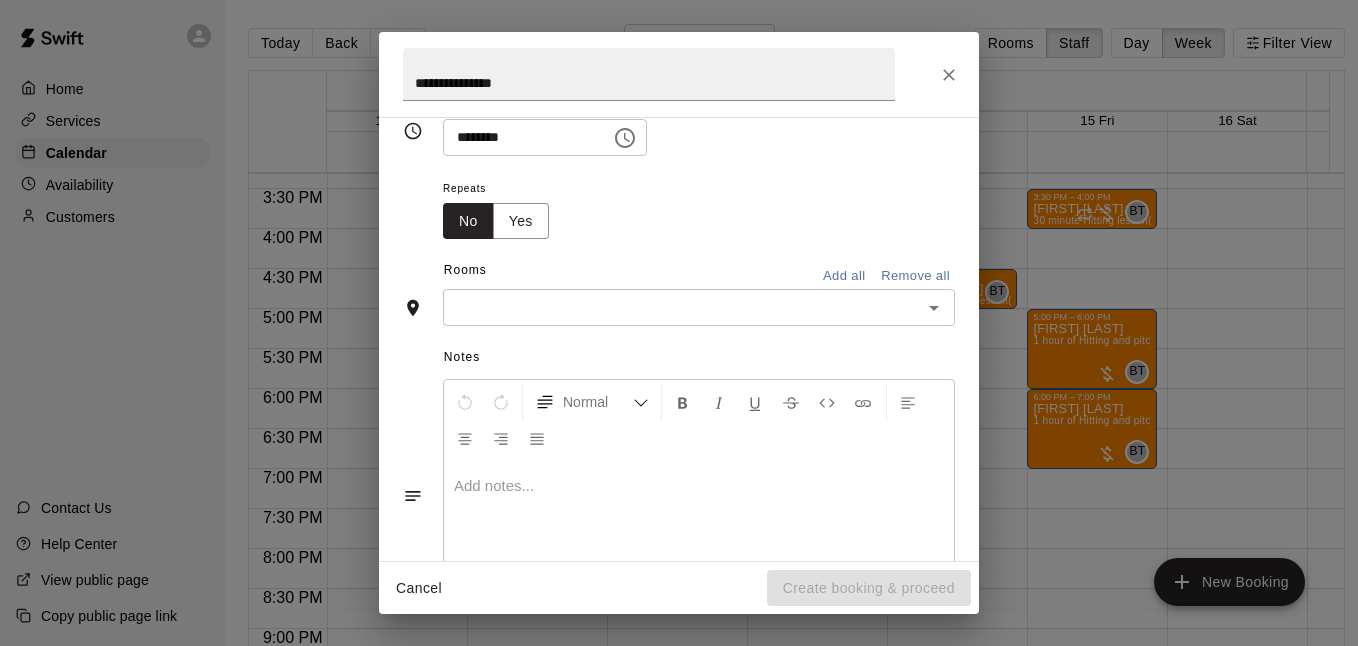 click on "​" at bounding box center [699, 307] 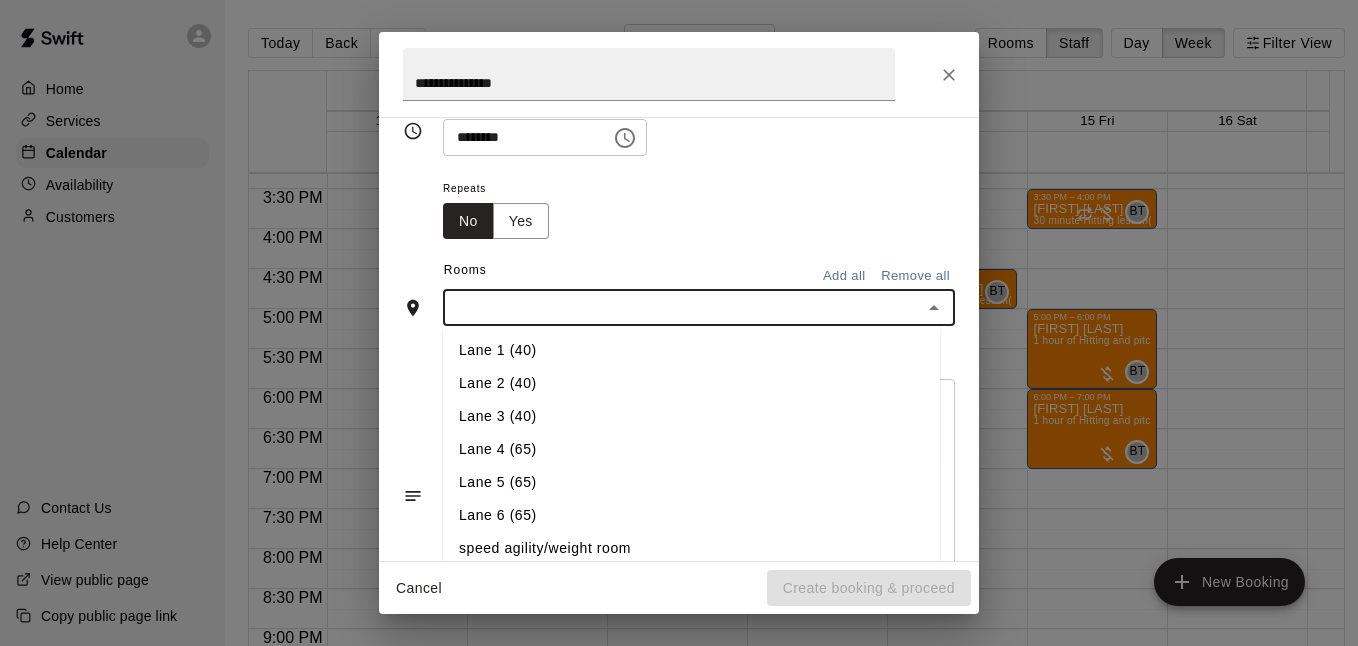 click on "Lane 5 (65)" at bounding box center [691, 482] 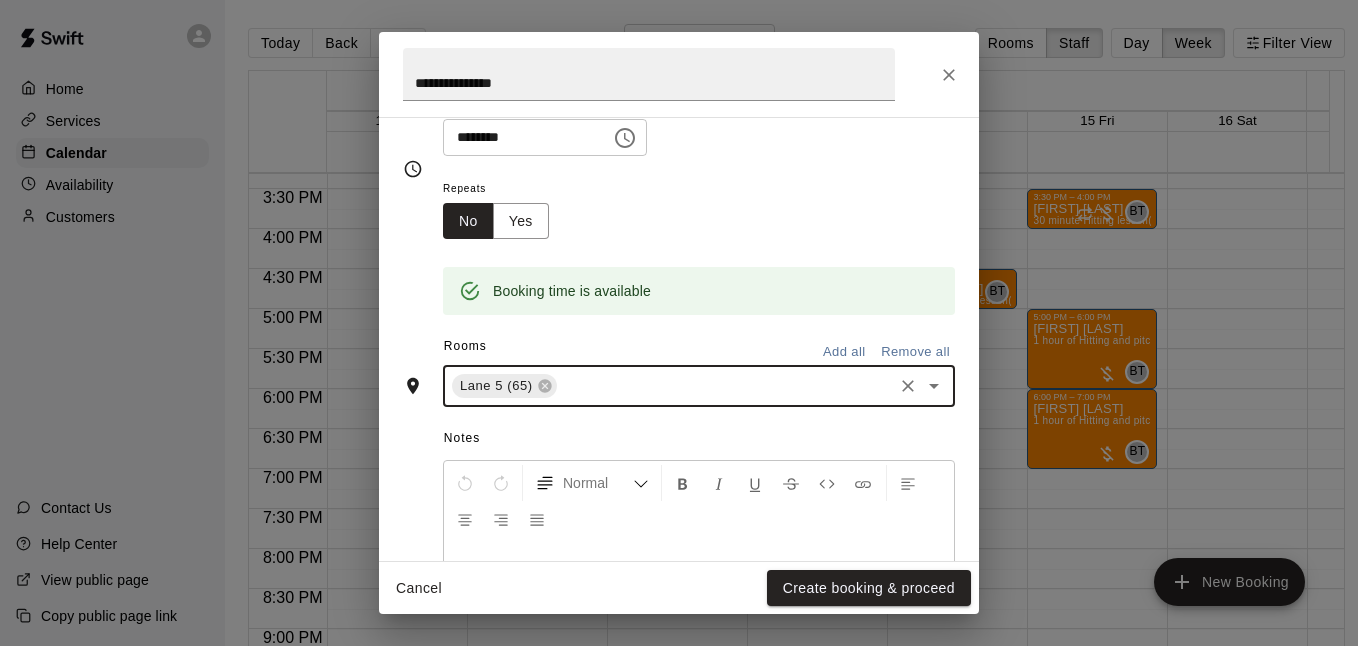 scroll, scrollTop: 304, scrollLeft: 0, axis: vertical 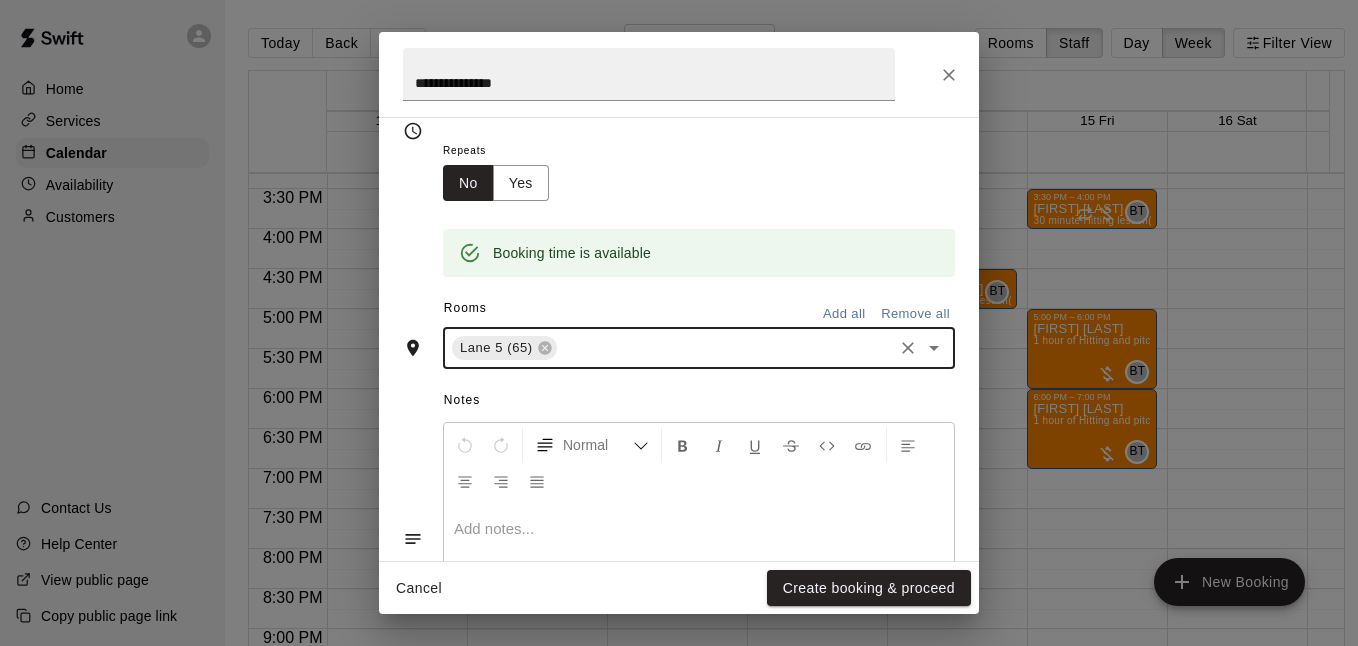 click on "Create booking & proceed" at bounding box center [869, 588] 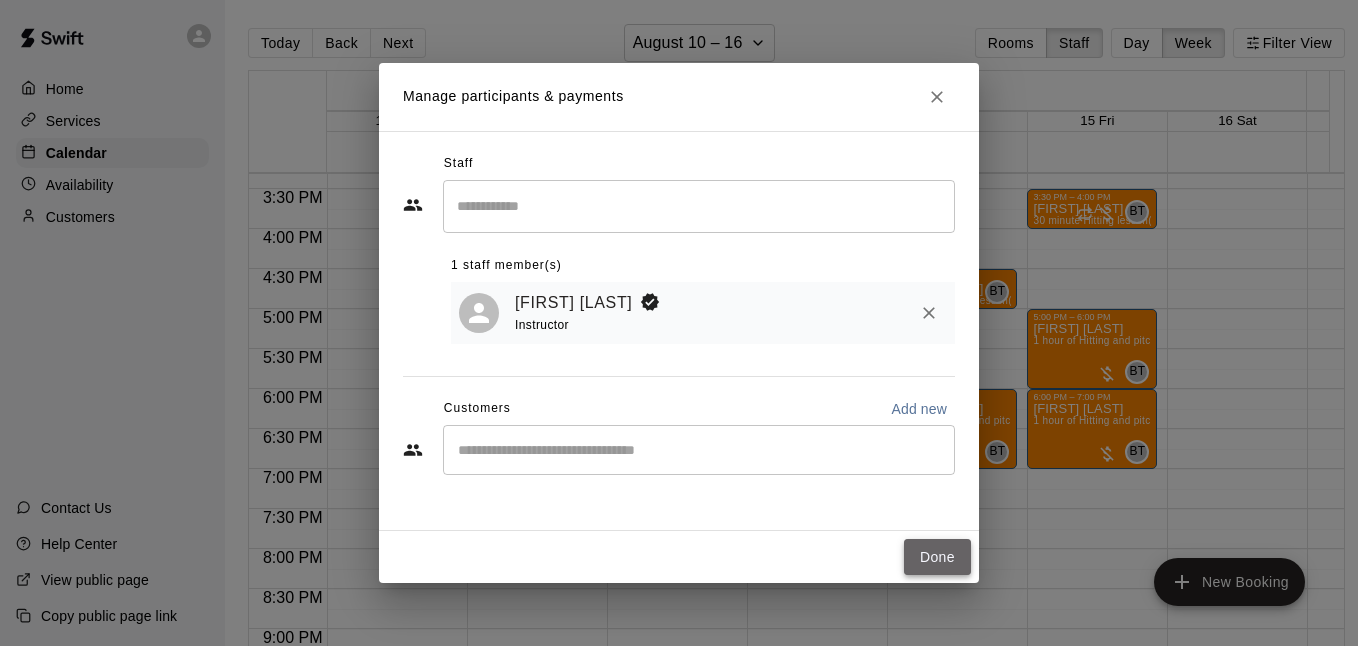 click on "Done" at bounding box center [937, 557] 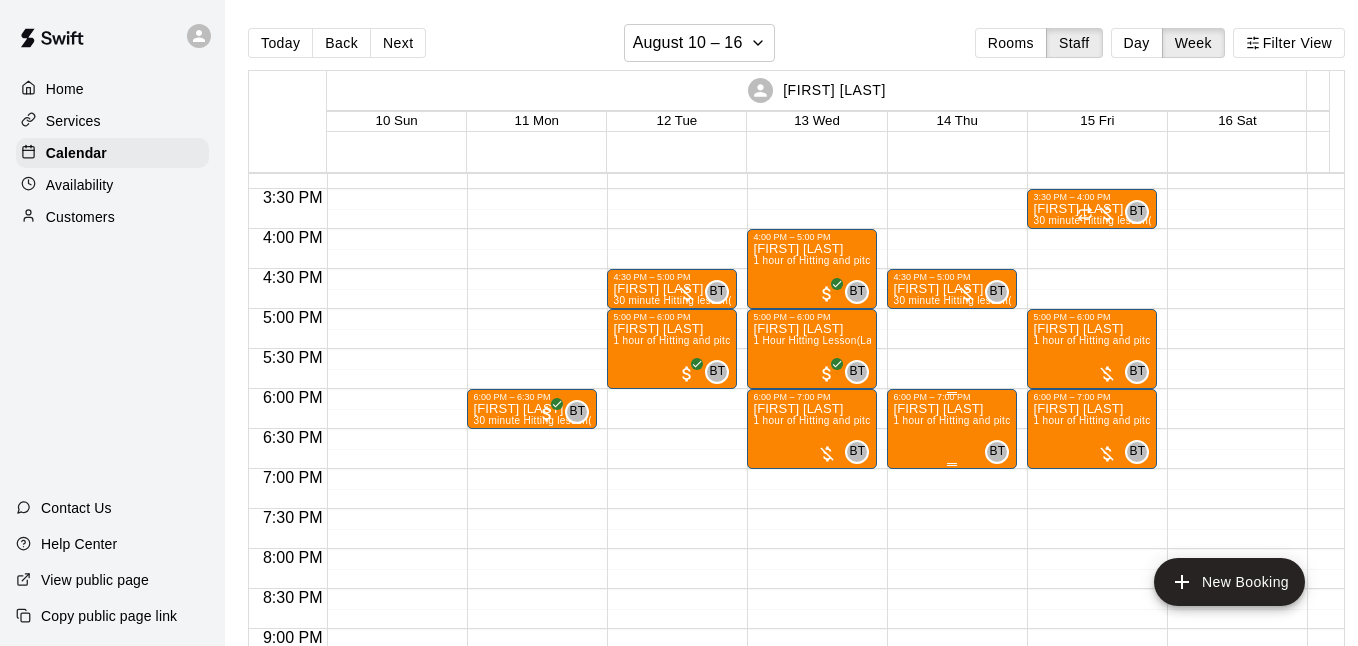 click on "1 hour of Hitting and pitching/fielding  (Lane 5 (65))" at bounding box center [1011, 420] 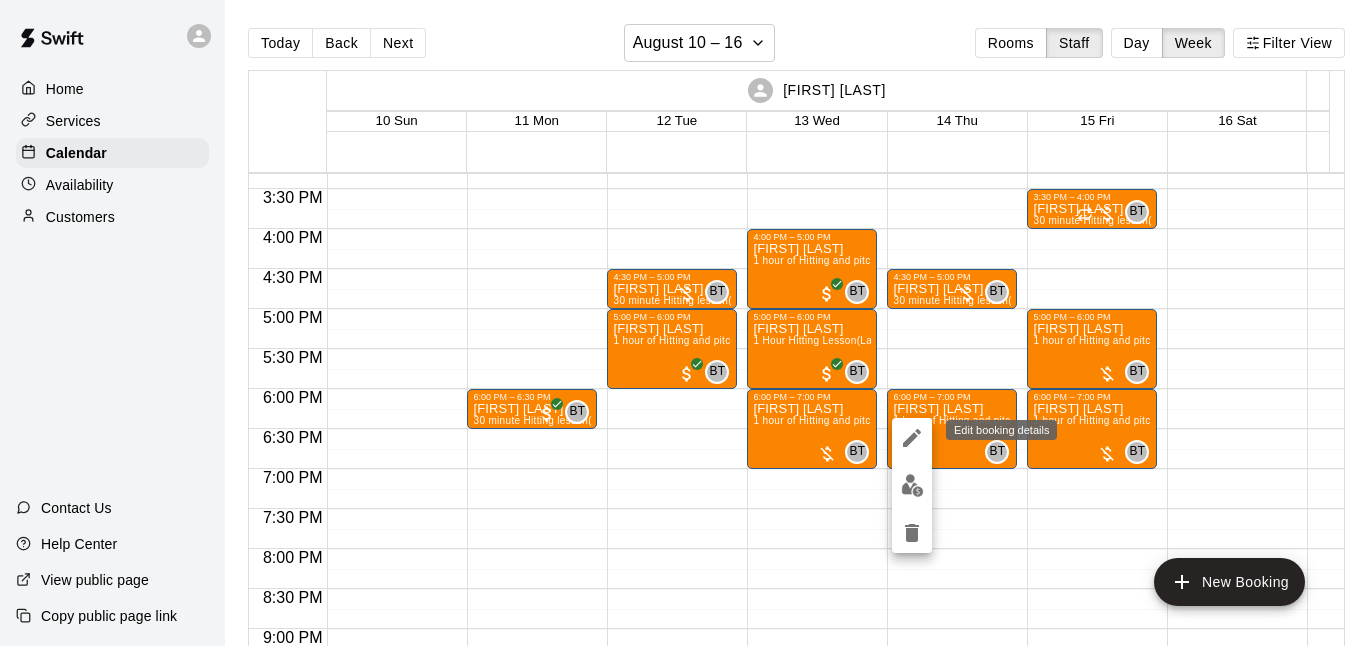 click 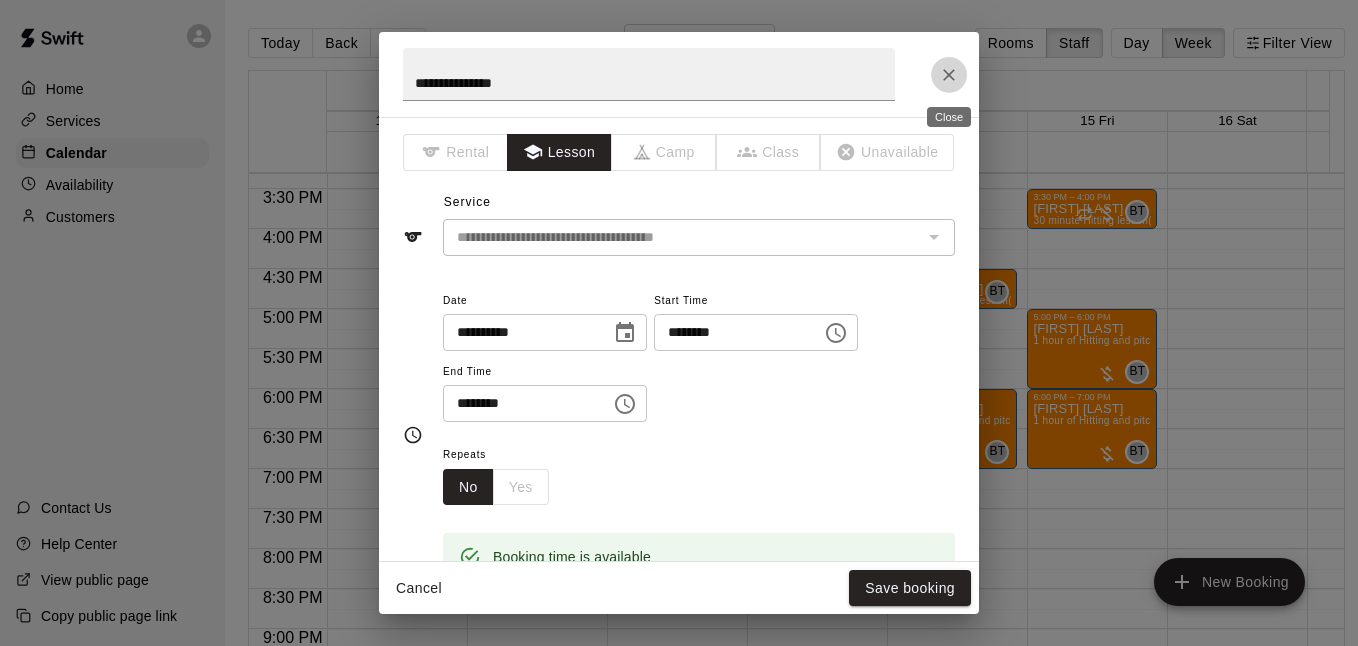 click 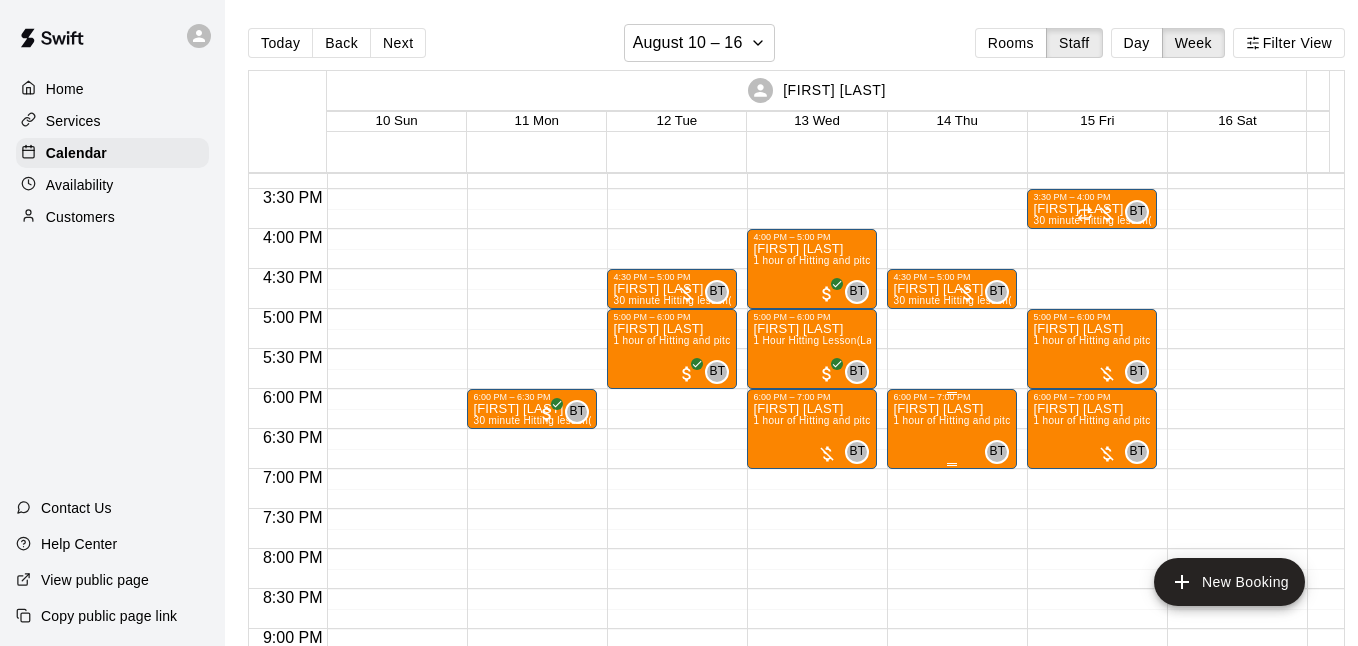 click on "Branson Butler  1 hour of Hitting and pitching/fielding  (Lane 5 (65))" at bounding box center (952, 725) 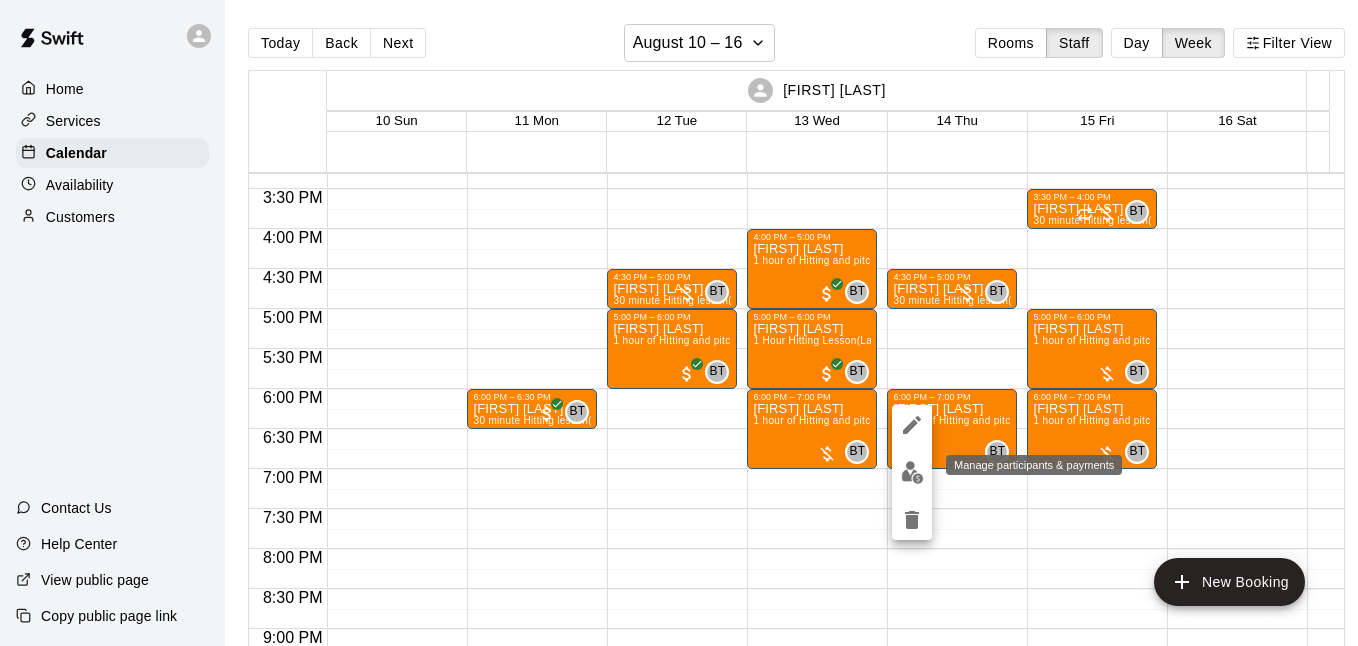 click at bounding box center [912, 472] 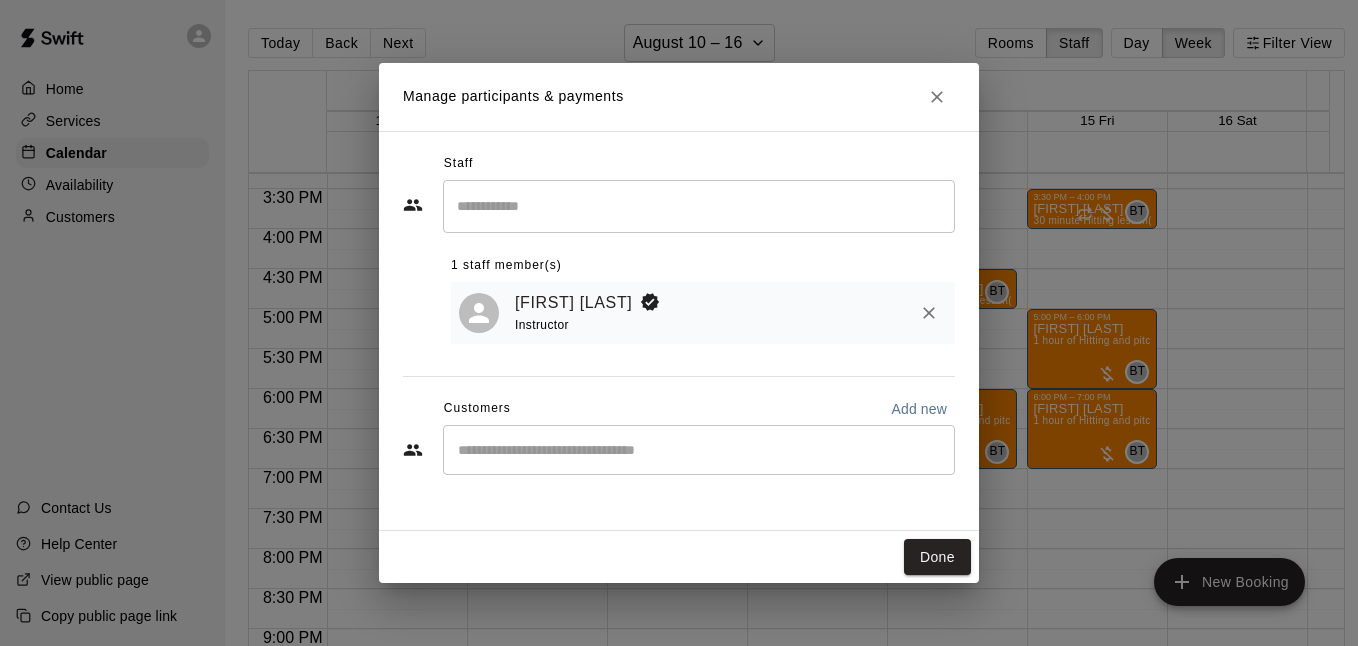 click on "​" at bounding box center (699, 450) 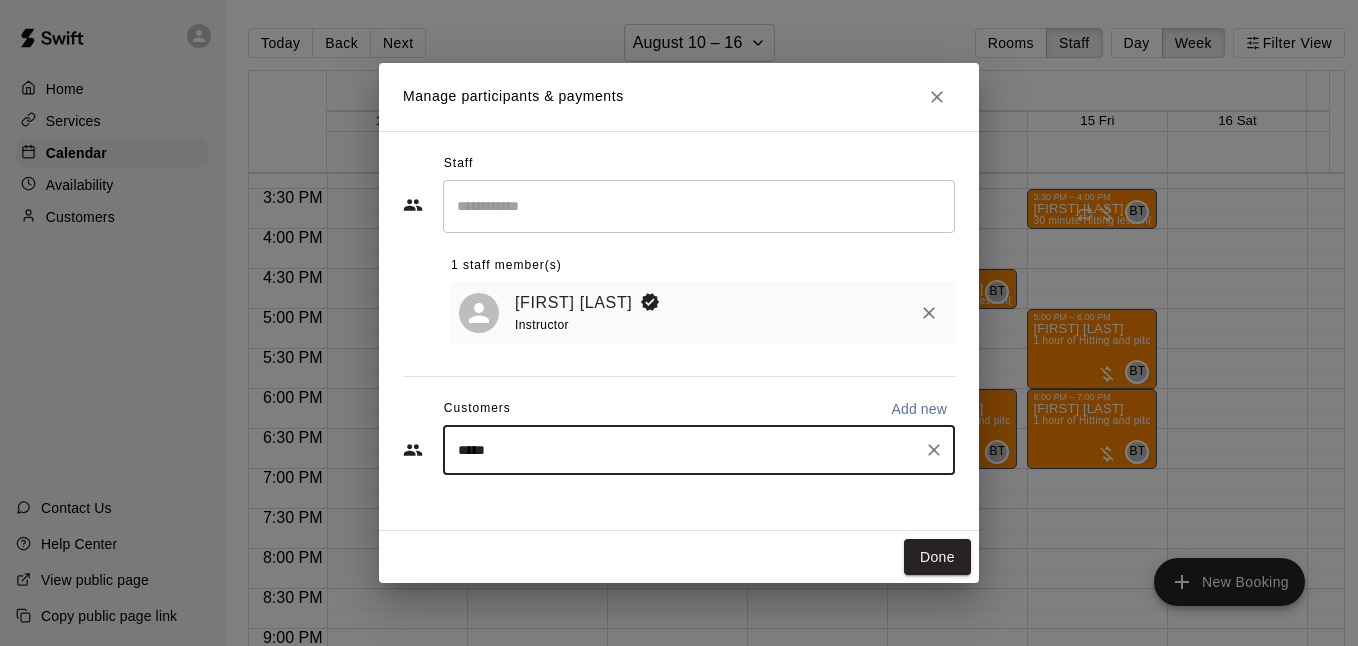 type on "******" 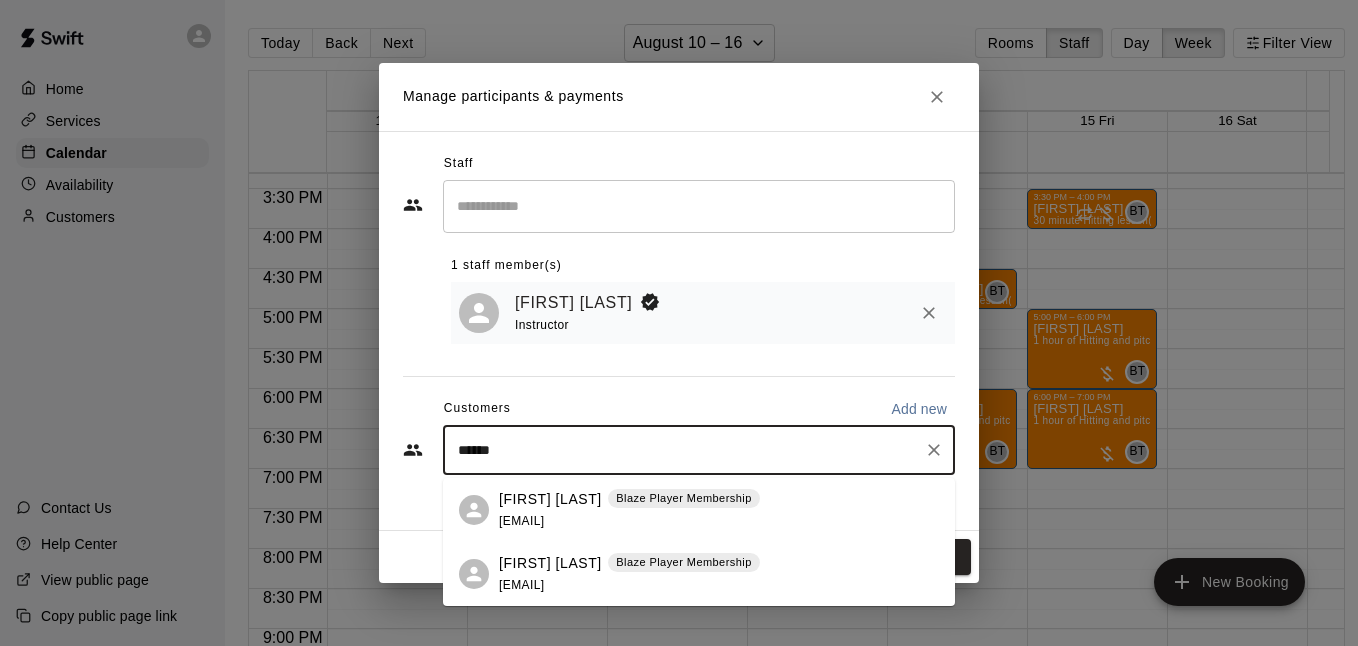 click on "Nicholas Butler Blaze Player Membership  nbrb99@yahoo.com" at bounding box center [629, 510] 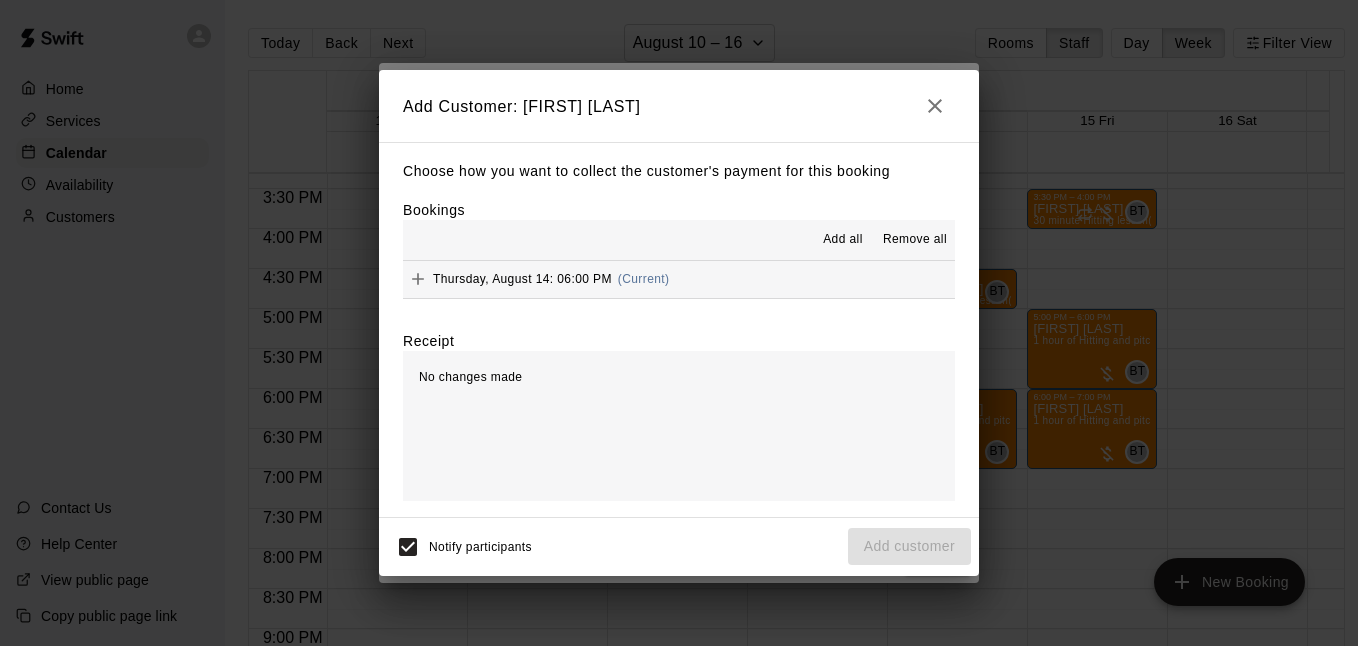 click on "Thursday, August 14: 06:00 PM (Current)" at bounding box center (679, 279) 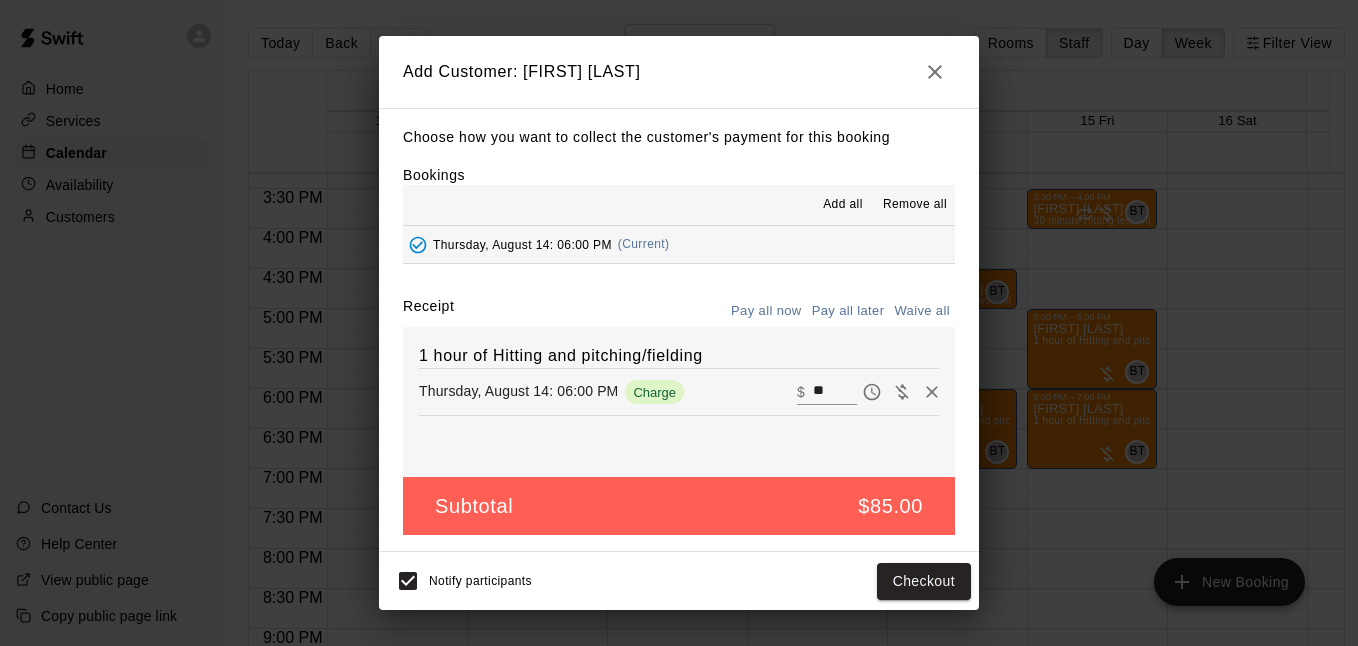 click on "Pay all later" at bounding box center [848, 311] 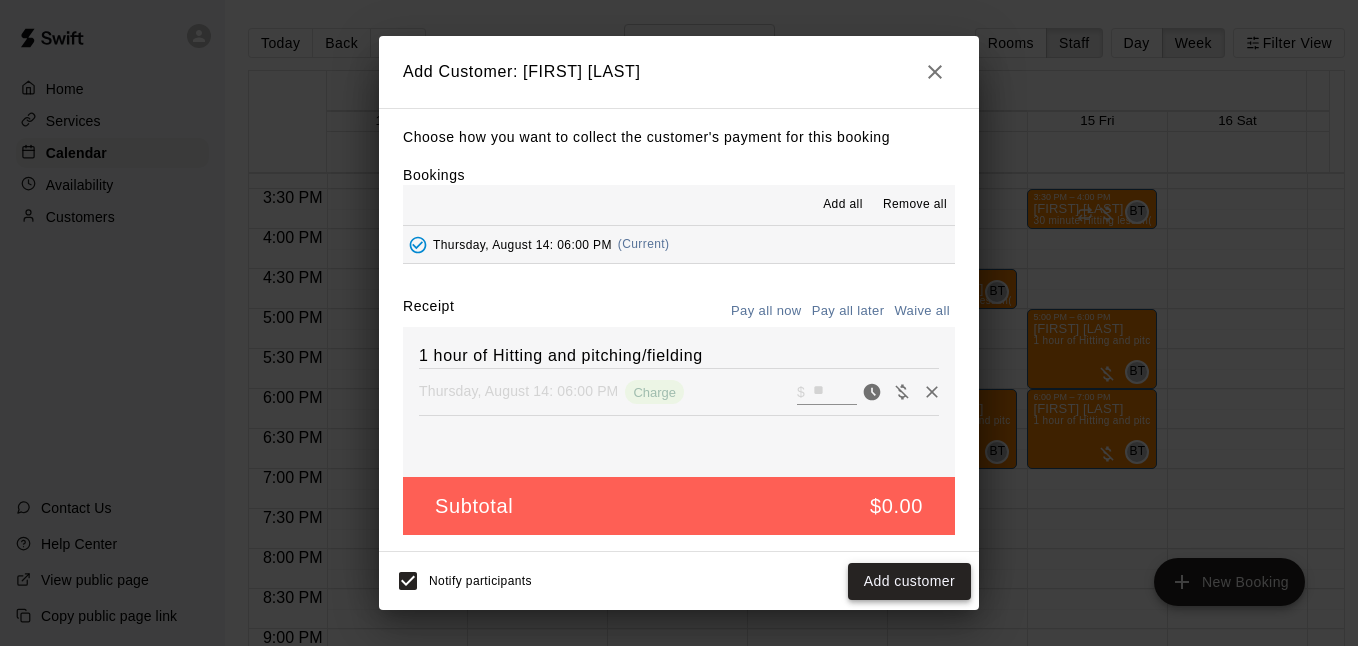 click on "Add customer" at bounding box center (909, 581) 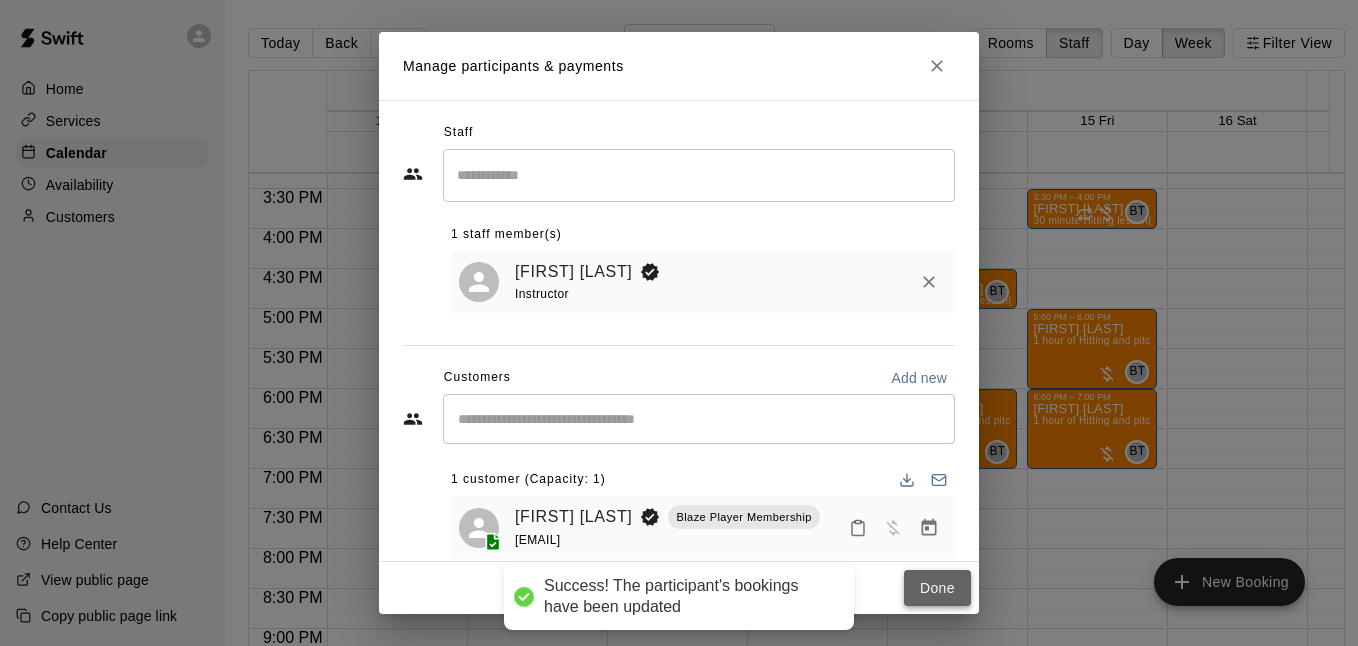 click on "Done" at bounding box center (937, 588) 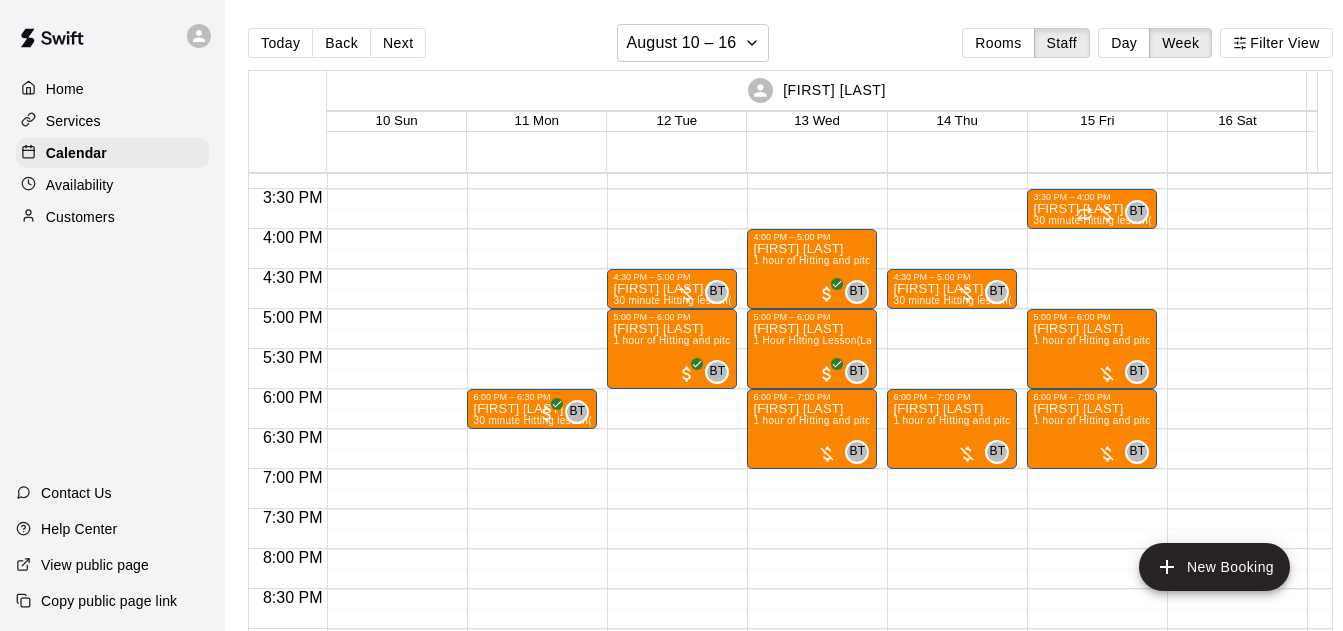 drag, startPoint x: 396, startPoint y: 48, endPoint x: 1051, endPoint y: 243, distance: 683.4106 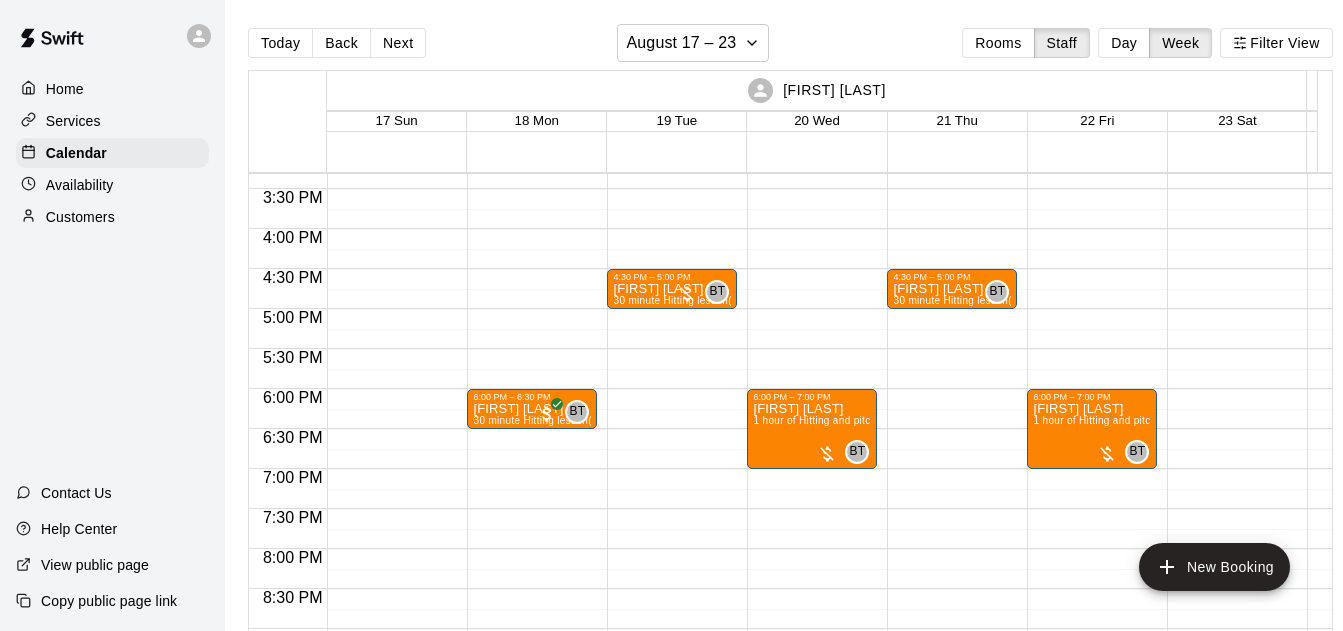 click on "4:30 PM – 5:00 PM Joe Chandler  30 minute Hitting lesson  (Lane 1 (40)) BT 0" at bounding box center (952, -91) 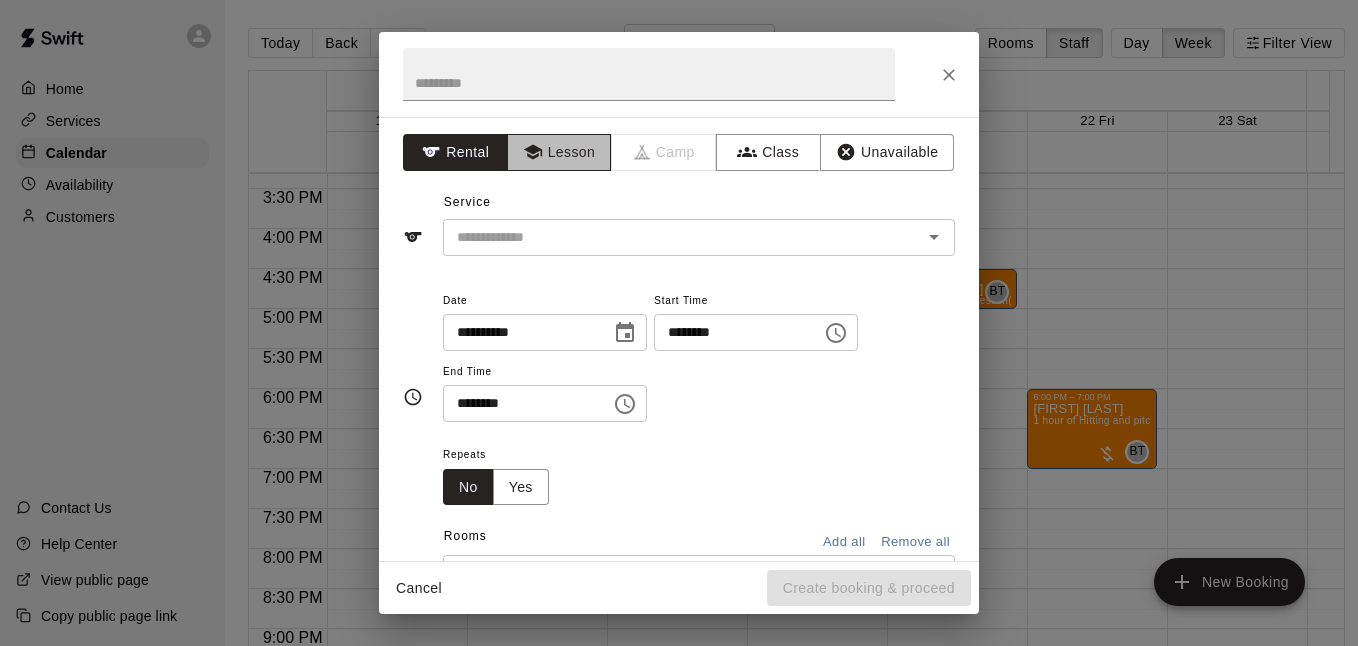 click 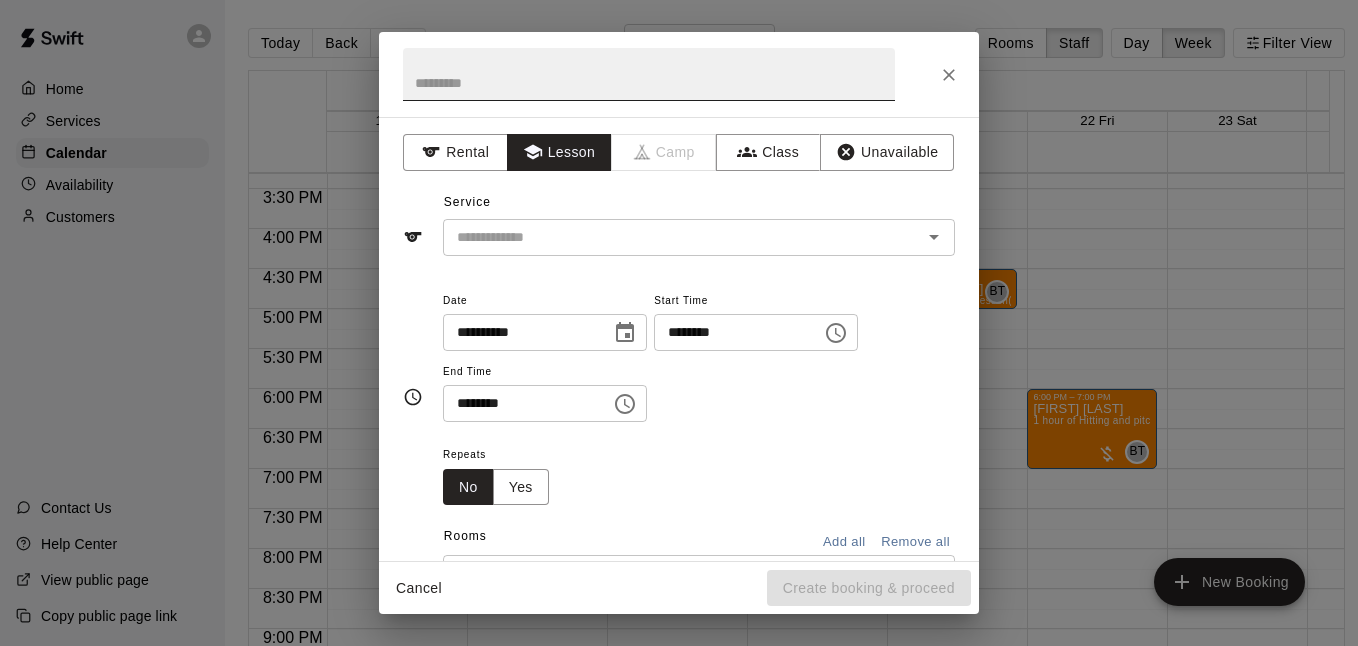 click at bounding box center [649, 74] 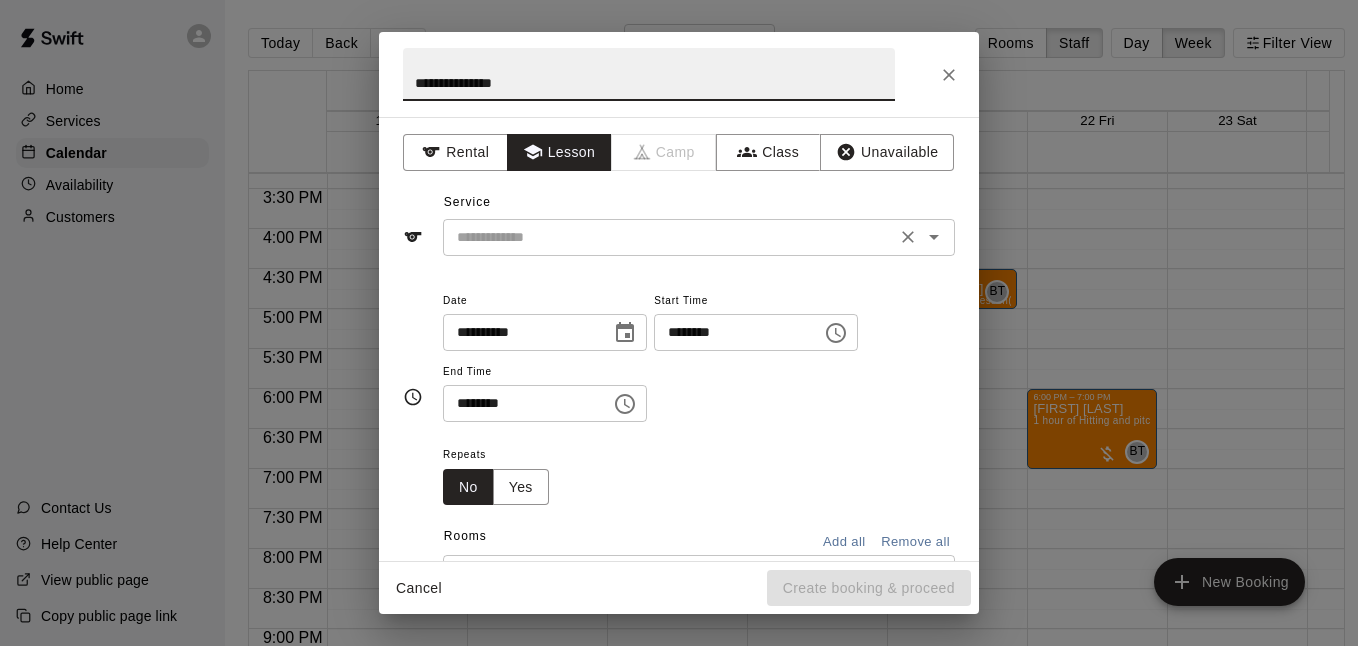 click 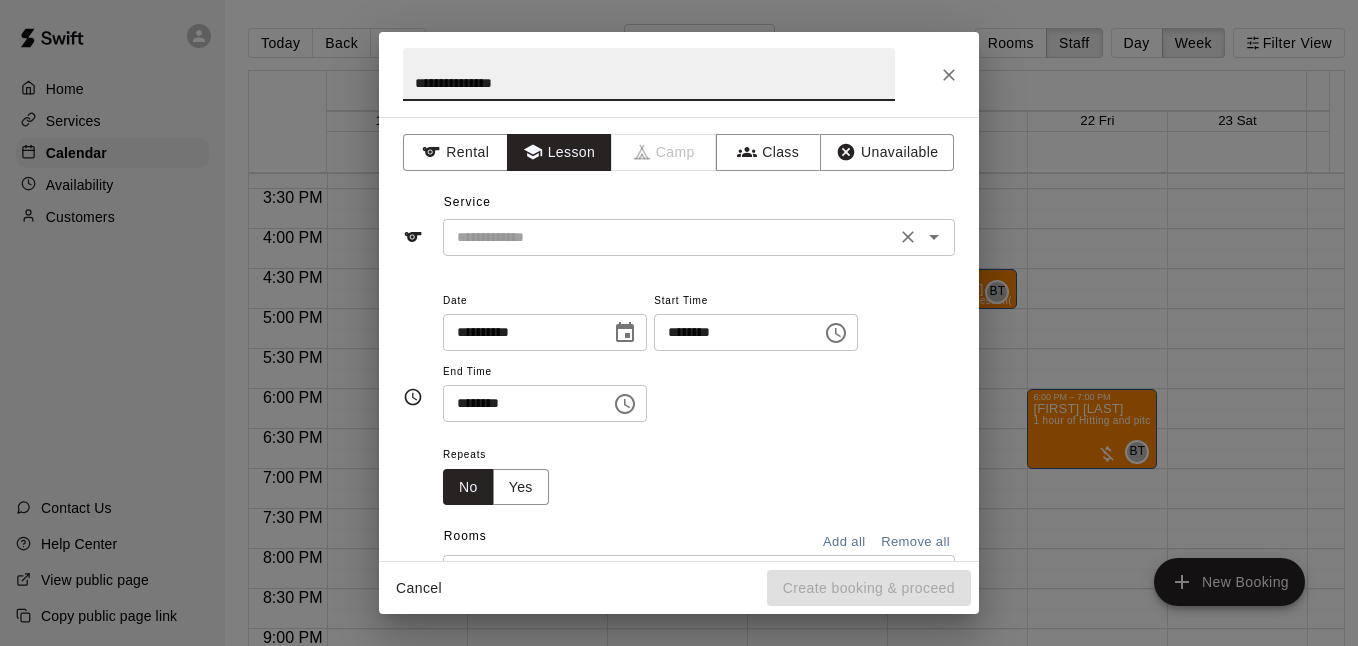 type on "**********" 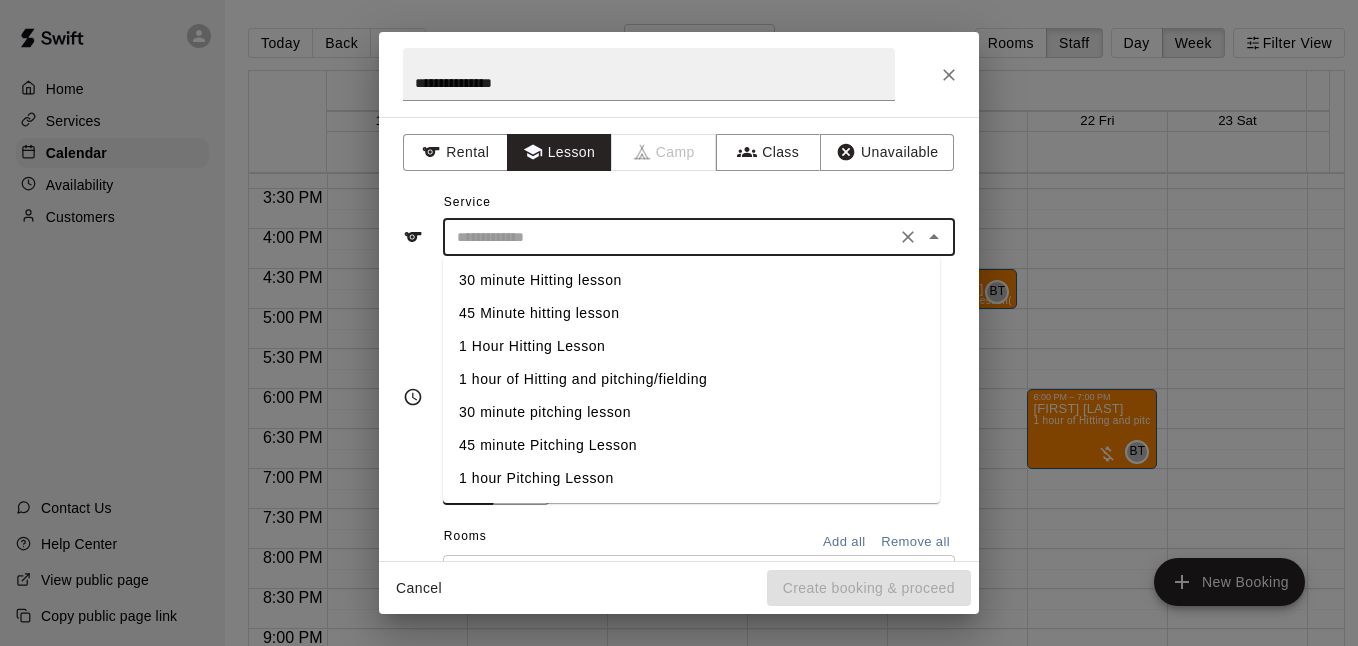 click on "1 hour of Hitting and pitching/fielding" at bounding box center [691, 379] 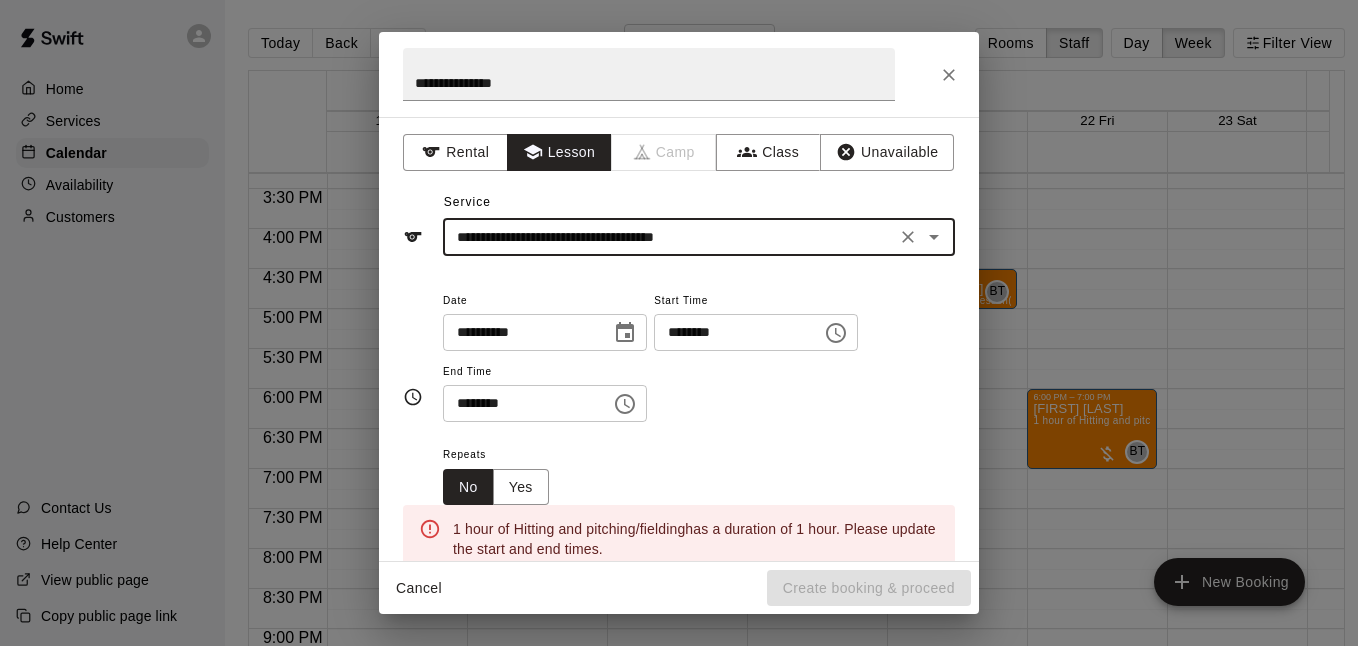 click 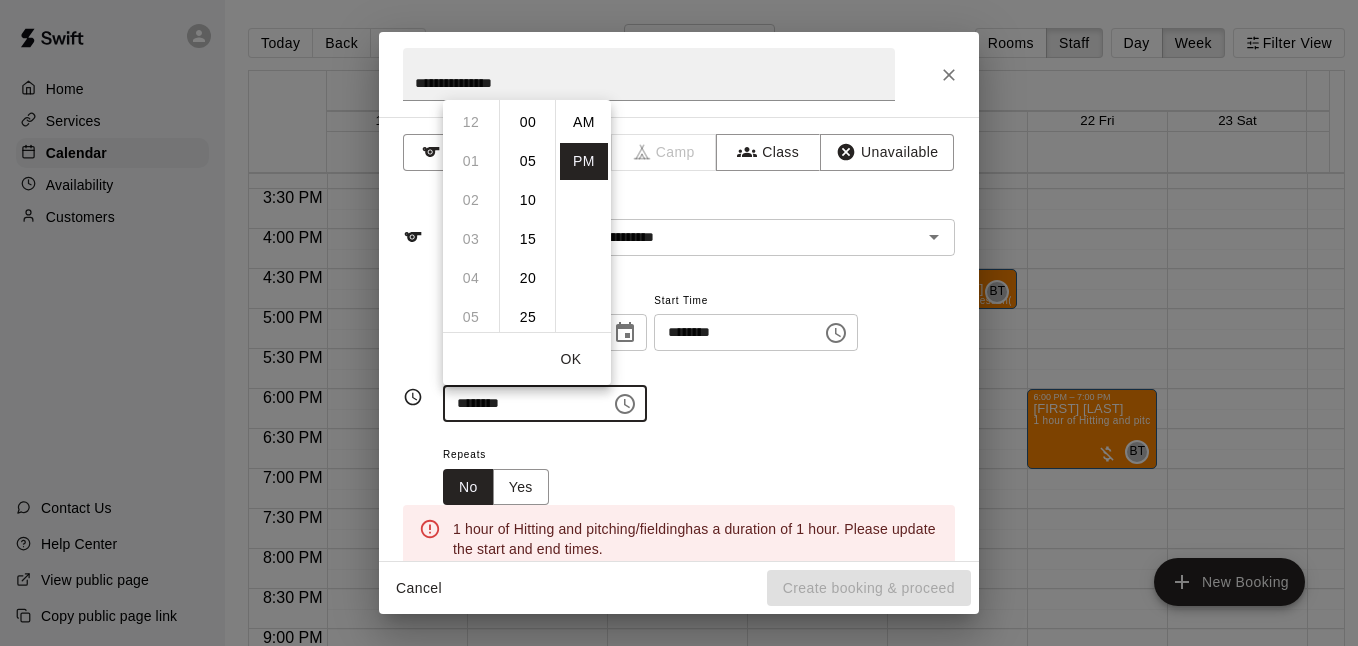 scroll, scrollTop: 234, scrollLeft: 0, axis: vertical 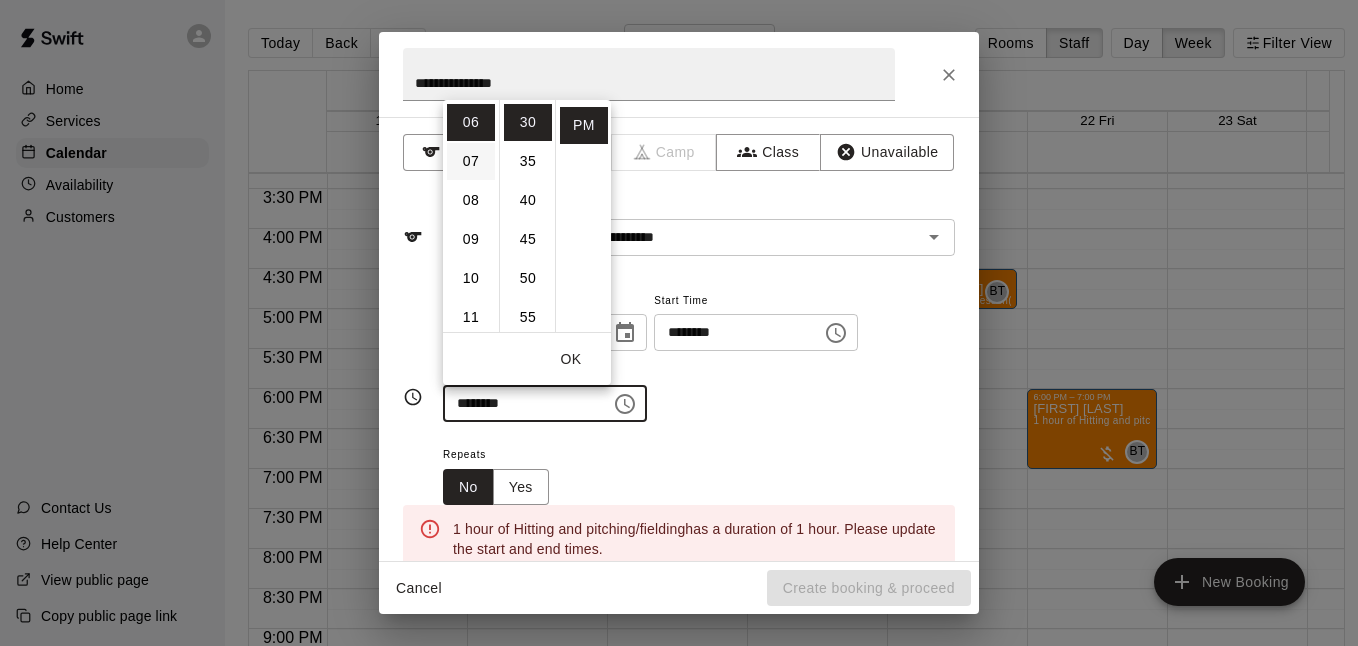 click on "07" at bounding box center [471, 161] 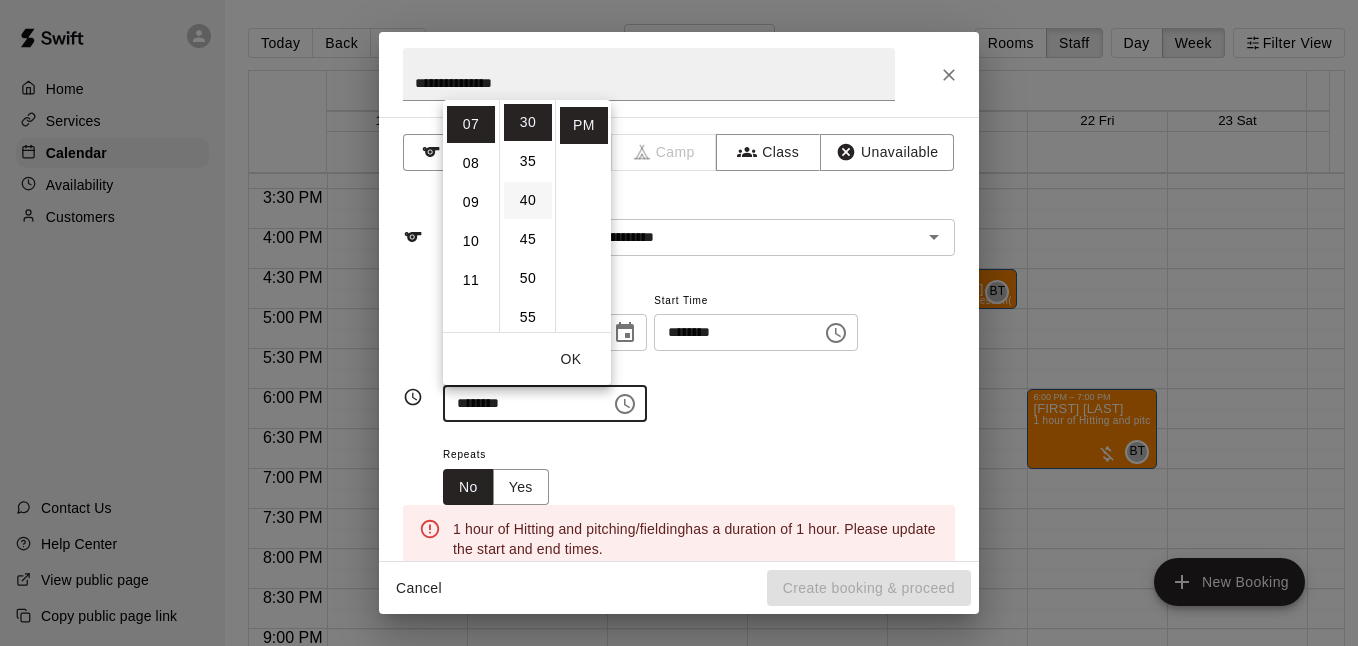 scroll, scrollTop: 273, scrollLeft: 0, axis: vertical 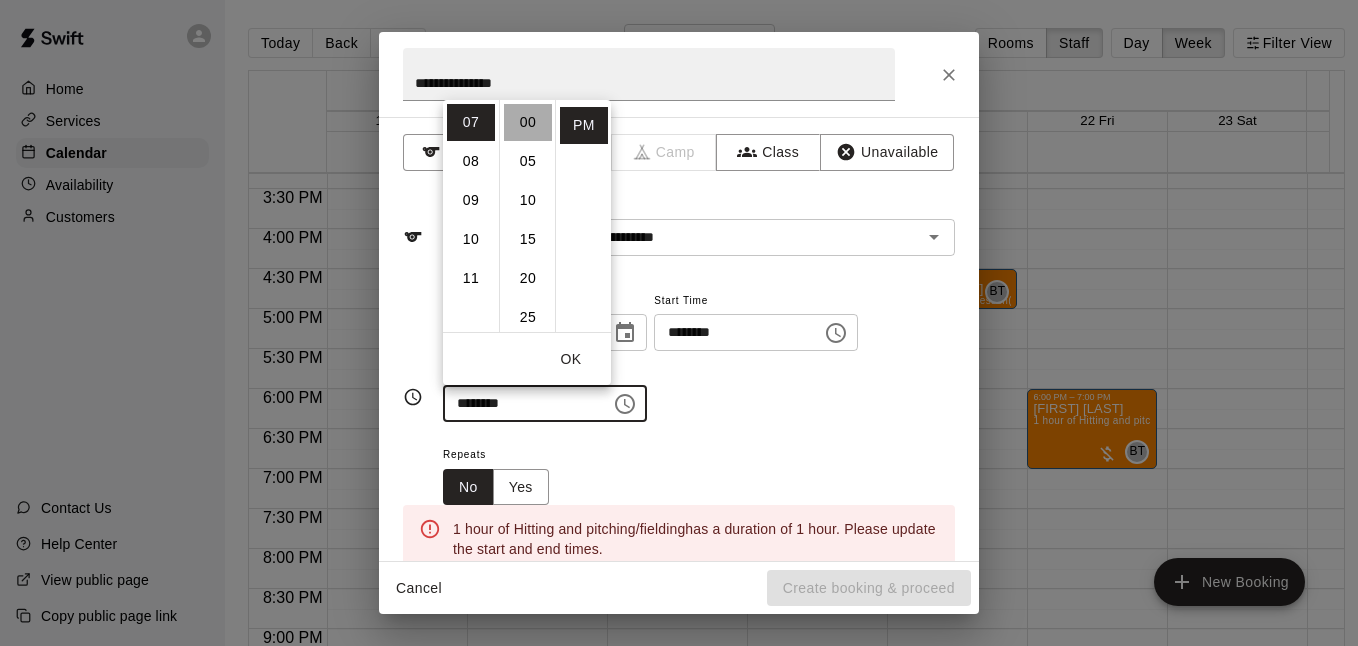 click on "00" at bounding box center (528, 122) 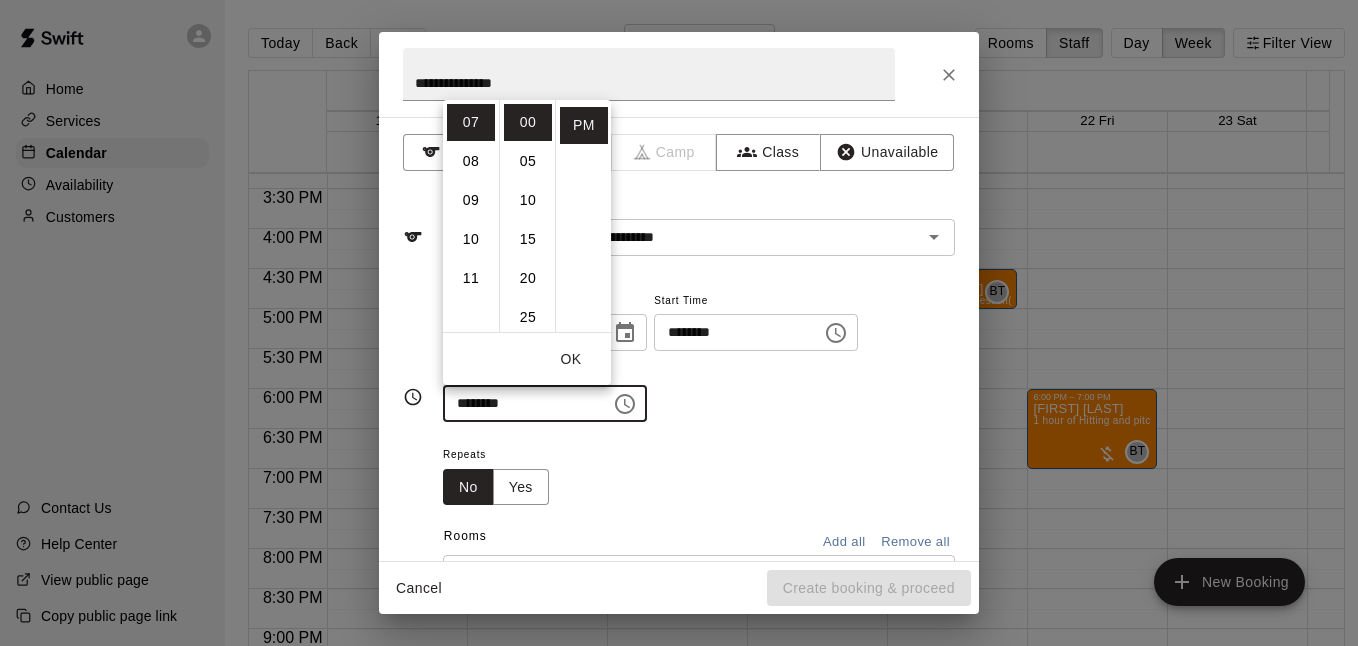 click on "Repeats No Yes" at bounding box center (699, 473) 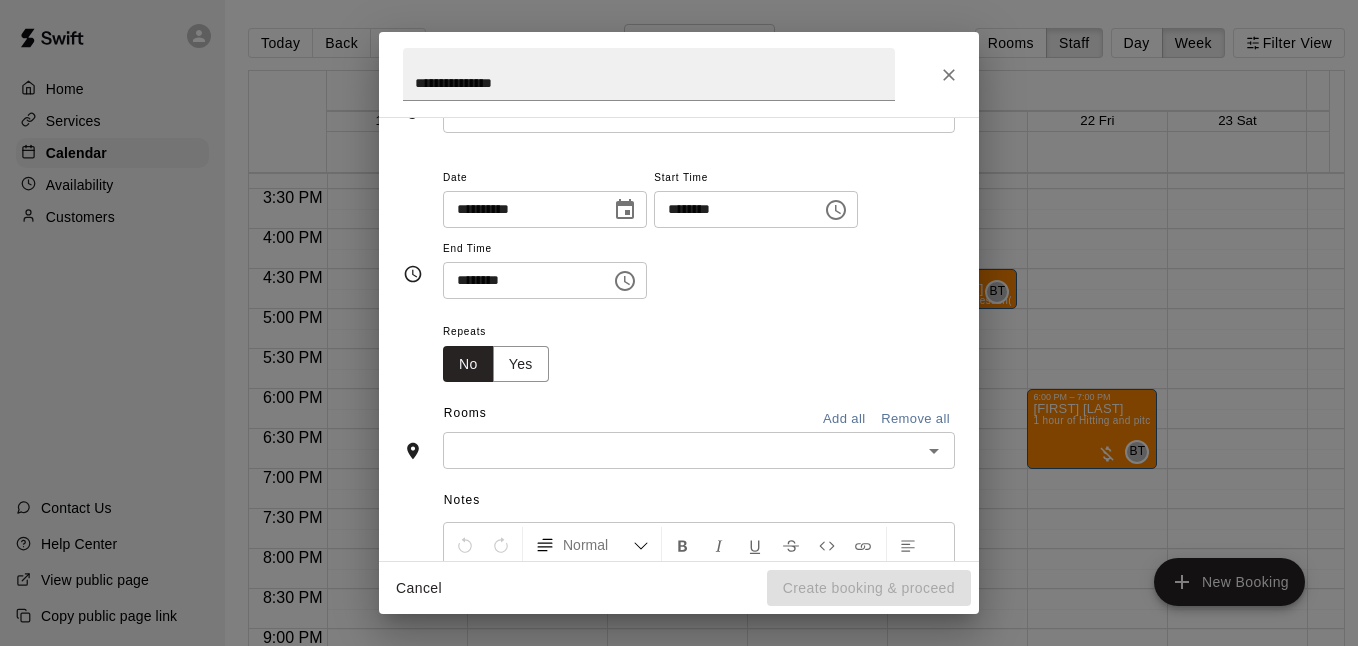 scroll, scrollTop: 133, scrollLeft: 0, axis: vertical 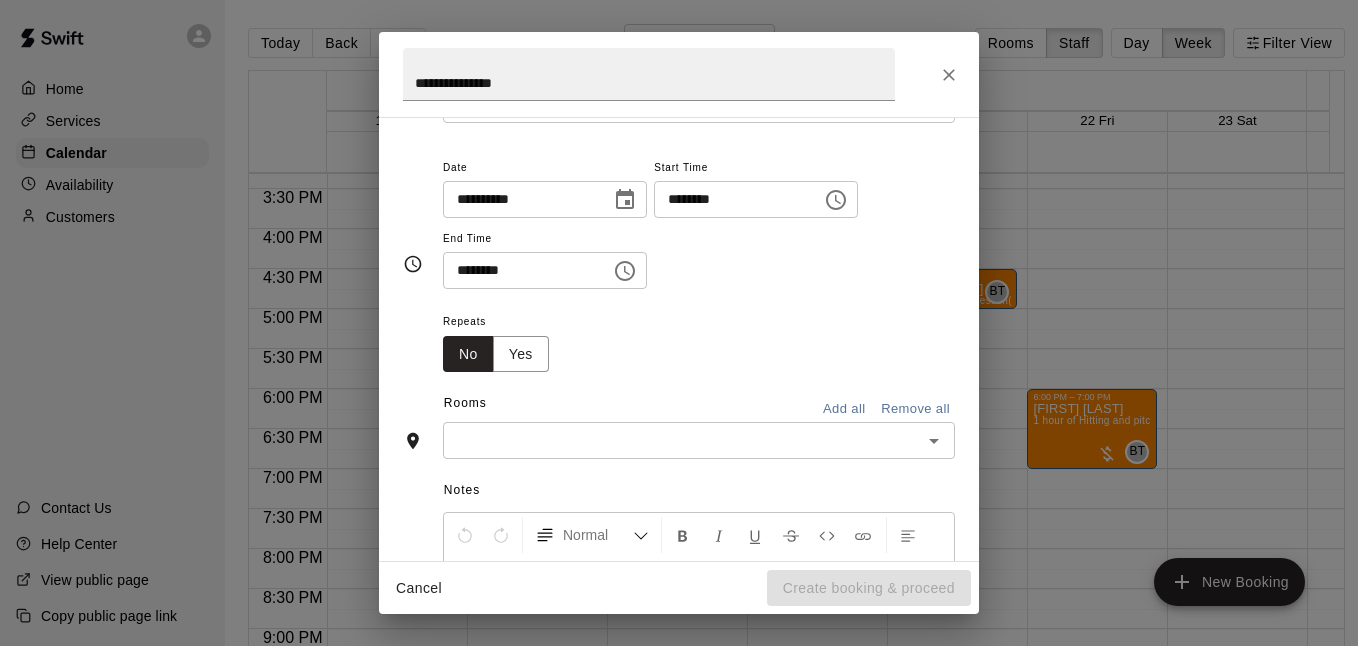 click 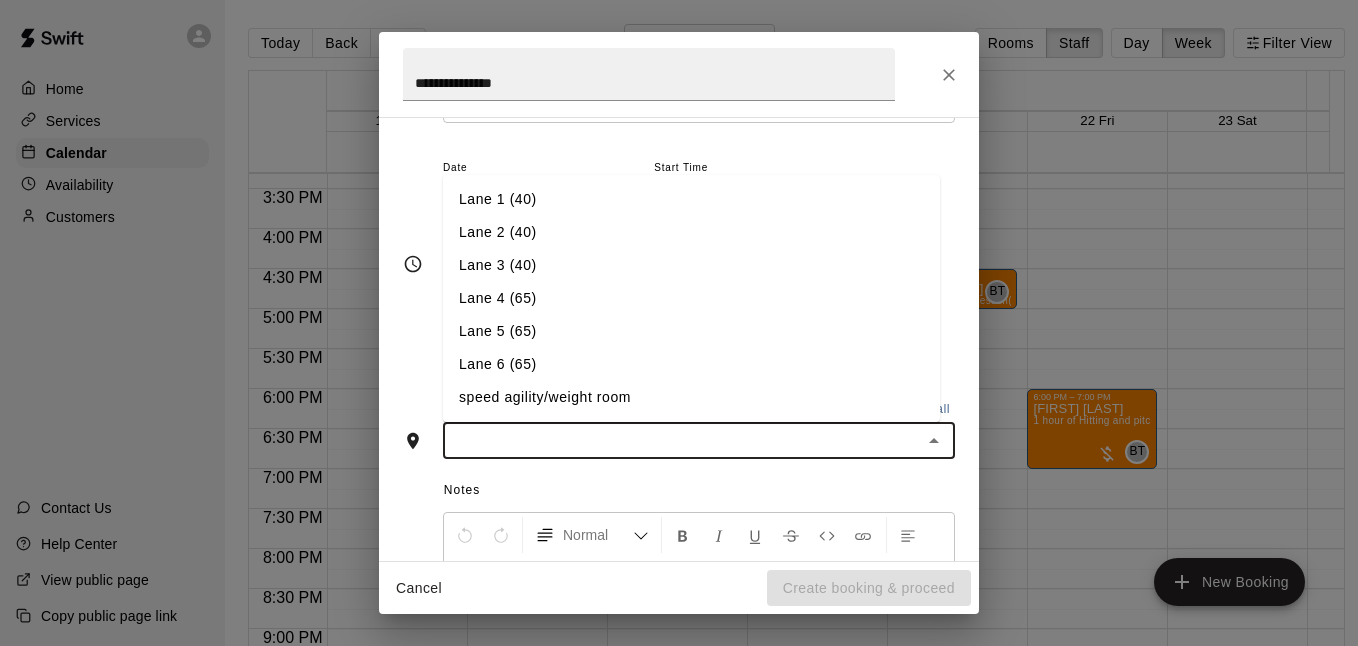 click on "Lane 5 (65)" at bounding box center (691, 331) 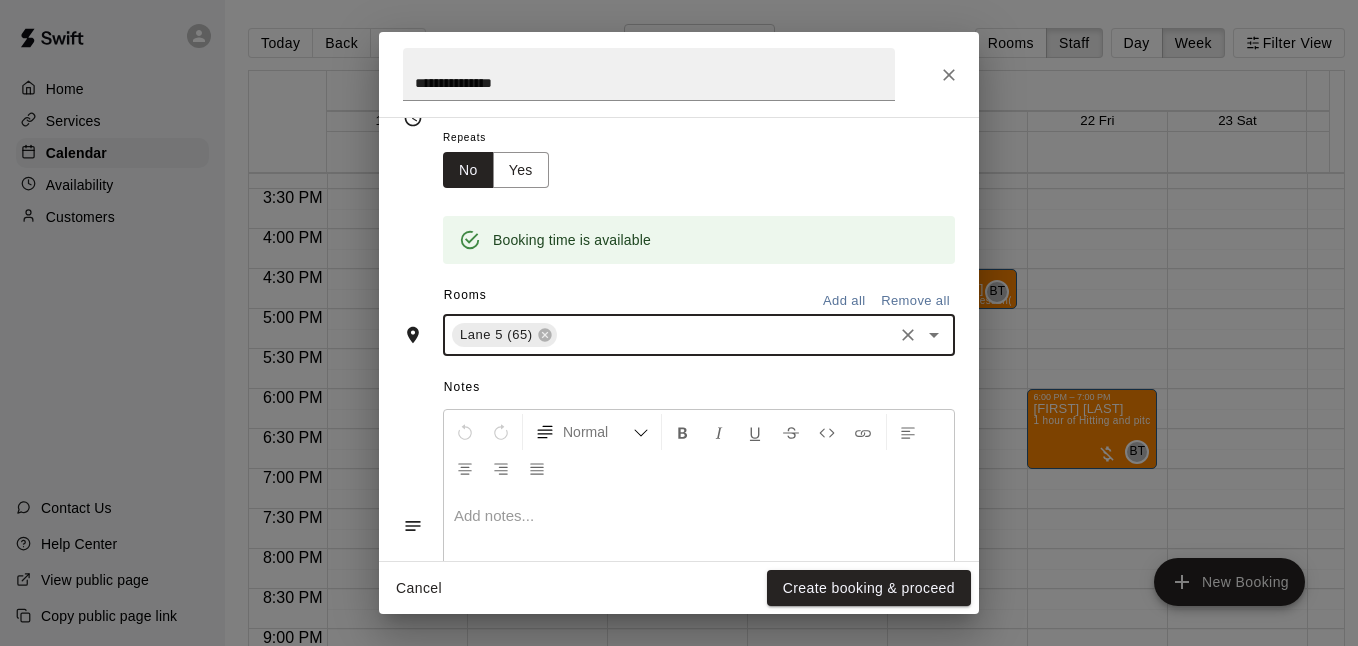 scroll, scrollTop: 332, scrollLeft: 0, axis: vertical 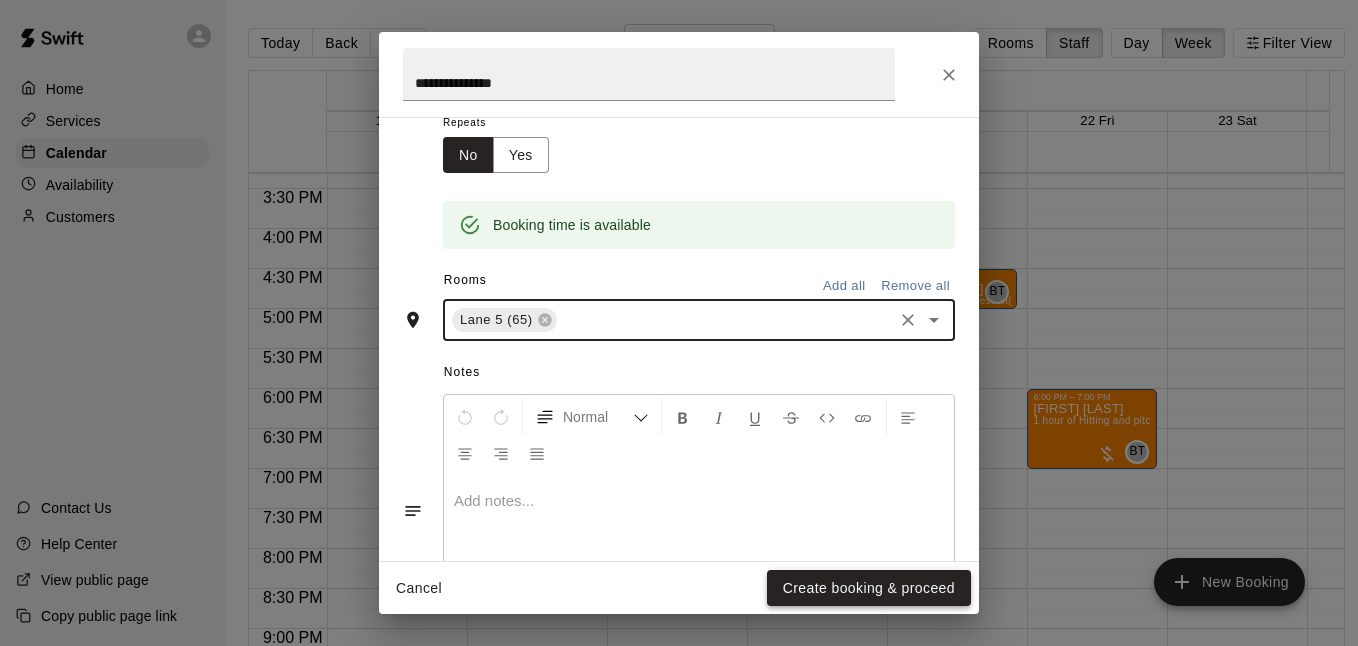 click on "Create booking & proceed" at bounding box center [869, 588] 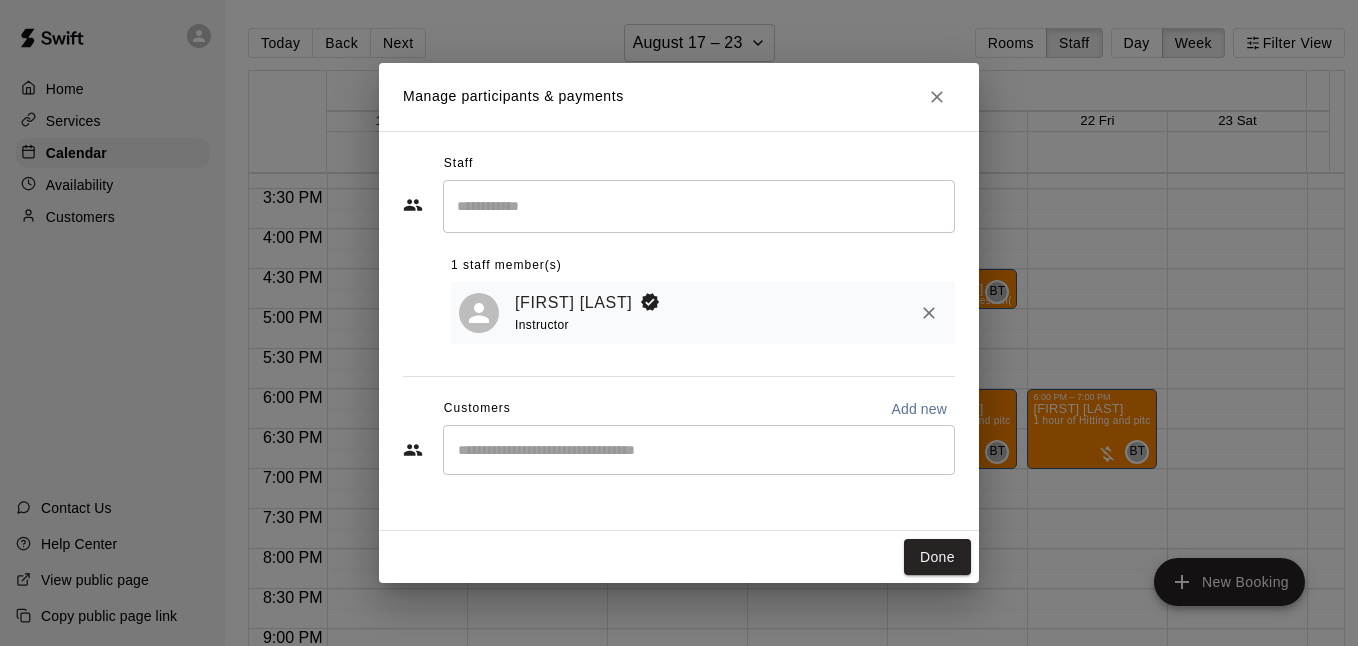 click at bounding box center (699, 450) 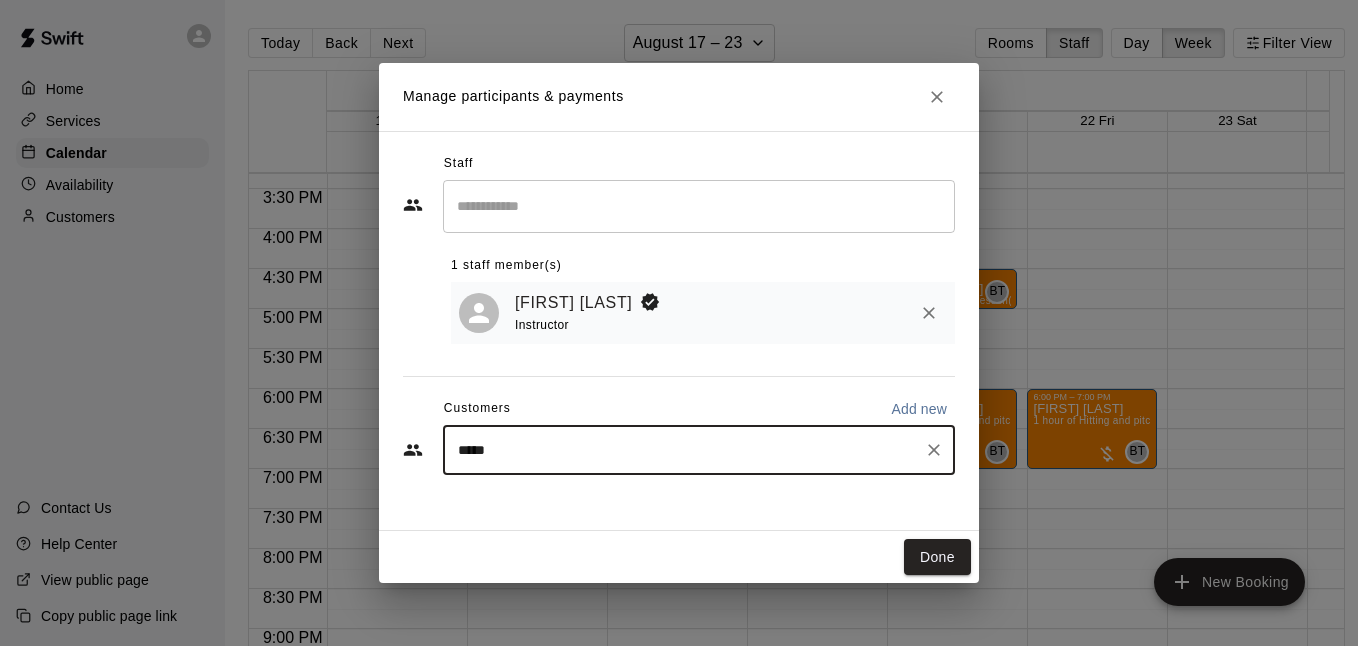 type on "******" 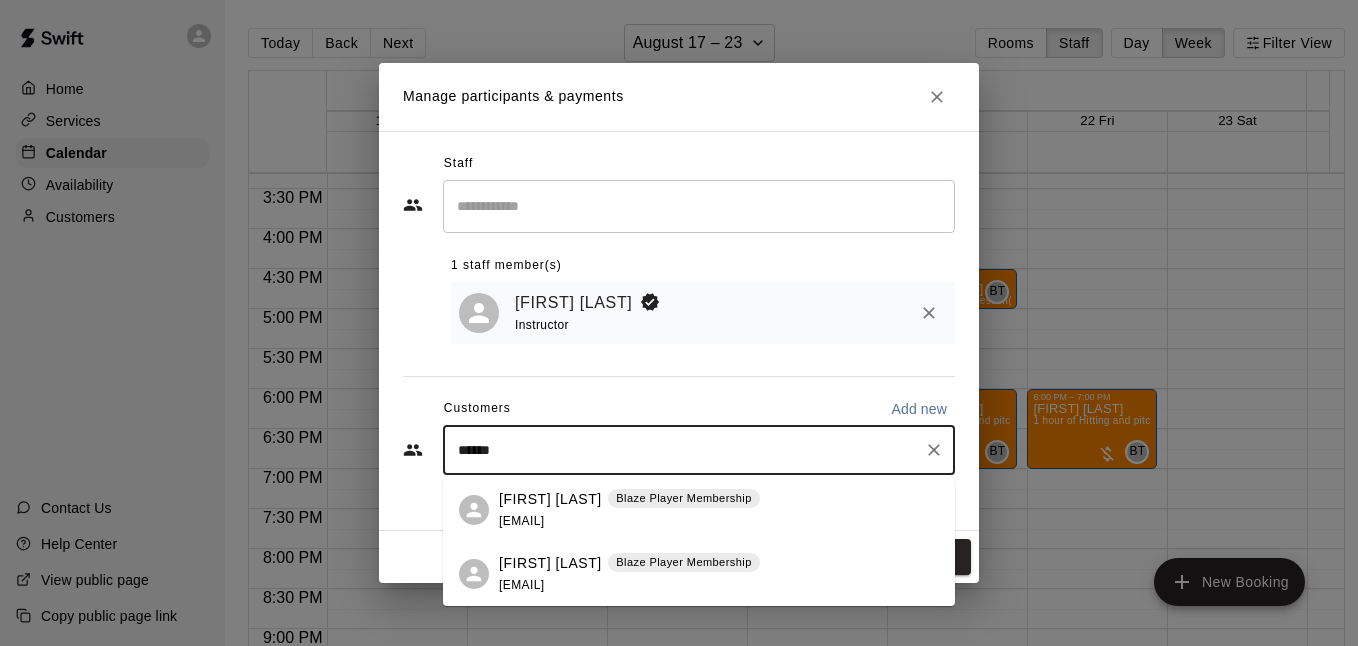 click on "Nicholas Butler Blaze Player Membership  nbrb99@yahoo.com" at bounding box center (629, 510) 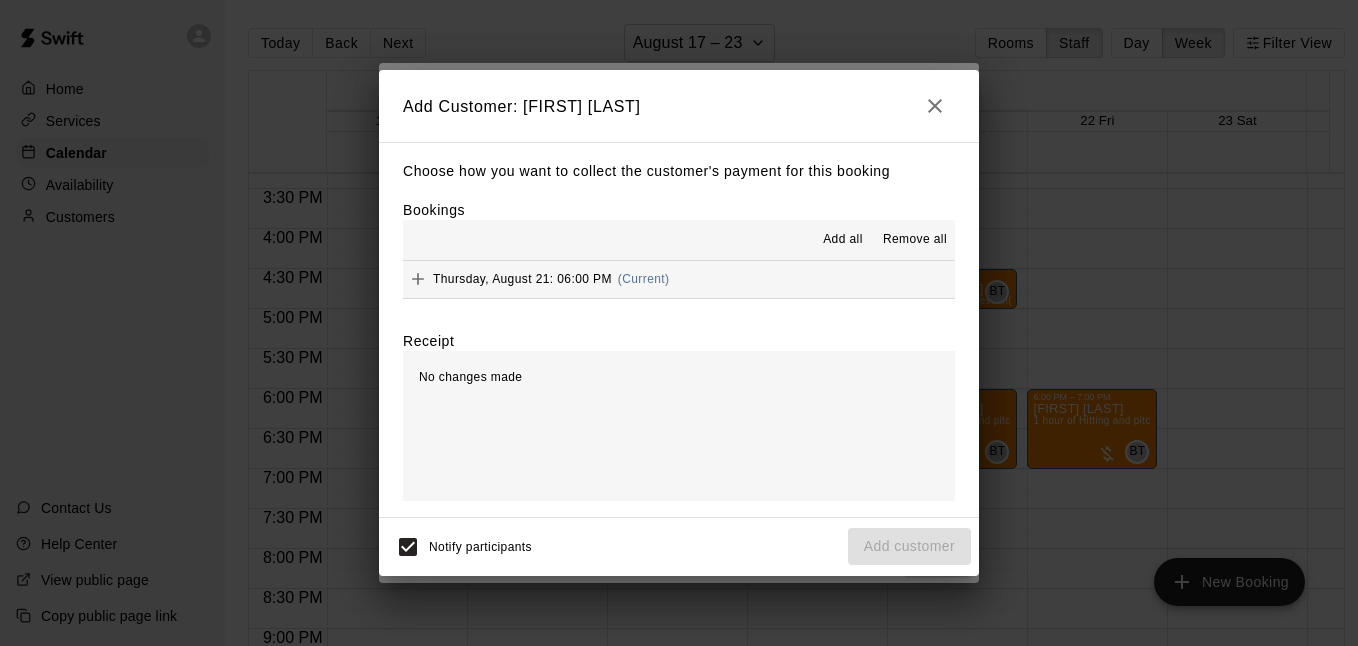 click on "Thursday, August 21: 06:00 PM (Current)" at bounding box center (679, 279) 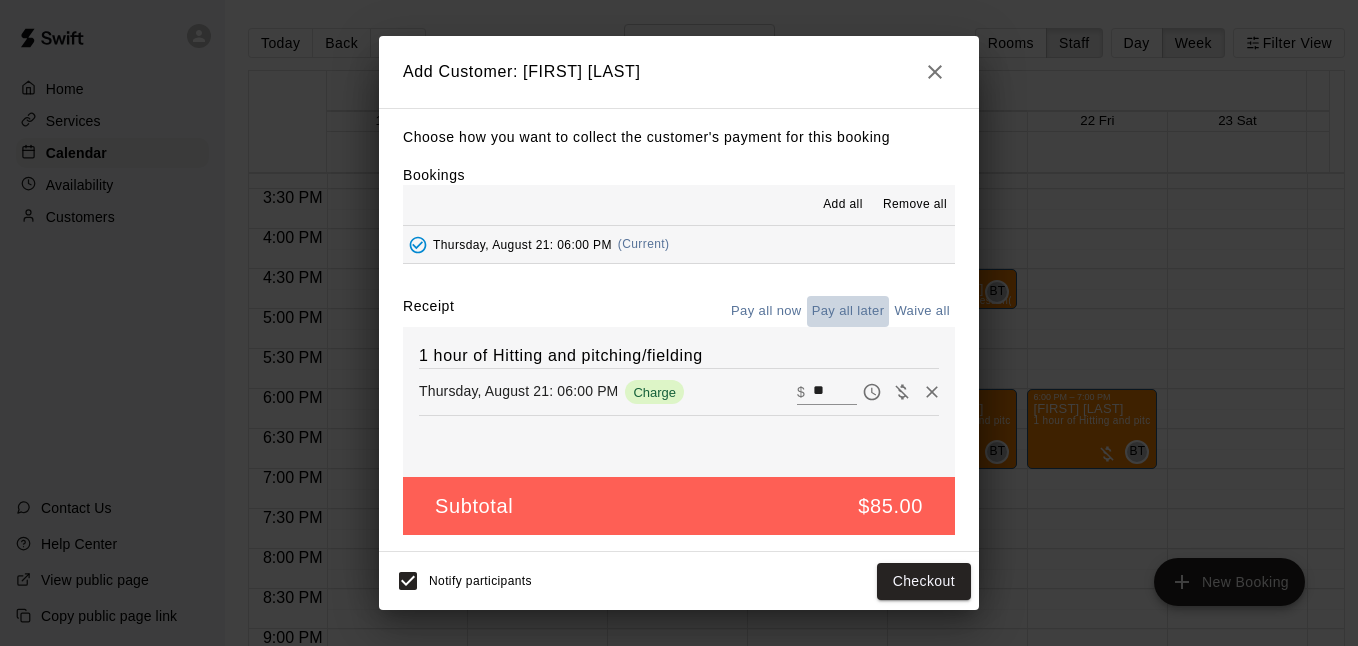 click on "Pay all later" at bounding box center [848, 311] 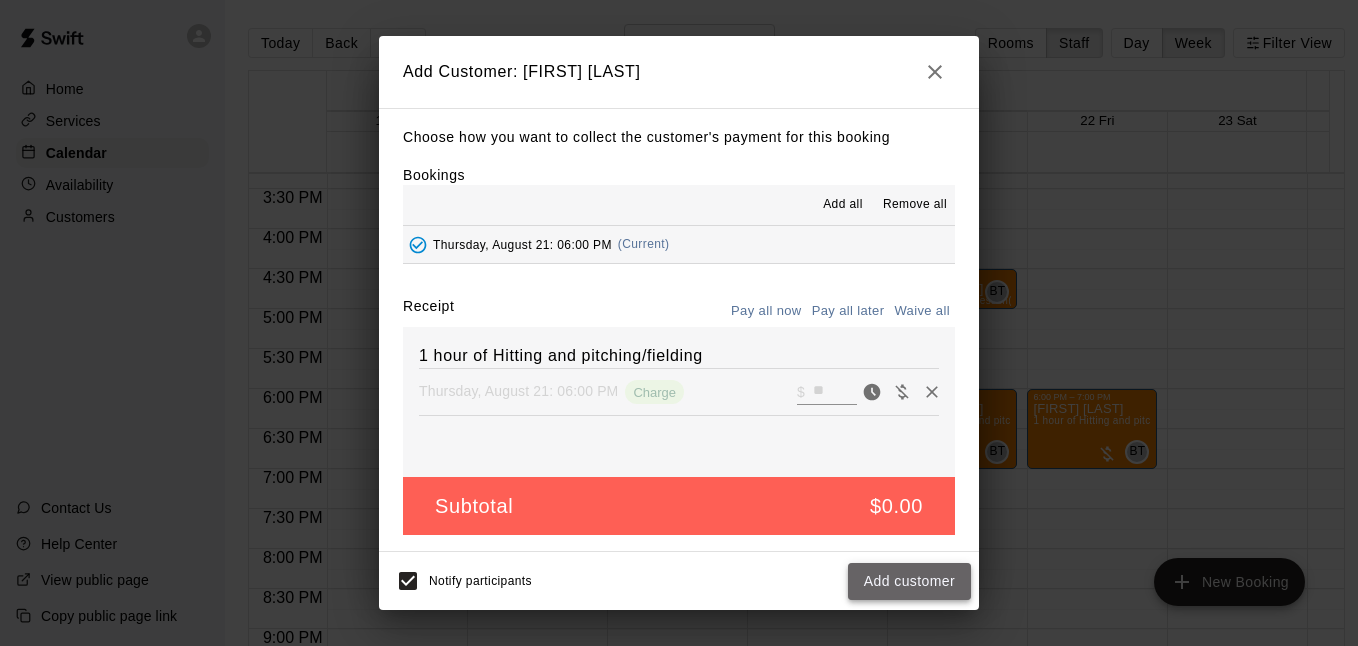 click on "Add customer" at bounding box center (909, 581) 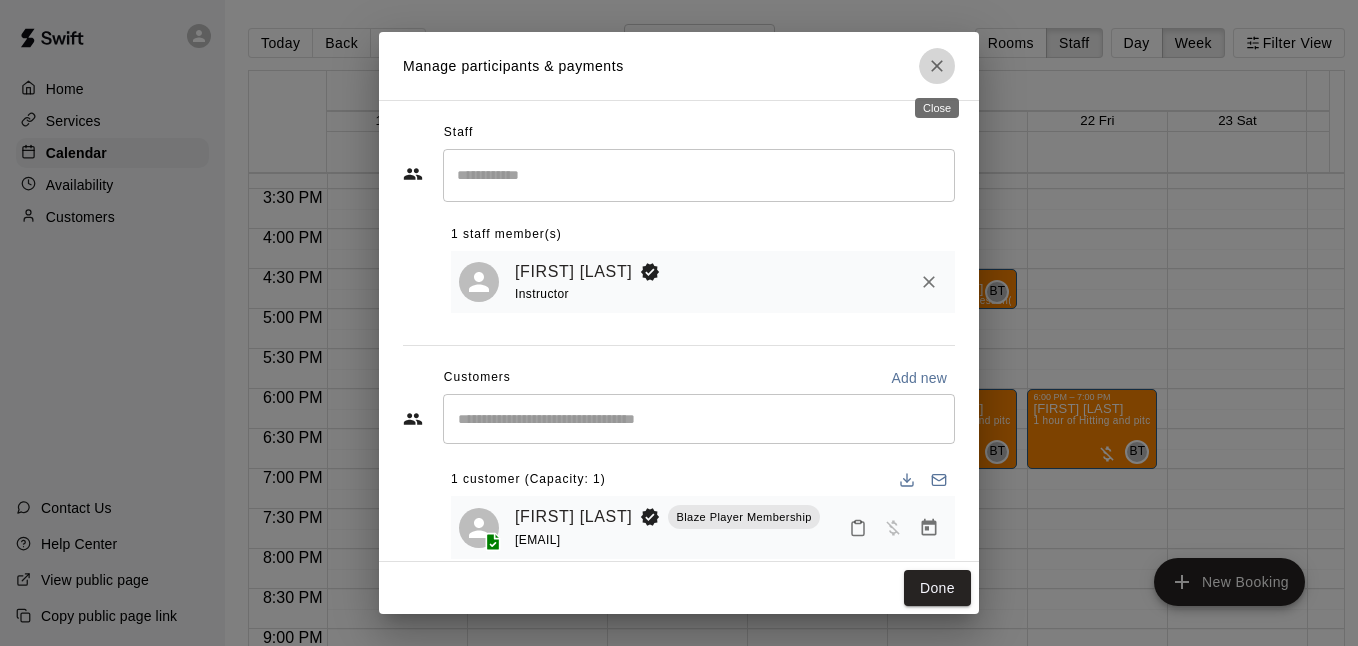 click 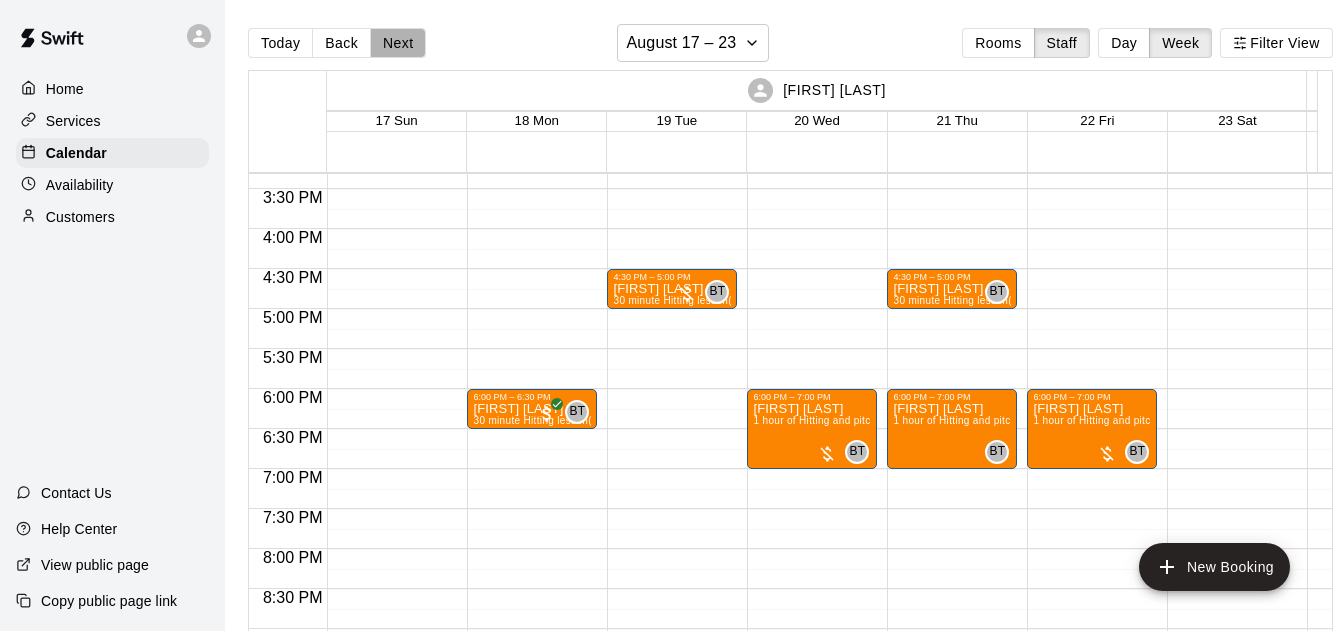 drag, startPoint x: 426, startPoint y: 50, endPoint x: 1087, endPoint y: 354, distance: 727.5555 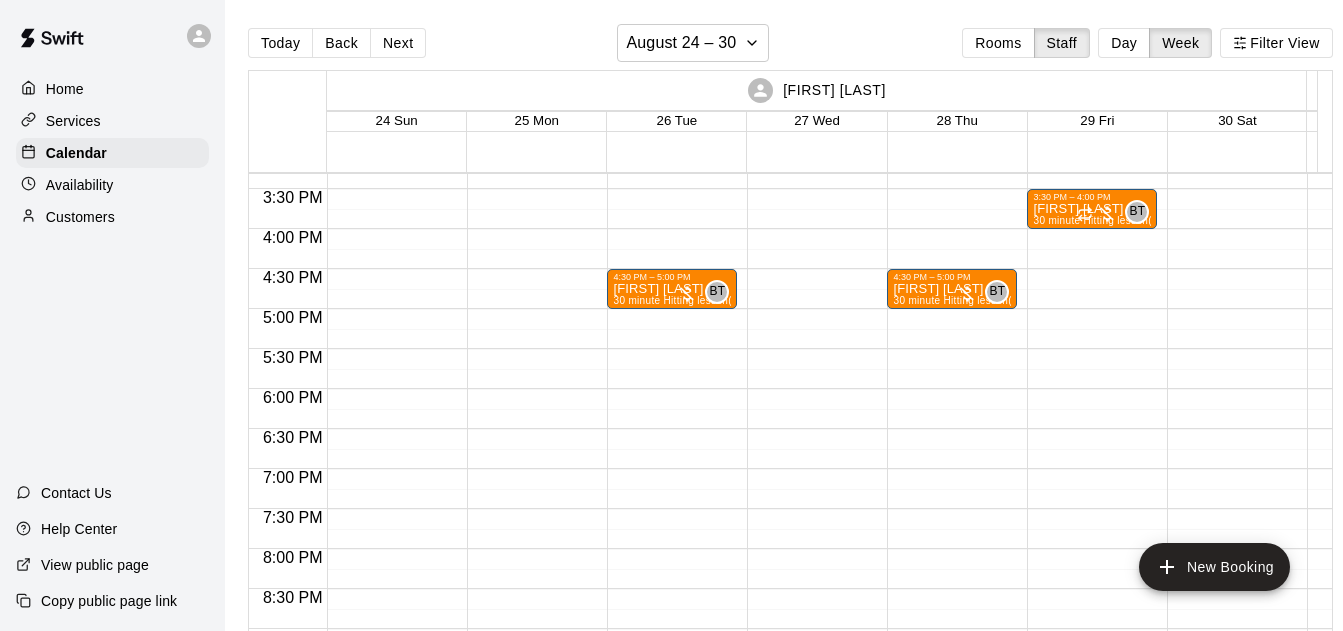 click on "4:30 PM – 5:00 PM Joe Chandler  30 minute Hitting lesson  (Lane 1 (40)) BT 0" at bounding box center (952, -91) 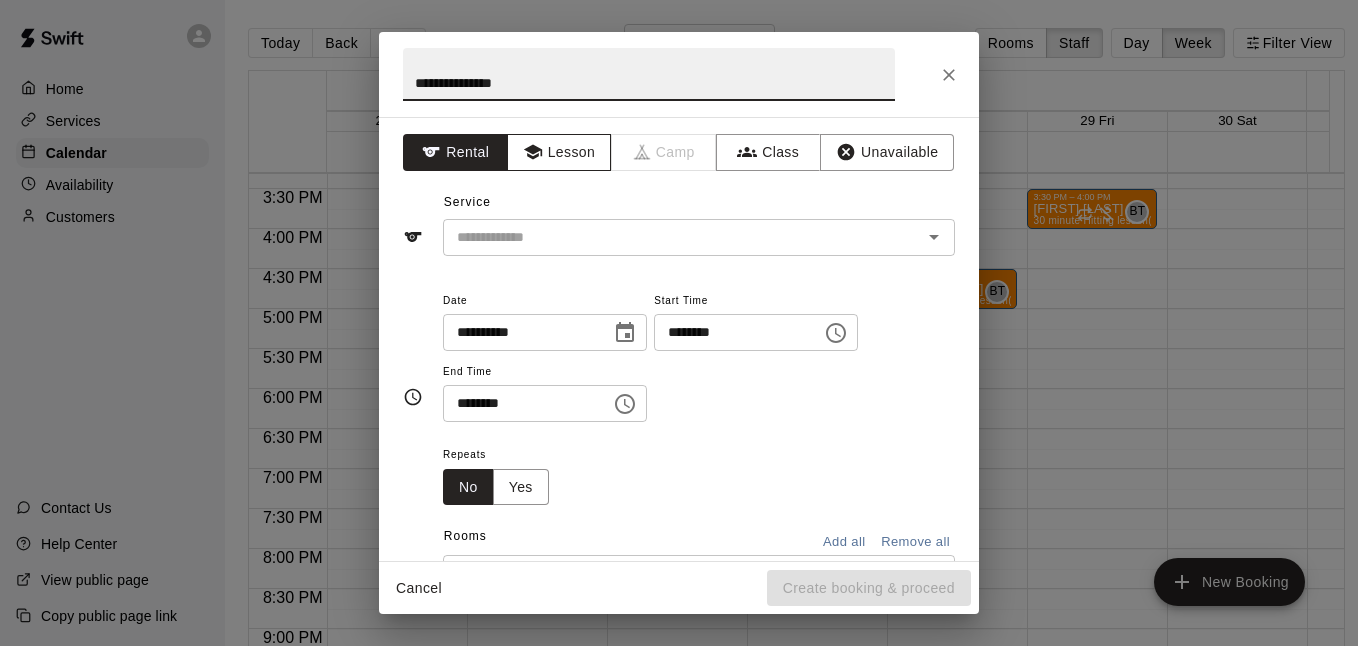 type on "**********" 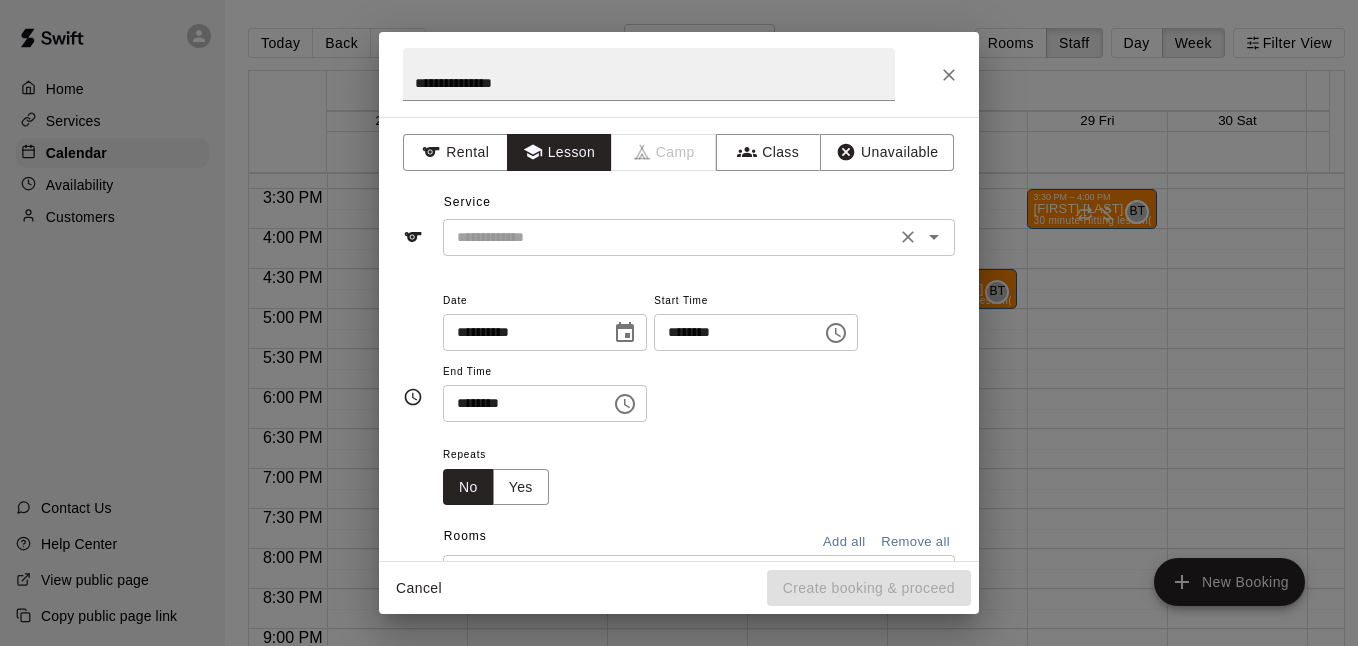 click on "​" at bounding box center (699, 237) 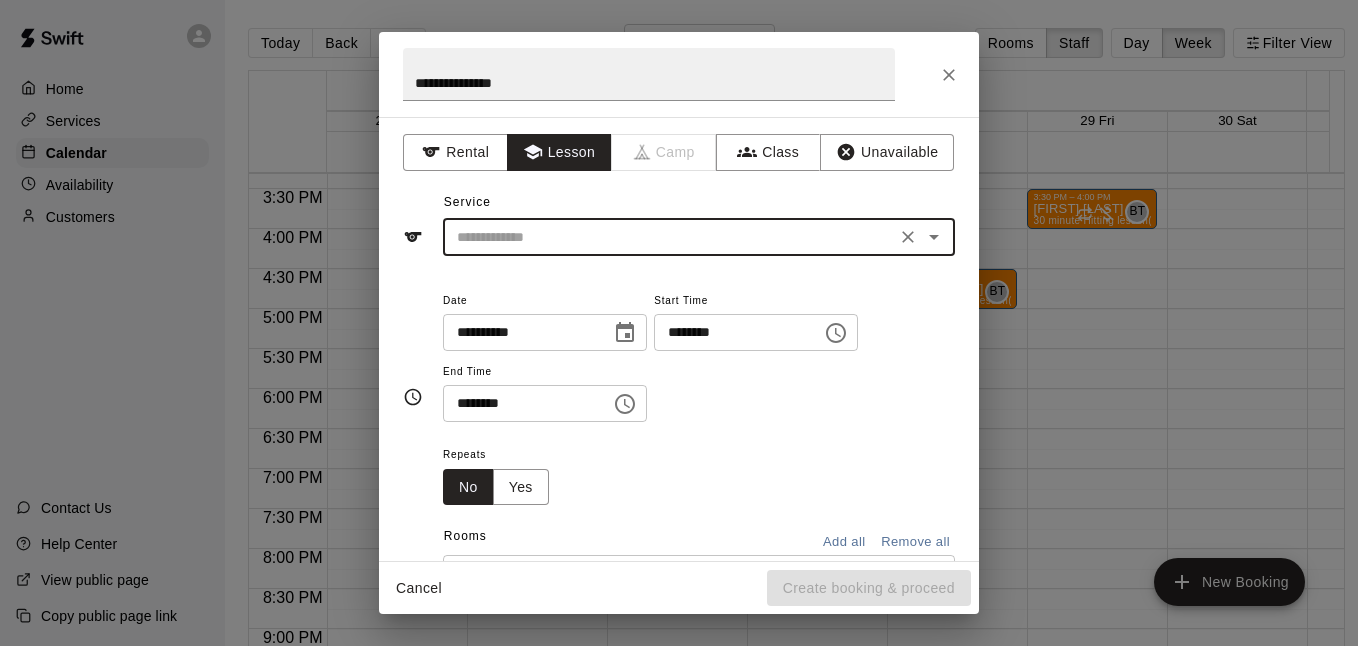 click 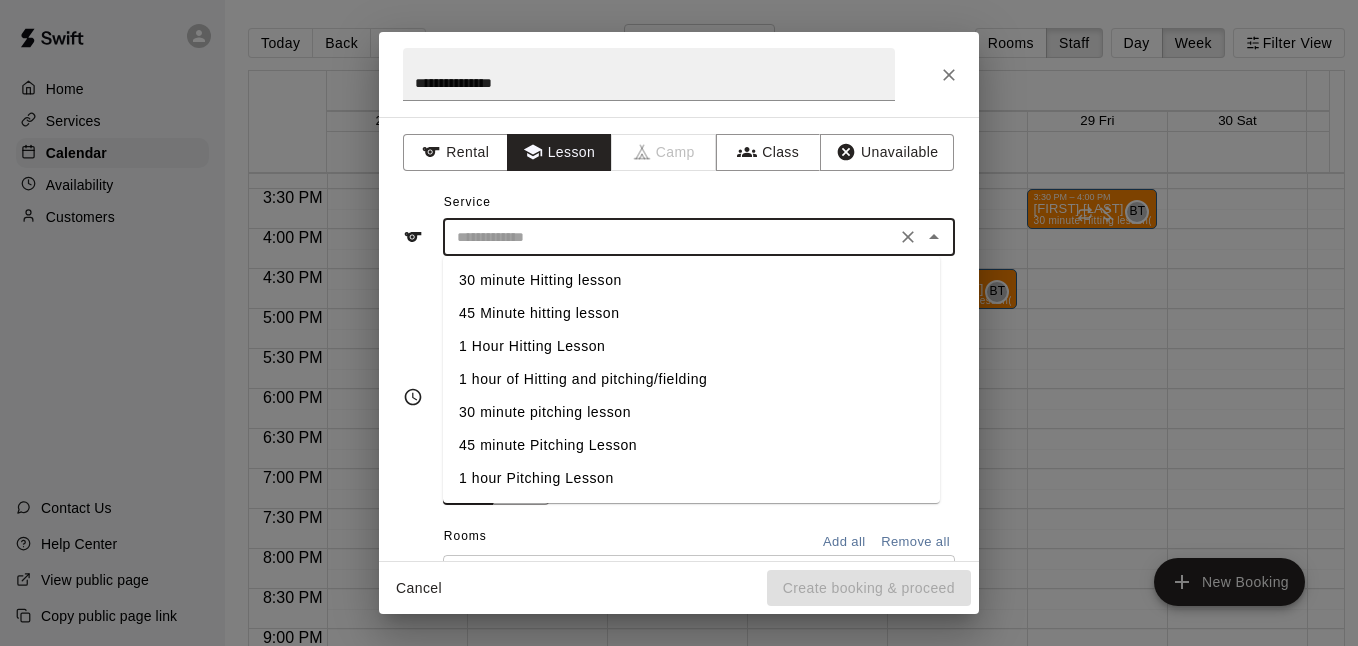 click on "1 hour of Hitting and pitching/fielding" at bounding box center [691, 379] 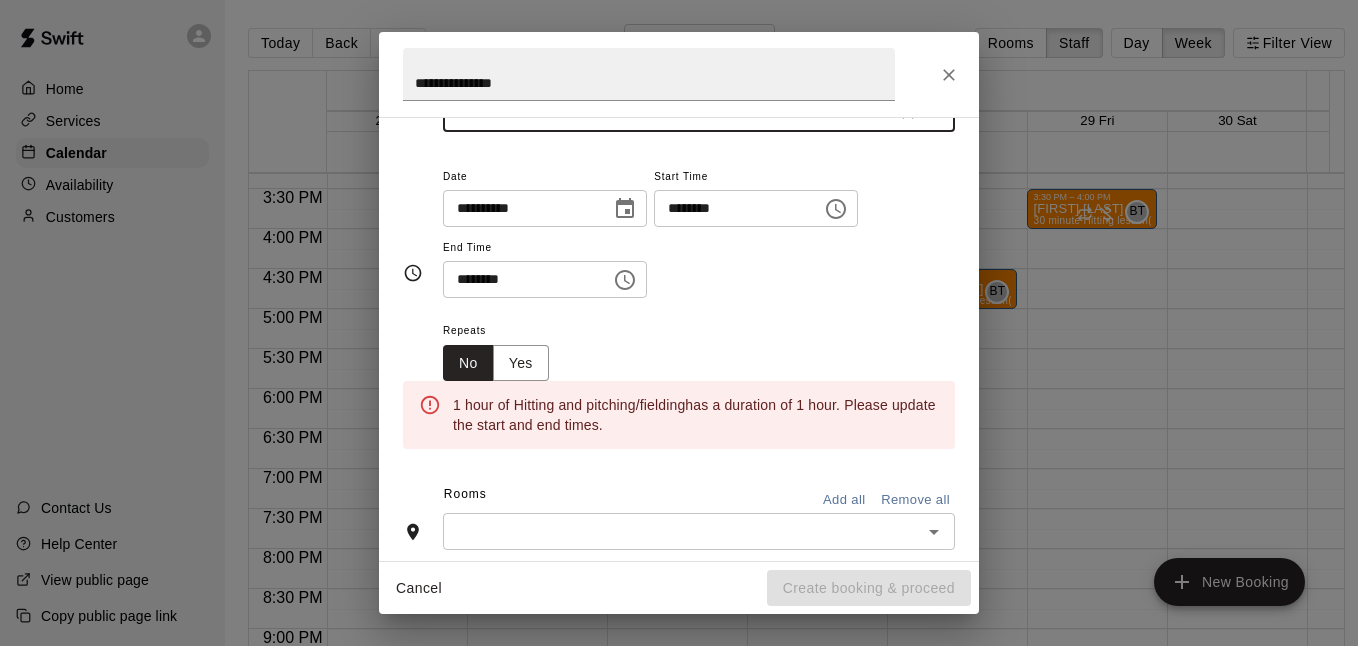 scroll, scrollTop: 133, scrollLeft: 0, axis: vertical 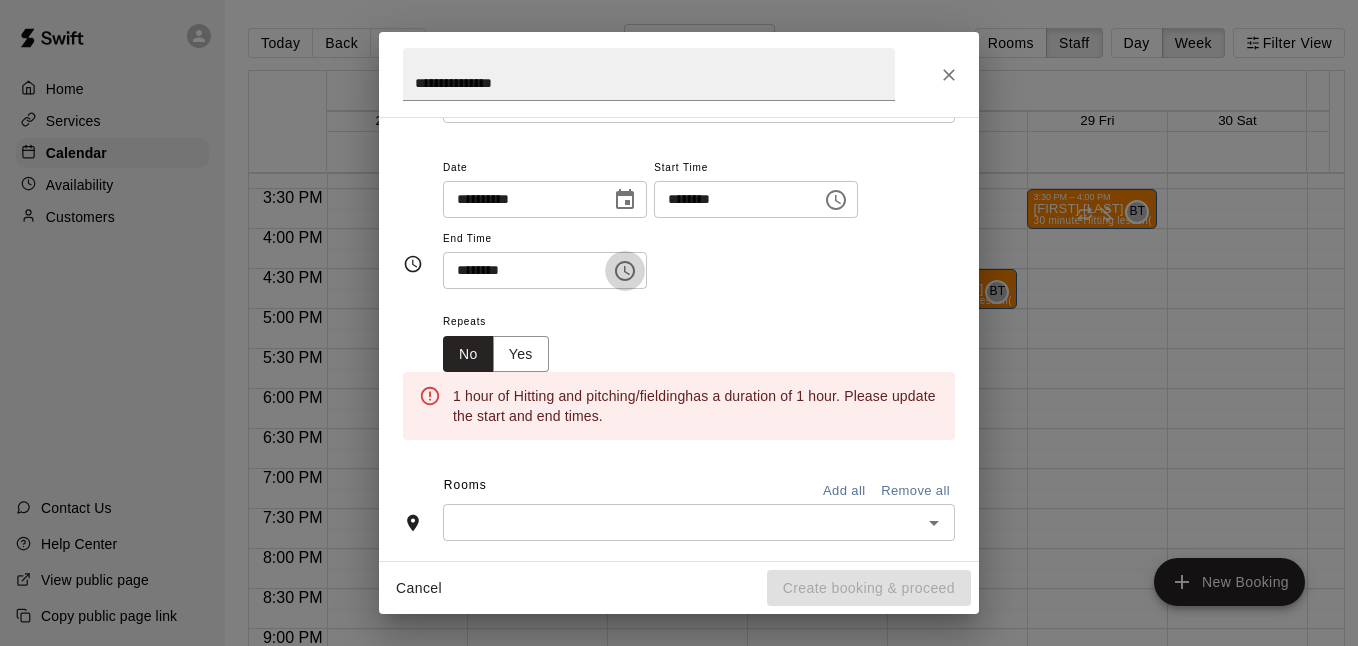 click 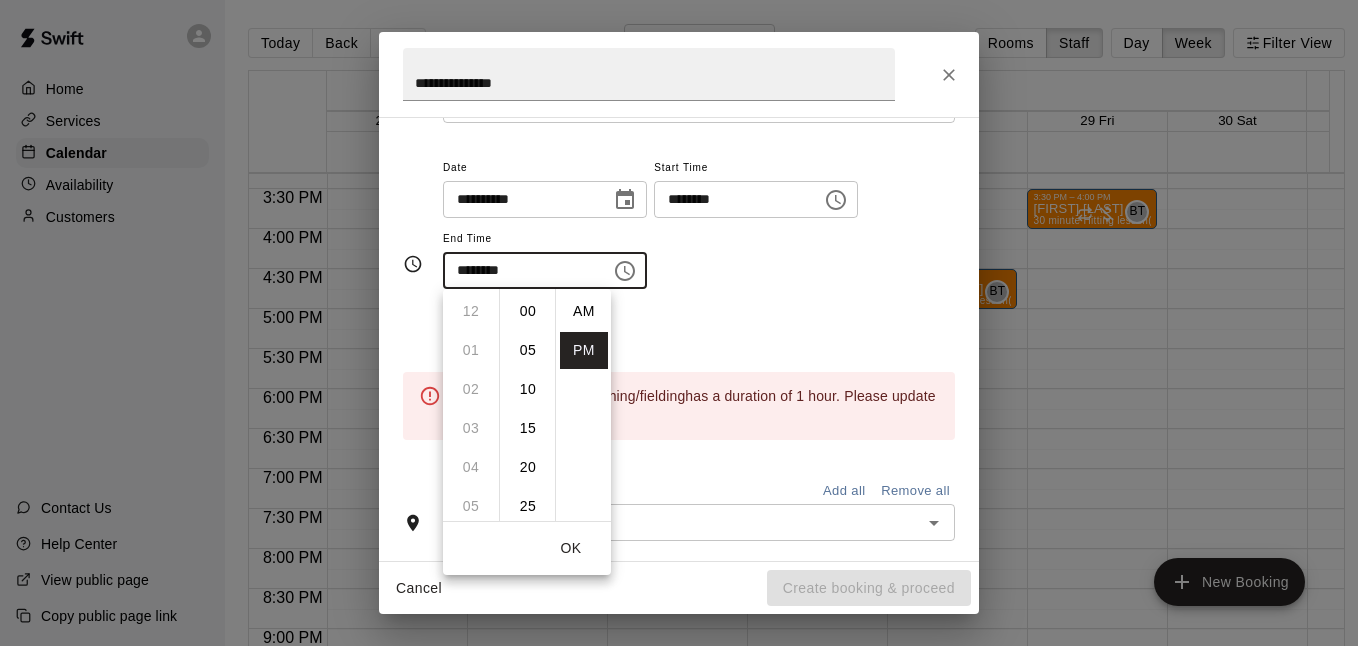 scroll, scrollTop: 234, scrollLeft: 0, axis: vertical 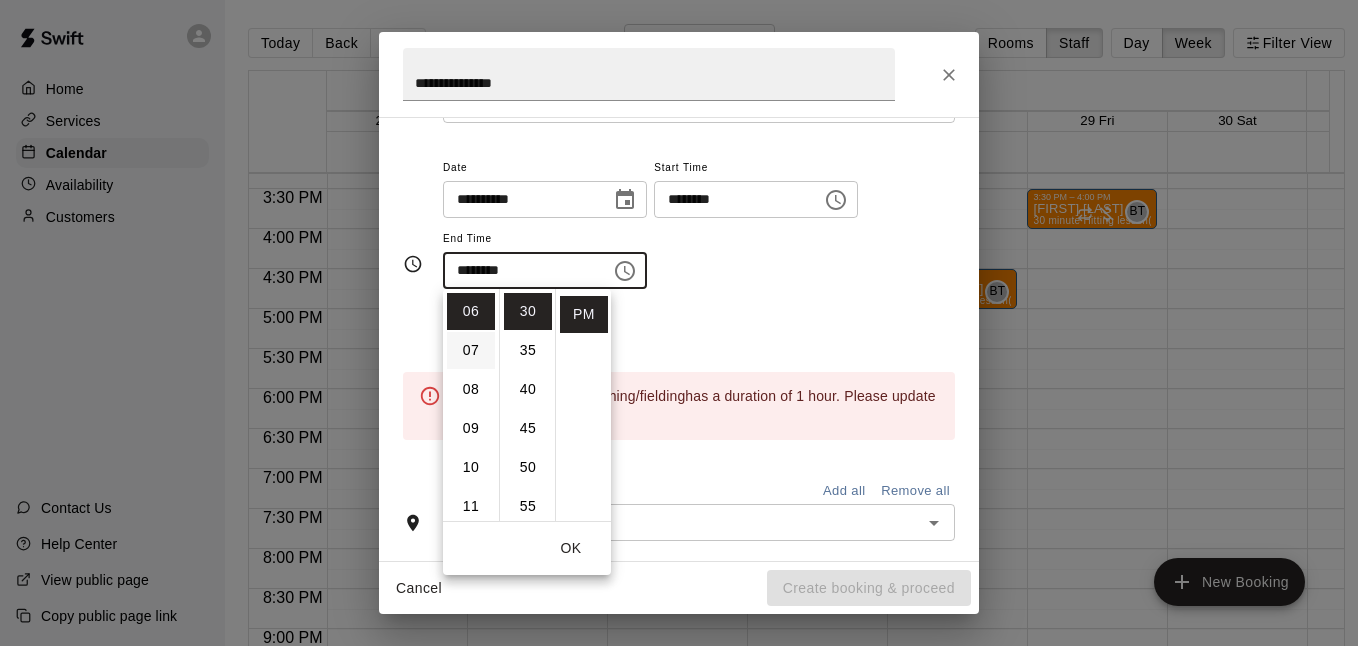 click on "07" at bounding box center [471, 350] 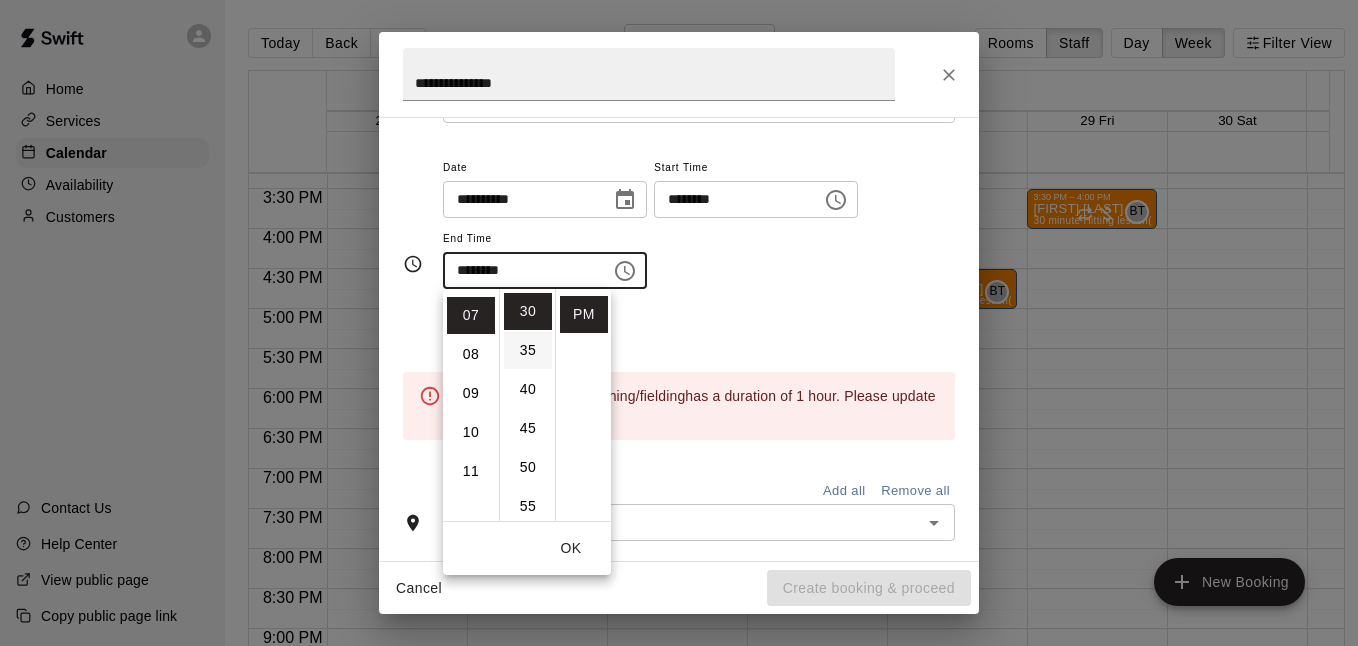 scroll, scrollTop: 273, scrollLeft: 0, axis: vertical 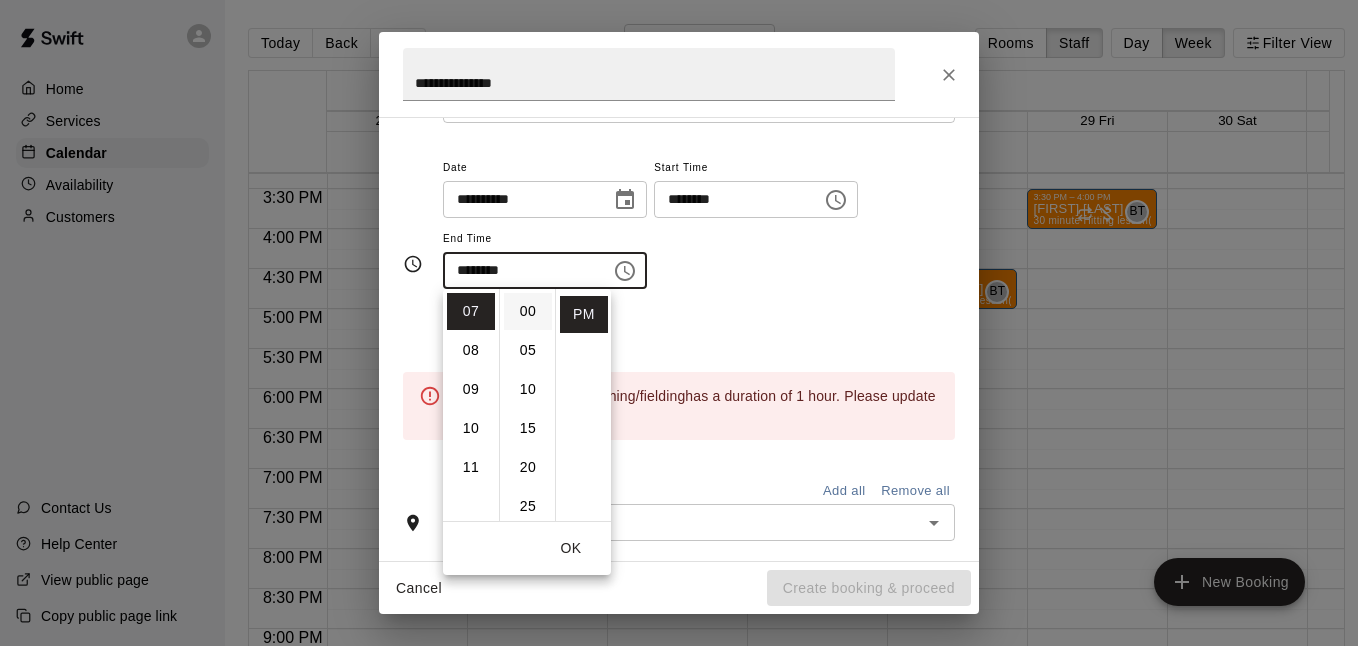 click on "00" at bounding box center [528, 311] 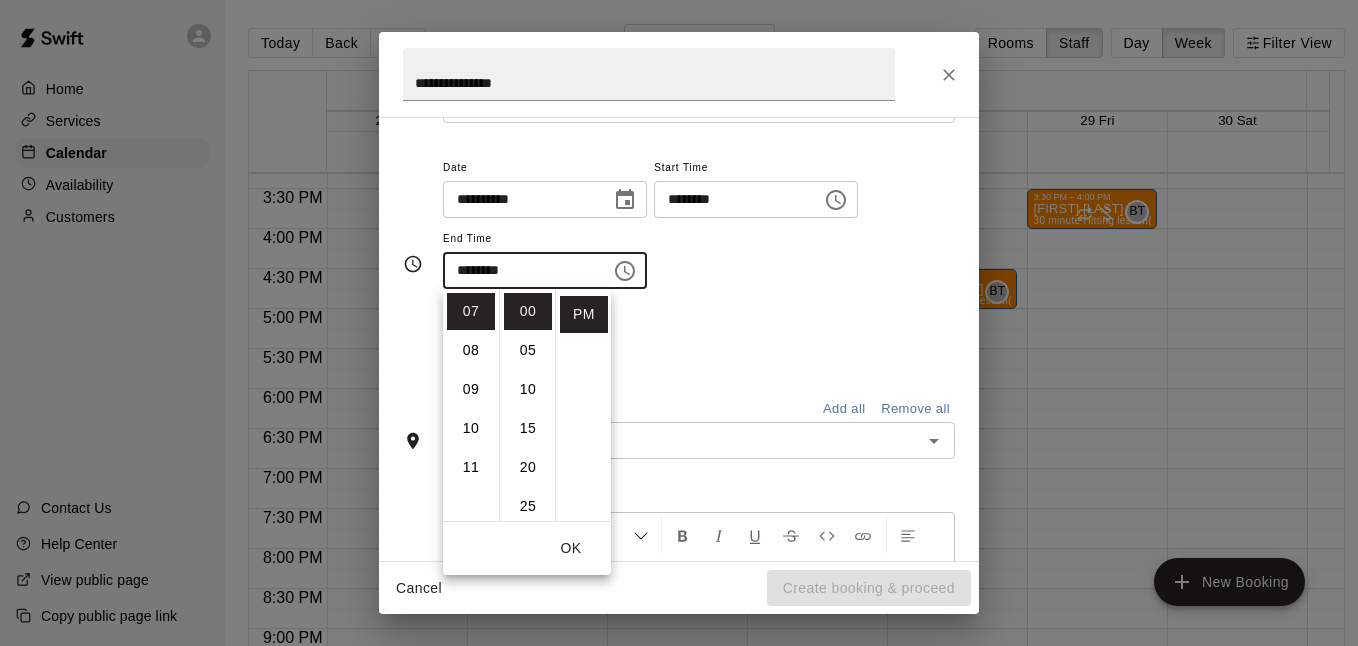 type on "********" 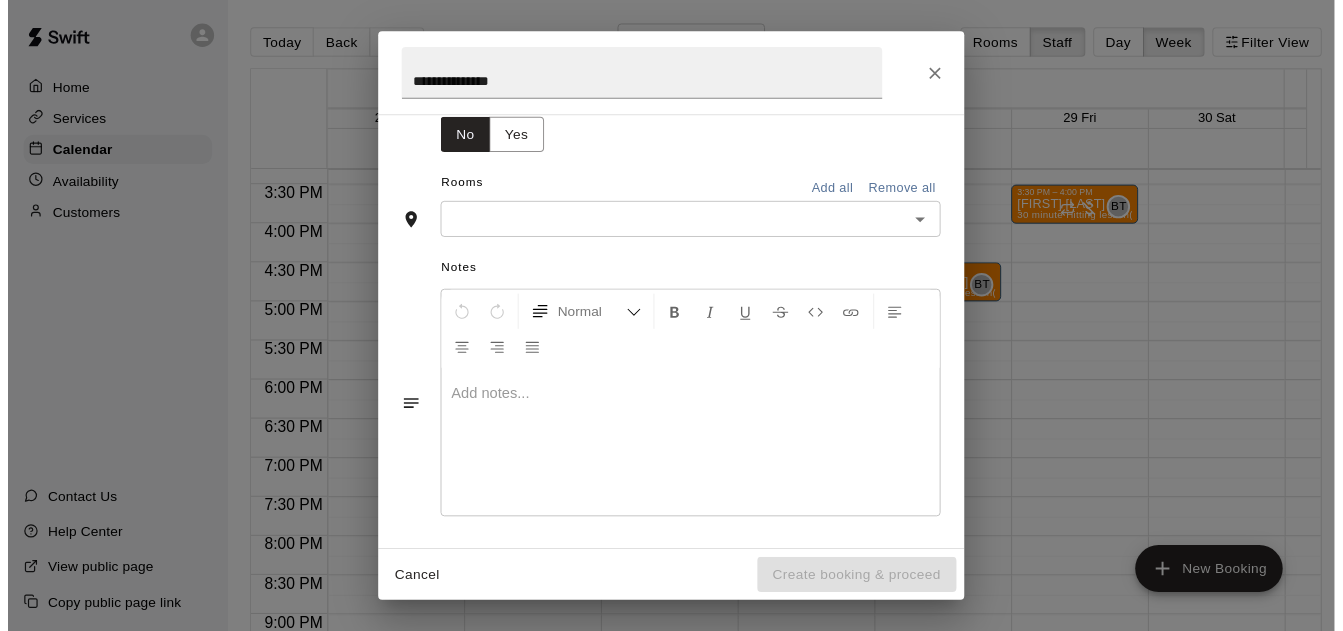scroll, scrollTop: 354, scrollLeft: 0, axis: vertical 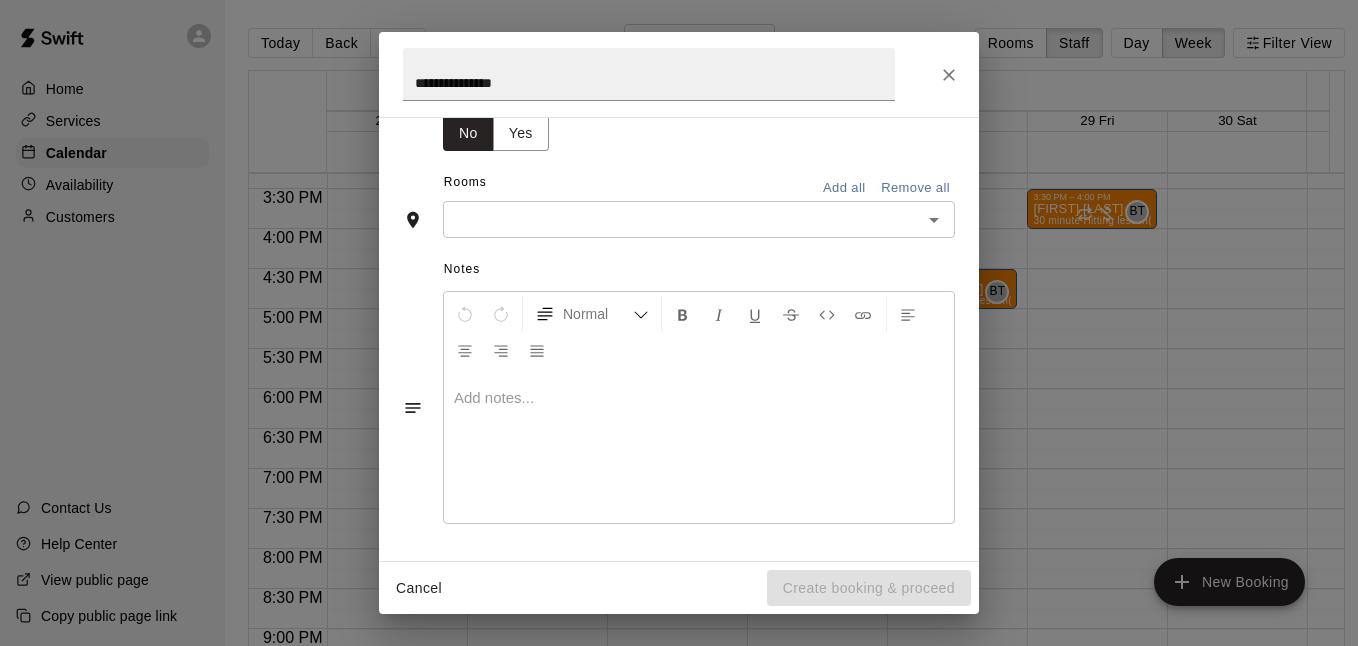 click 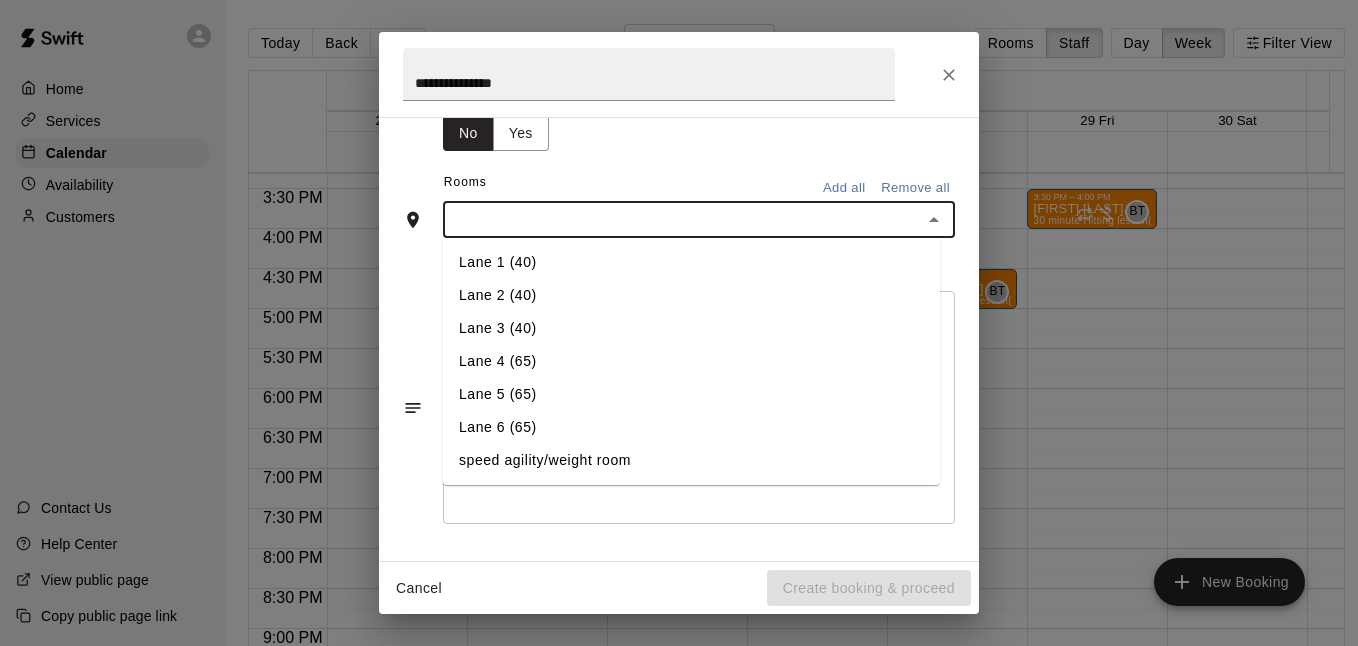 click on "Lane 5 (65)" at bounding box center [691, 394] 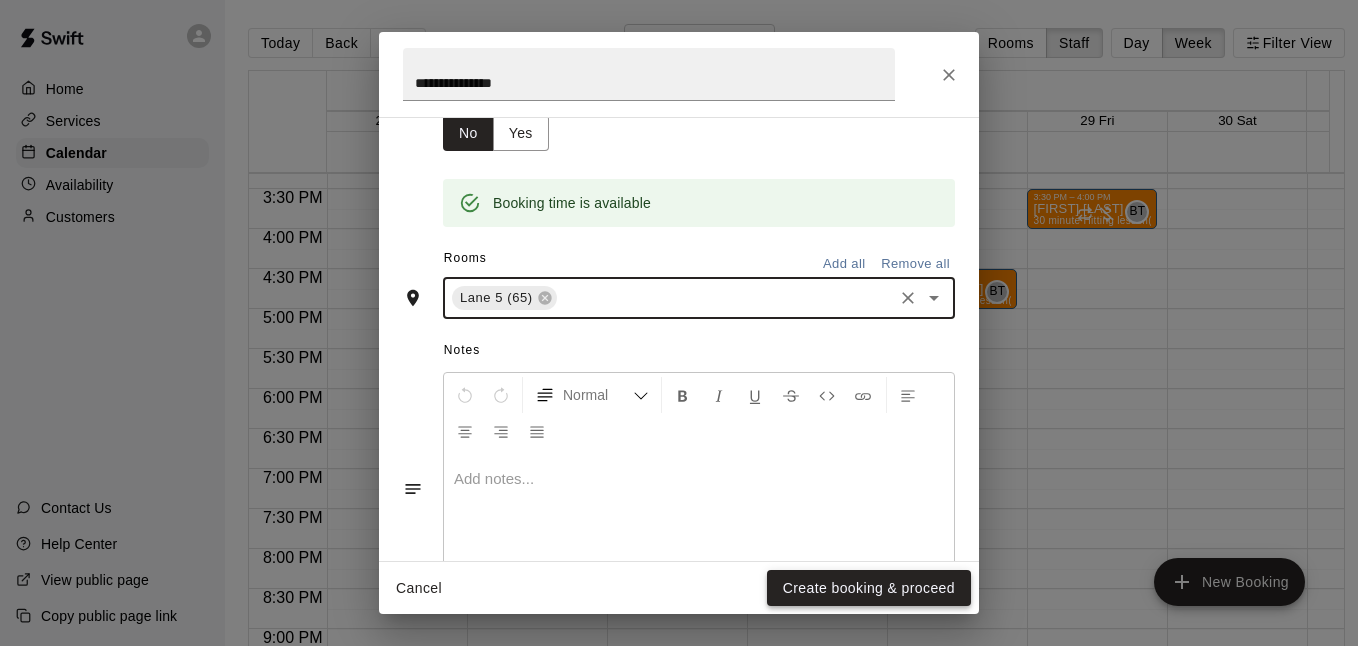 click on "Create booking & proceed" at bounding box center (869, 588) 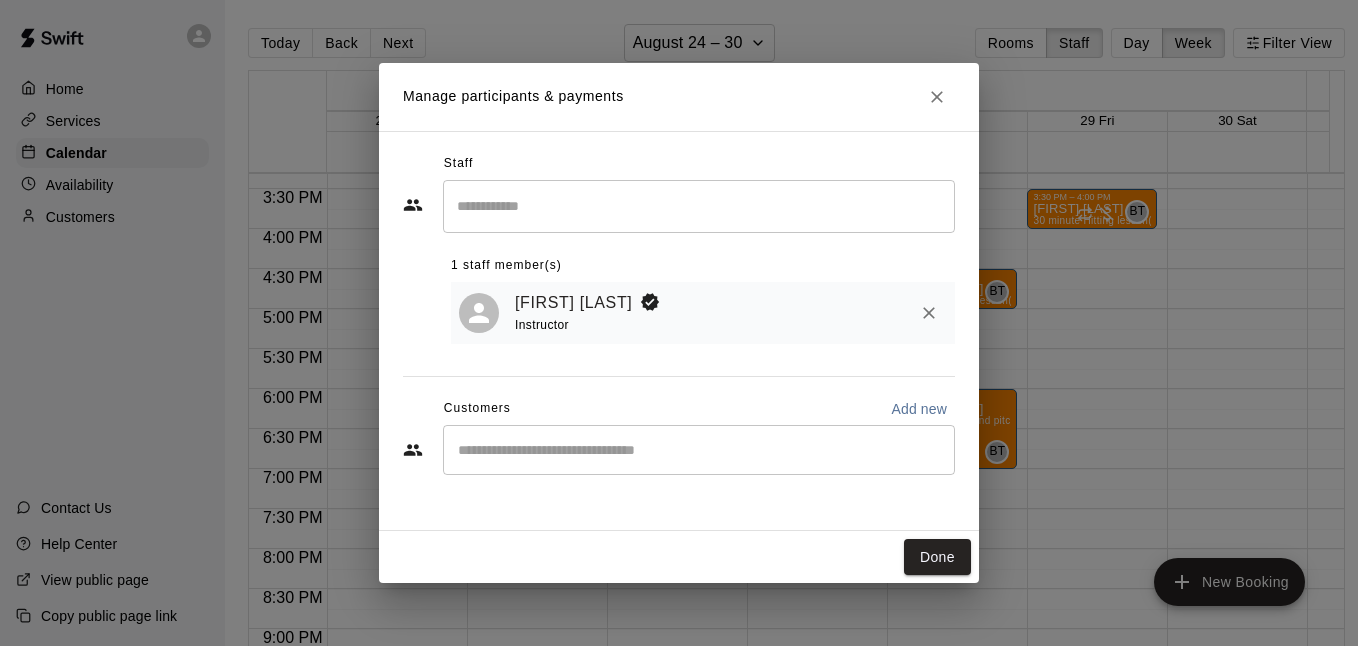 click on "​" at bounding box center (699, 450) 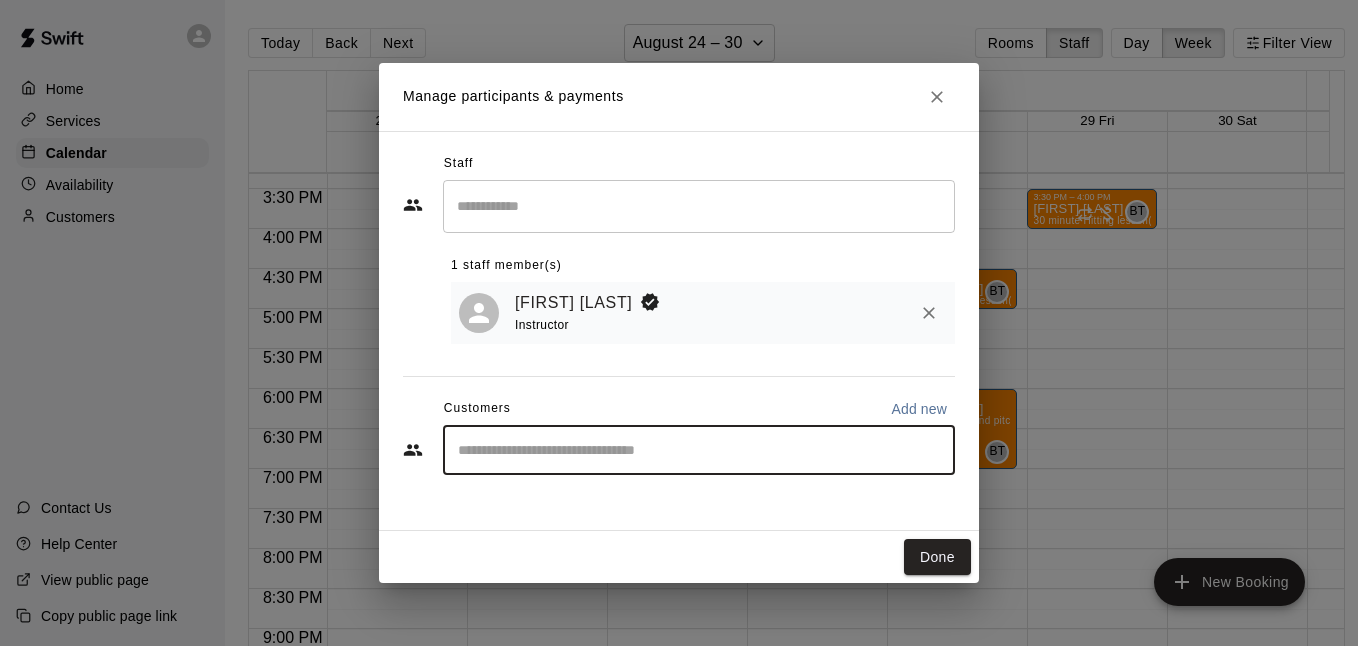 click at bounding box center (699, 450) 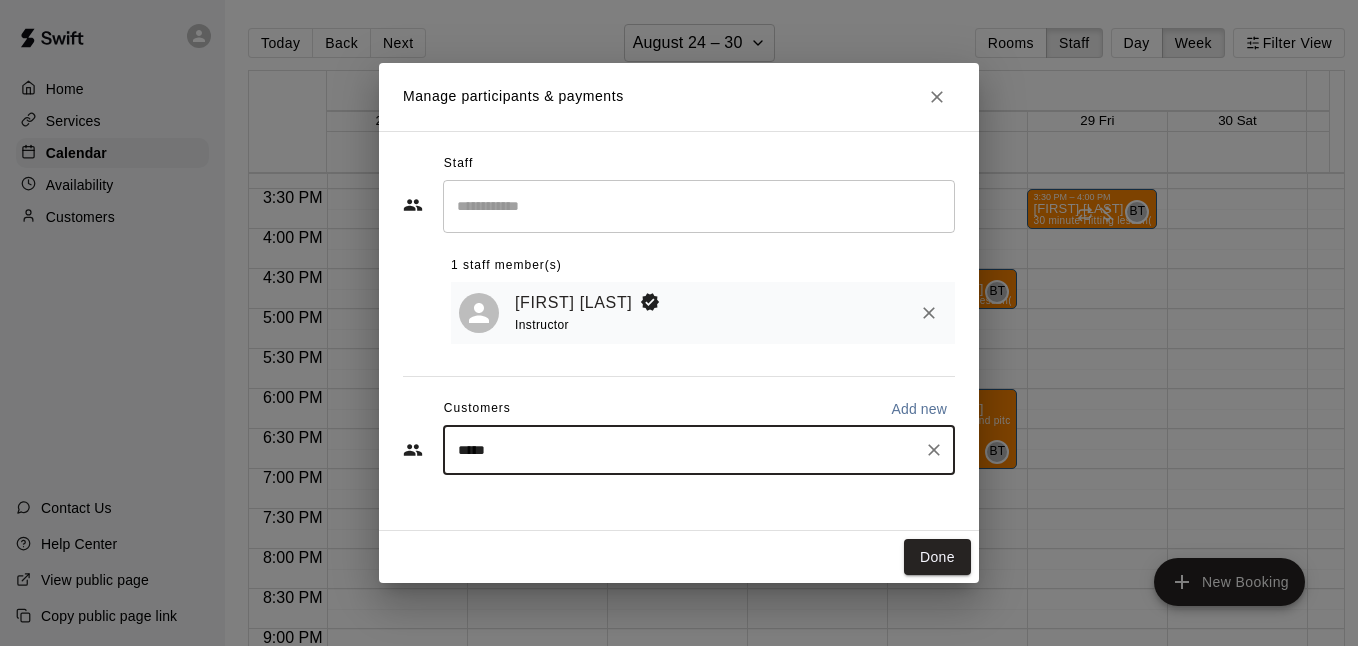 type on "******" 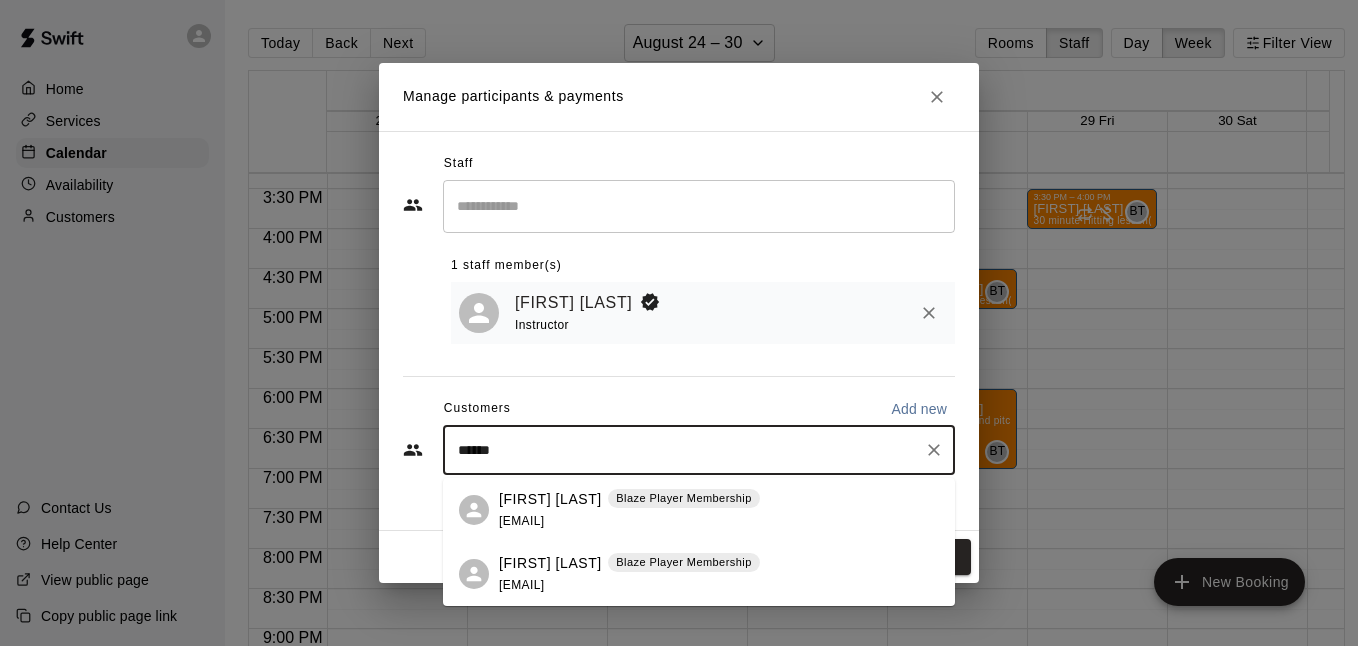 click on "Branson Butler Blaze Player Membership  nbrb99@yahoo.com" at bounding box center [629, 574] 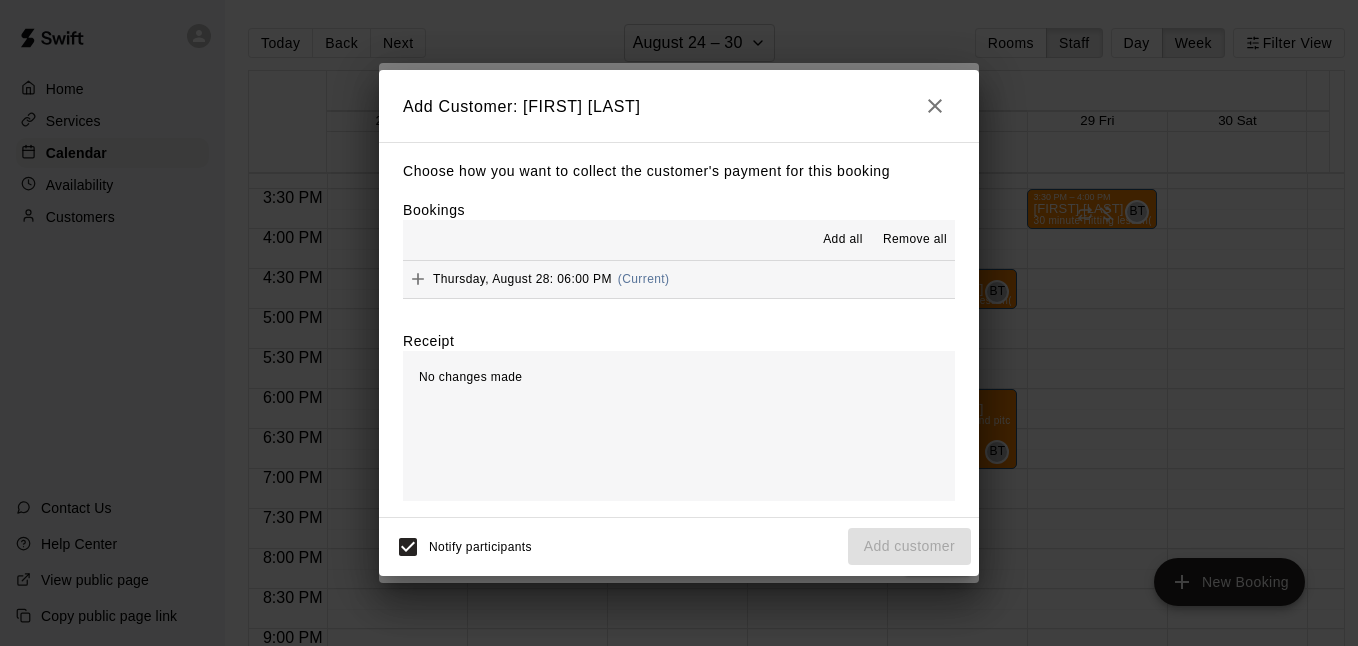 click on "Add all" at bounding box center (843, 240) 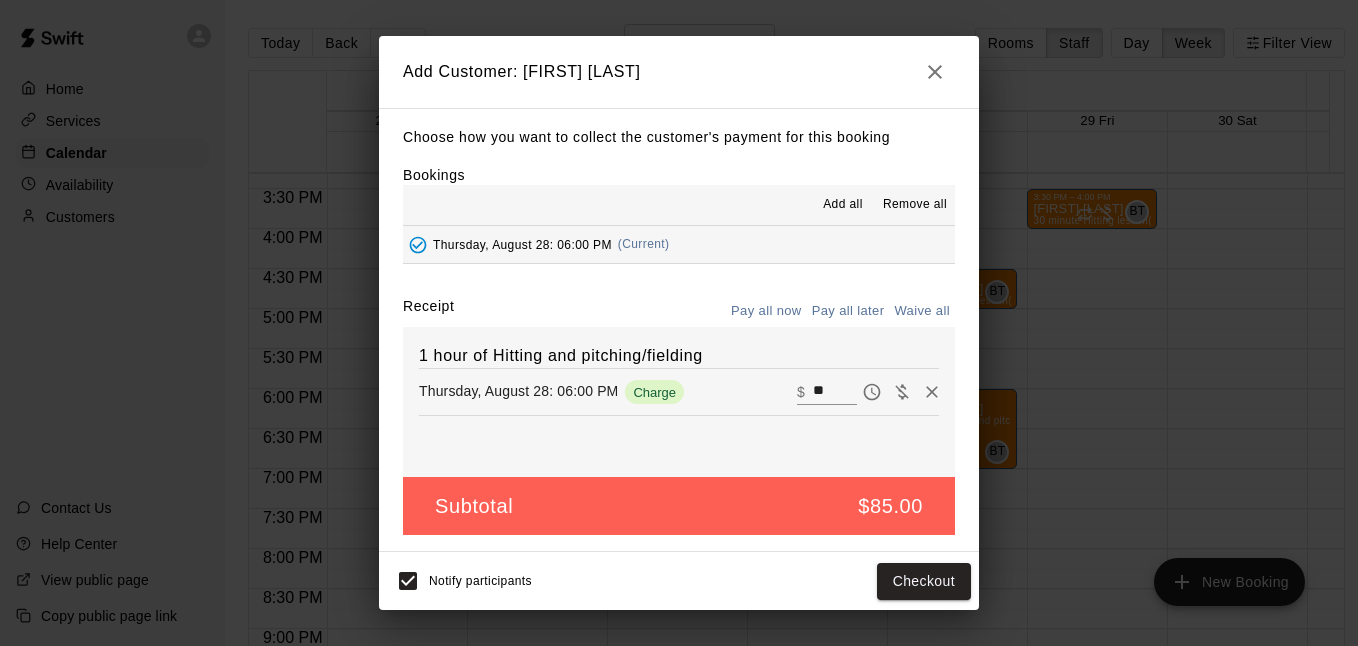 click on "Pay all later" at bounding box center [848, 311] 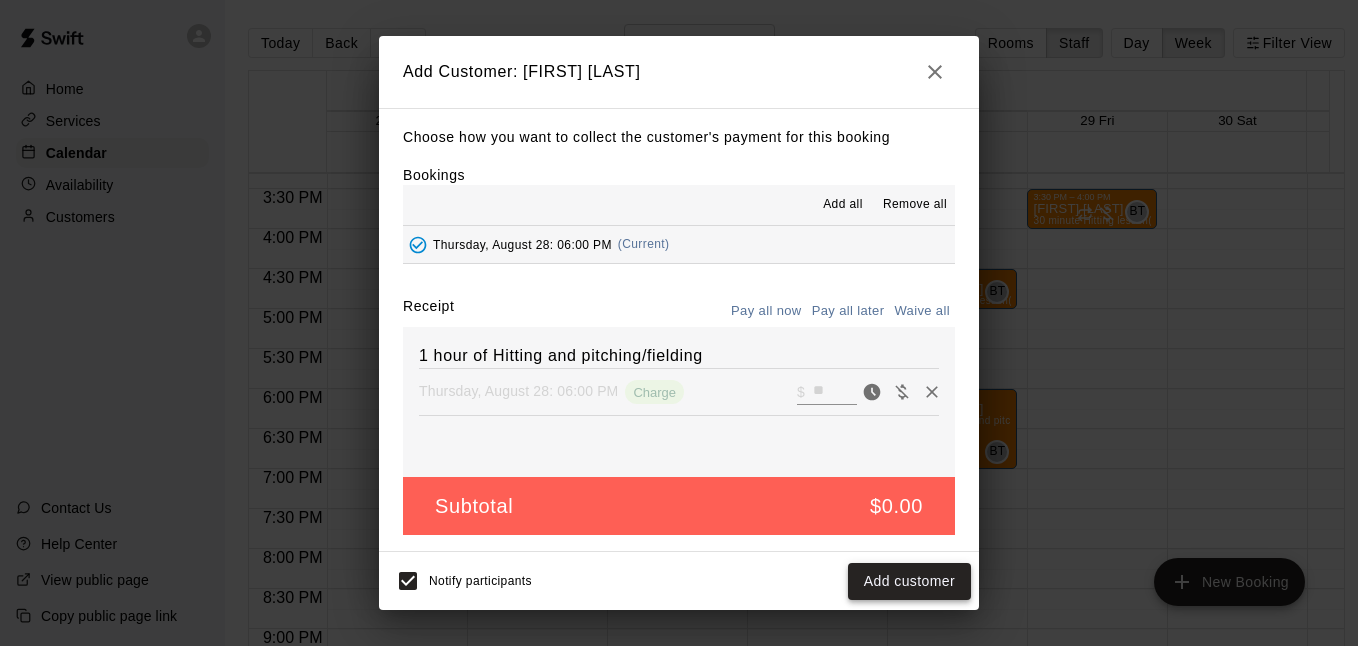 click on "Add customer" at bounding box center (909, 581) 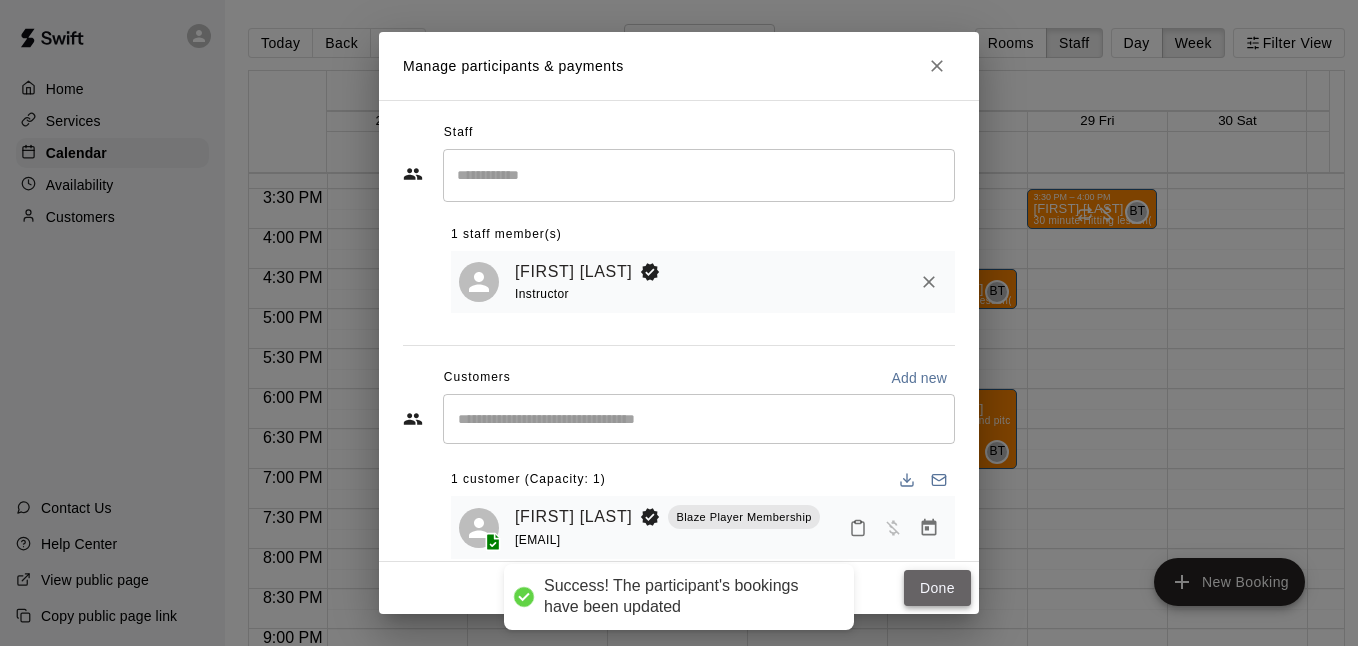 click on "Done" at bounding box center [937, 588] 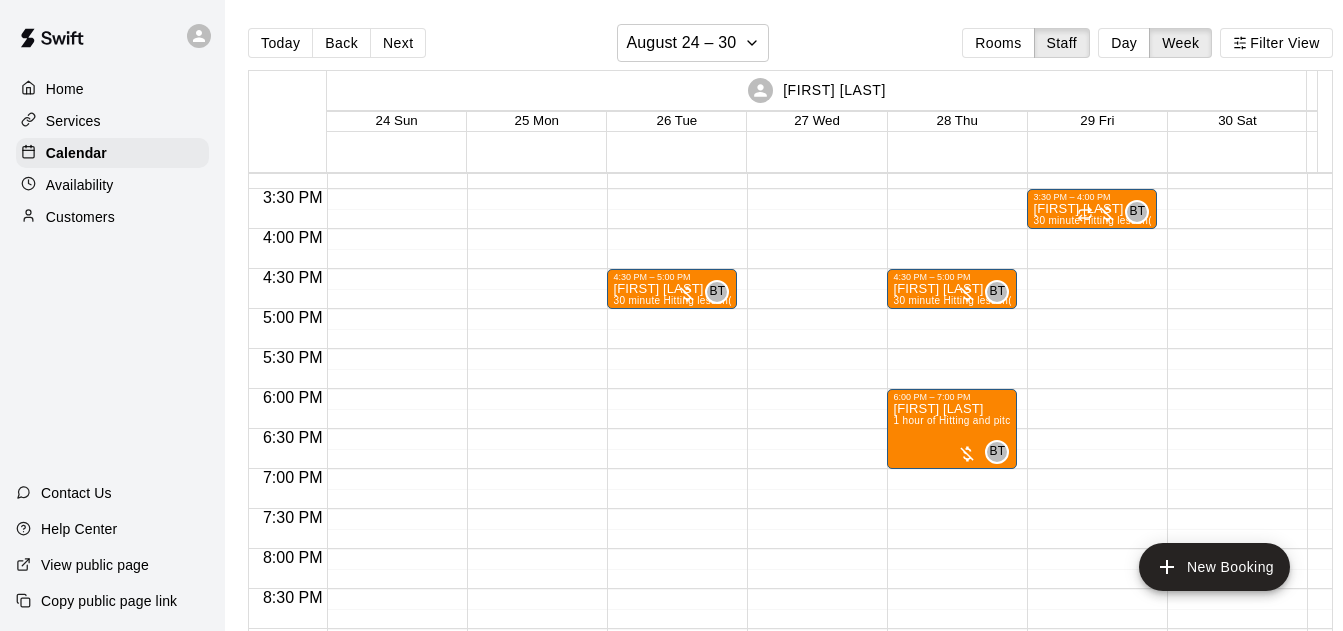 click on "Back" at bounding box center (341, 43) 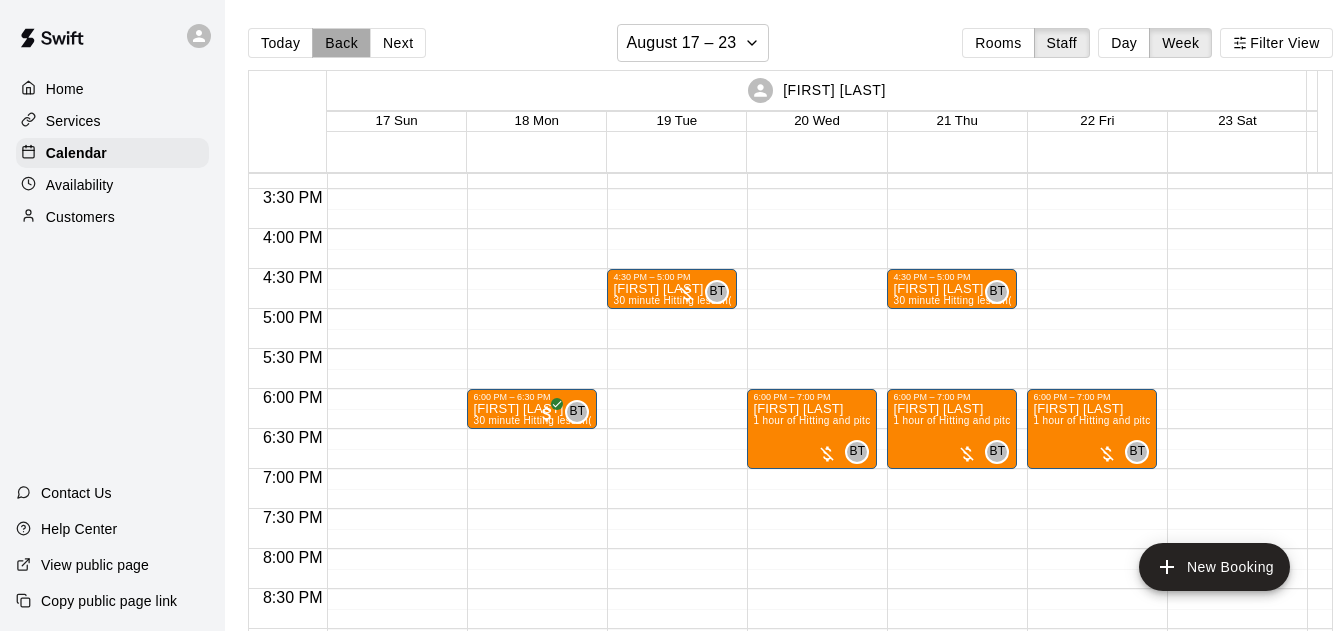 click on "Back" at bounding box center [341, 43] 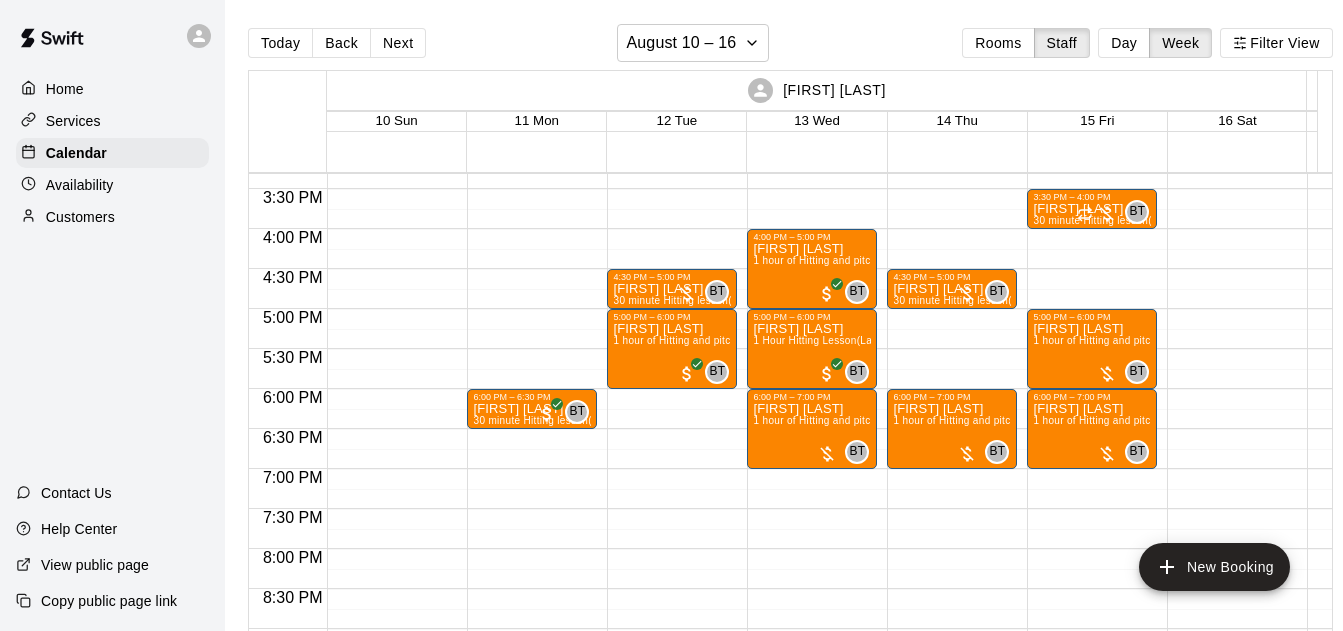drag, startPoint x: 345, startPoint y: 42, endPoint x: 1080, endPoint y: 529, distance: 881.6995 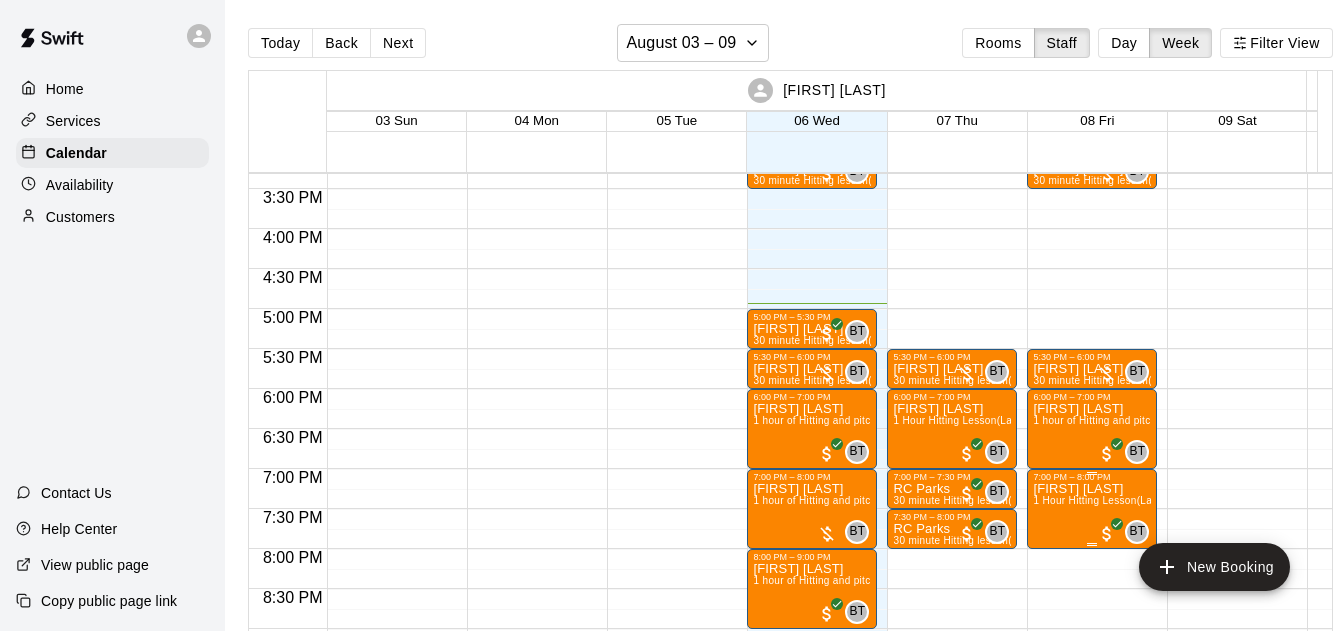 scroll, scrollTop: 1297, scrollLeft: 0, axis: vertical 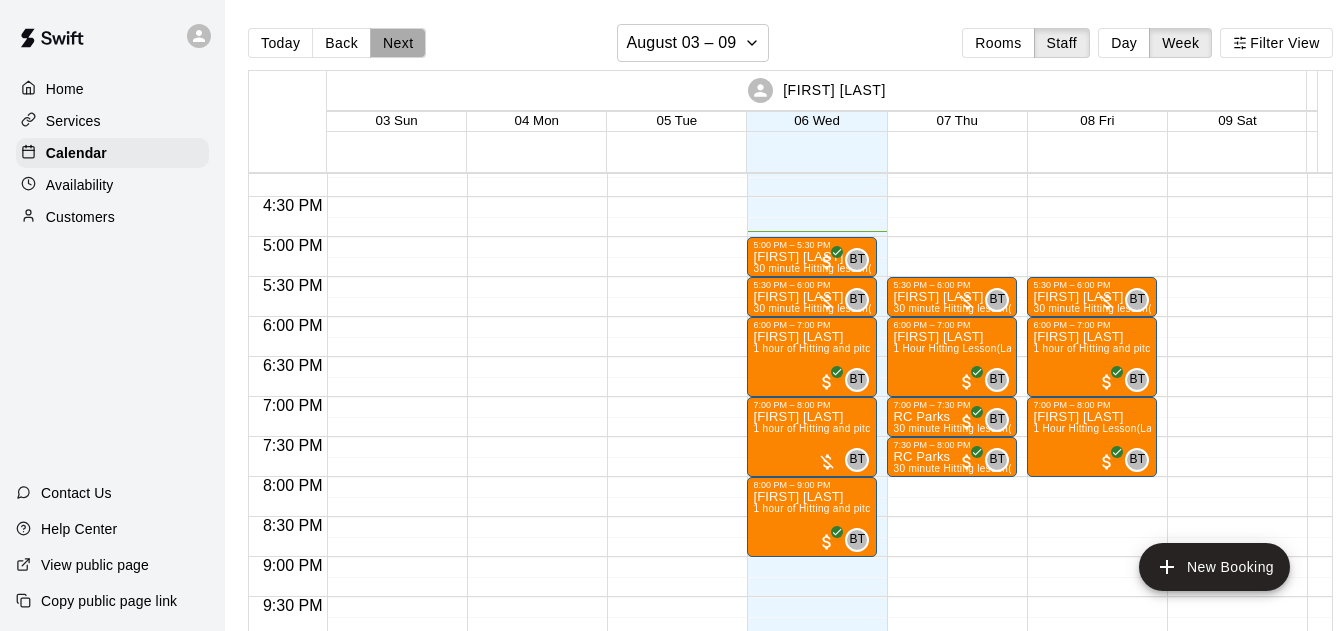 click on "Next" at bounding box center [398, 43] 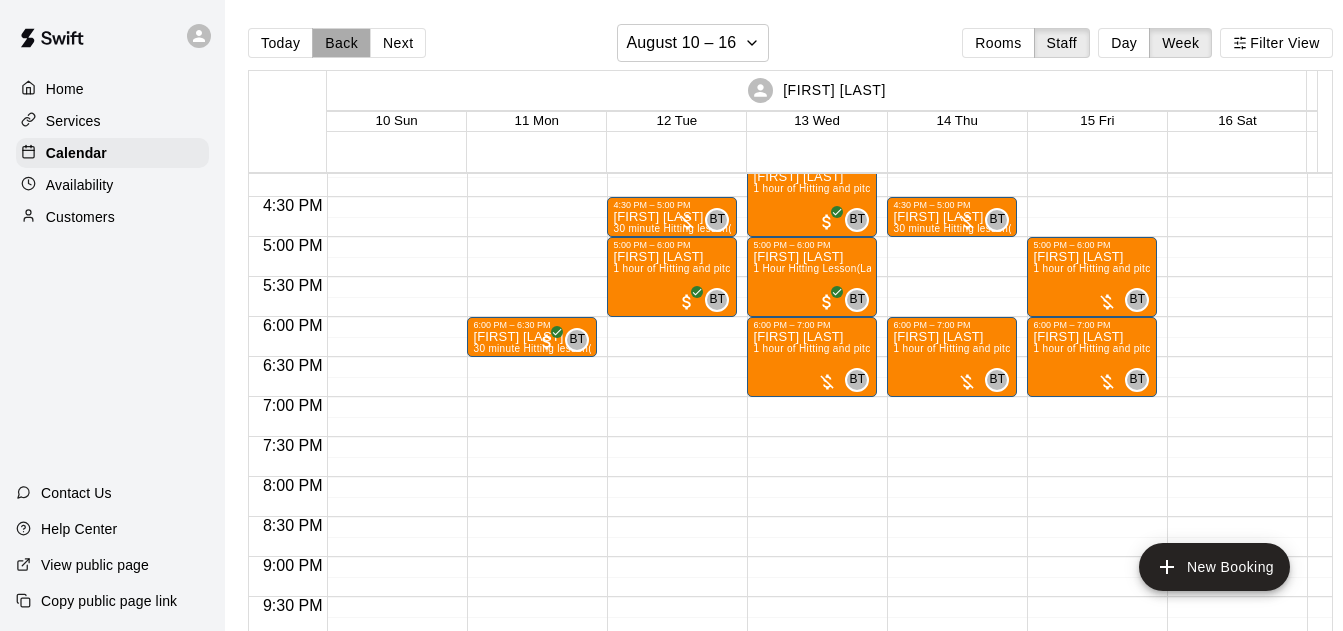 click on "Back" at bounding box center (341, 43) 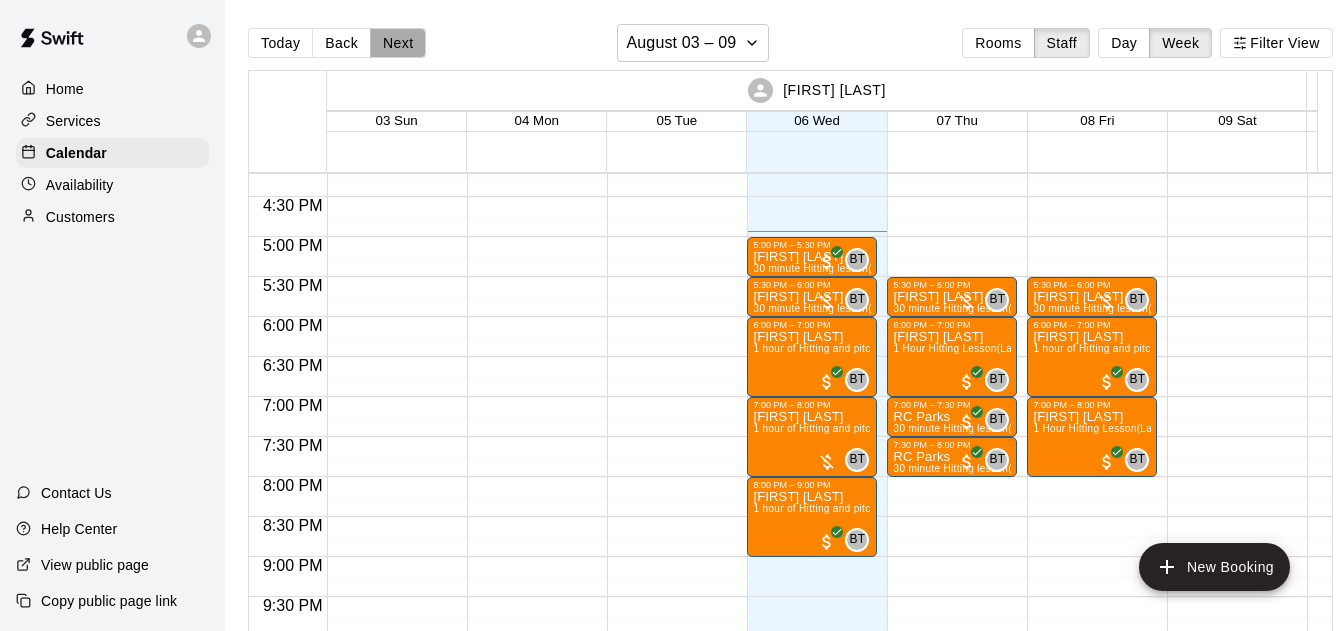click on "Next" at bounding box center [398, 43] 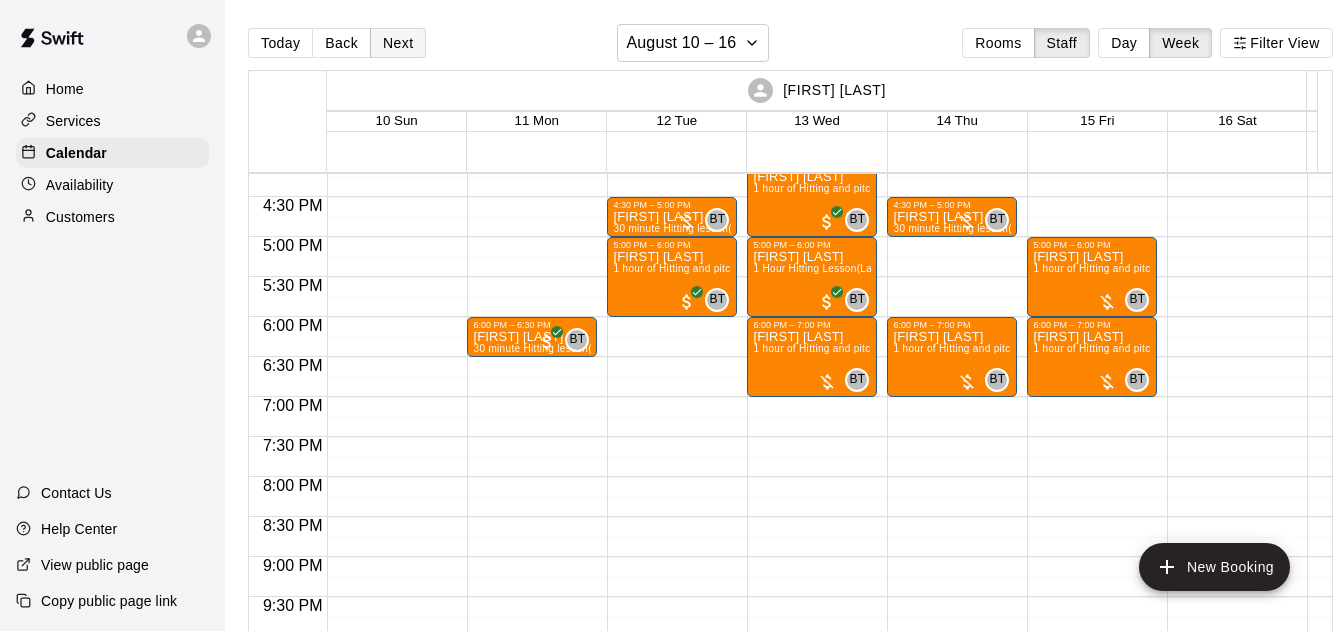 drag, startPoint x: 402, startPoint y: 45, endPoint x: 384, endPoint y: 47, distance: 18.110771 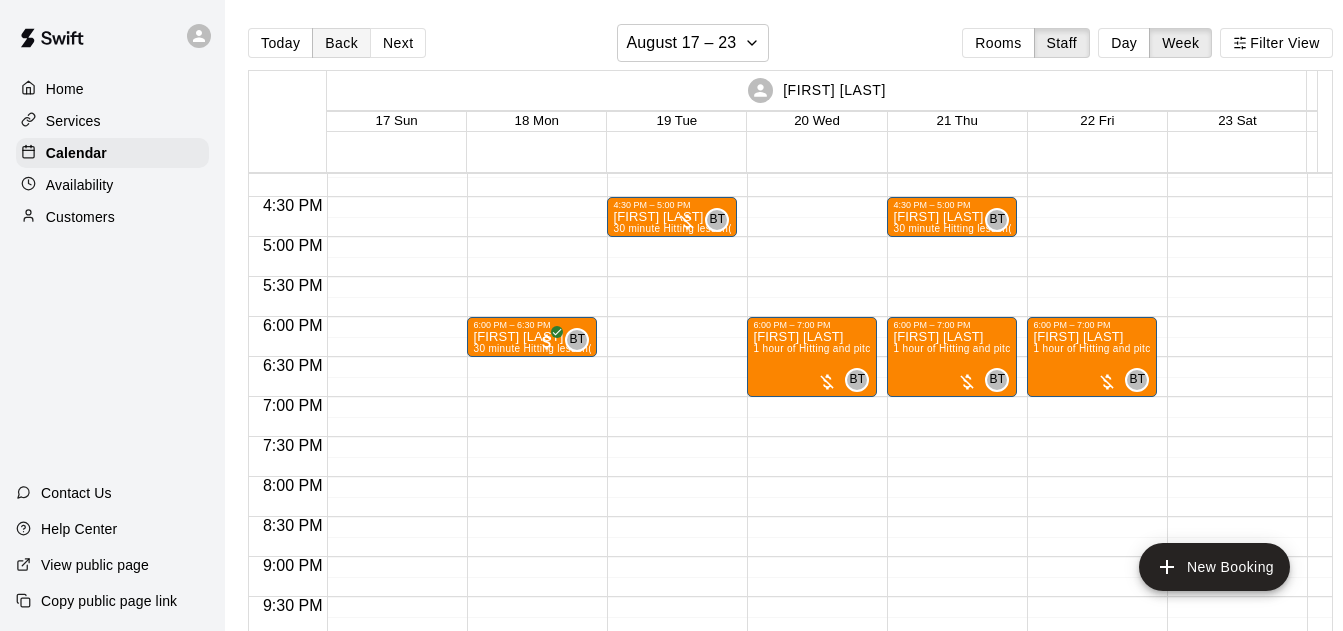 click on "Back" at bounding box center [341, 43] 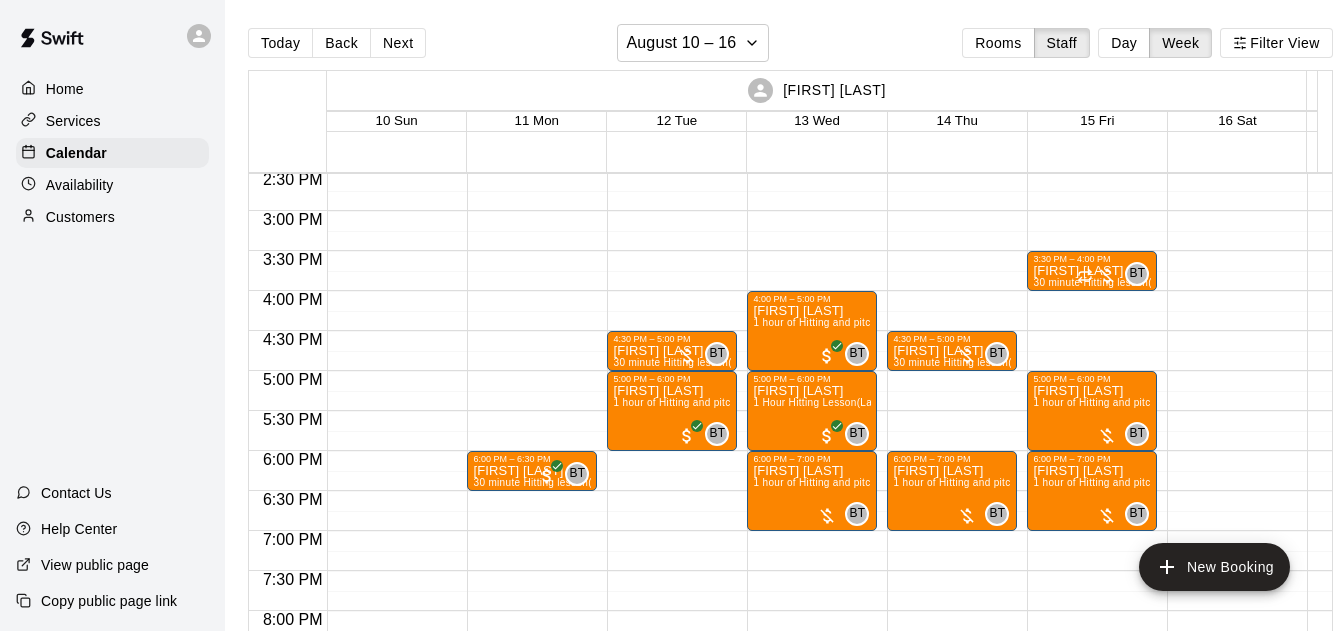 scroll, scrollTop: 1154, scrollLeft: 0, axis: vertical 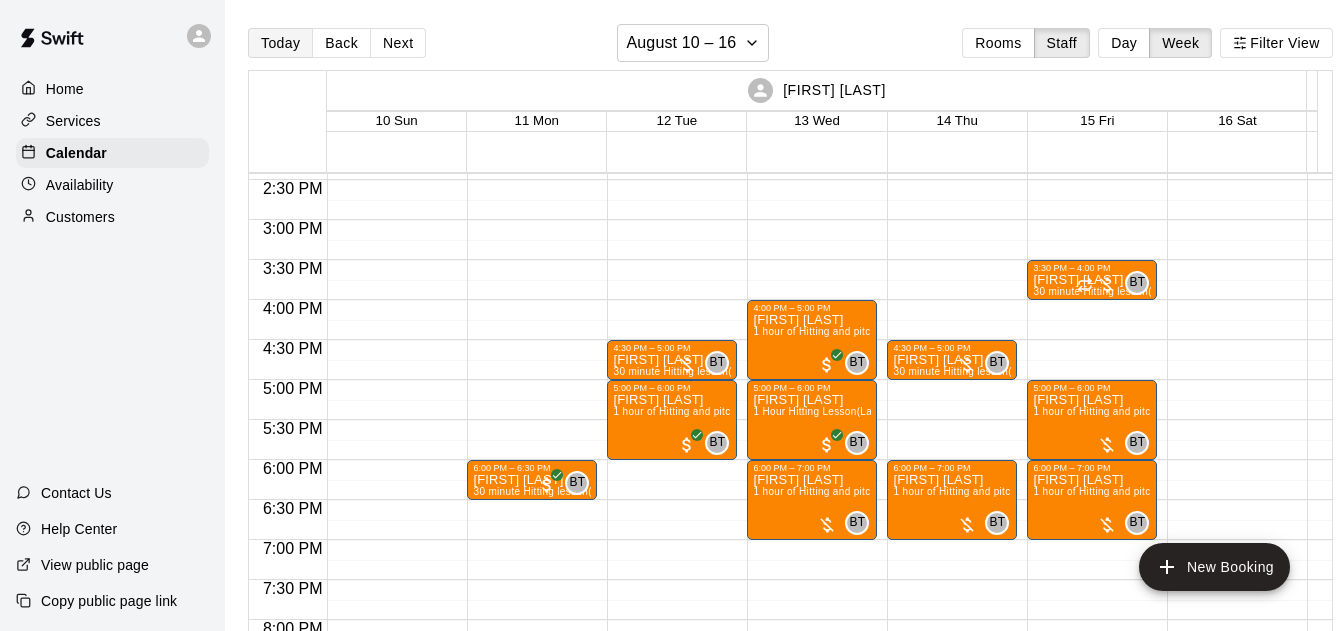 click on "Today" at bounding box center (280, 43) 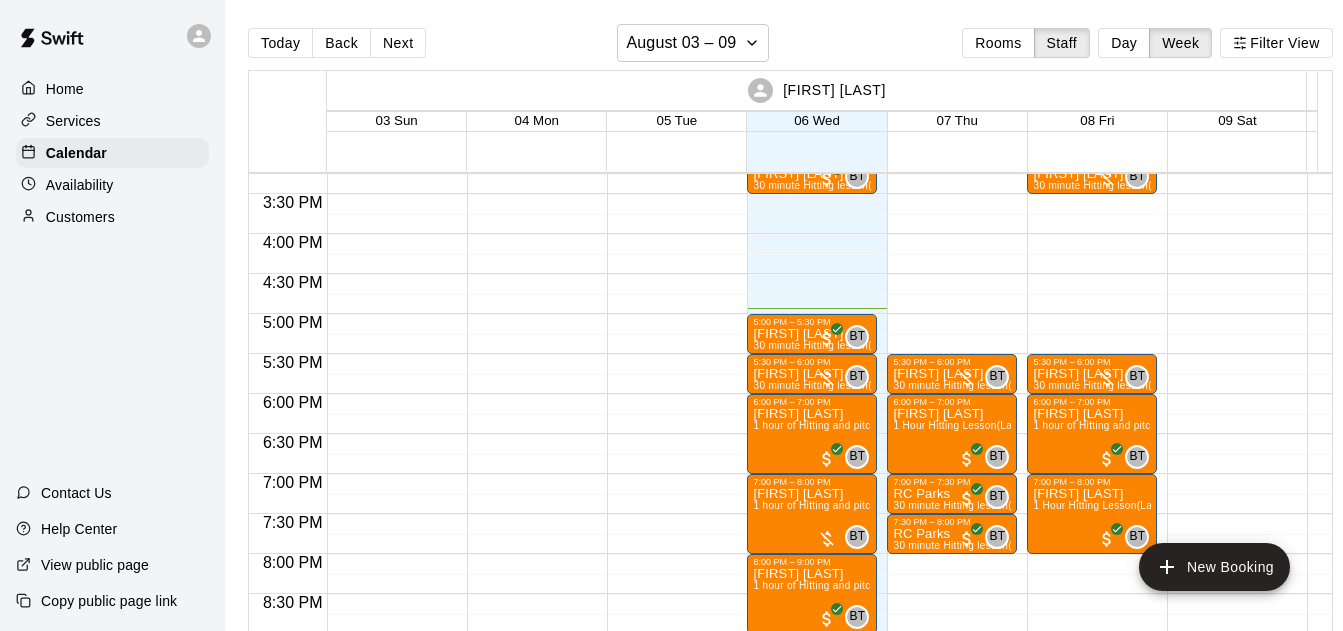 scroll, scrollTop: 1225, scrollLeft: 0, axis: vertical 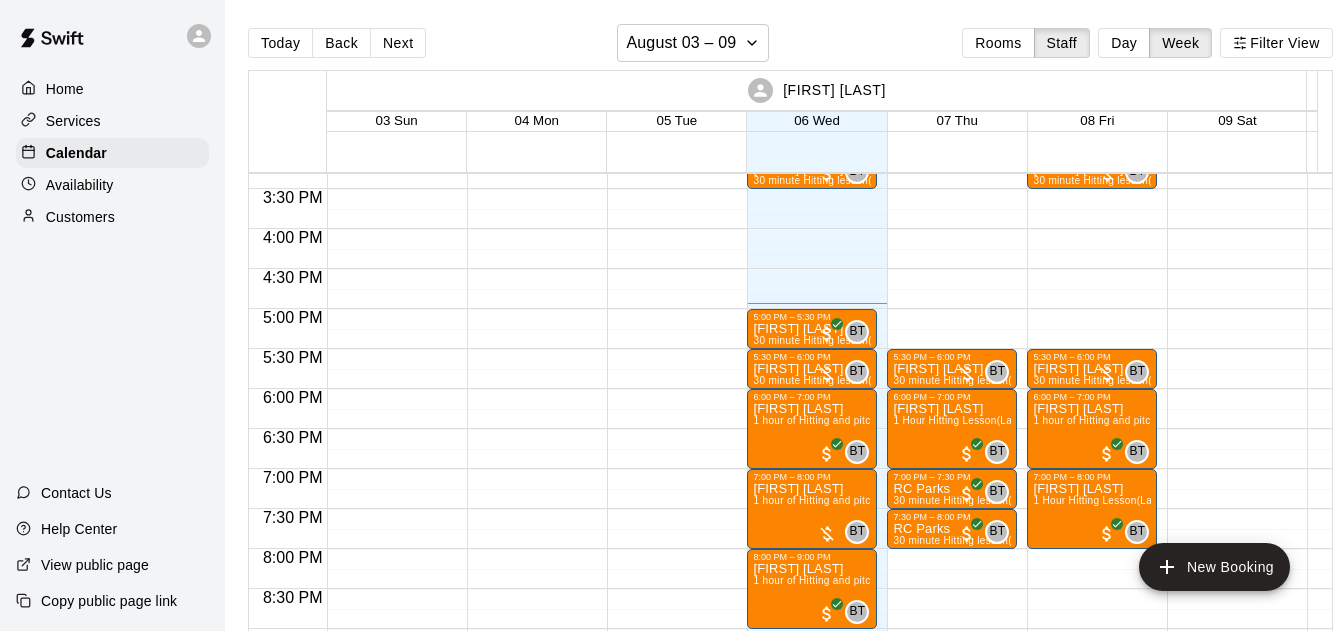 click on "Next" at bounding box center [398, 43] 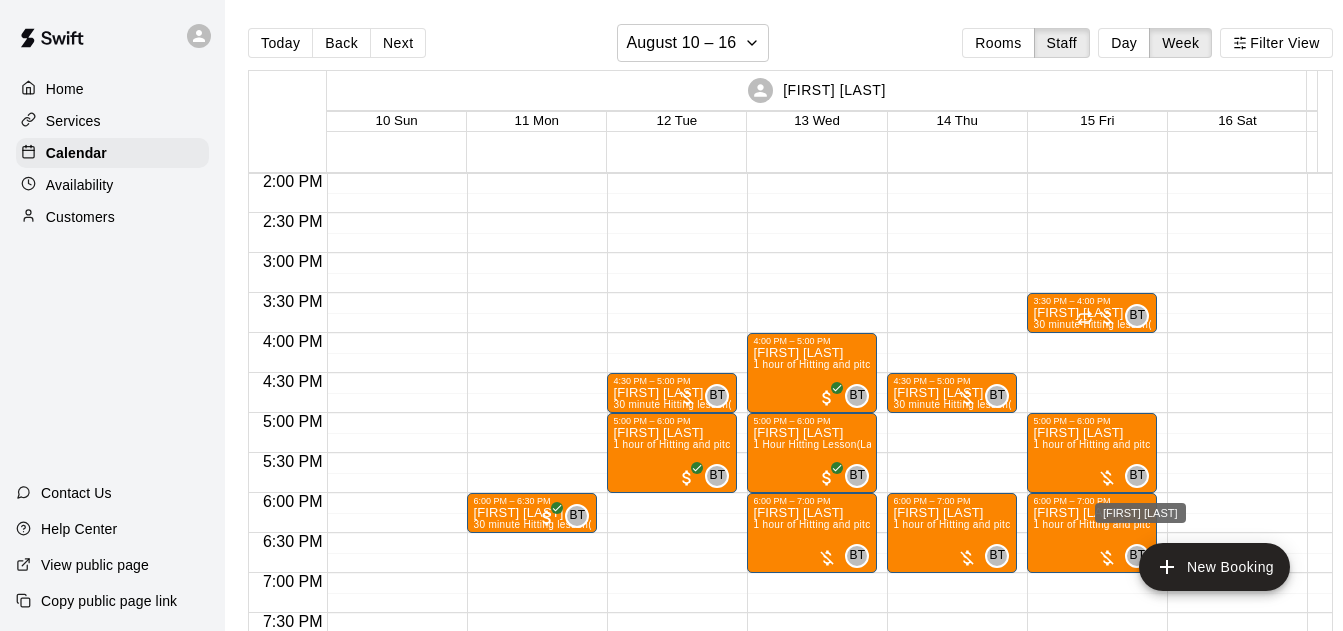 scroll, scrollTop: 1121, scrollLeft: 0, axis: vertical 